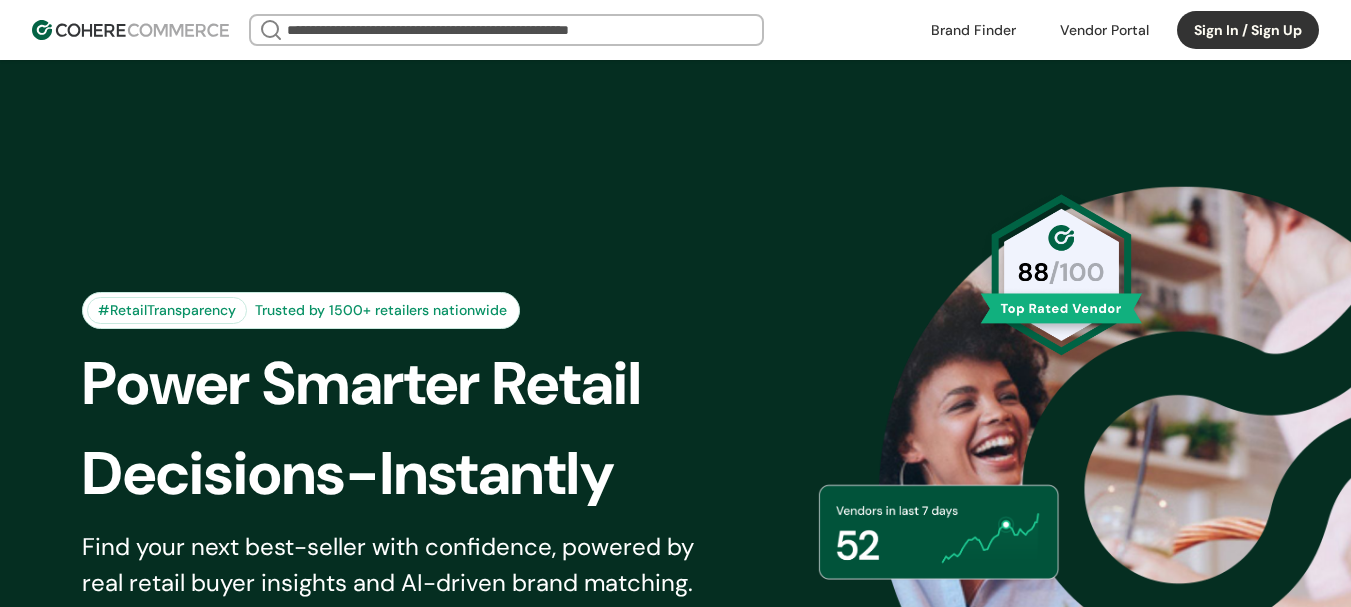 scroll, scrollTop: 0, scrollLeft: 0, axis: both 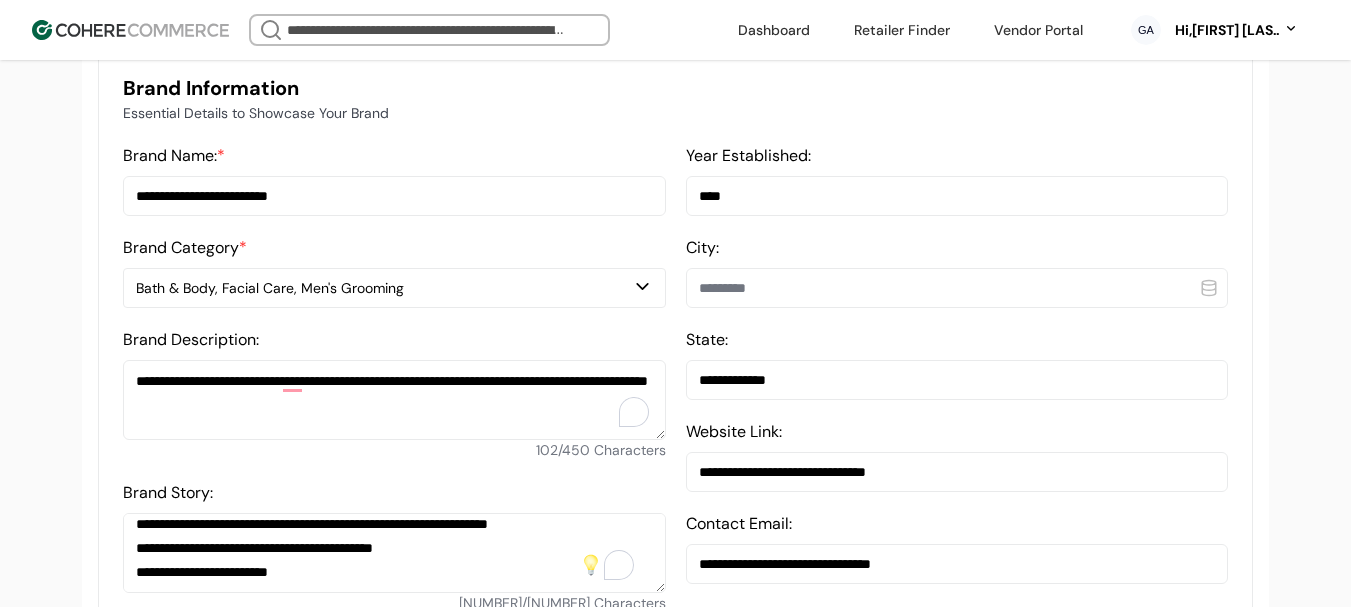 click at bounding box center [957, 288] 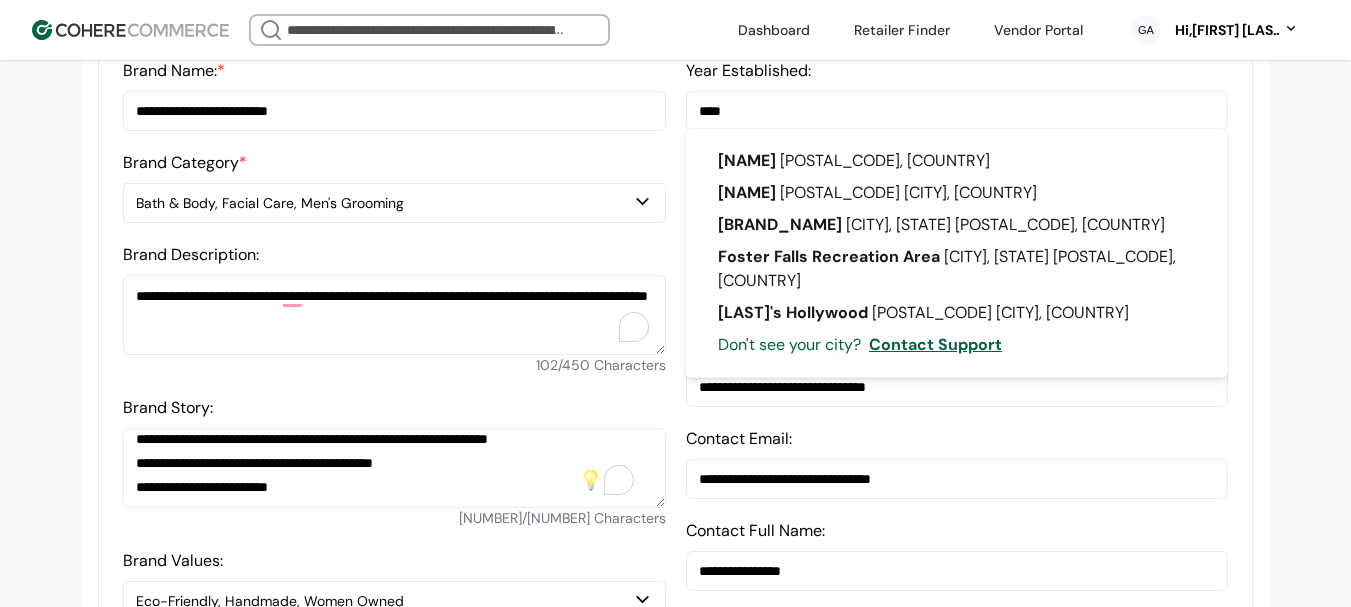 scroll, scrollTop: 704, scrollLeft: 0, axis: vertical 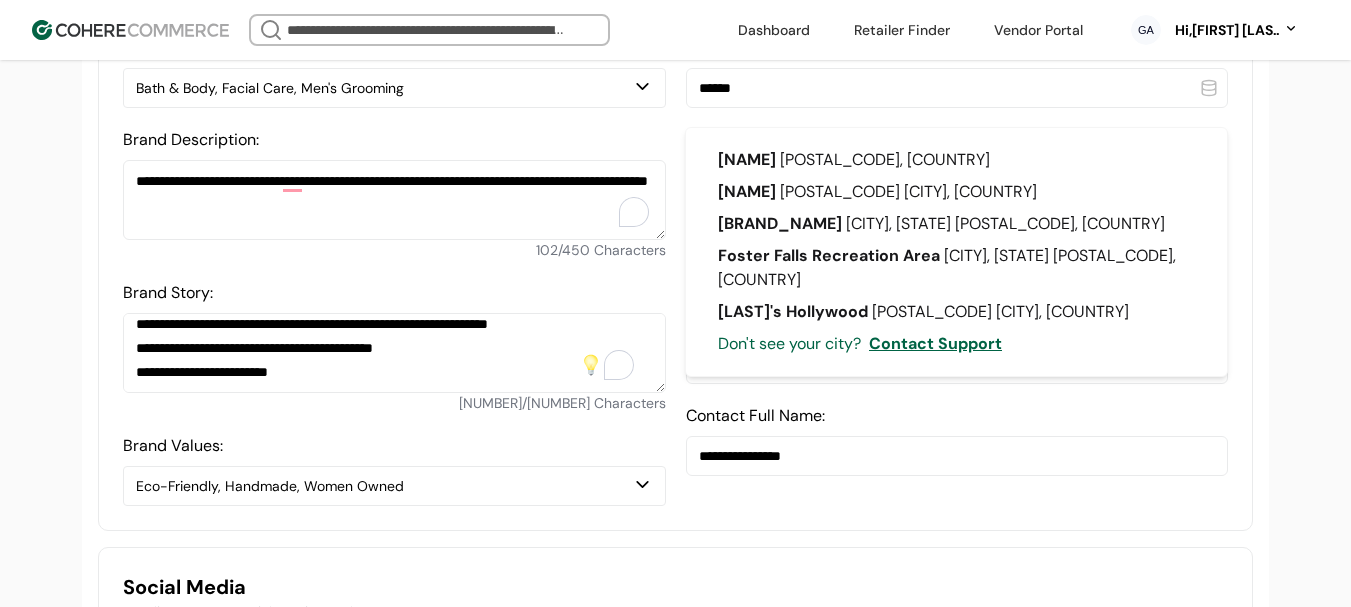 type on "******" 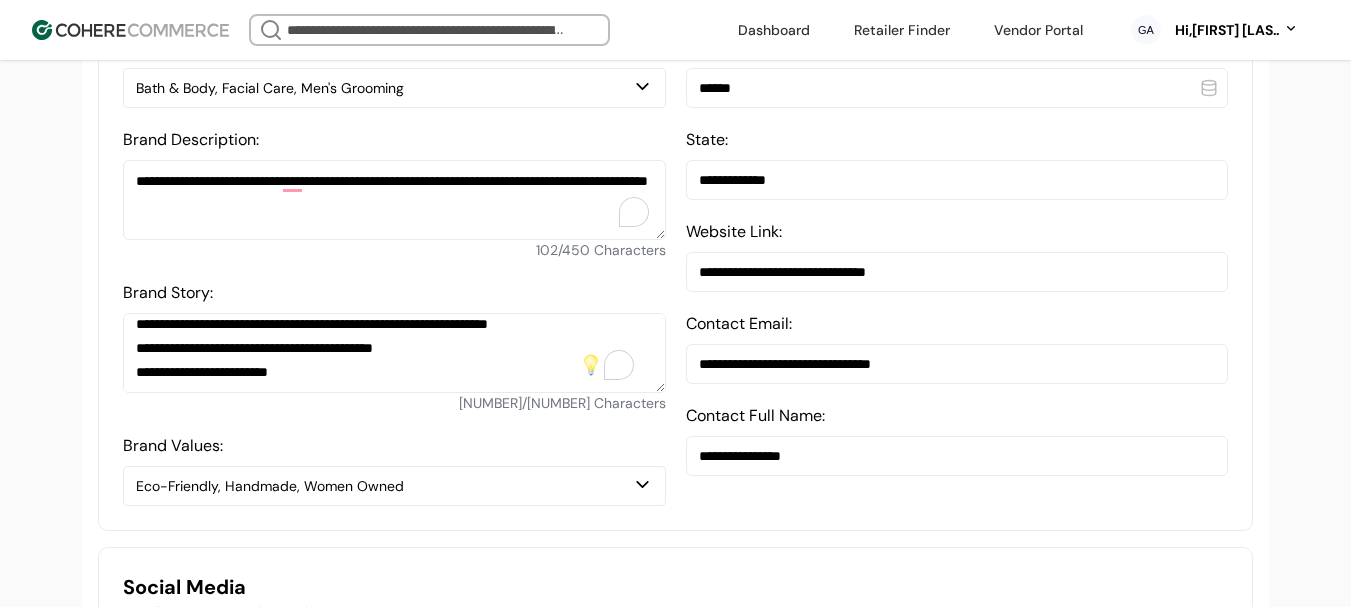 drag, startPoint x: 777, startPoint y: 109, endPoint x: 667, endPoint y: 86, distance: 112.37882 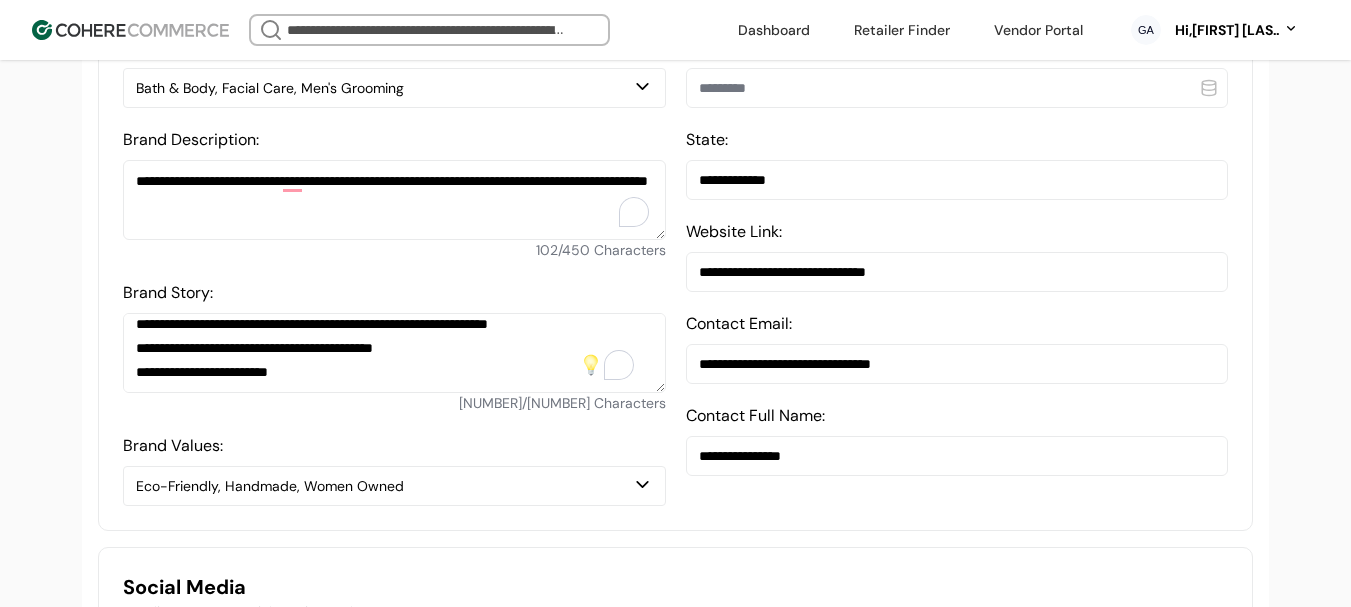 type 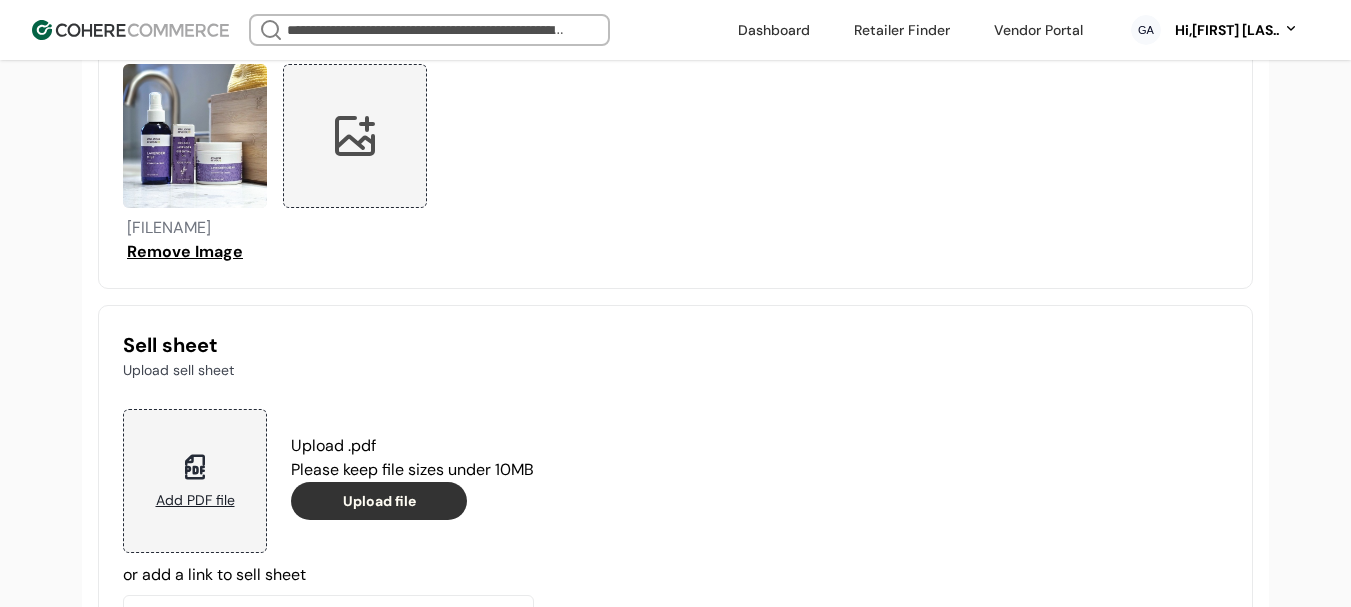 scroll, scrollTop: 2280, scrollLeft: 0, axis: vertical 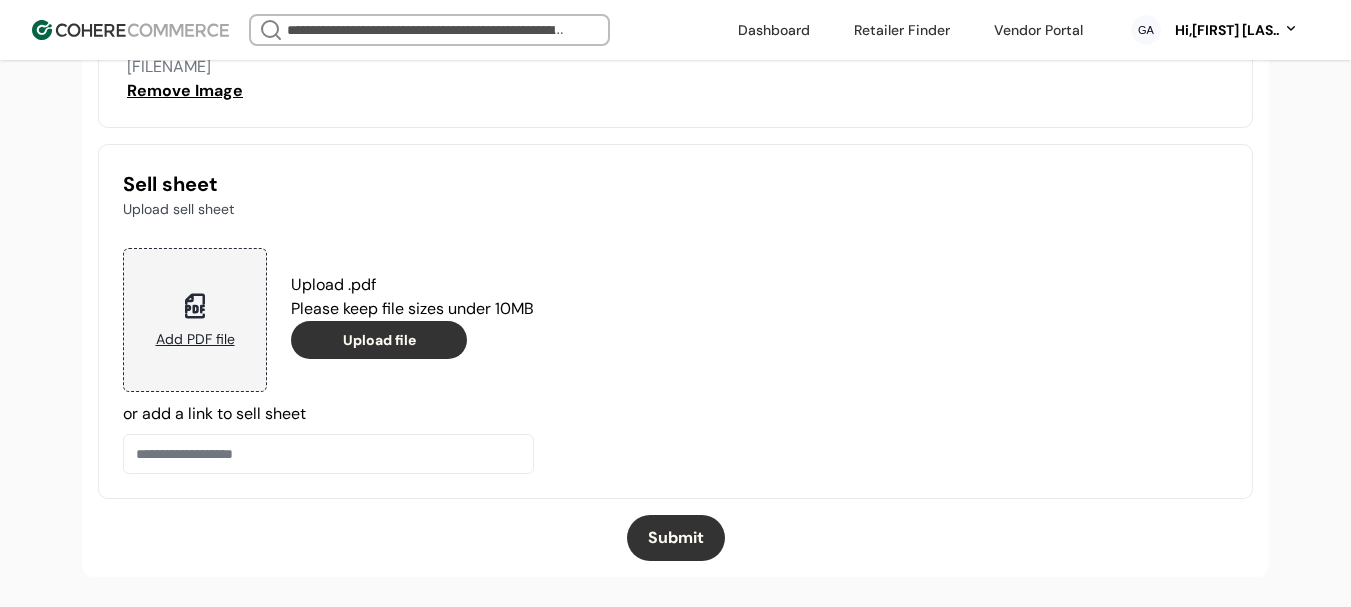 click on "Submit" at bounding box center (676, 538) 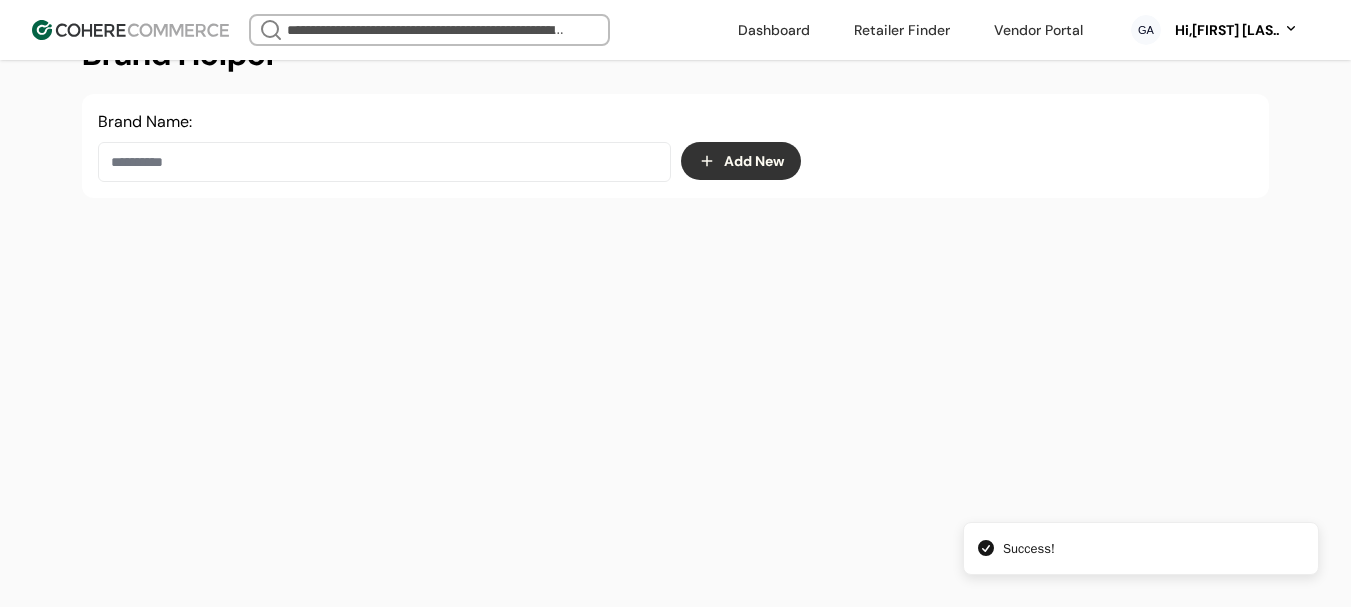 scroll, scrollTop: 337, scrollLeft: 0, axis: vertical 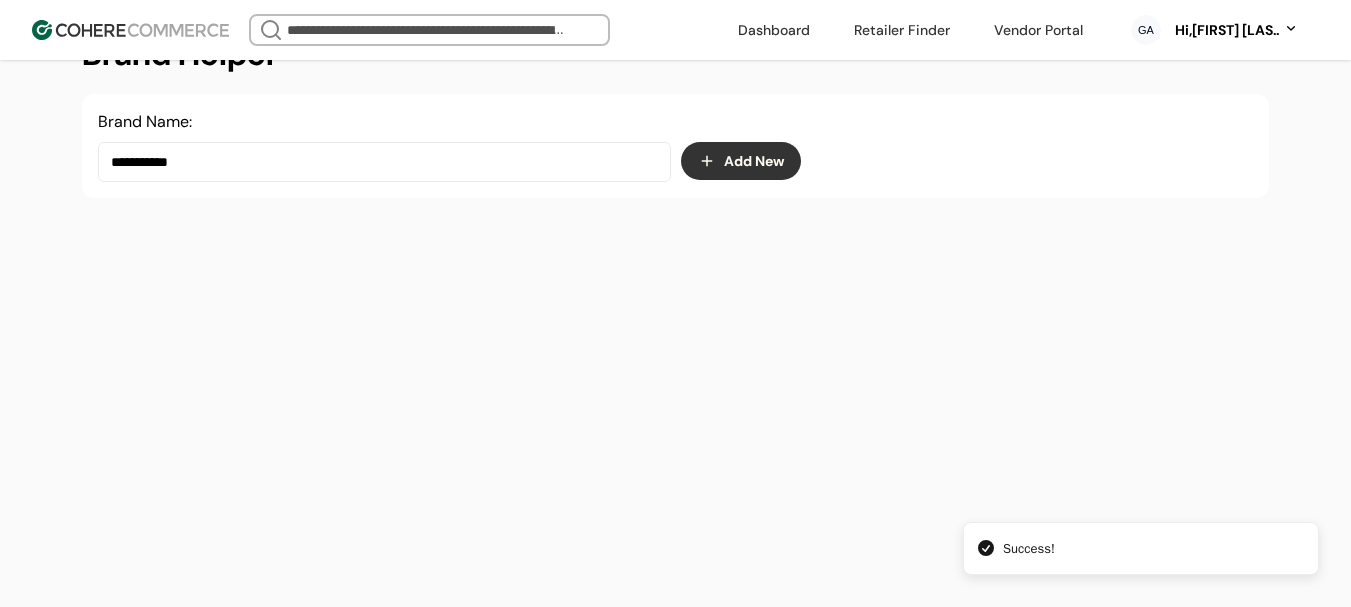click on "**********" at bounding box center [675, 303] 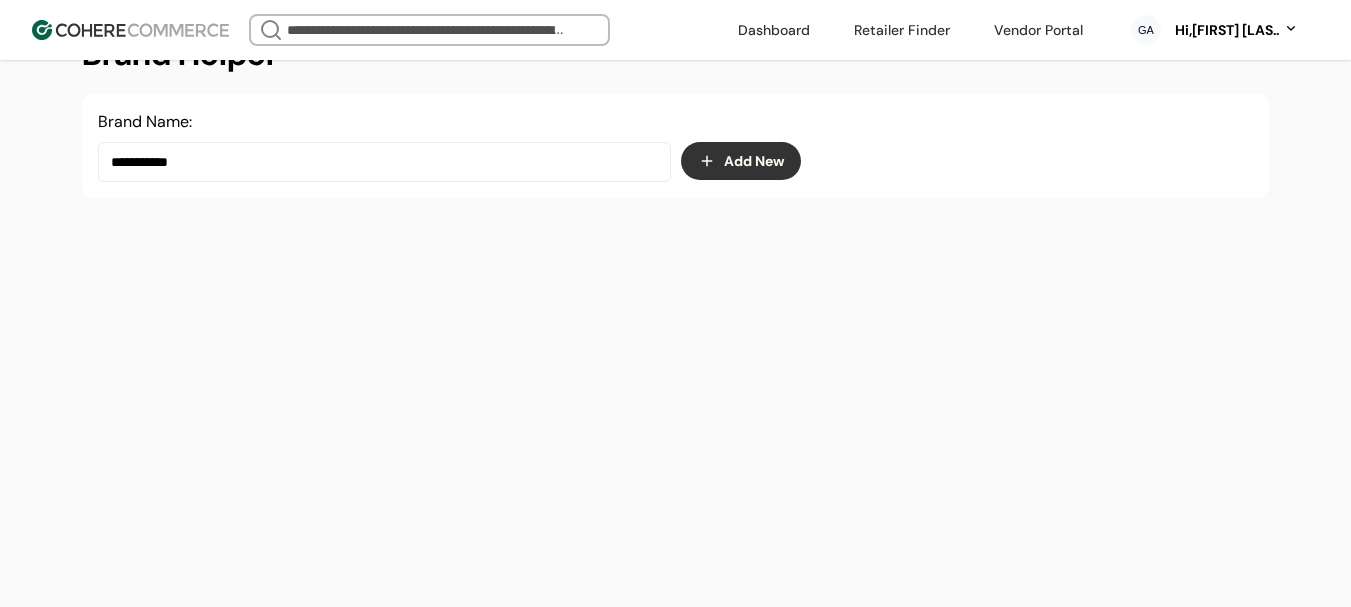click on "**********" at bounding box center [384, 162] 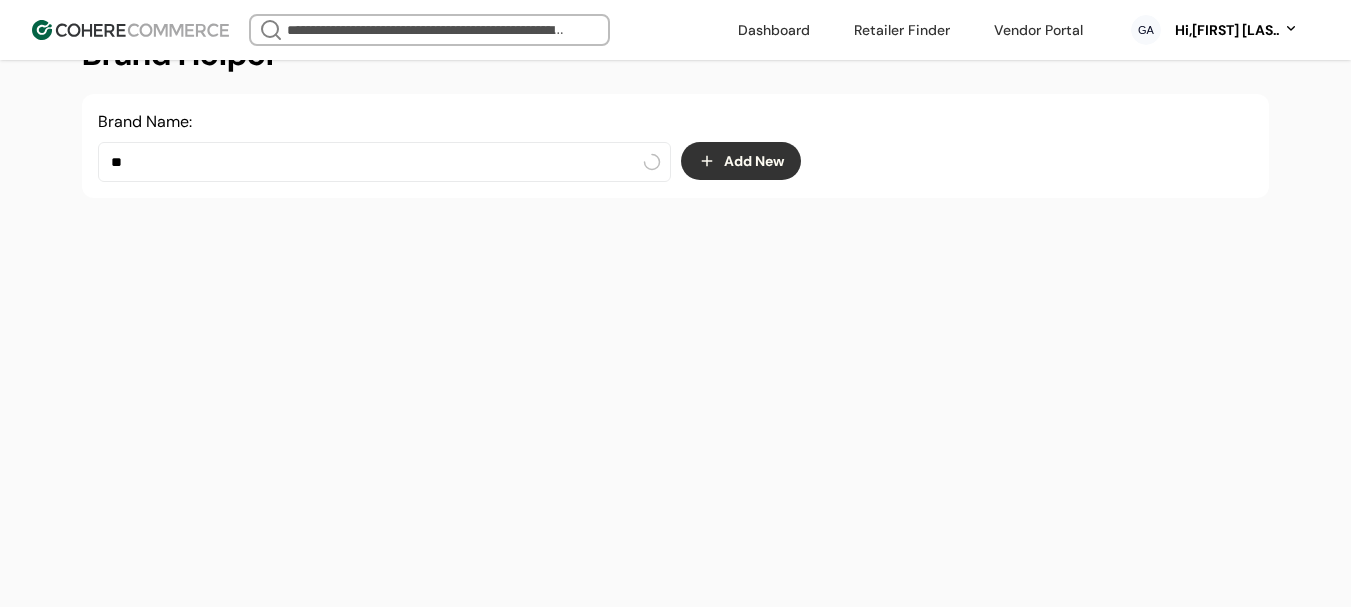 type on "*" 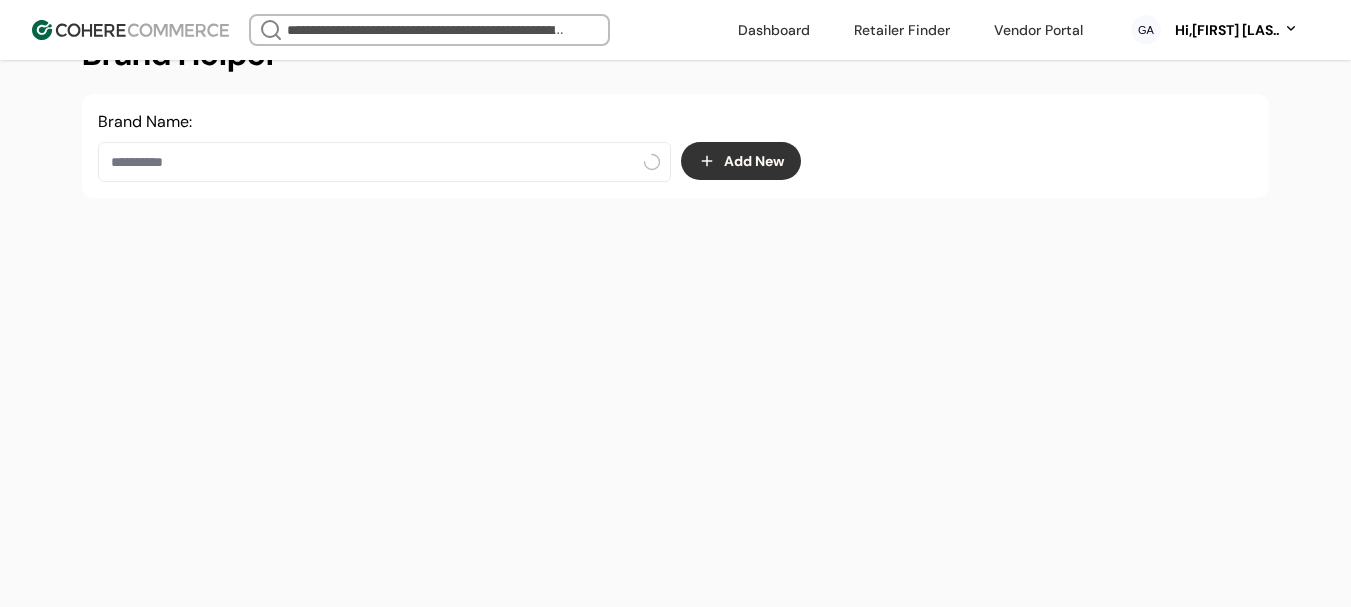 type 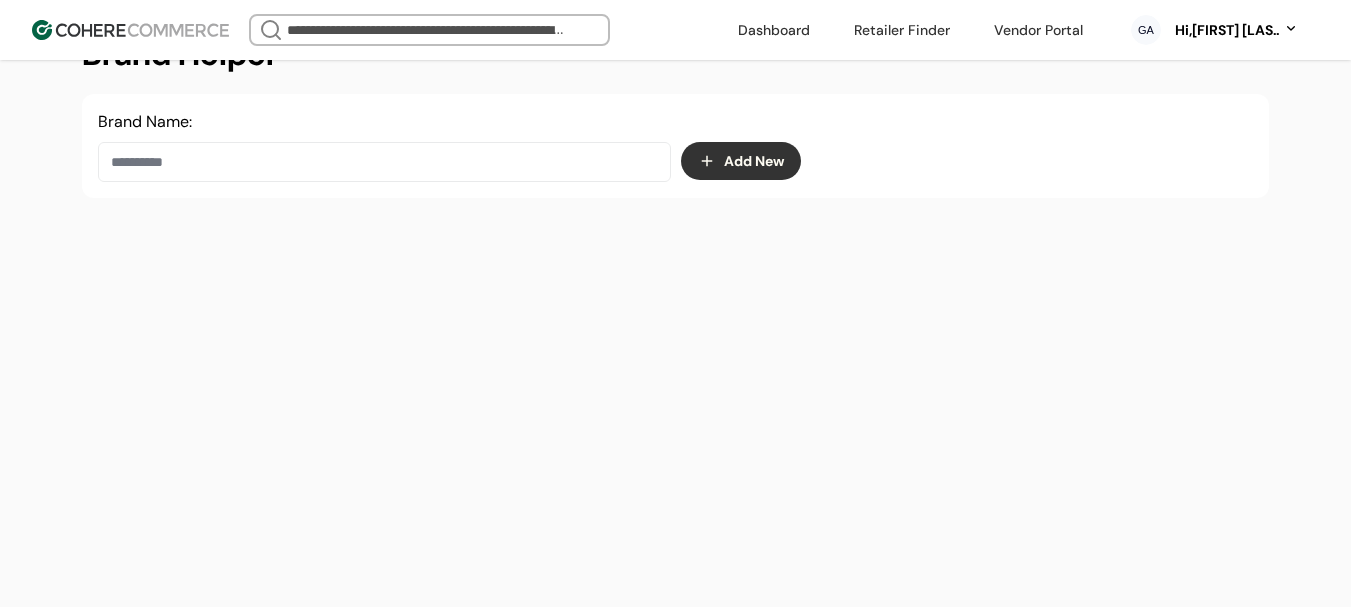 click on "GA Hi,  Geo Abadies" at bounding box center [1215, 30] 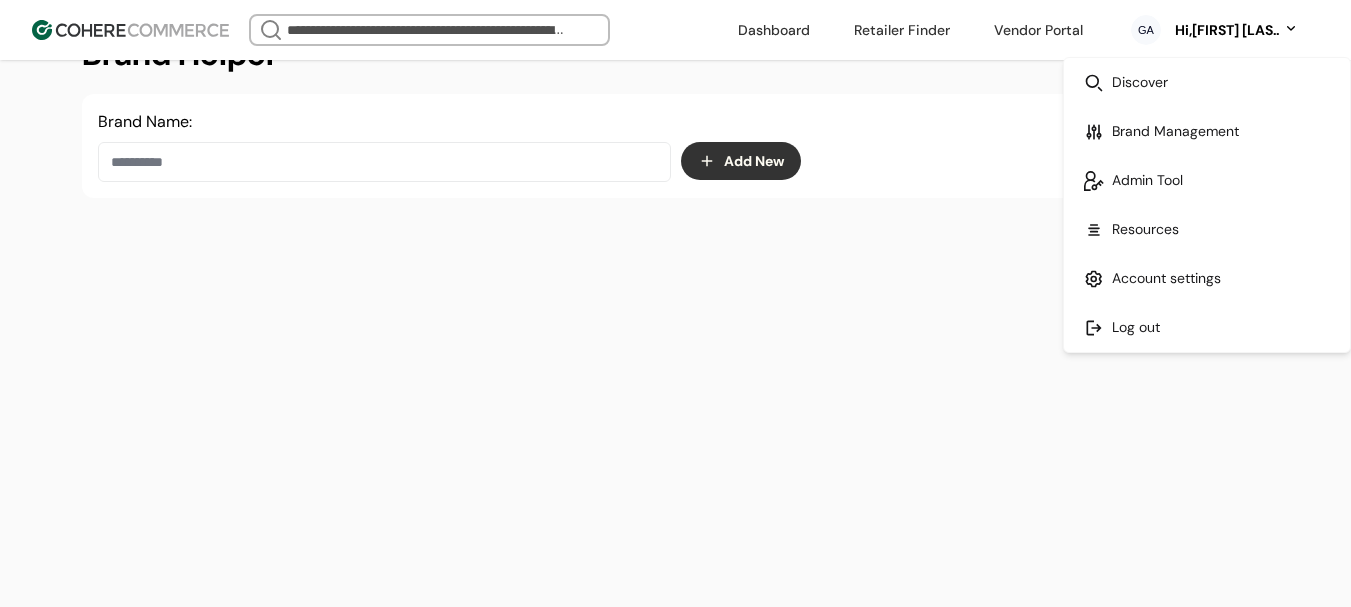 click at bounding box center (1207, 82) 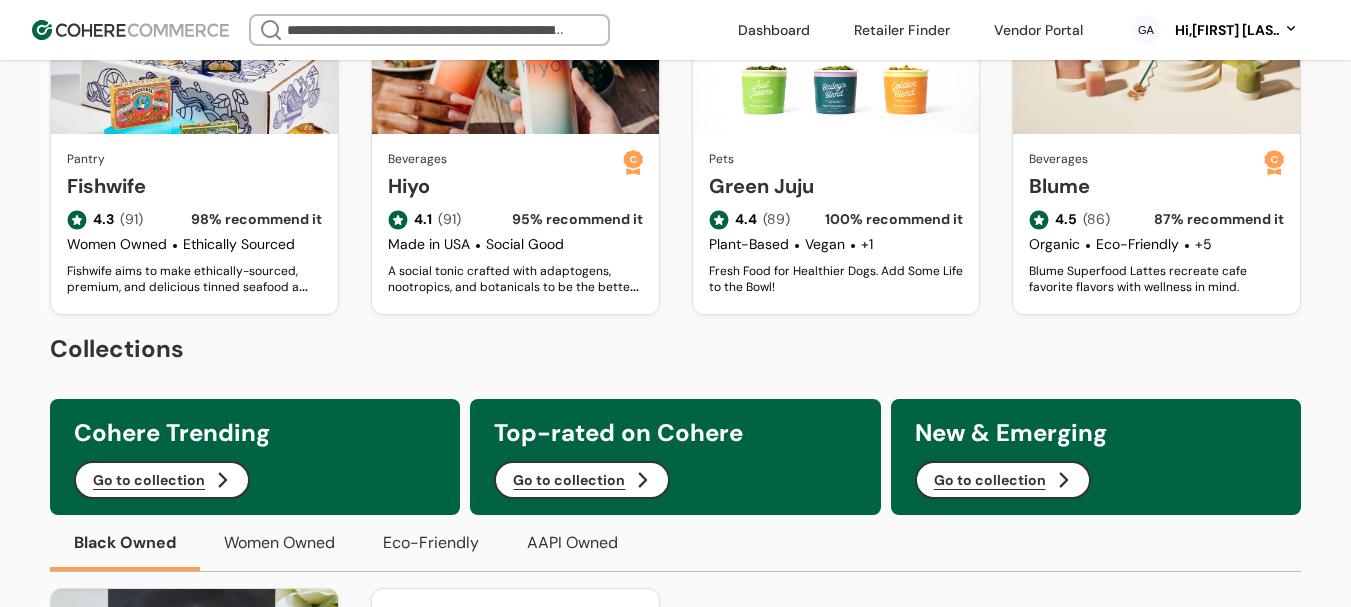 scroll, scrollTop: 0, scrollLeft: 0, axis: both 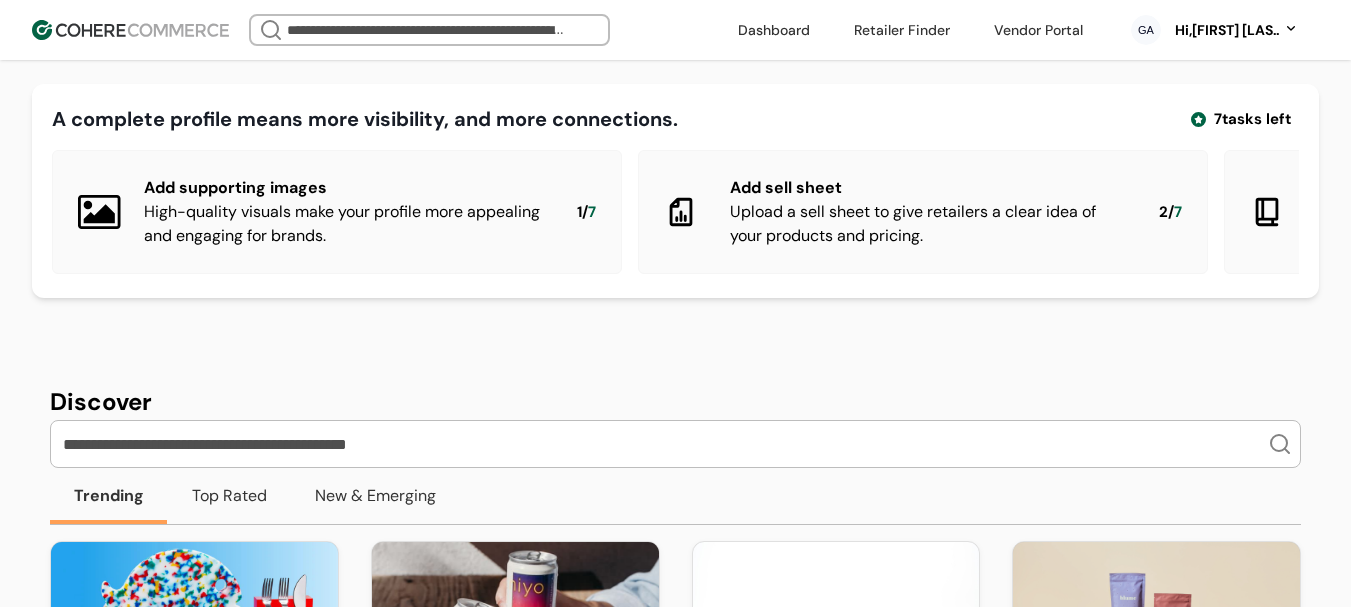 click at bounding box center [663, 444] 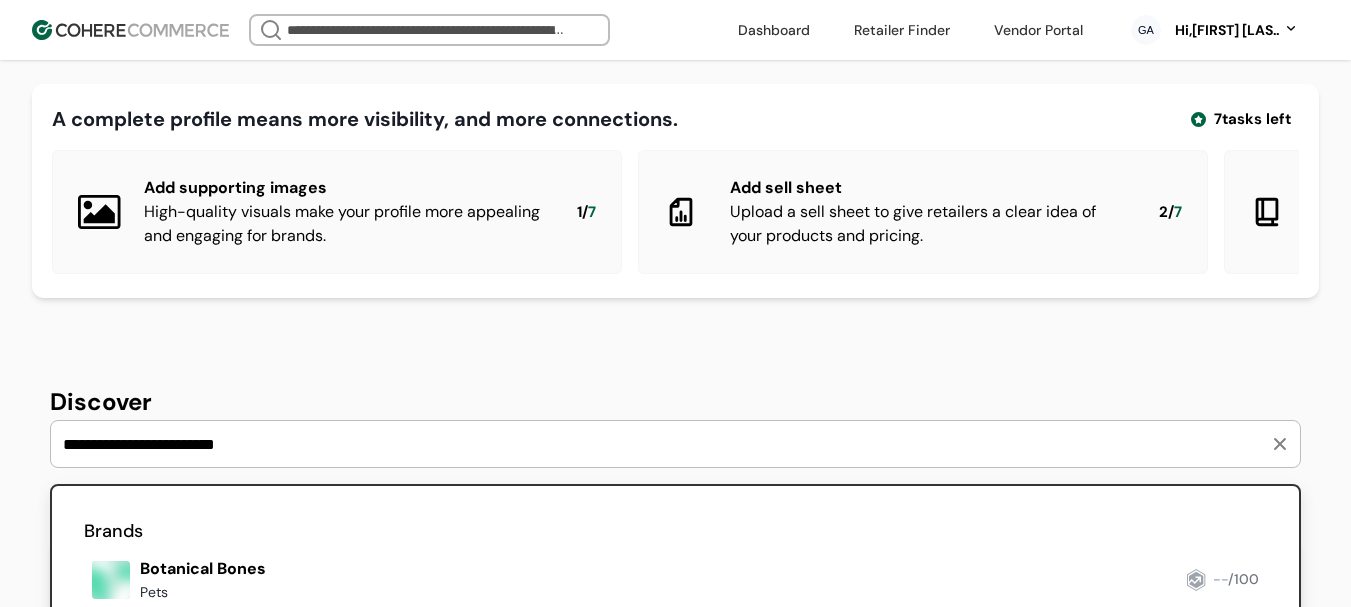 type on "**********" 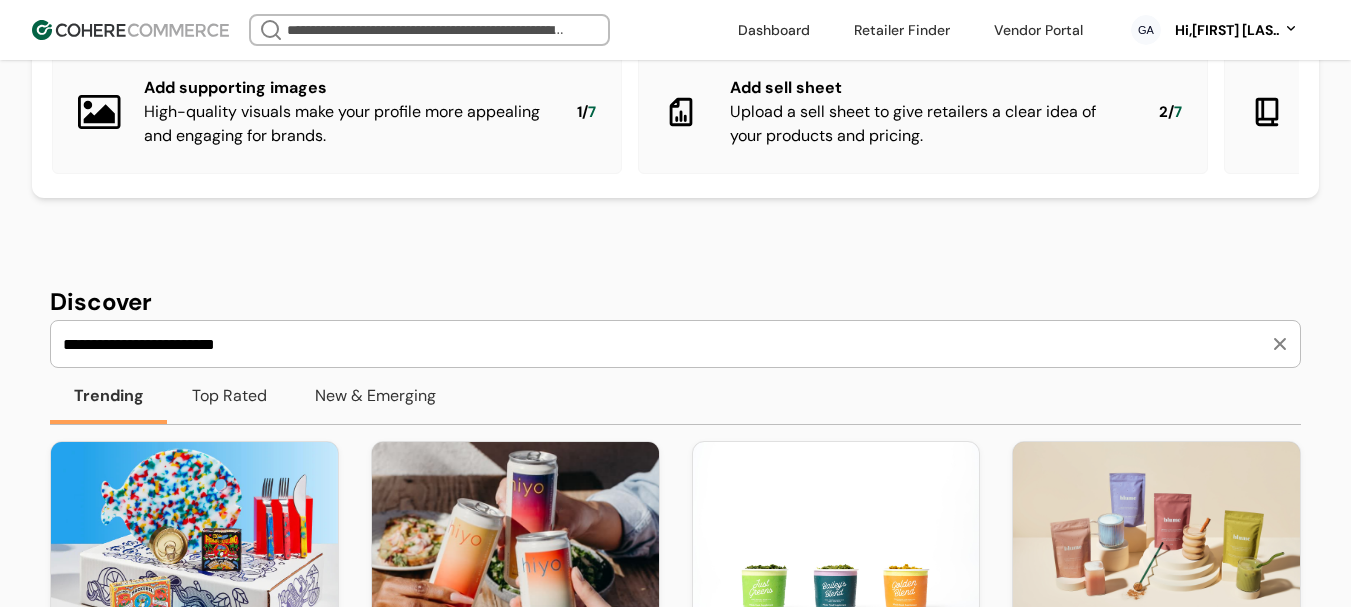 click on "**********" at bounding box center [663, 344] 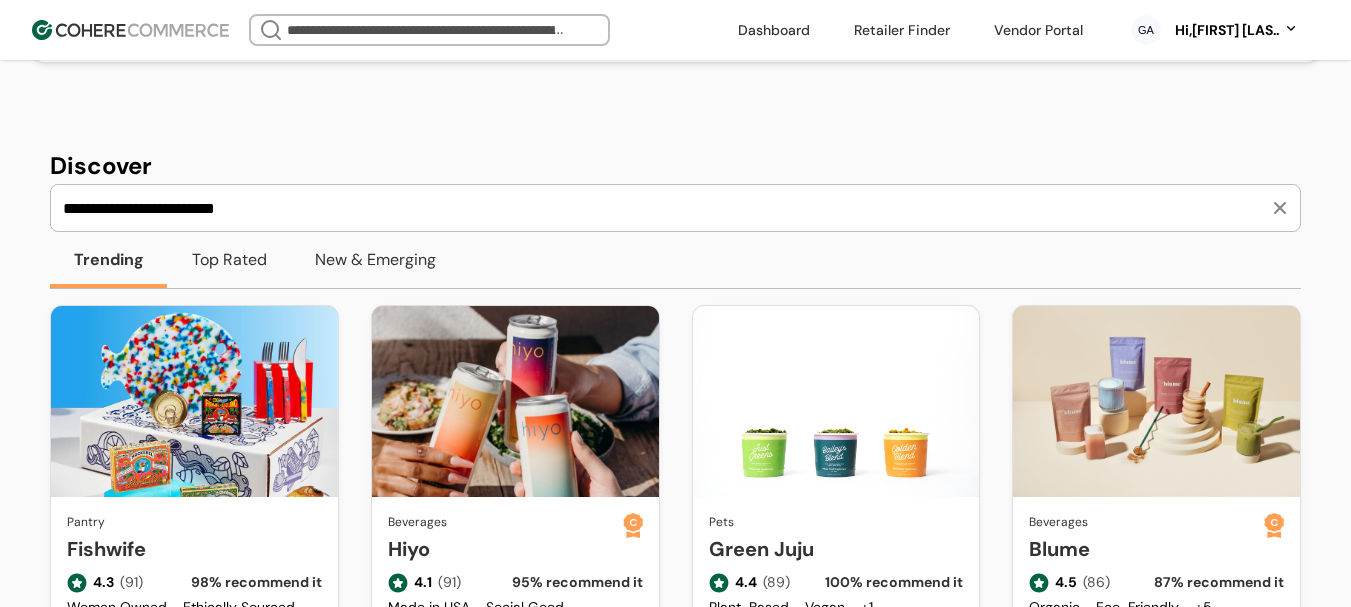scroll, scrollTop: 300, scrollLeft: 0, axis: vertical 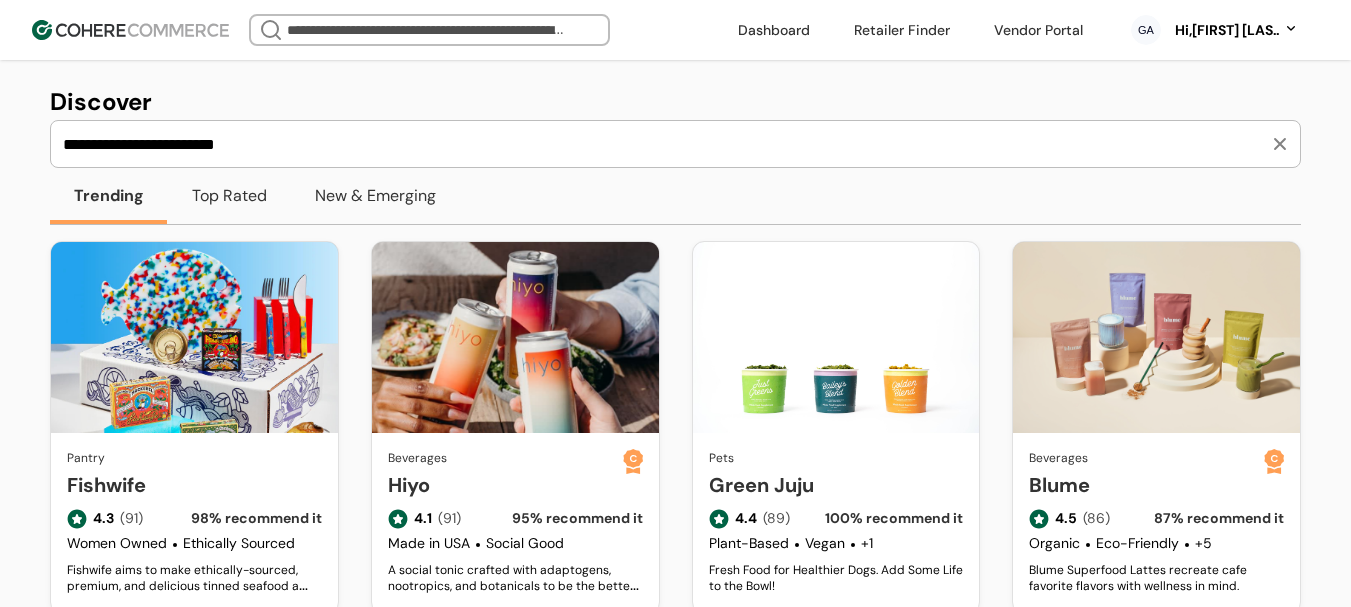 click on "**********" at bounding box center [663, 144] 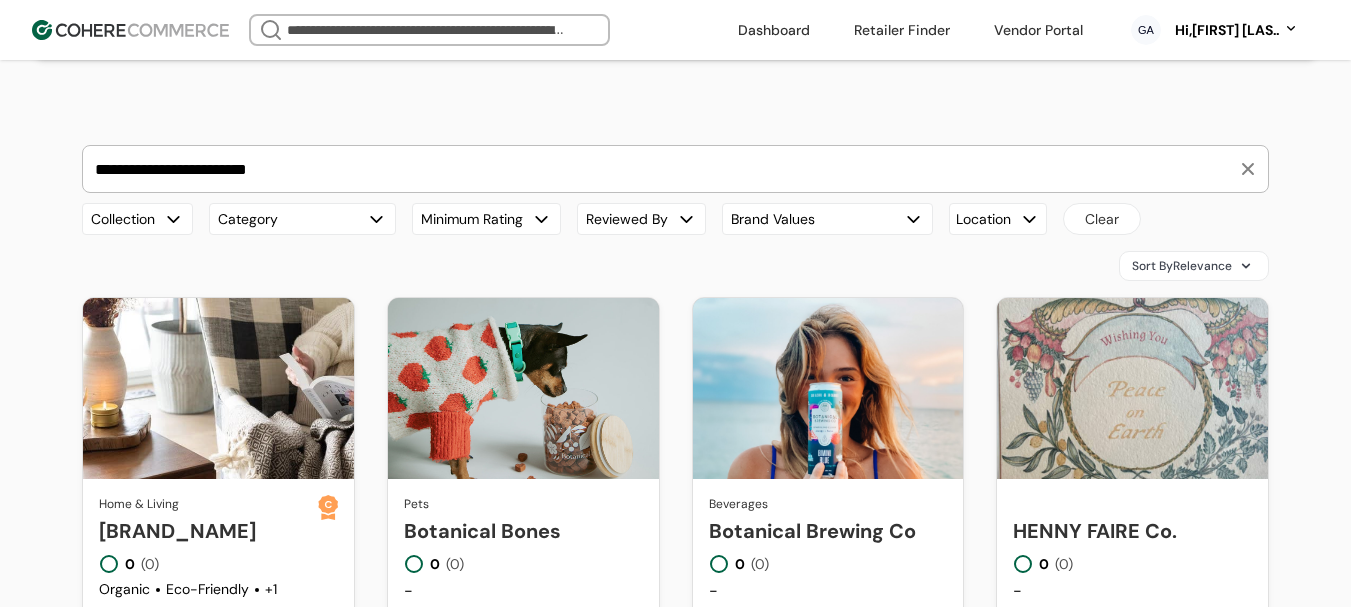 scroll, scrollTop: 200, scrollLeft: 0, axis: vertical 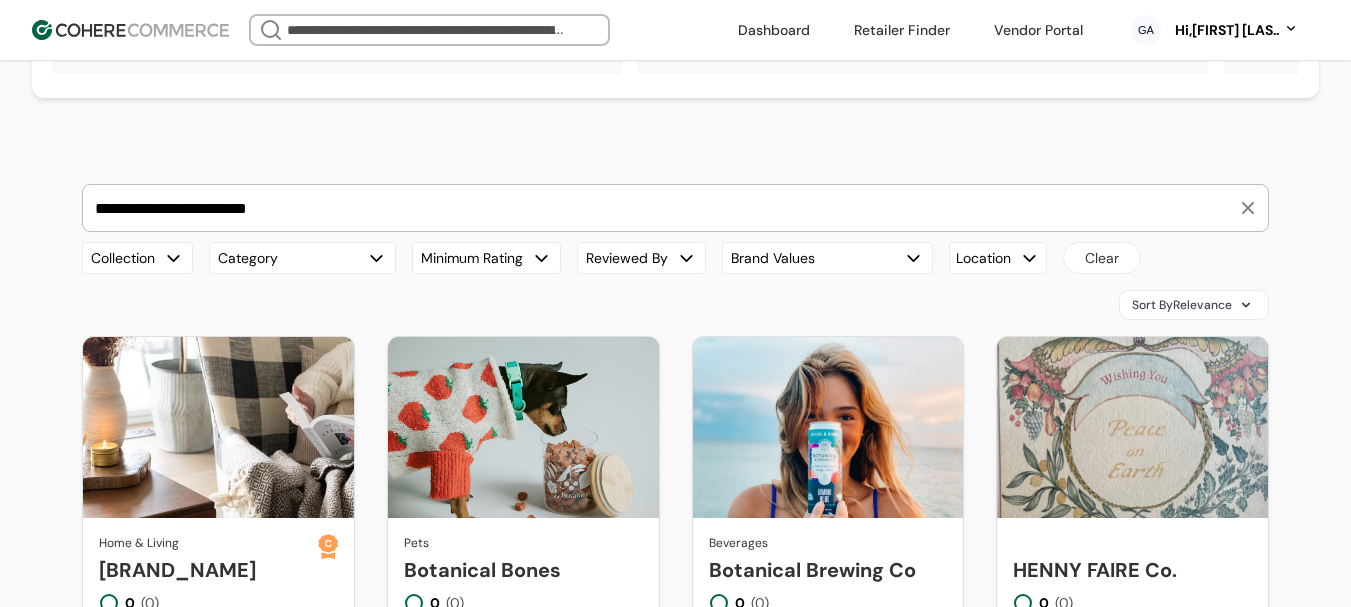 drag, startPoint x: 327, startPoint y: 234, endPoint x: 314, endPoint y: 230, distance: 13.601471 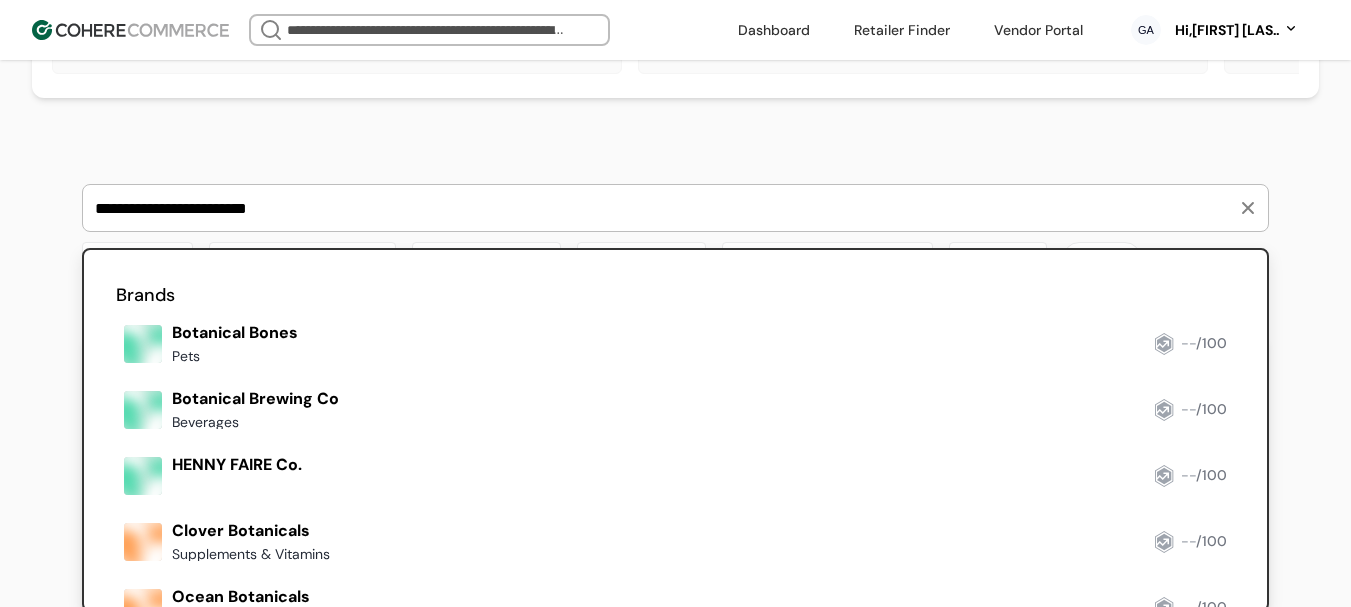 click on "Hi,  Geo Abadies" at bounding box center (1224, 30) 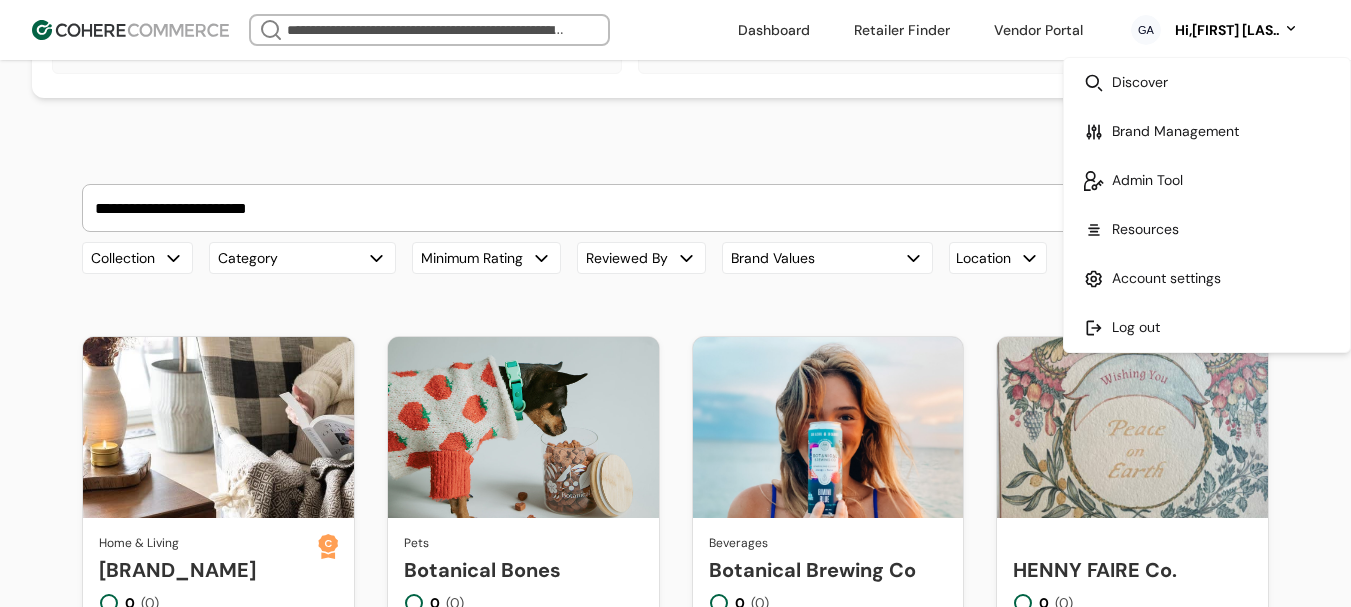 click at bounding box center [1207, 180] 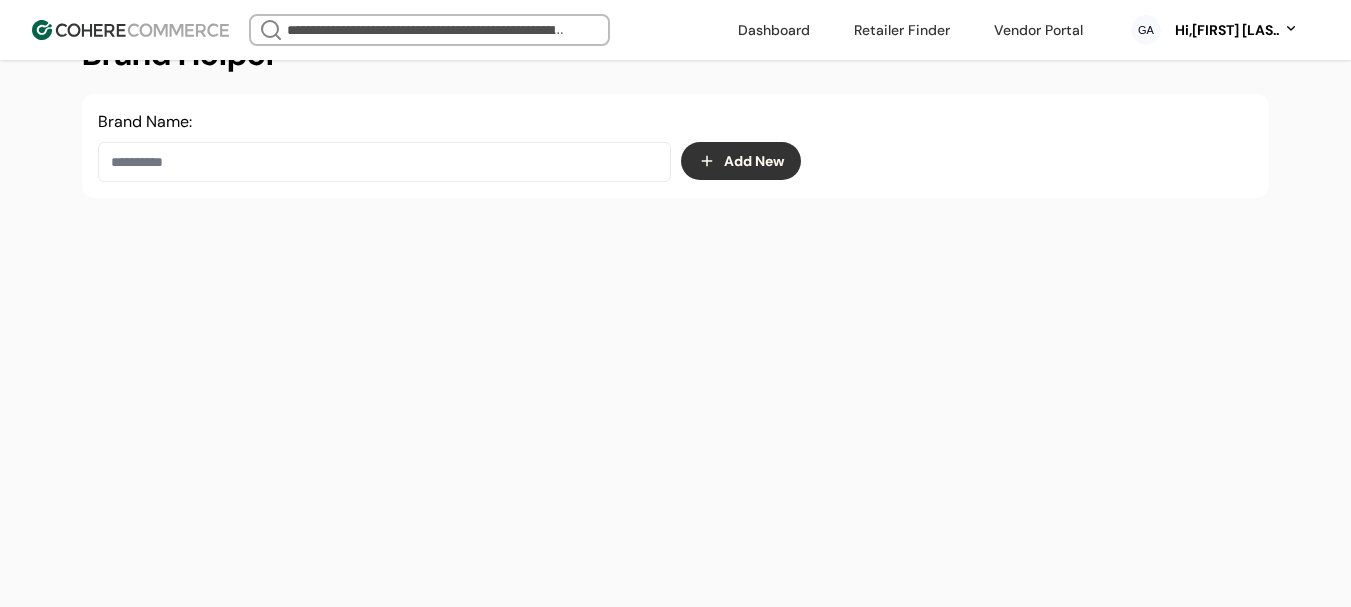 scroll, scrollTop: 200, scrollLeft: 0, axis: vertical 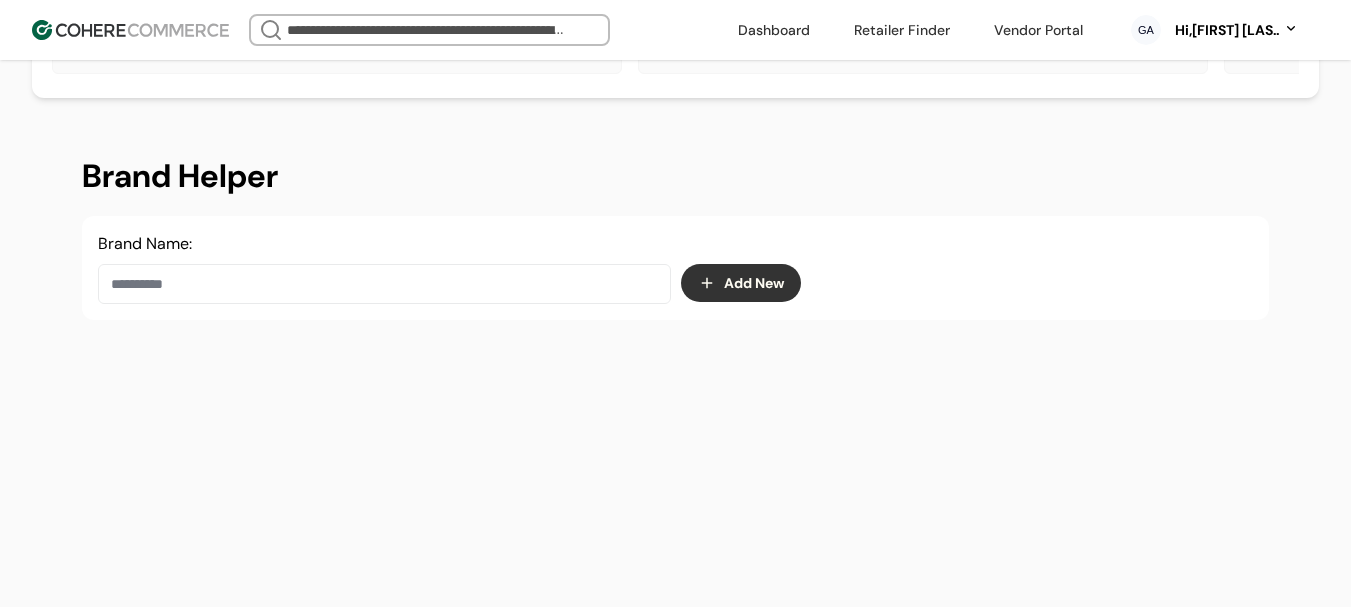 click on "Brand Helper Brand Name: Add New" at bounding box center [675, 425] 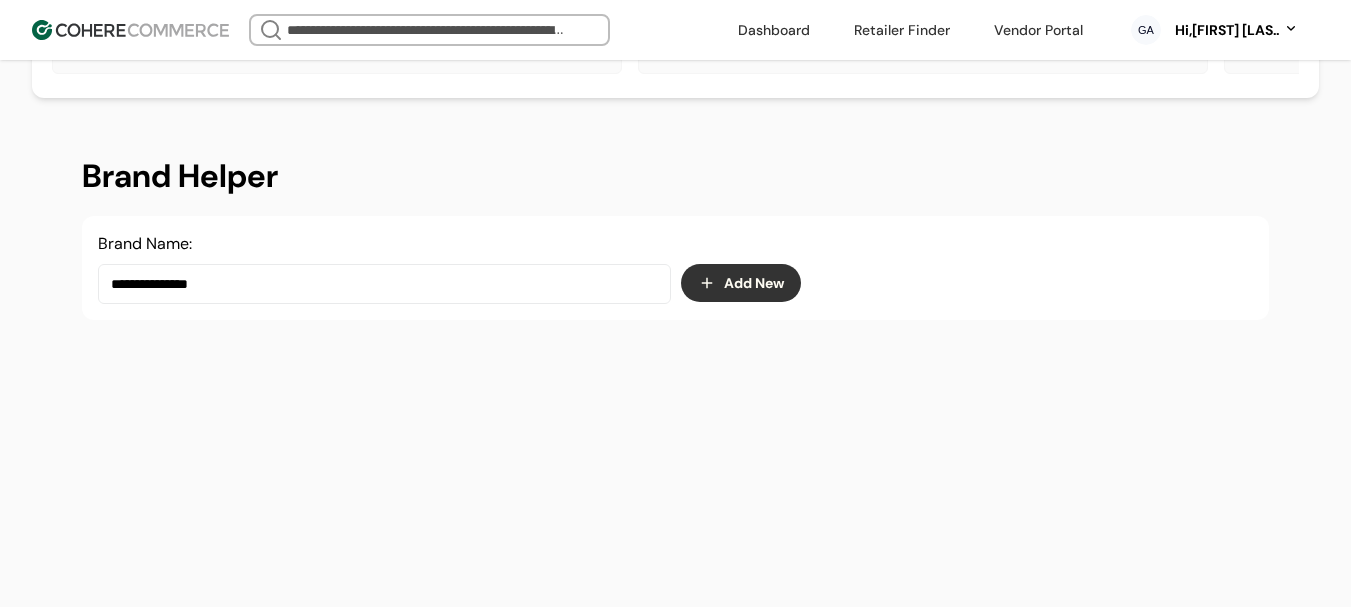 paste 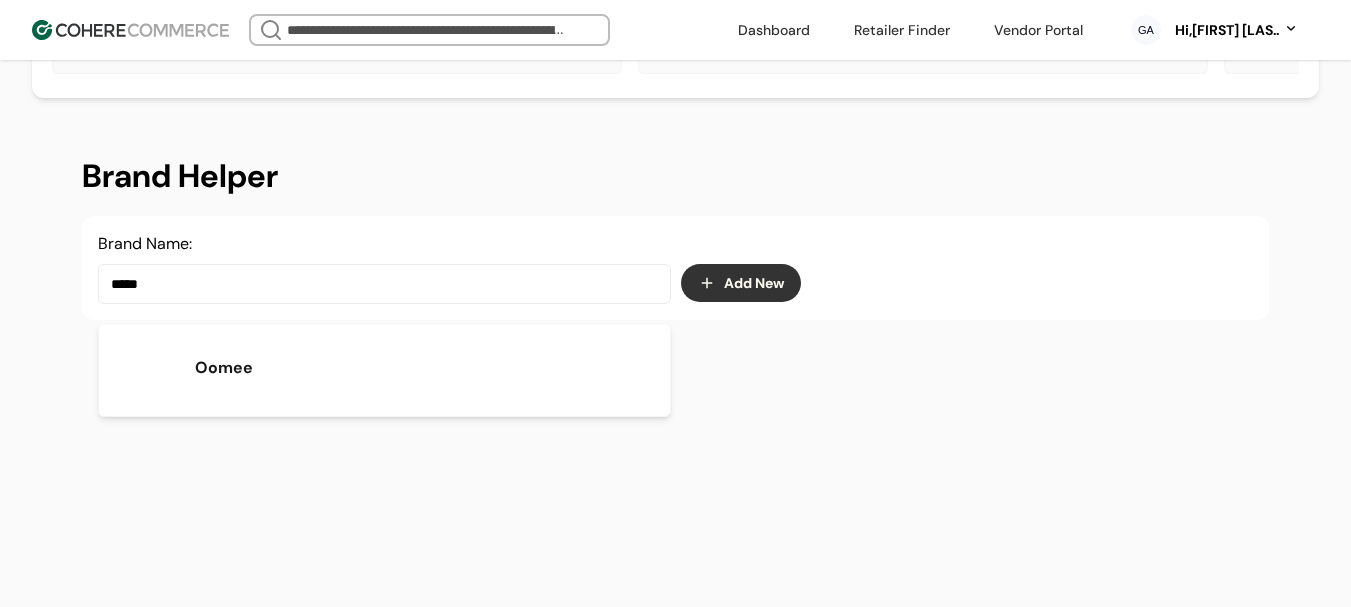 click on "Oomee" at bounding box center [384, 368] 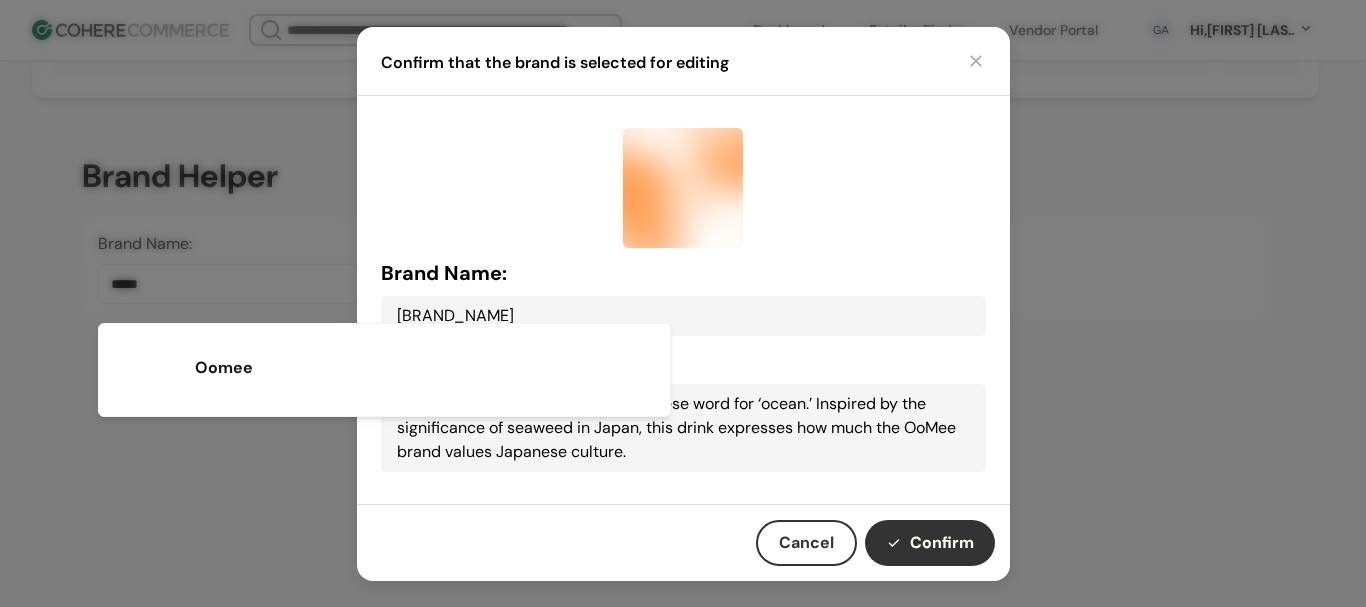 click on "Confirm" at bounding box center [930, 543] 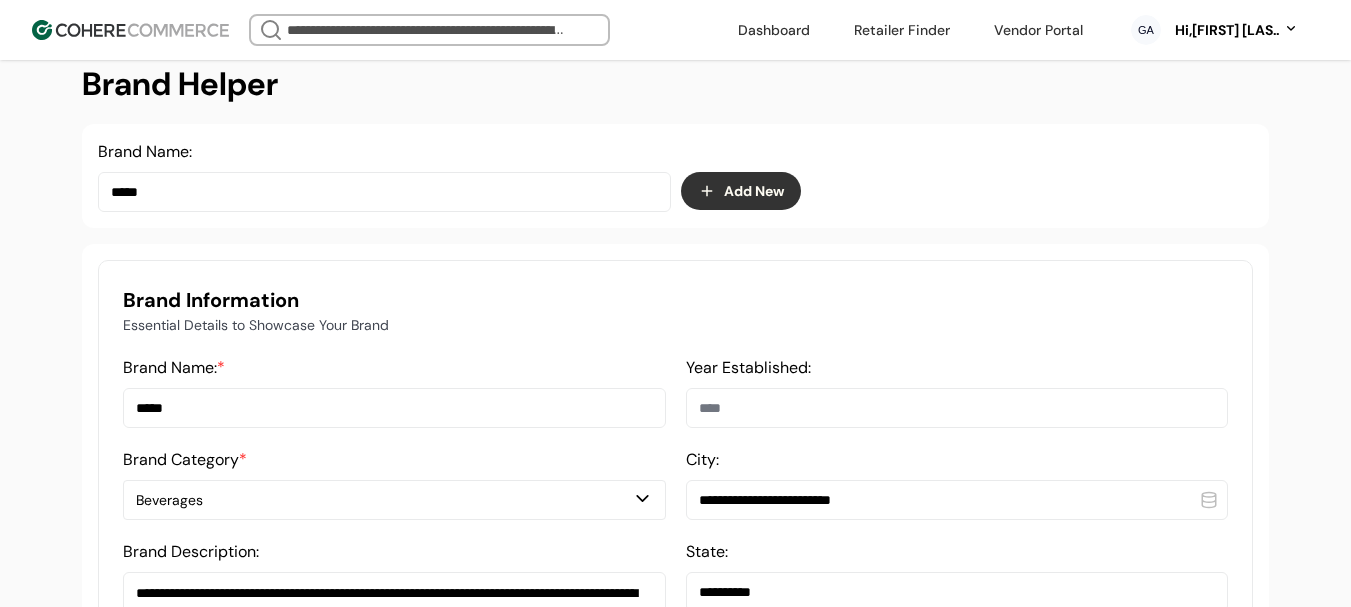 scroll, scrollTop: 400, scrollLeft: 0, axis: vertical 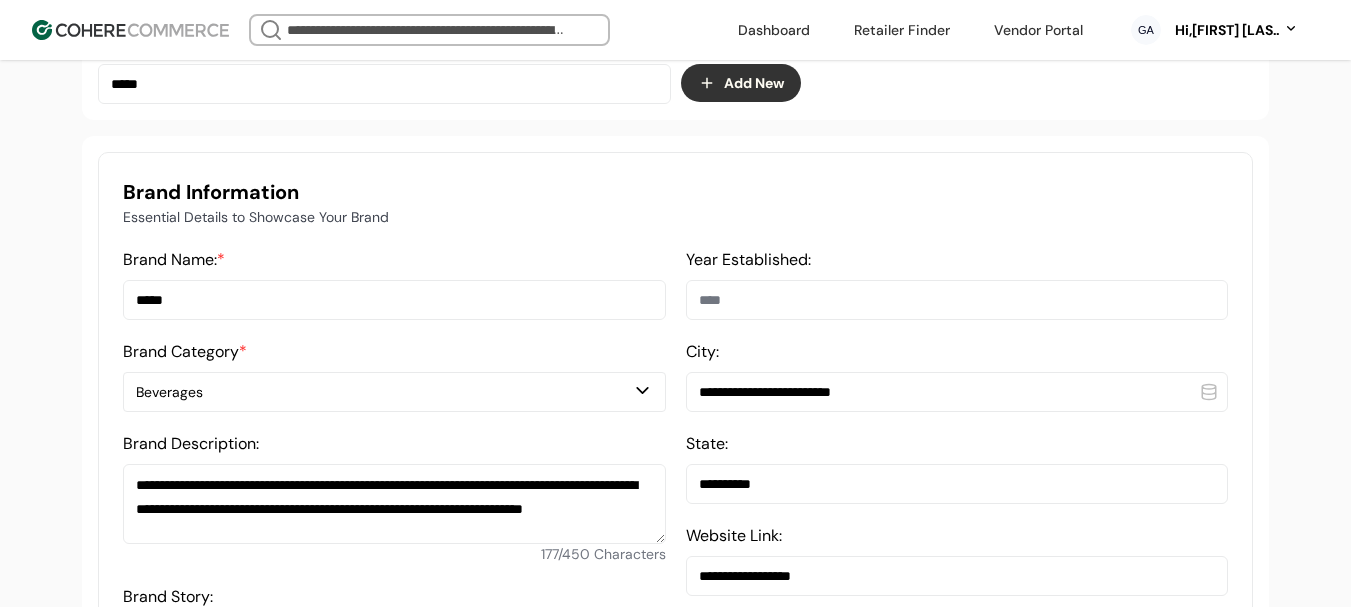 click on "*****" at bounding box center [394, 300] 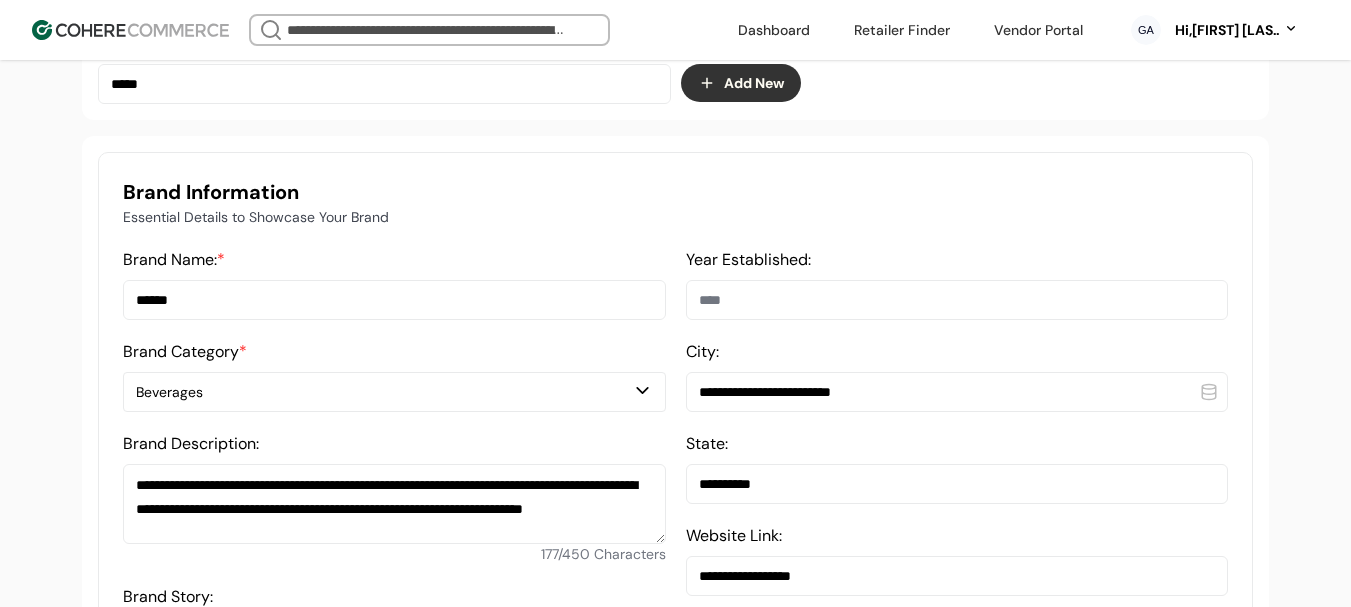 type on "*****" 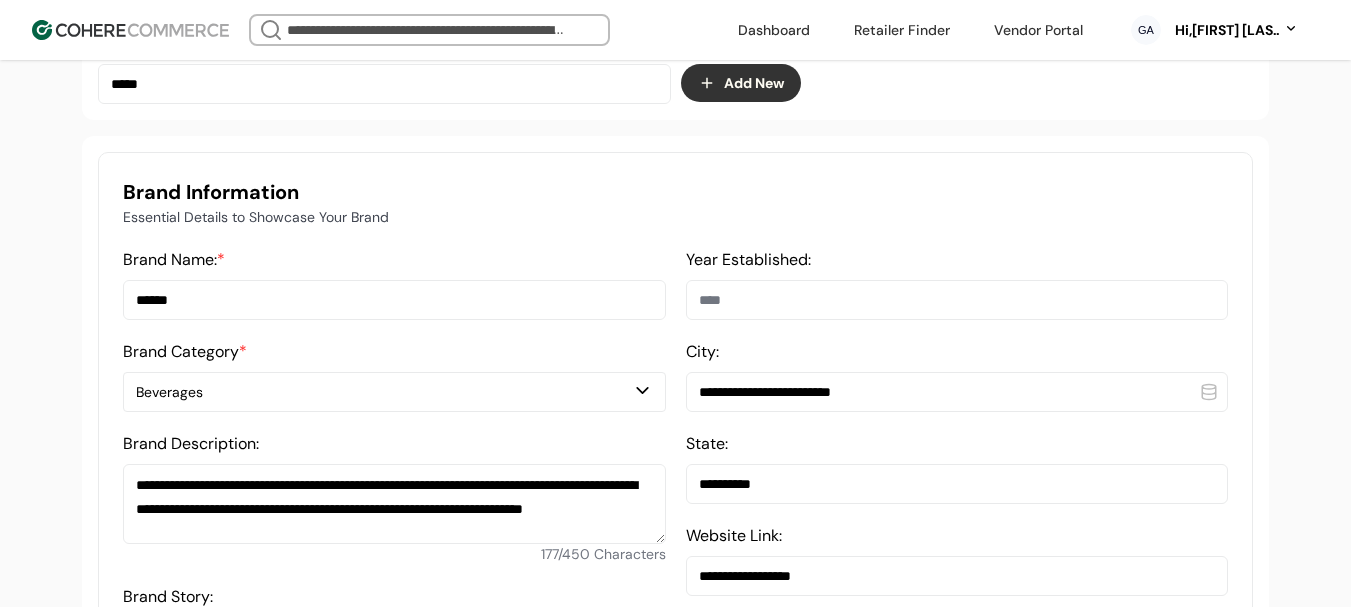 click on "Beverages" at bounding box center (384, 392) 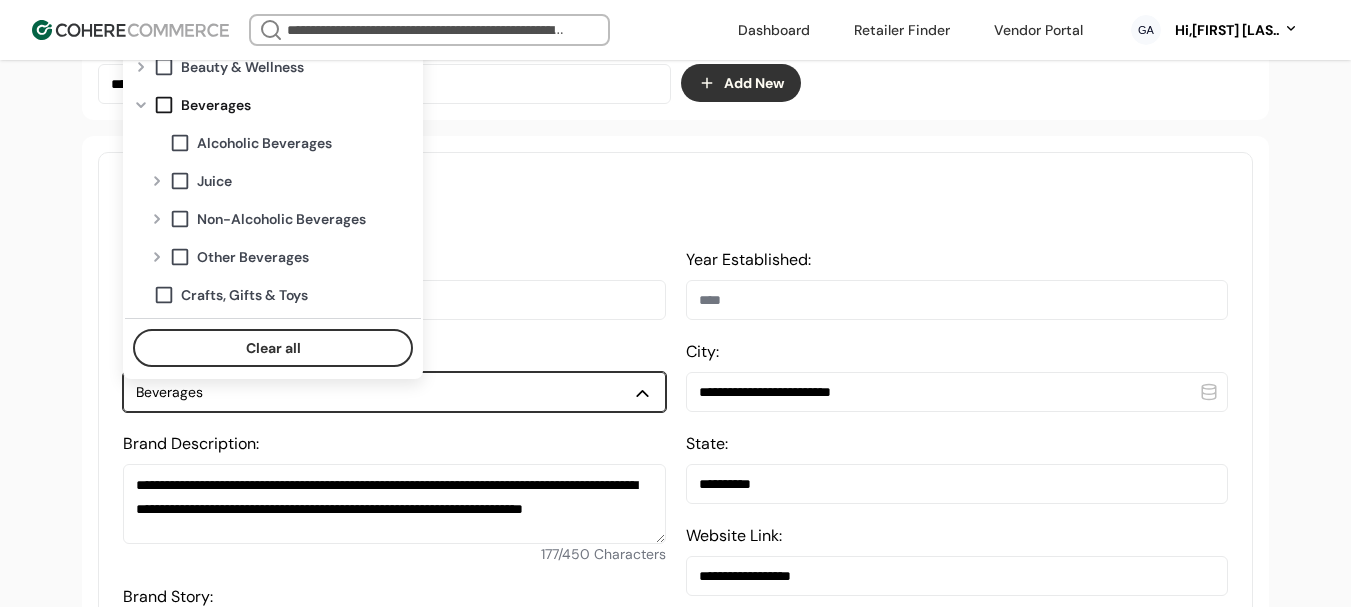 scroll, scrollTop: 300, scrollLeft: 0, axis: vertical 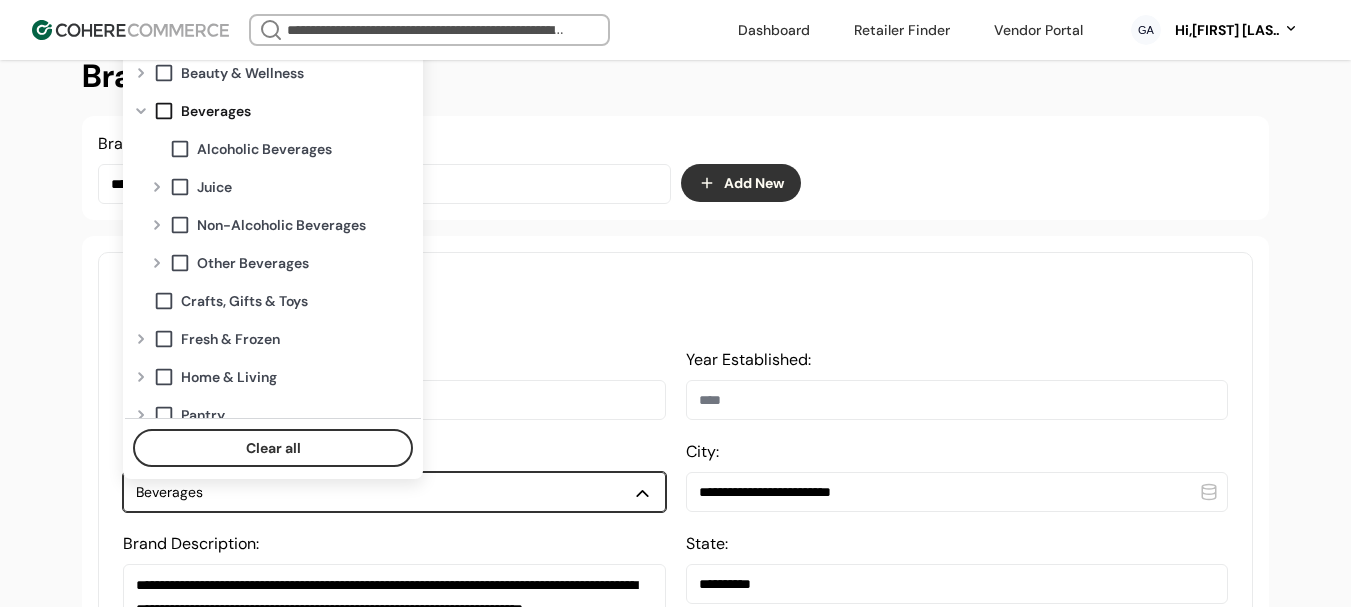 click at bounding box center (157, 225) 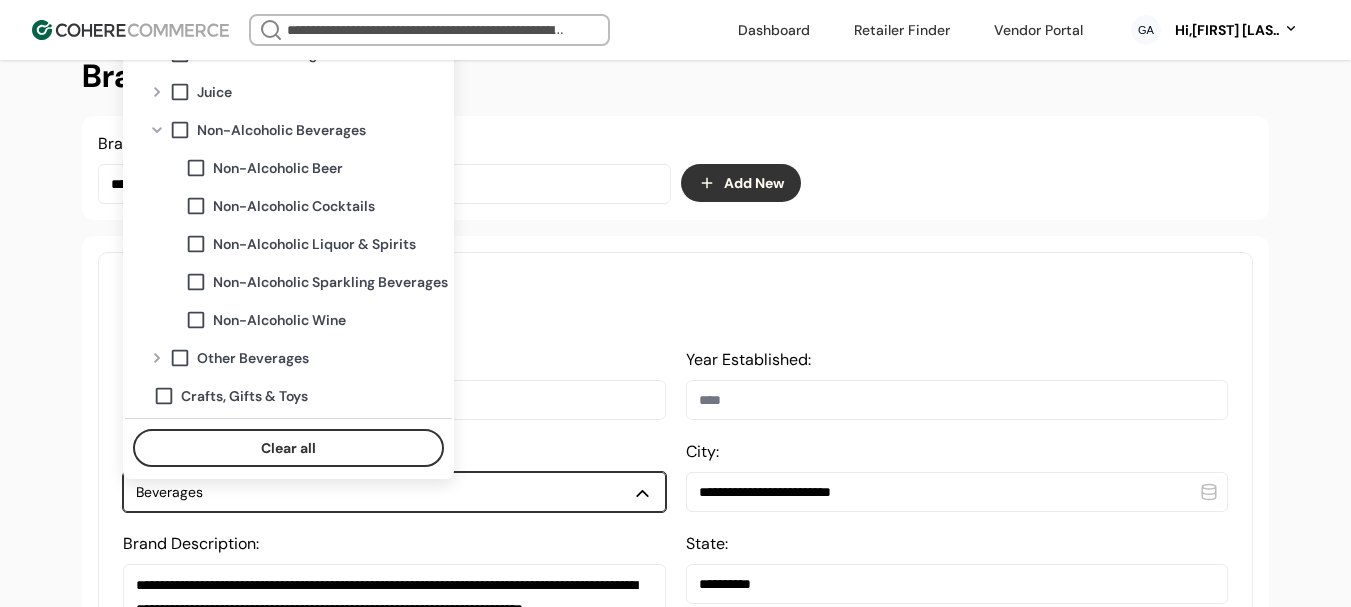 scroll, scrollTop: 100, scrollLeft: 0, axis: vertical 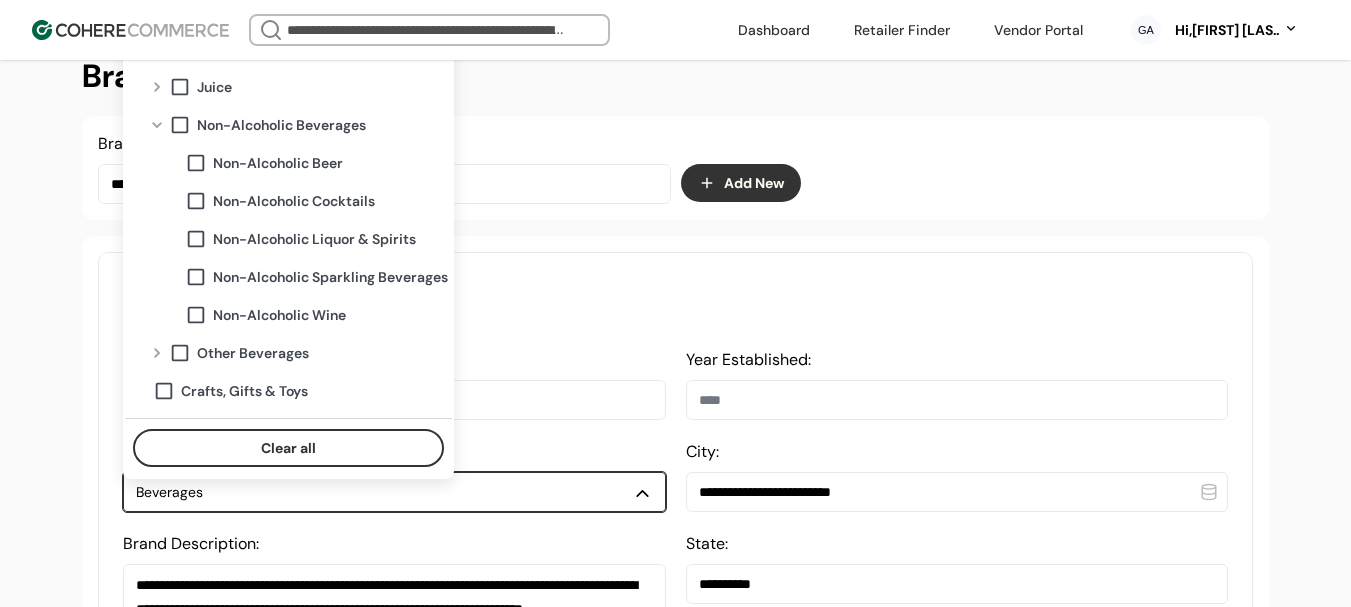 click at bounding box center (157, 125) 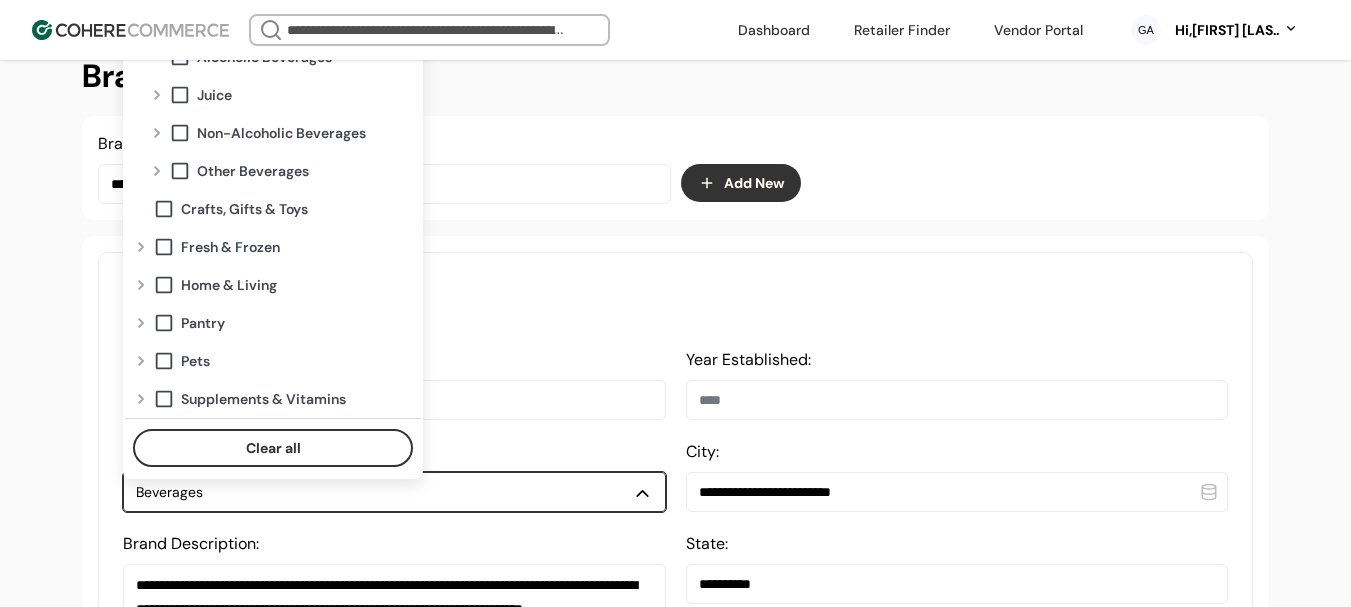 click at bounding box center [157, 95] 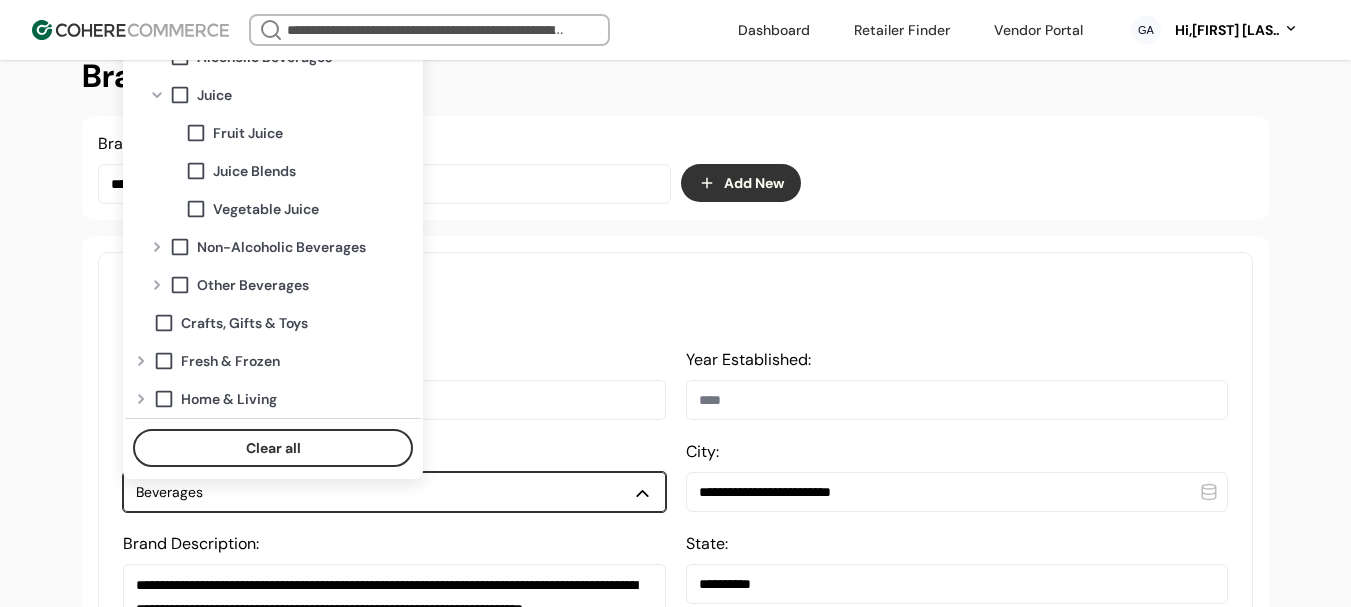 scroll, scrollTop: 100, scrollLeft: 0, axis: vertical 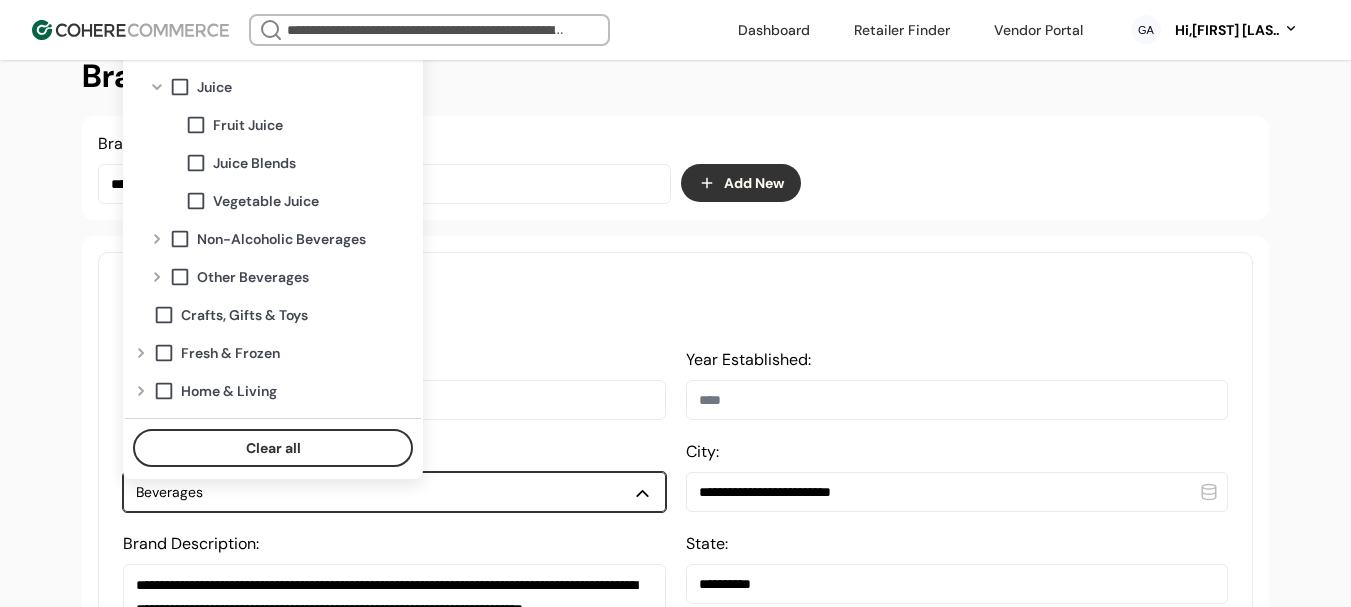 click at bounding box center [157, 87] 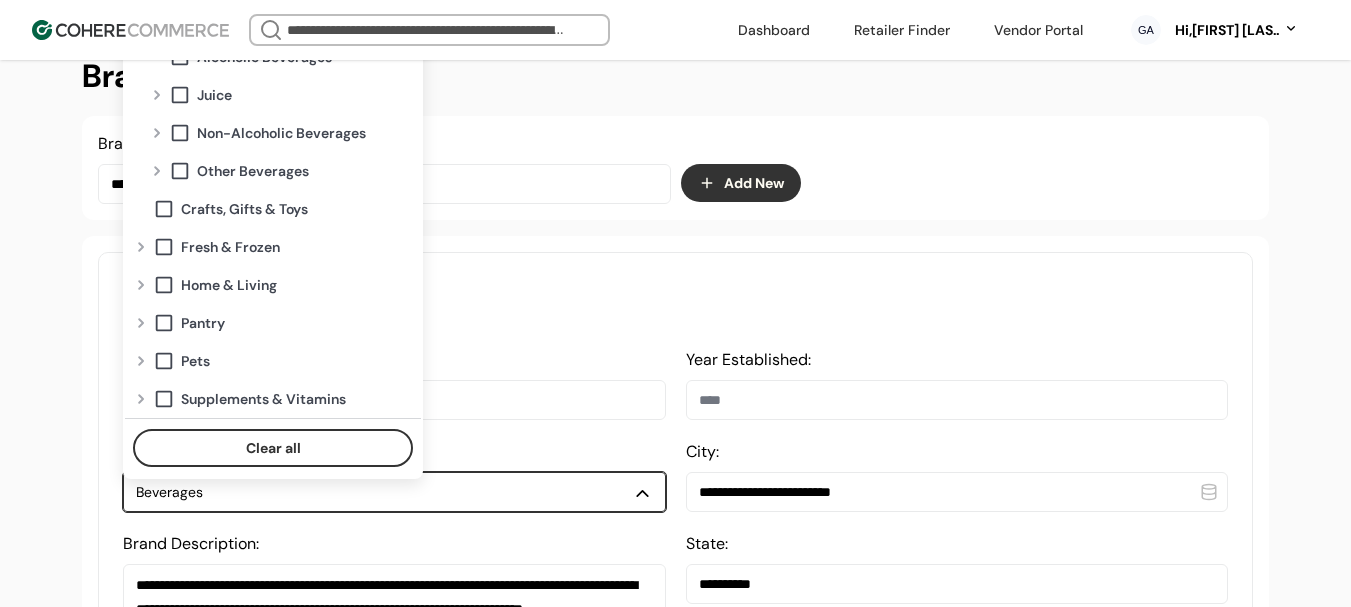 scroll, scrollTop: 92, scrollLeft: 0, axis: vertical 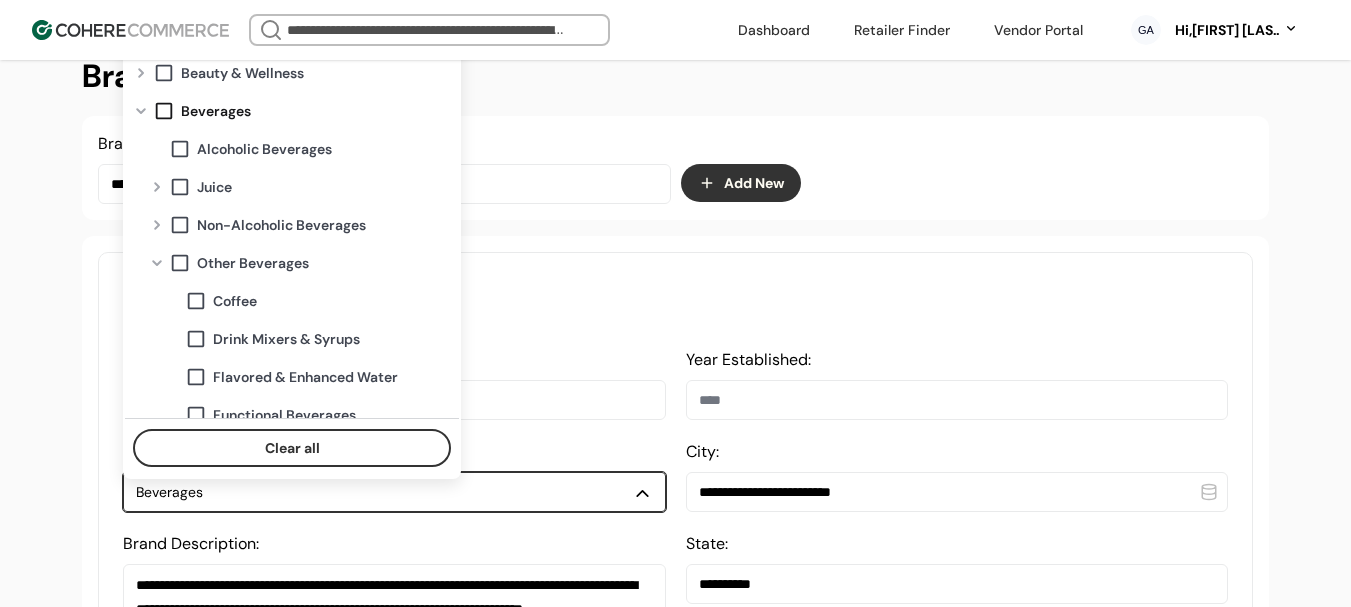 click at bounding box center [157, 225] 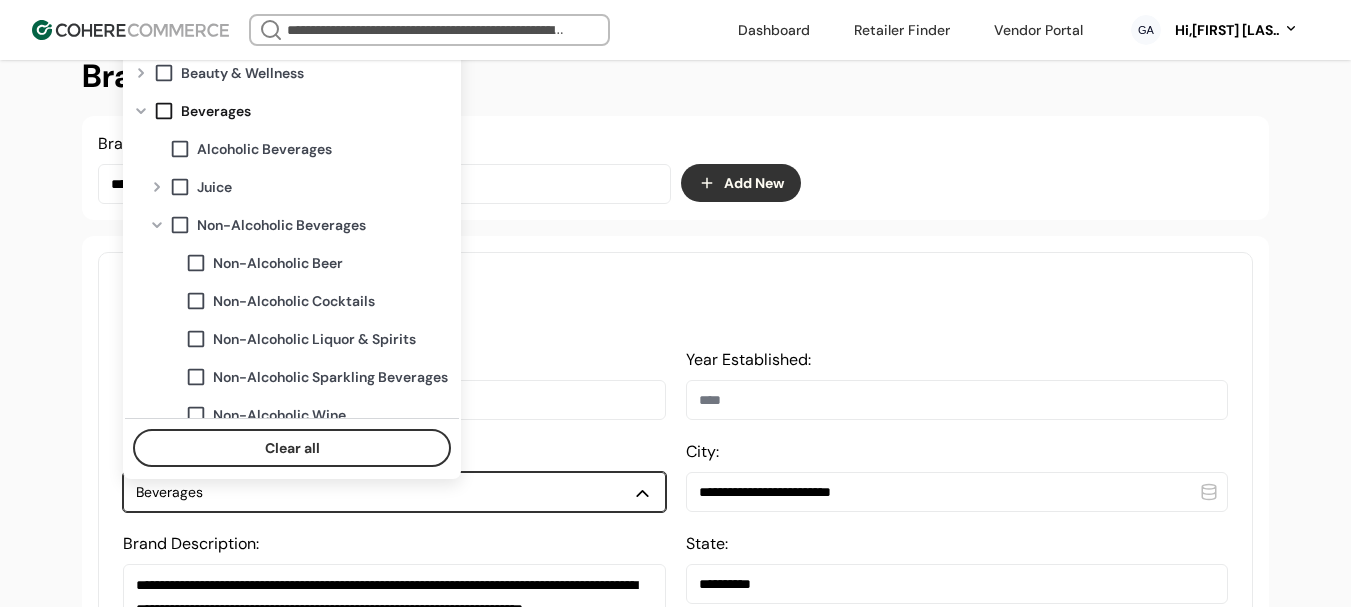 click at bounding box center (157, 225) 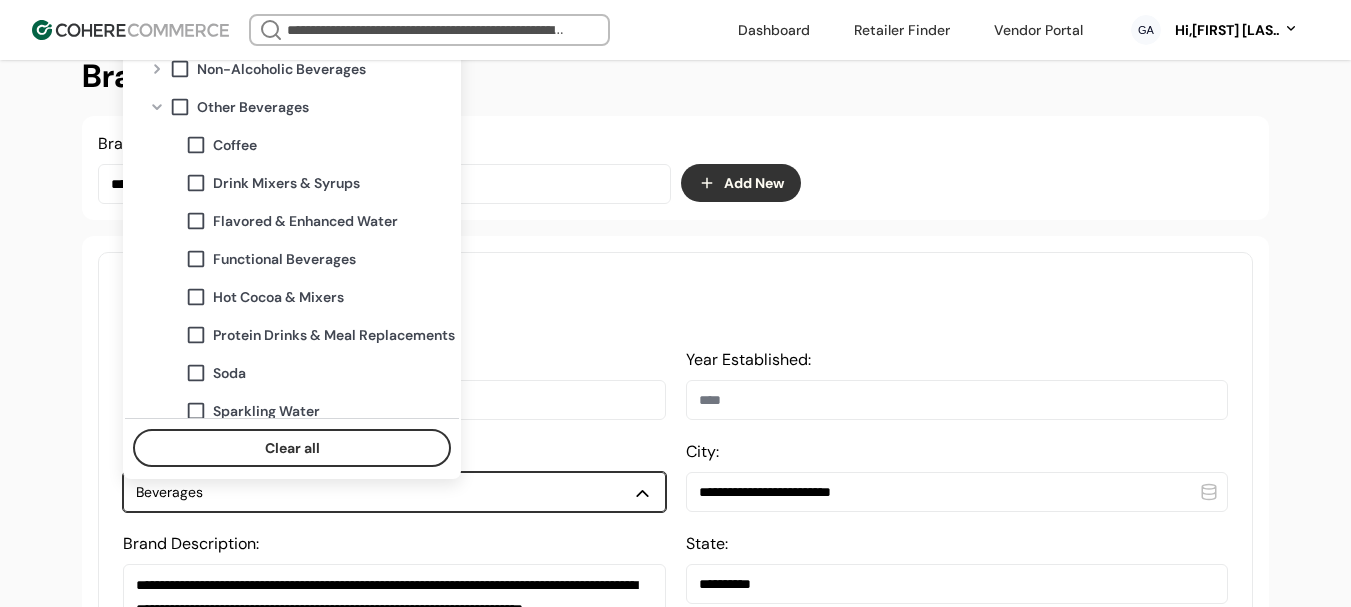 scroll, scrollTop: 200, scrollLeft: 0, axis: vertical 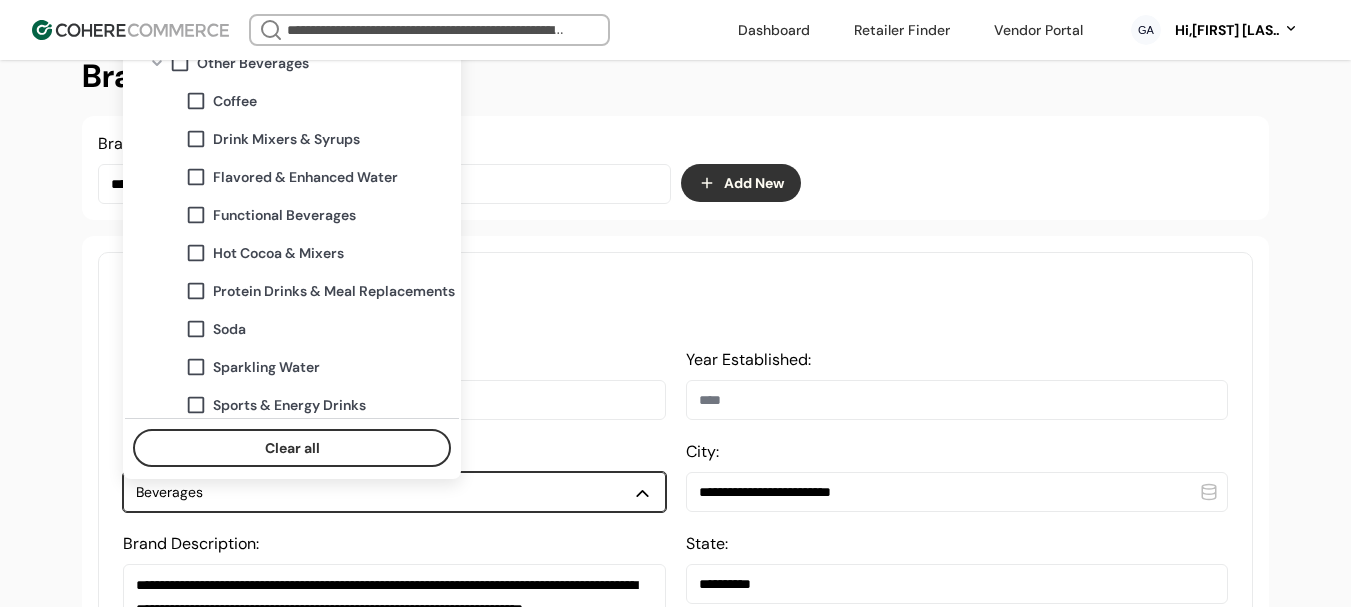click on "Functional Beverages" at bounding box center [284, 215] 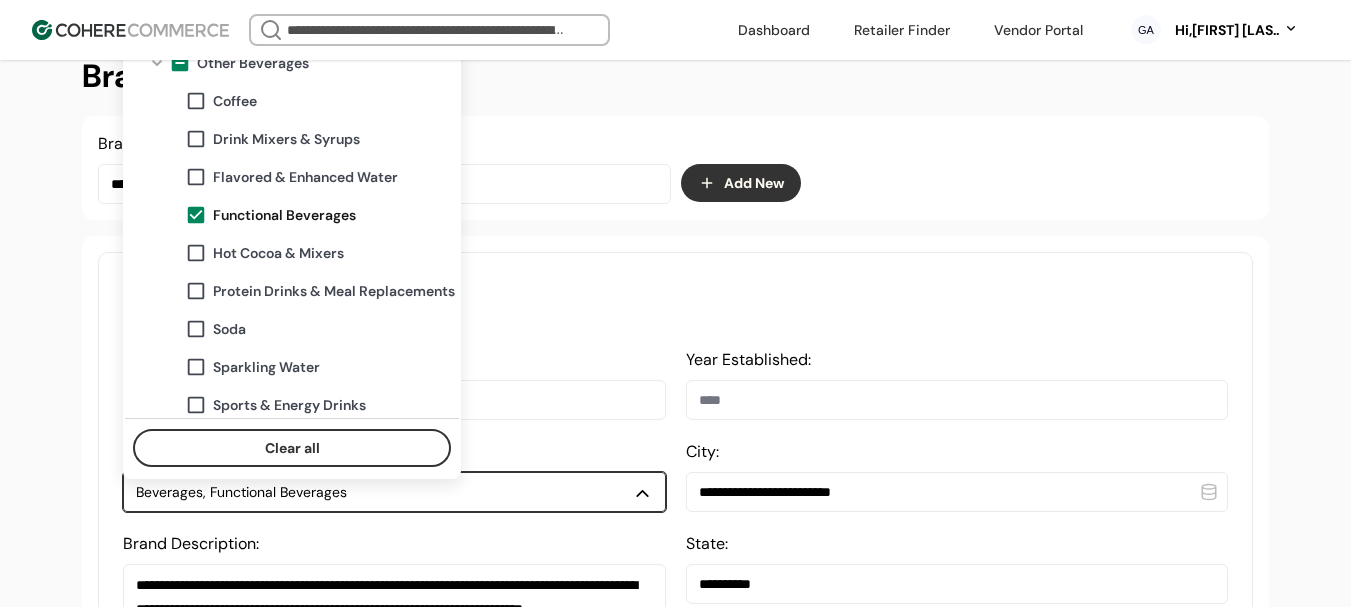 click on "**********" at bounding box center (675, 1161) 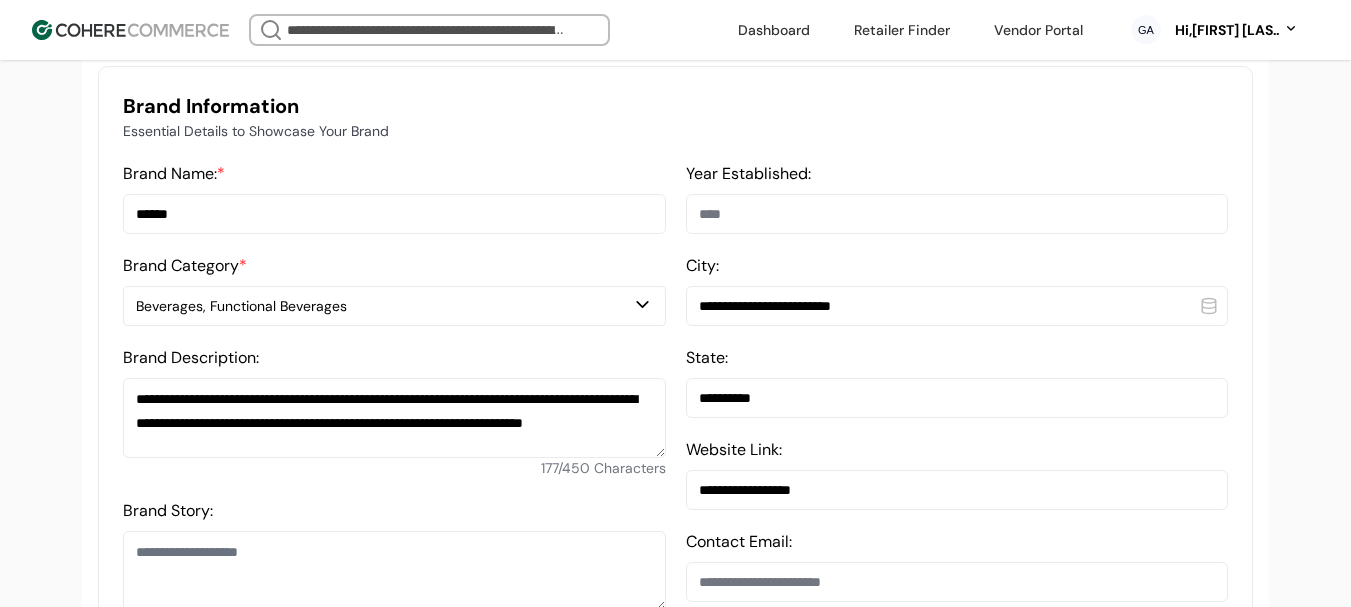 scroll, scrollTop: 500, scrollLeft: 0, axis: vertical 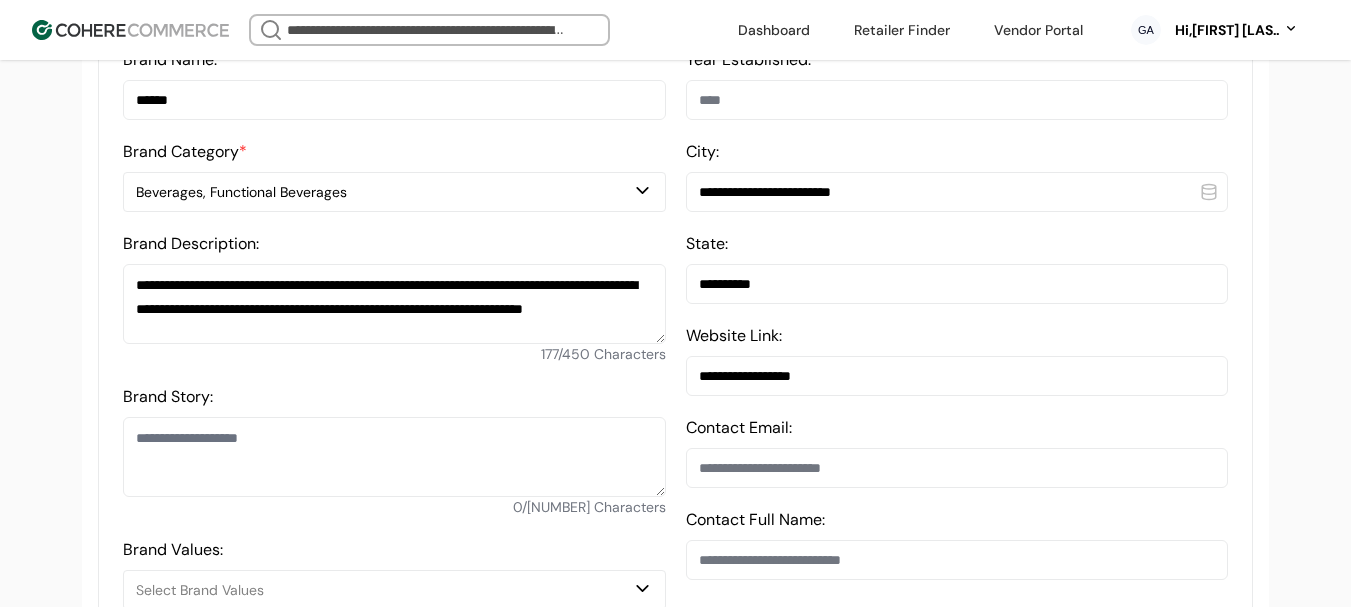 click on "Brand Story:" at bounding box center (394, 457) 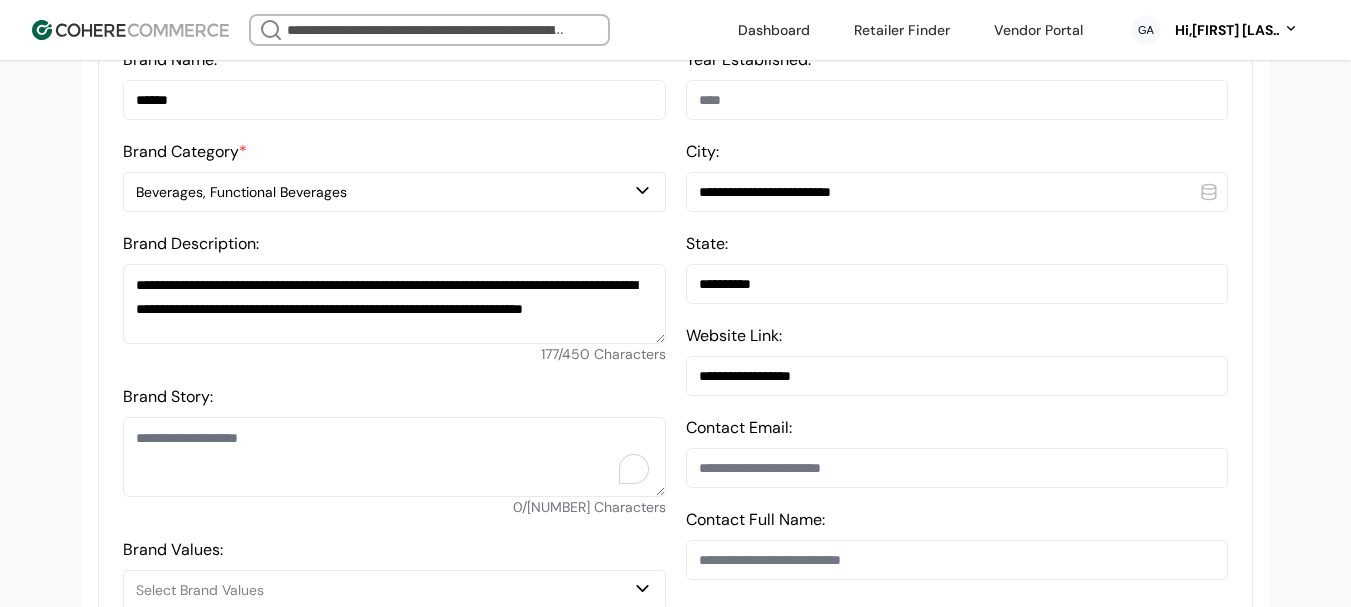 paste on "**********" 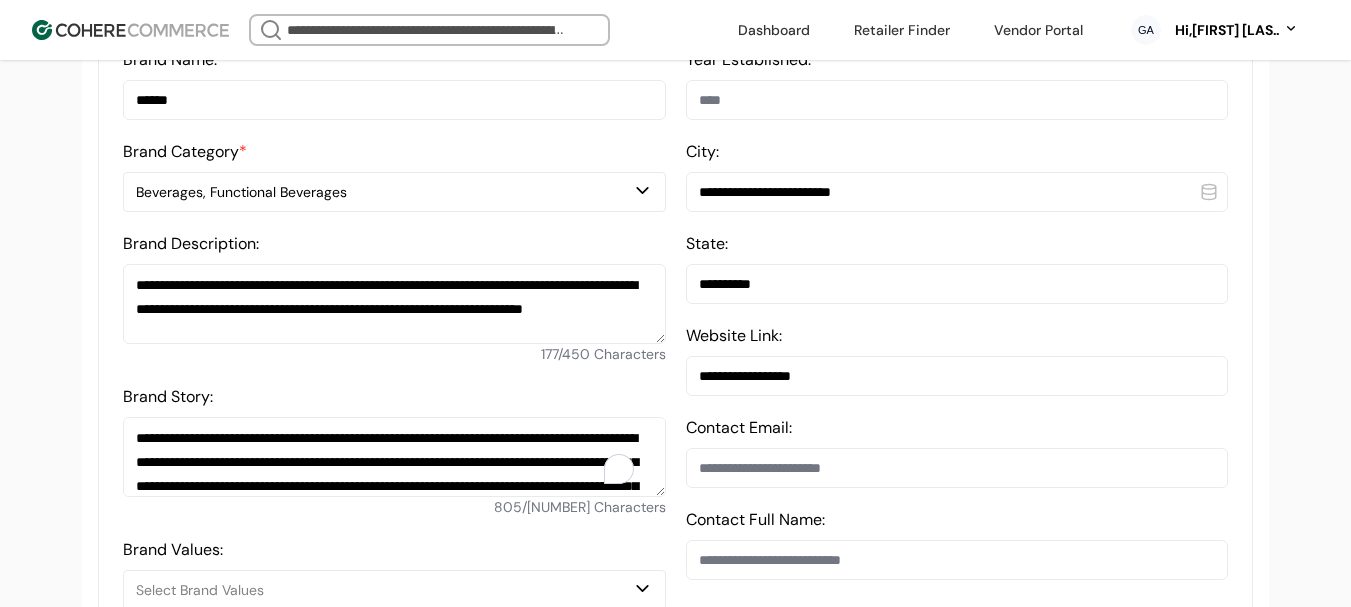 scroll, scrollTop: 263, scrollLeft: 0, axis: vertical 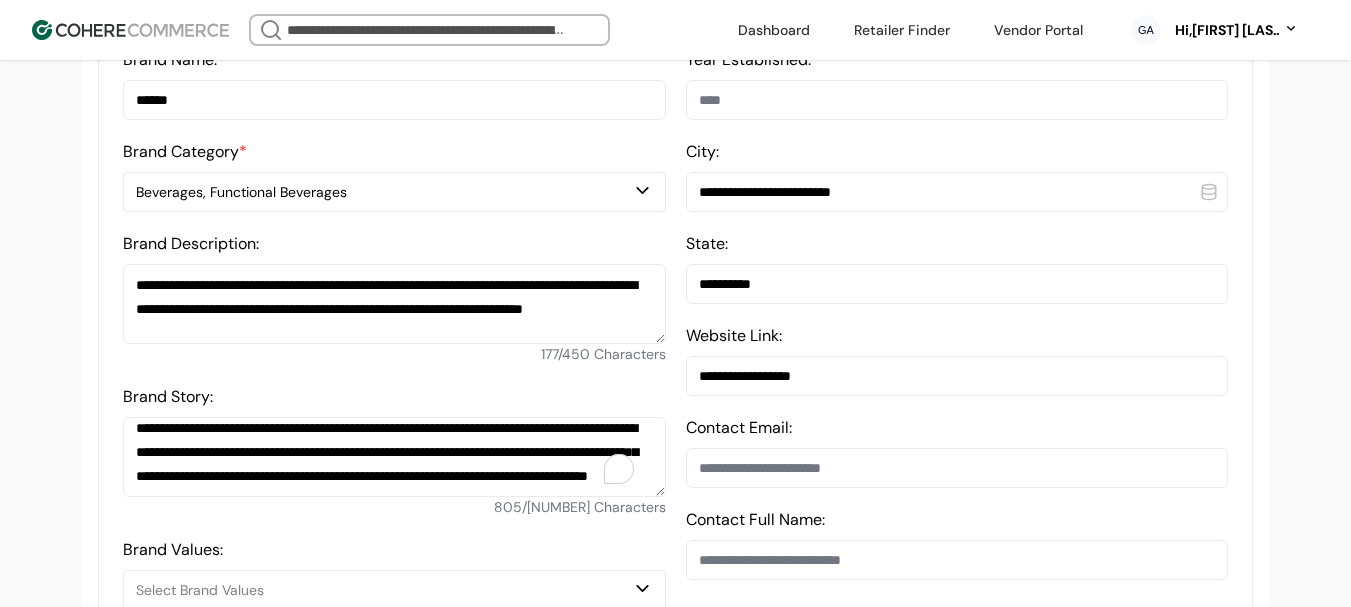 type on "**********" 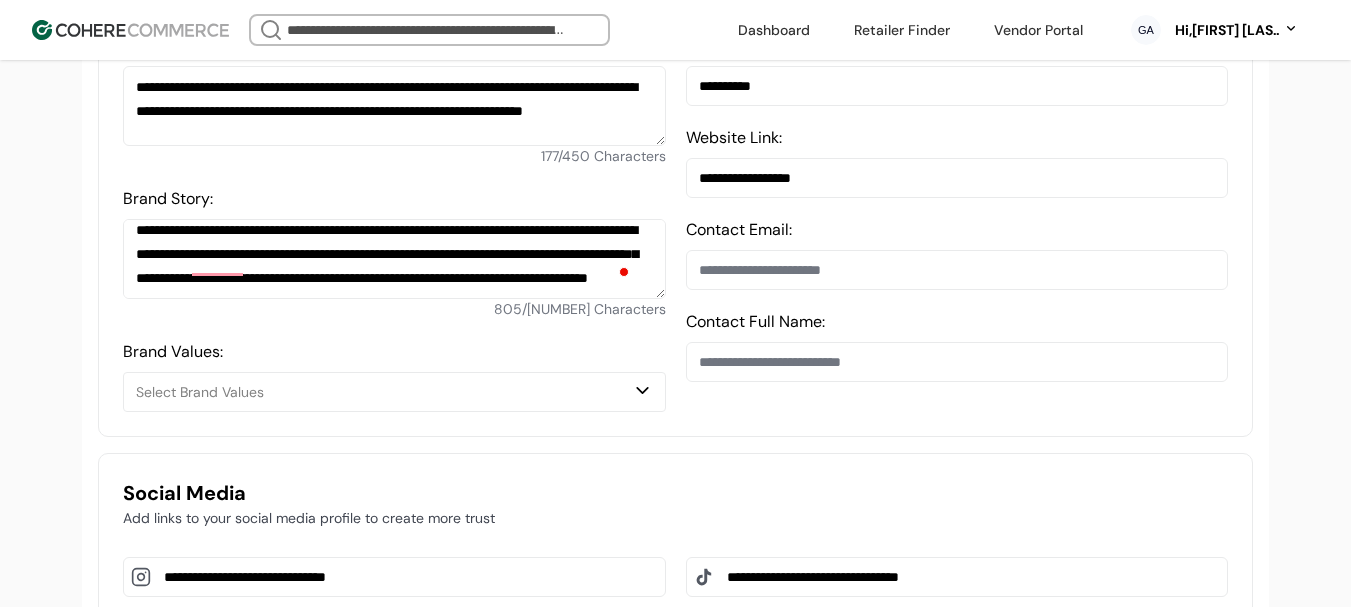 scroll, scrollTop: 800, scrollLeft: 0, axis: vertical 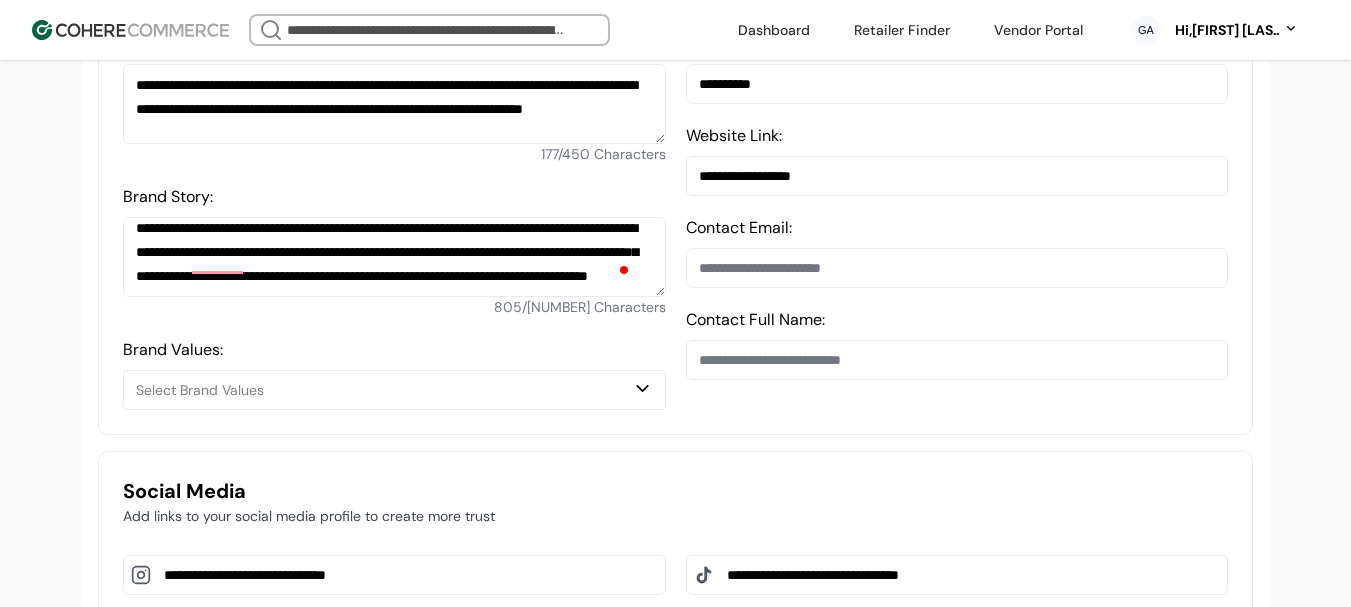 drag, startPoint x: 783, startPoint y: 372, endPoint x: 654, endPoint y: 217, distance: 201.65813 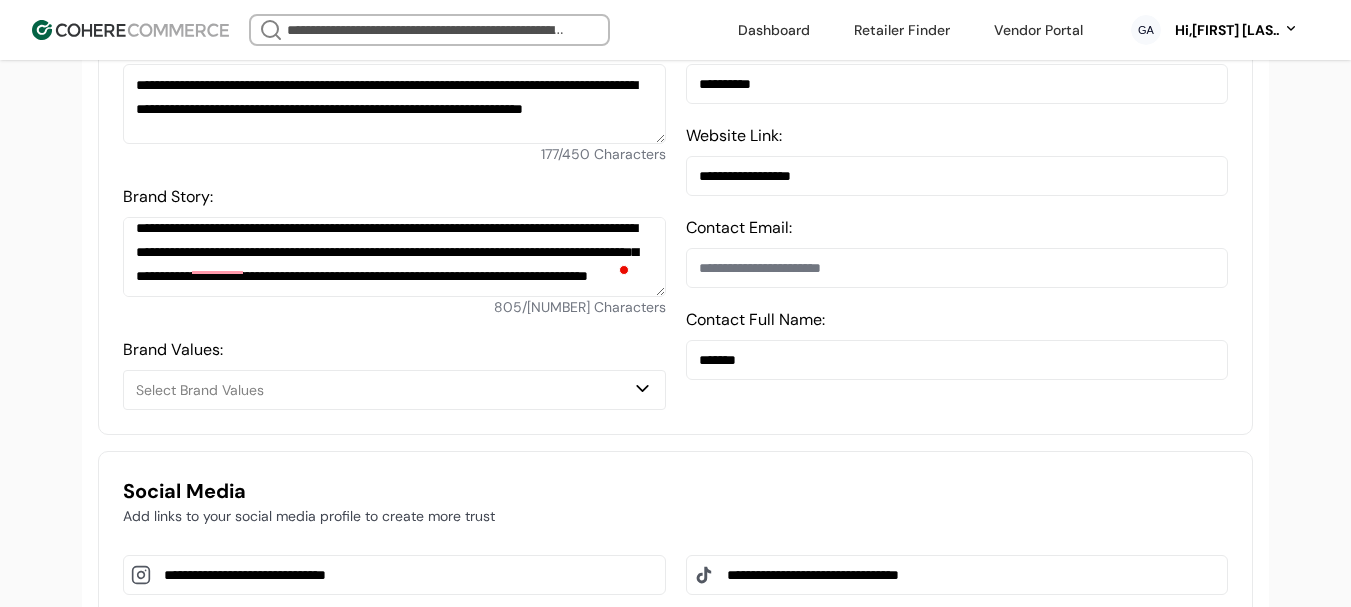 type on "*******" 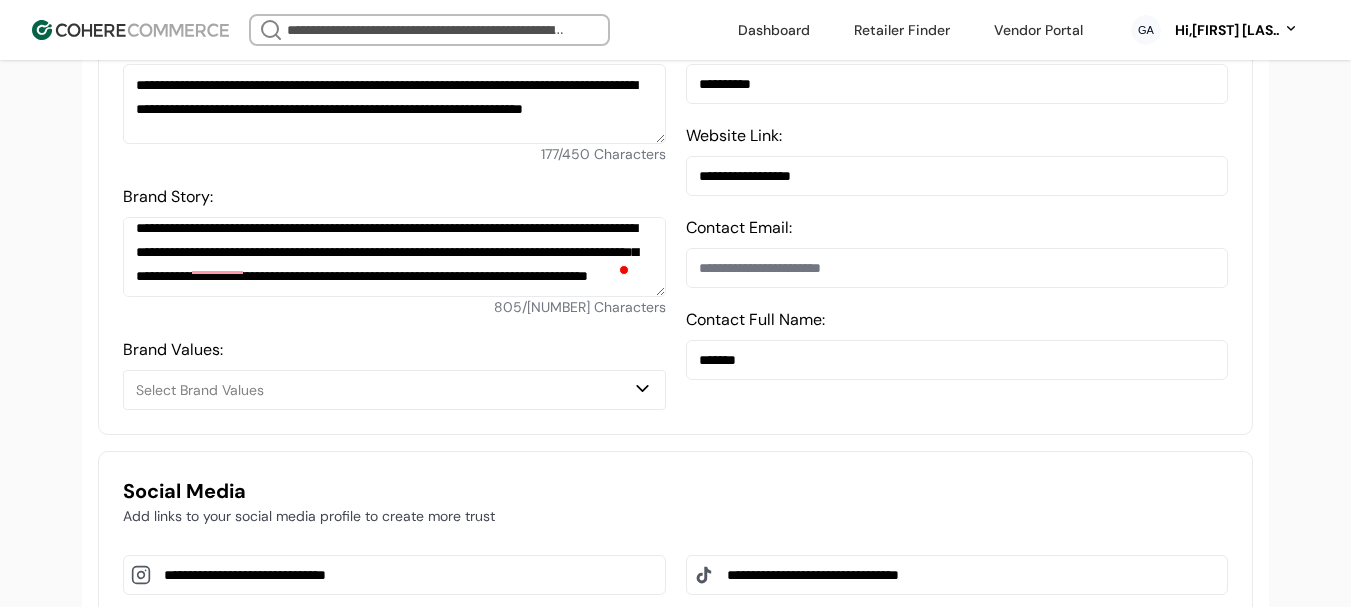 click at bounding box center [957, 268] 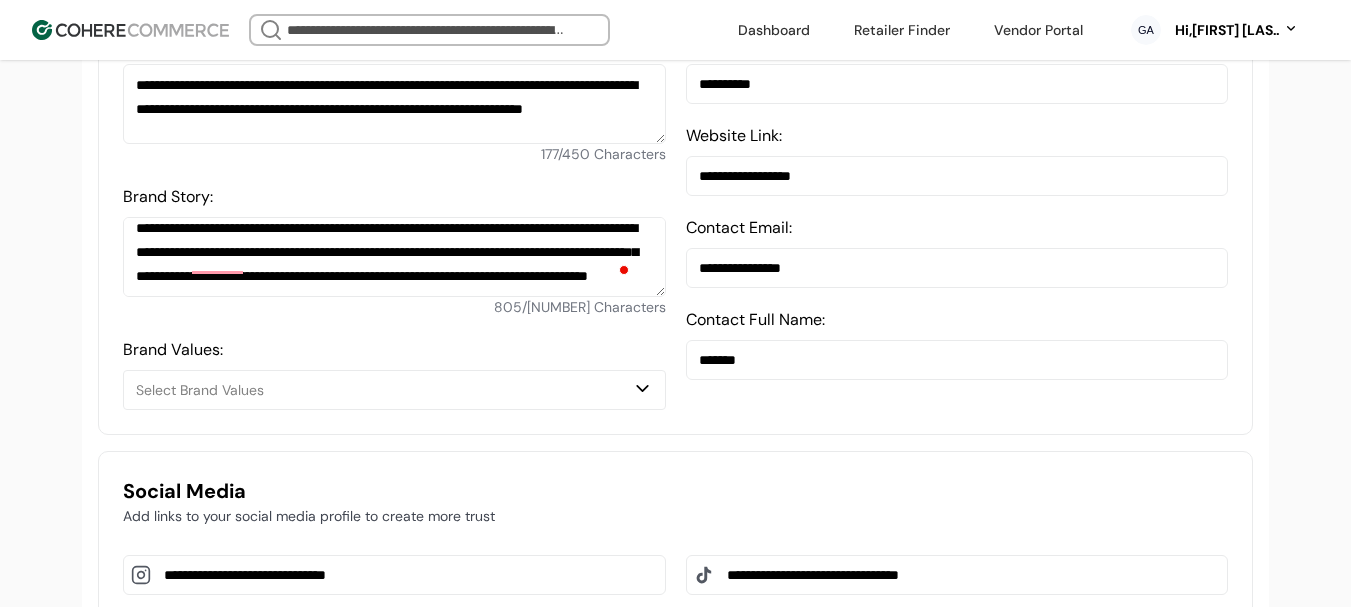 type on "**********" 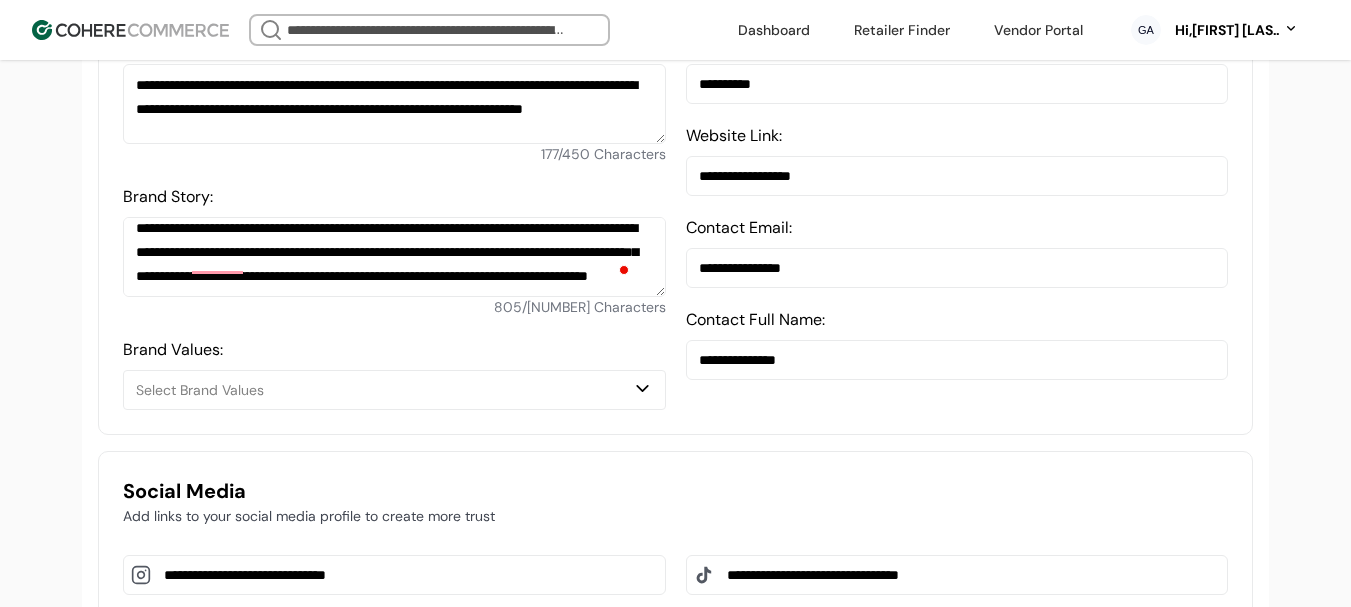 type on "**********" 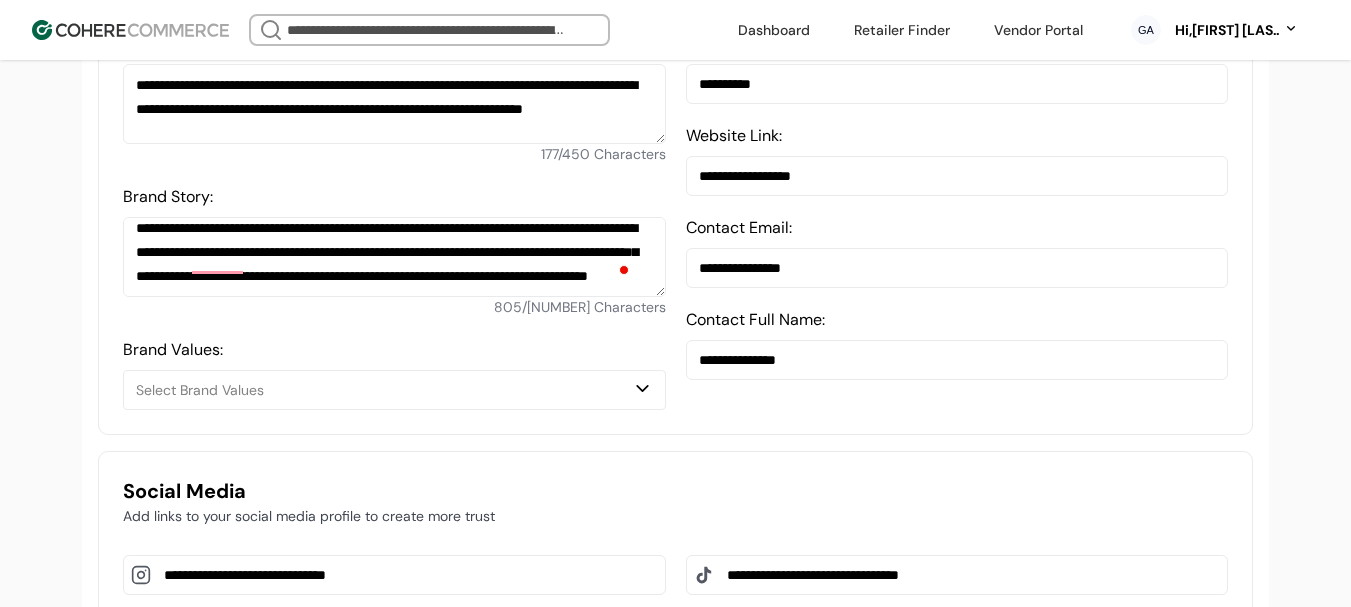 scroll, scrollTop: 600, scrollLeft: 0, axis: vertical 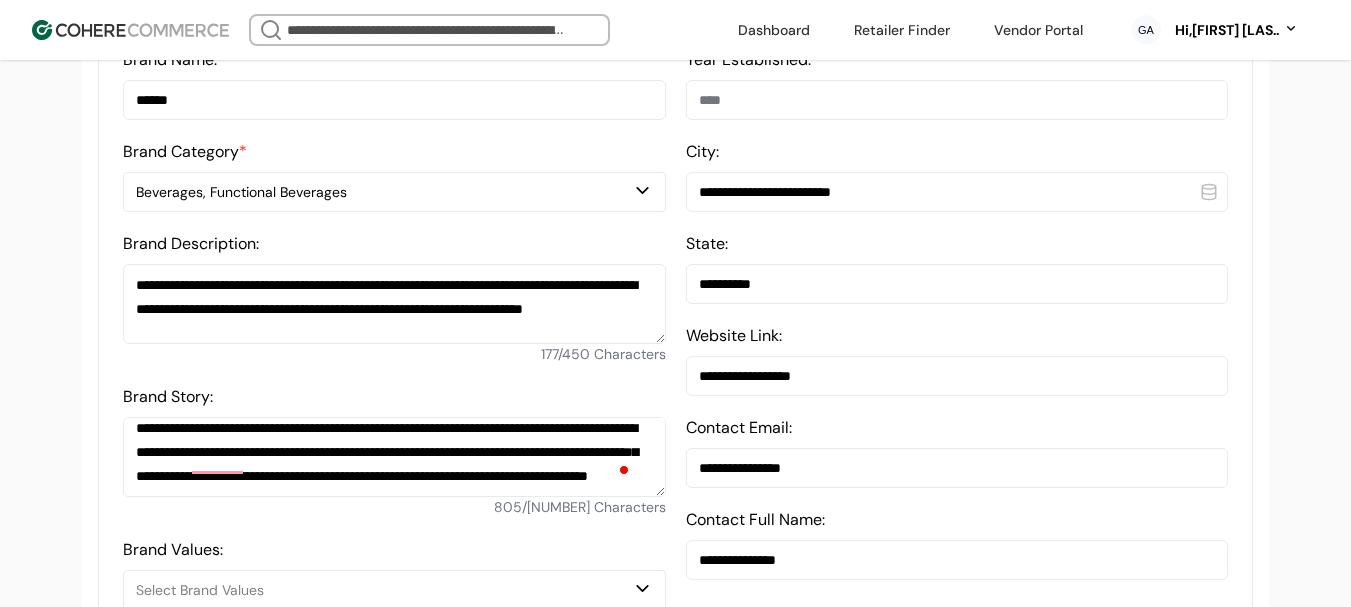 click at bounding box center (957, 100) 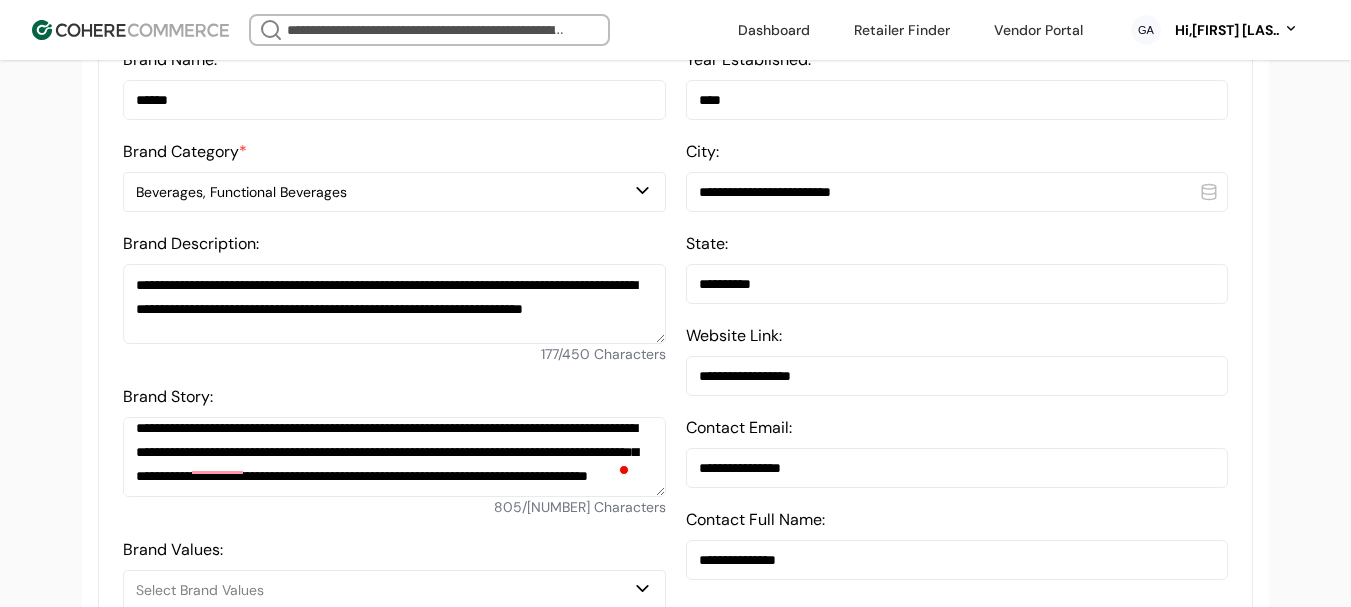 type on "****" 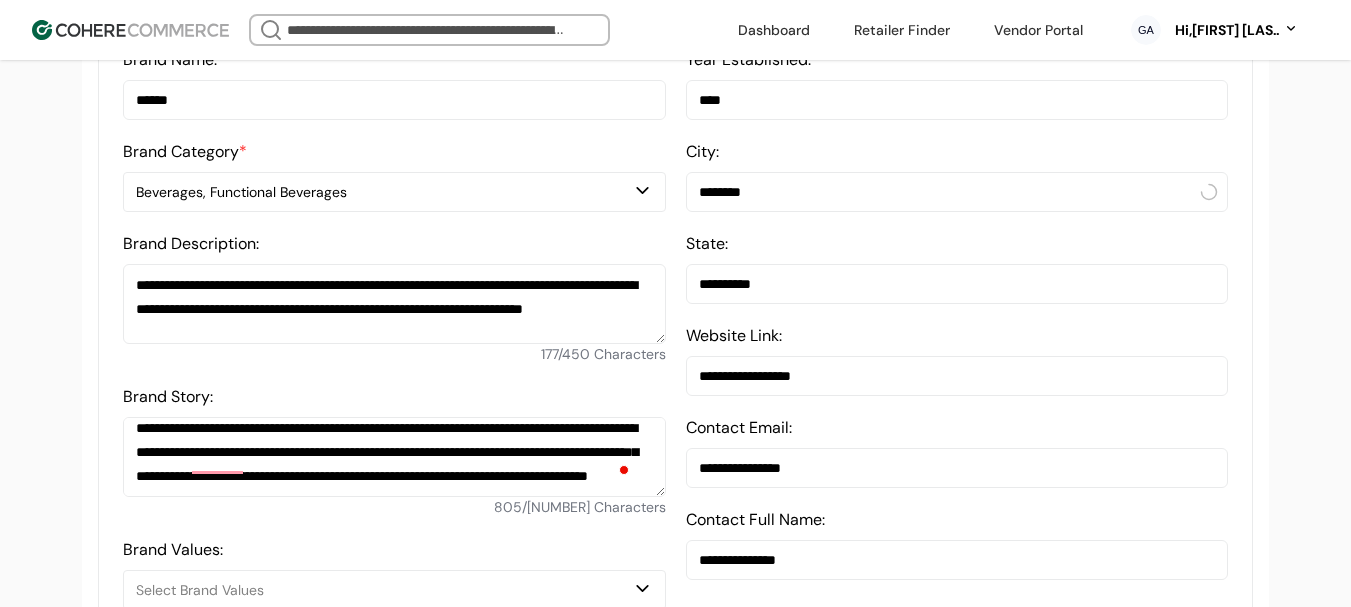 click on "********" at bounding box center [957, 192] 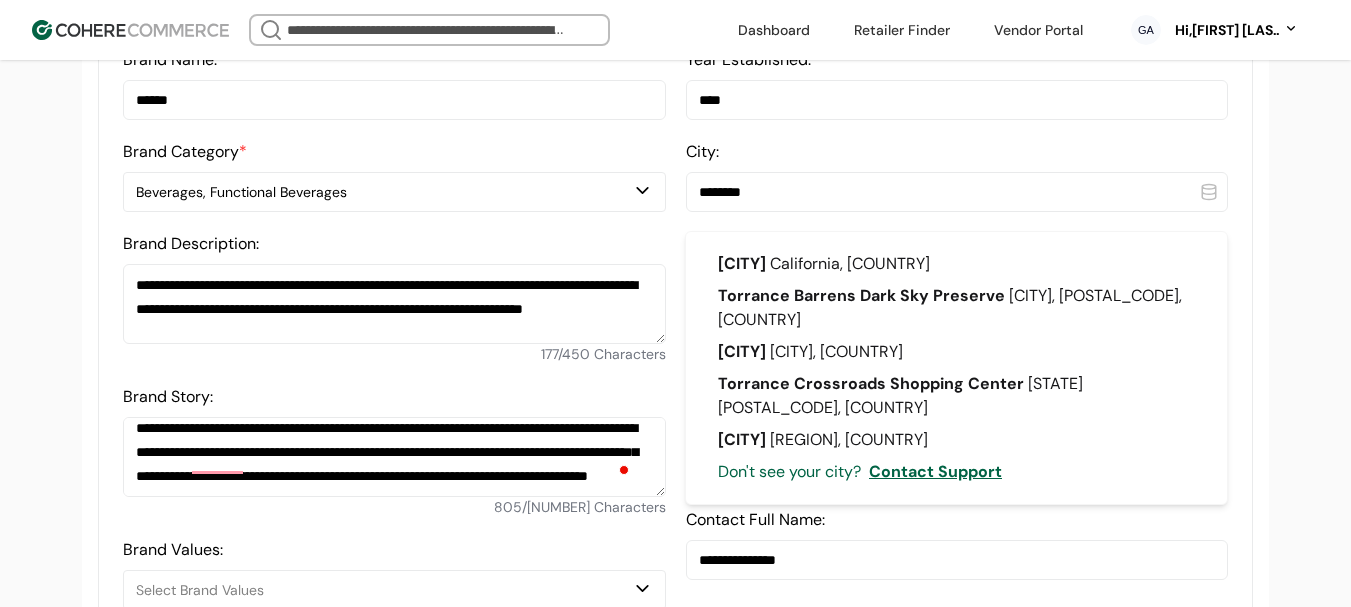 type on "********" 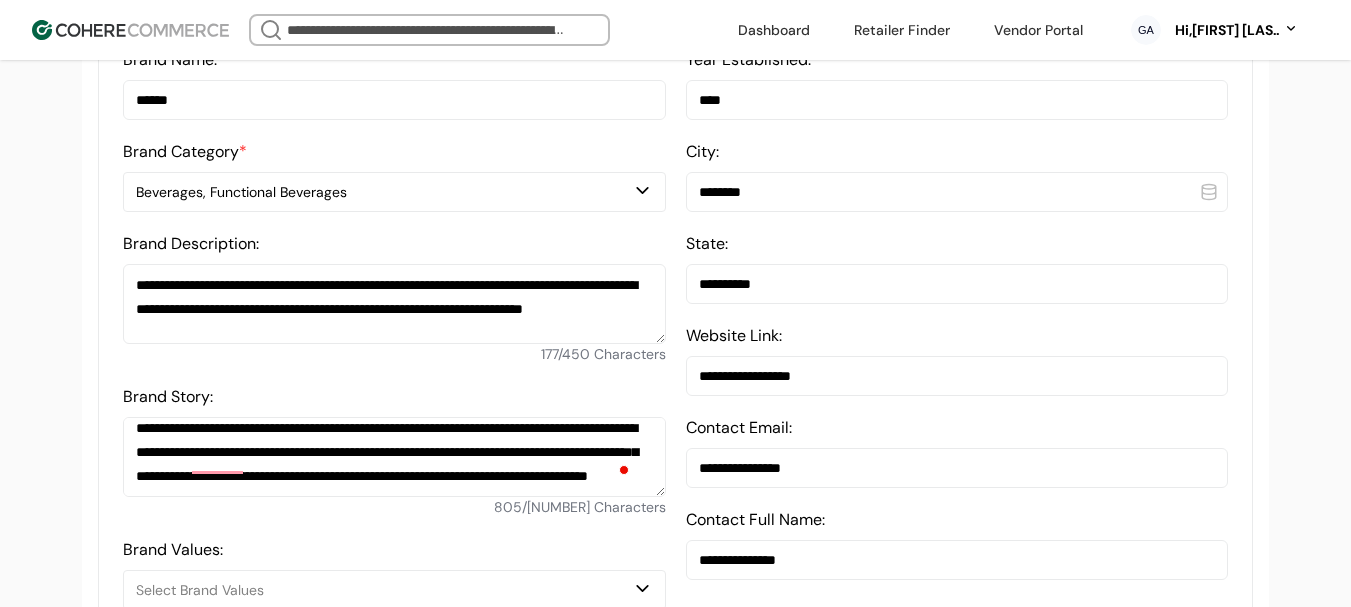 click on "**********" at bounding box center [675, 953] 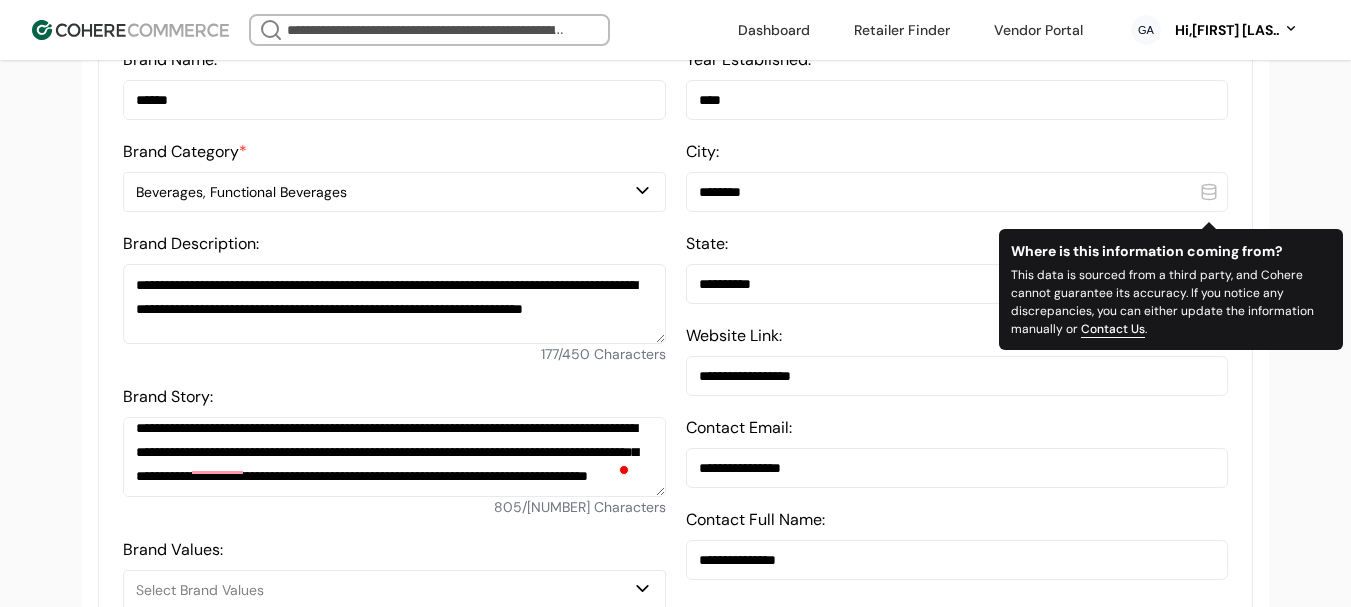click on "**********" at bounding box center [675, 953] 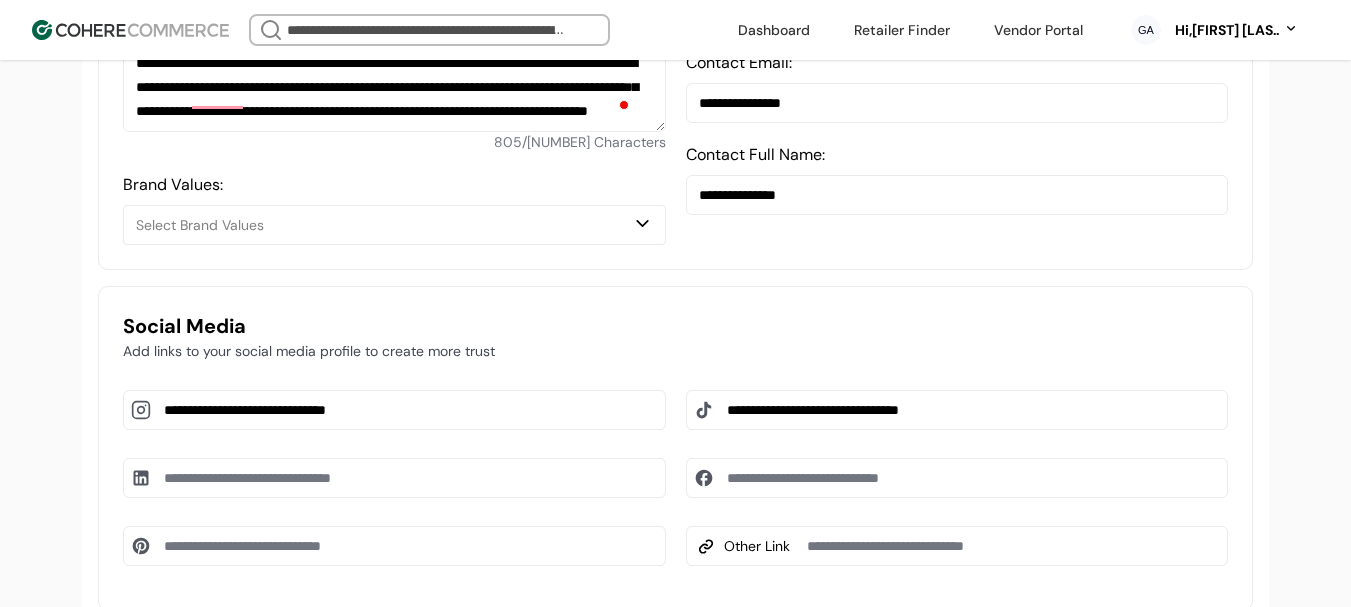 scroll, scrollTop: 1000, scrollLeft: 0, axis: vertical 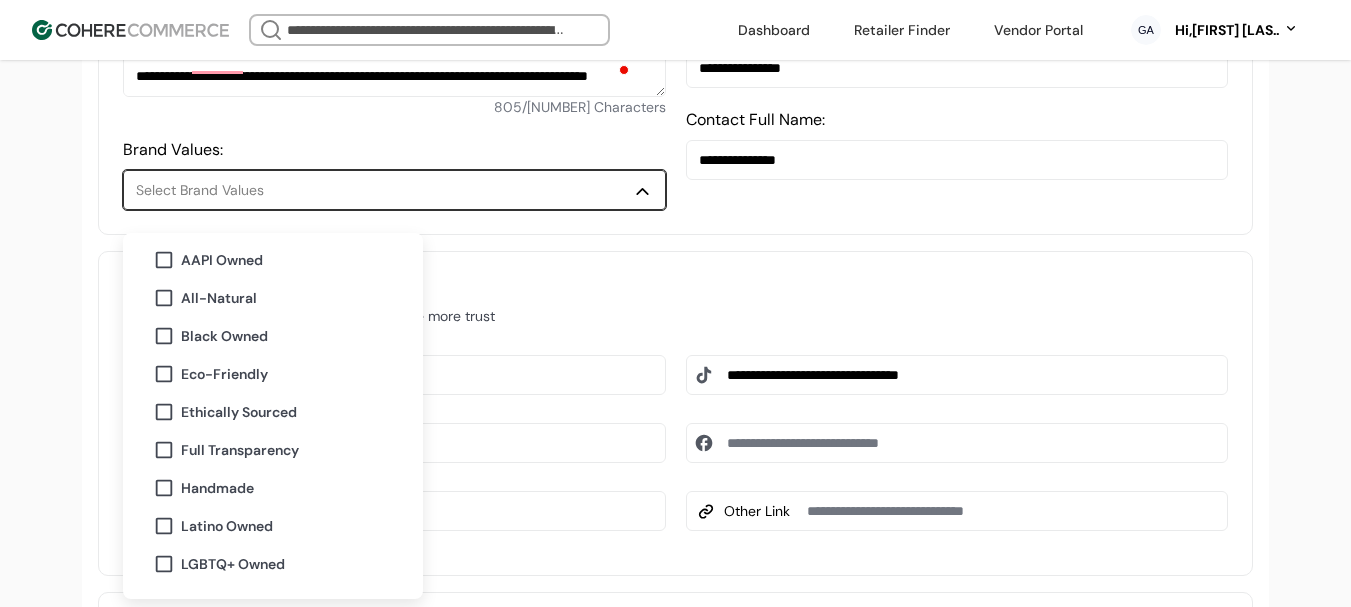 click on "Select Brand Values" at bounding box center [384, 190] 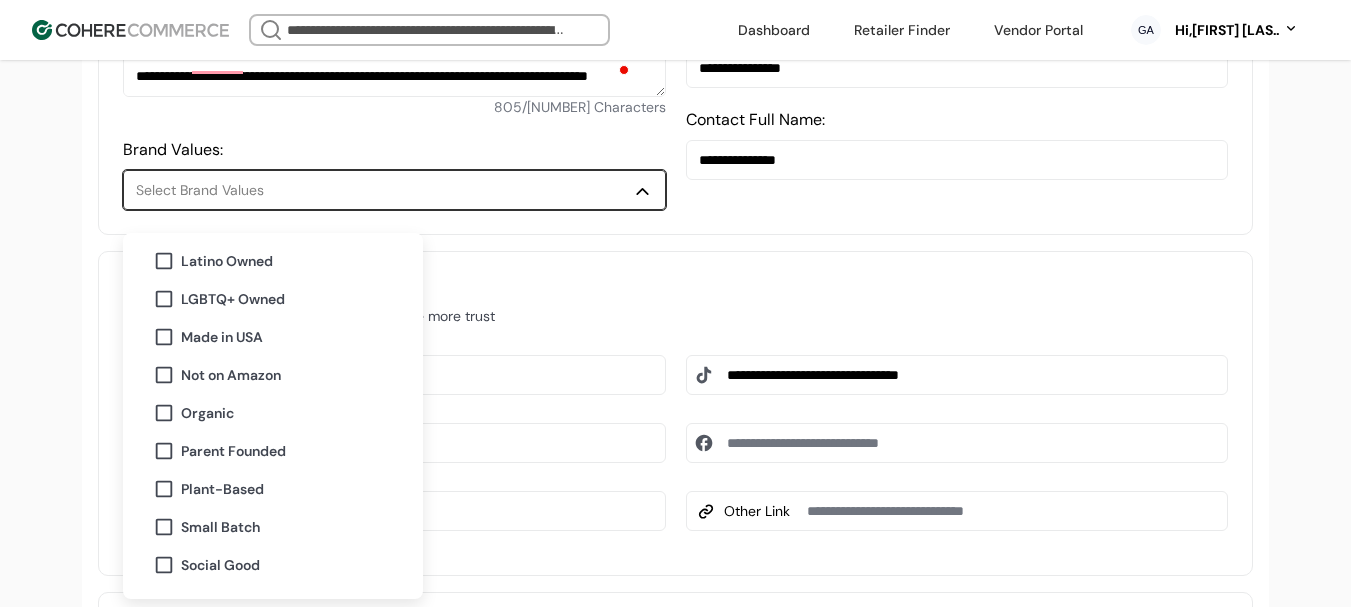 scroll, scrollTop: 300, scrollLeft: 0, axis: vertical 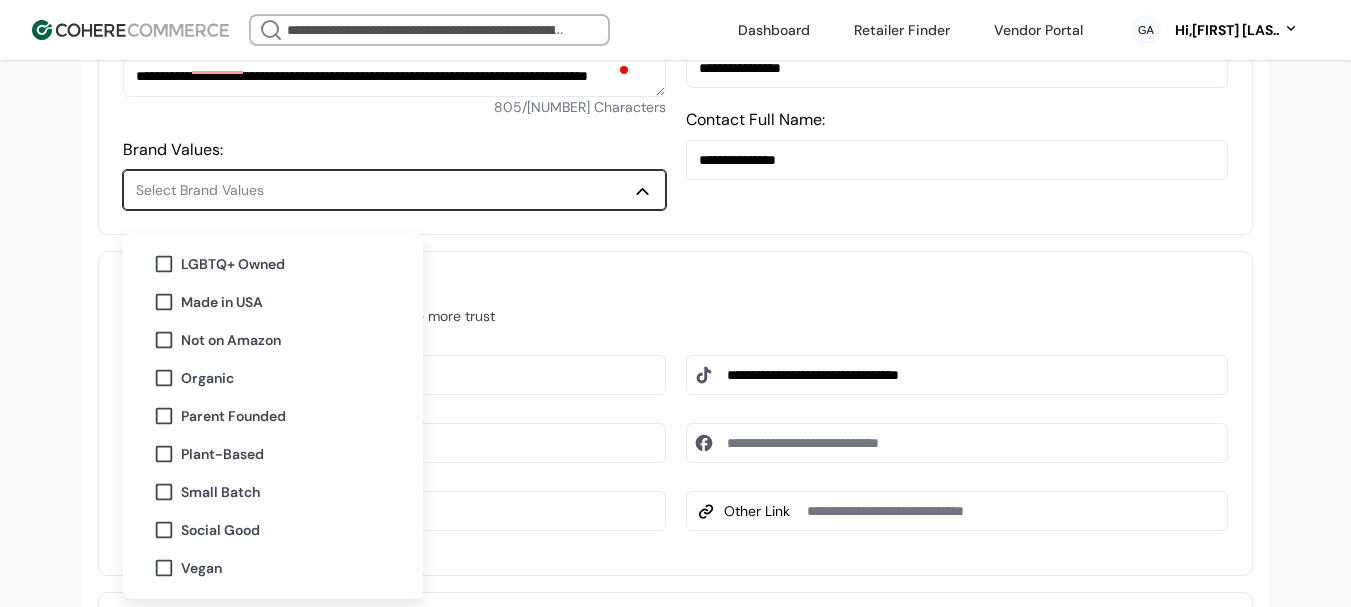 click on "Plant-Based" at bounding box center (222, 454) 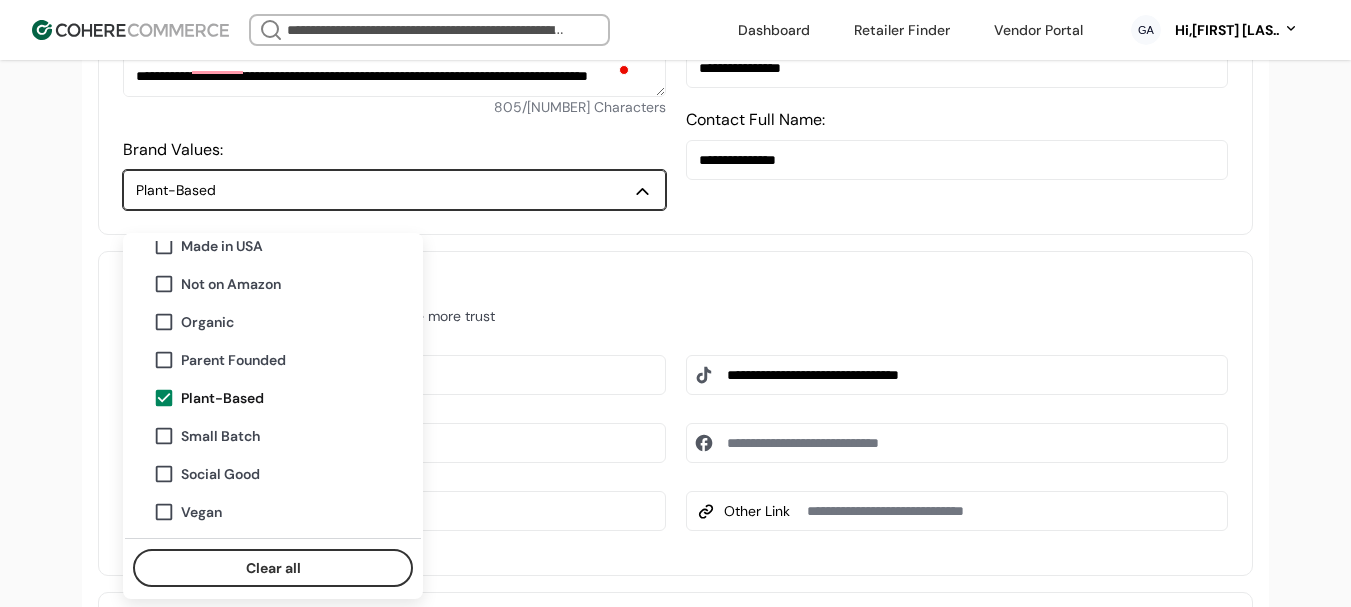 scroll, scrollTop: 387, scrollLeft: 0, axis: vertical 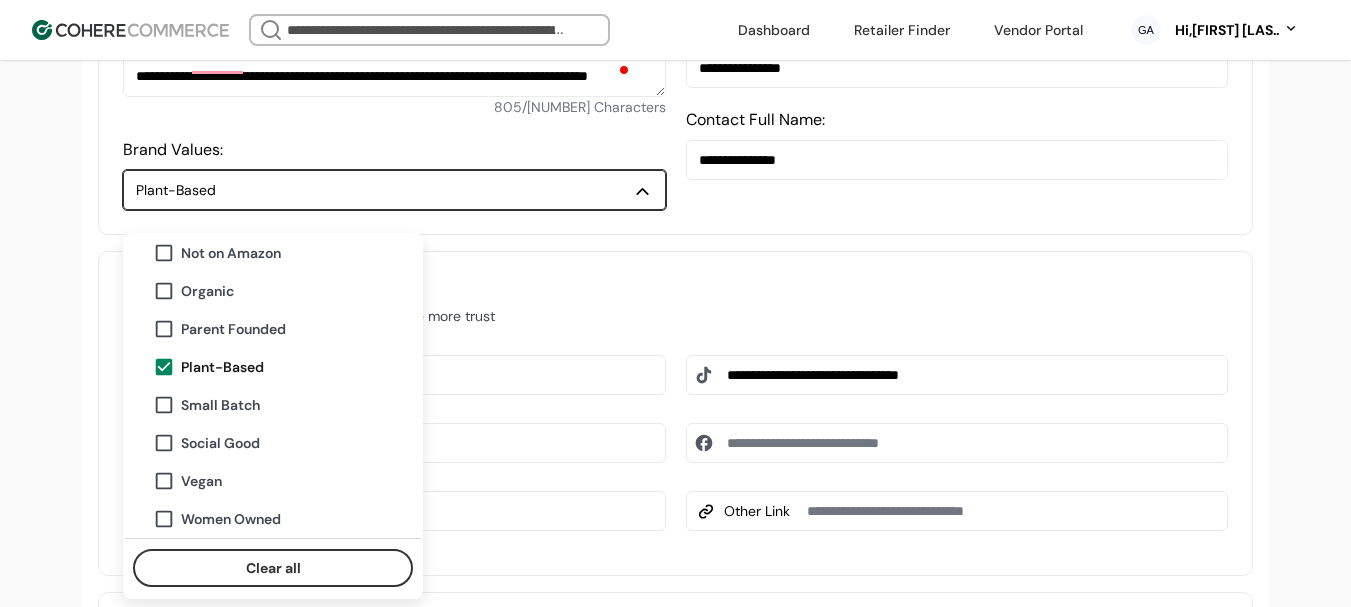 click on "Women Owned" at bounding box center (231, 519) 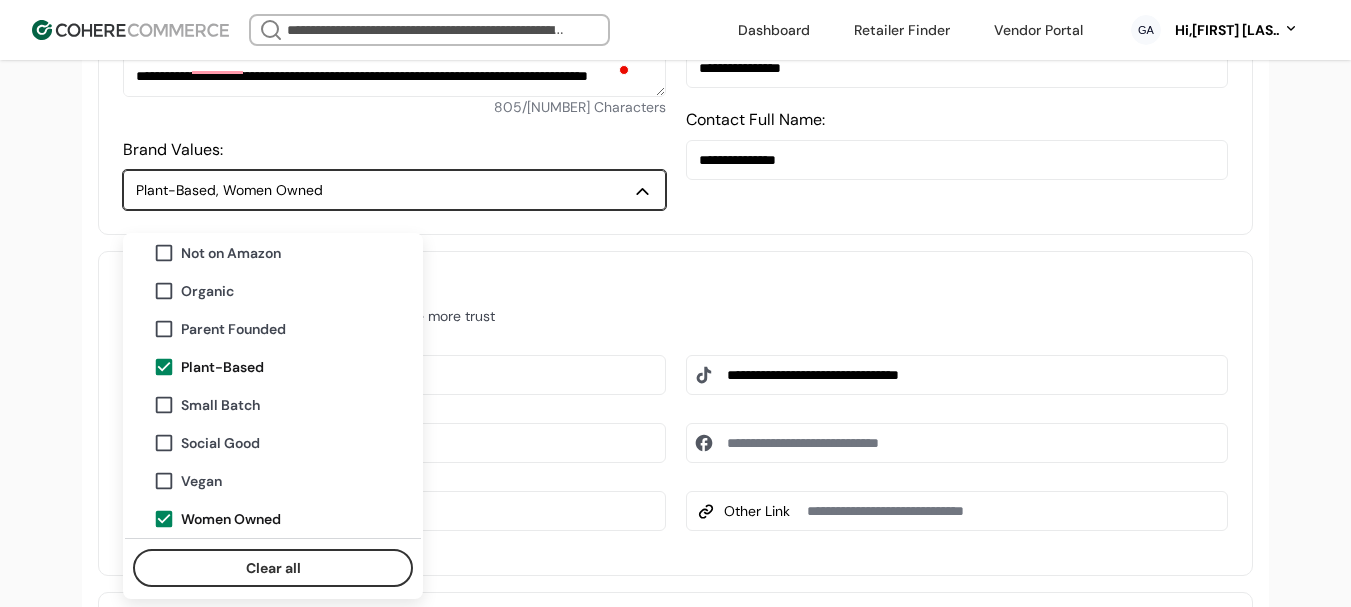scroll, scrollTop: 1081, scrollLeft: 0, axis: vertical 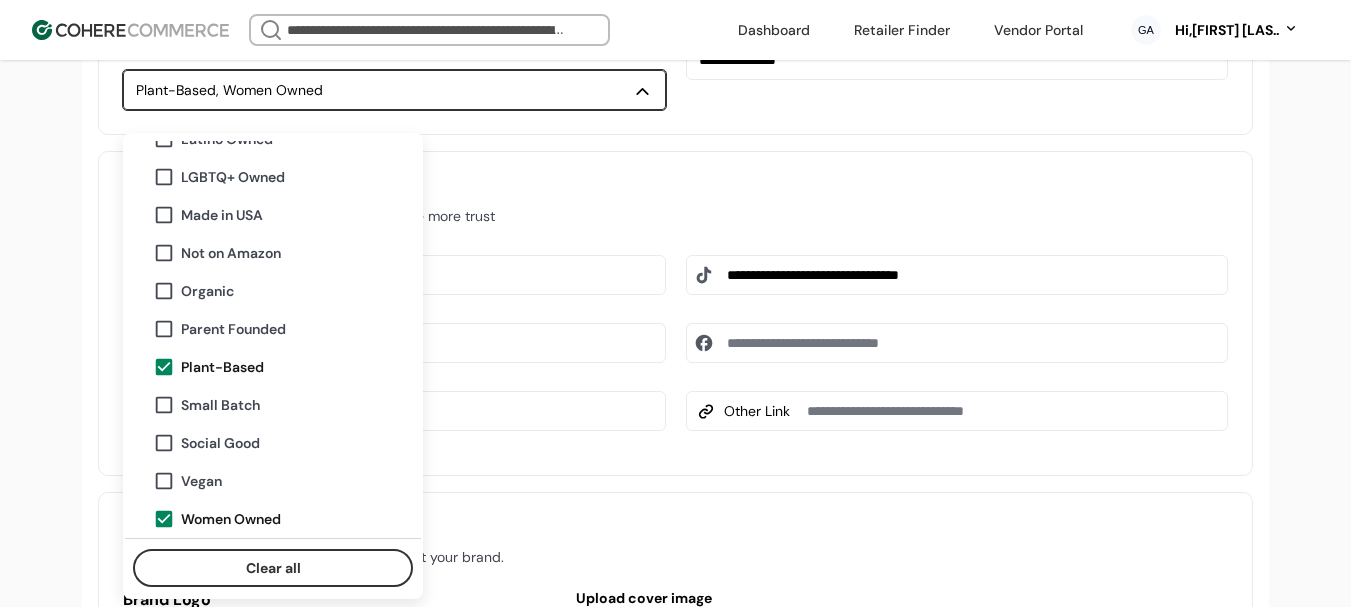 click on "Add links to your social media profile to create more trust" at bounding box center [675, 216] 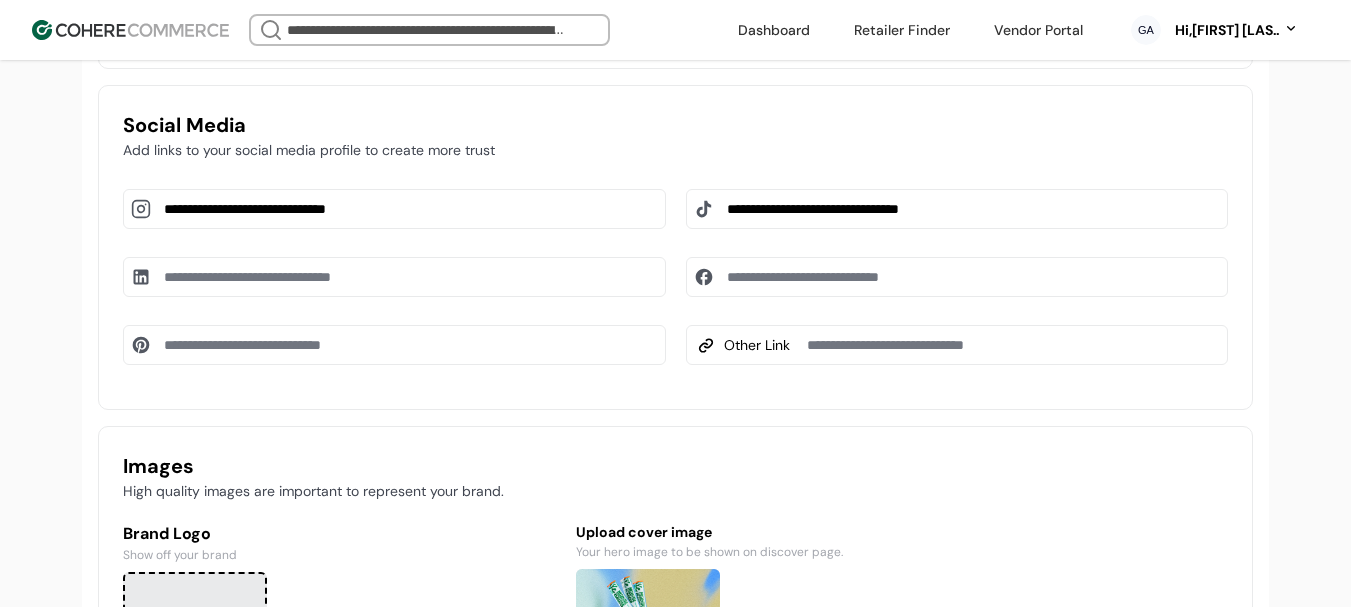 scroll, scrollTop: 1200, scrollLeft: 0, axis: vertical 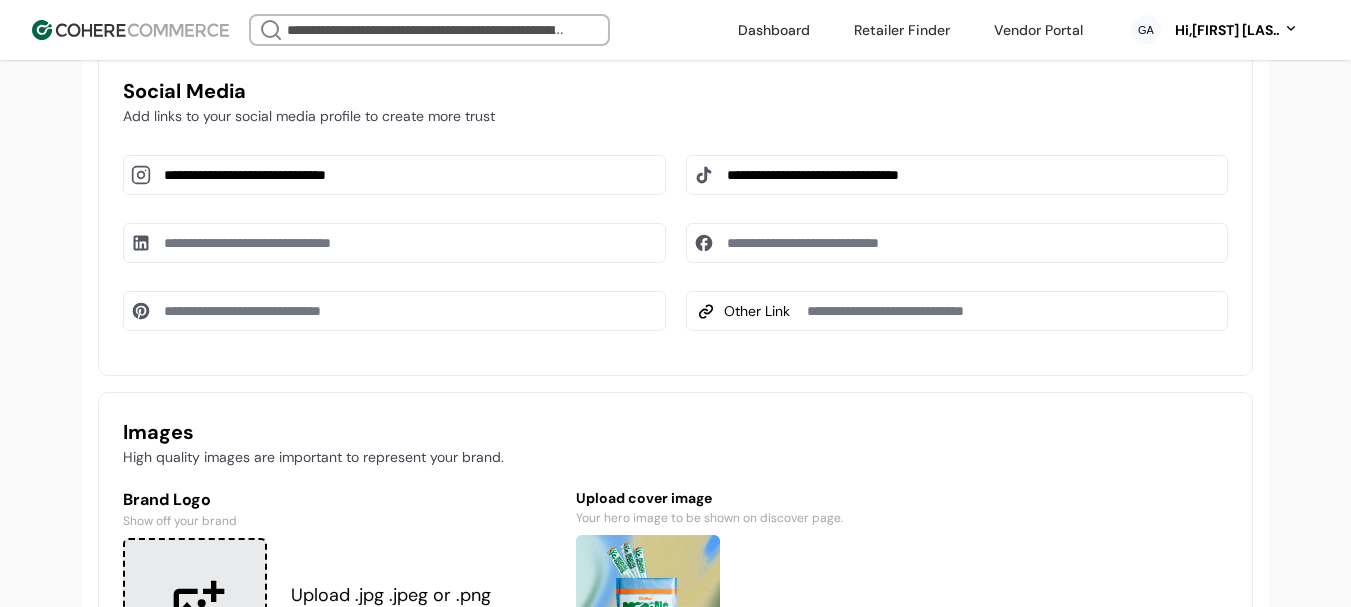 click on "**********" at bounding box center [957, 175] 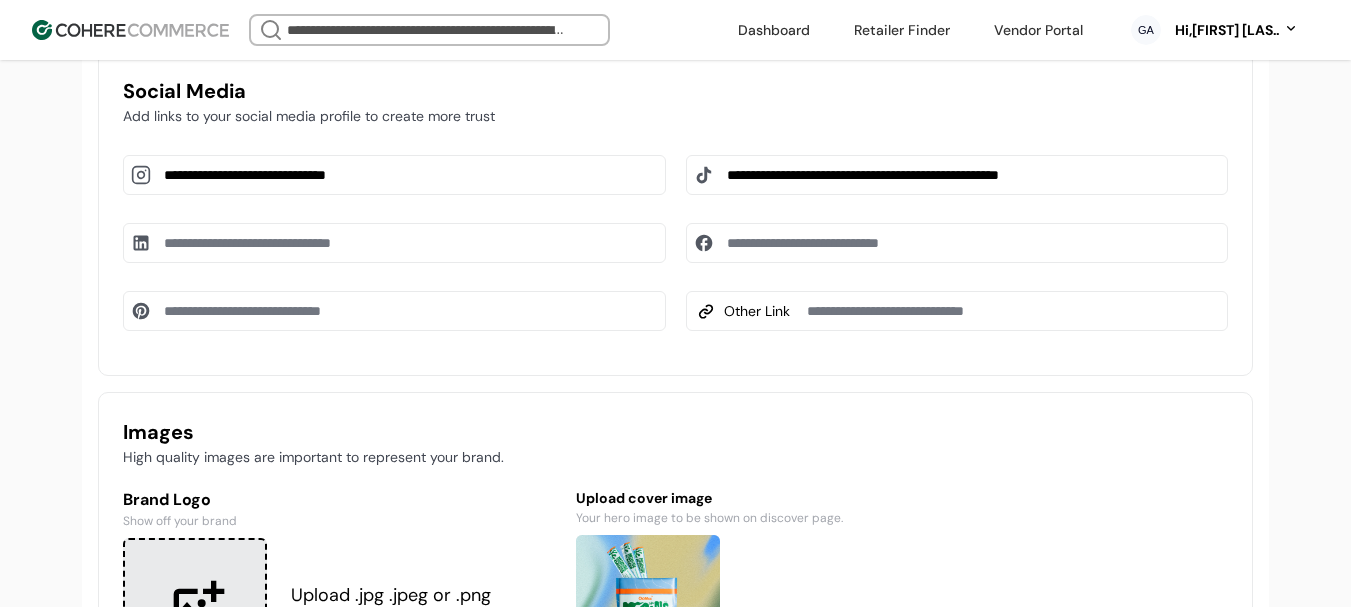 type on "**********" 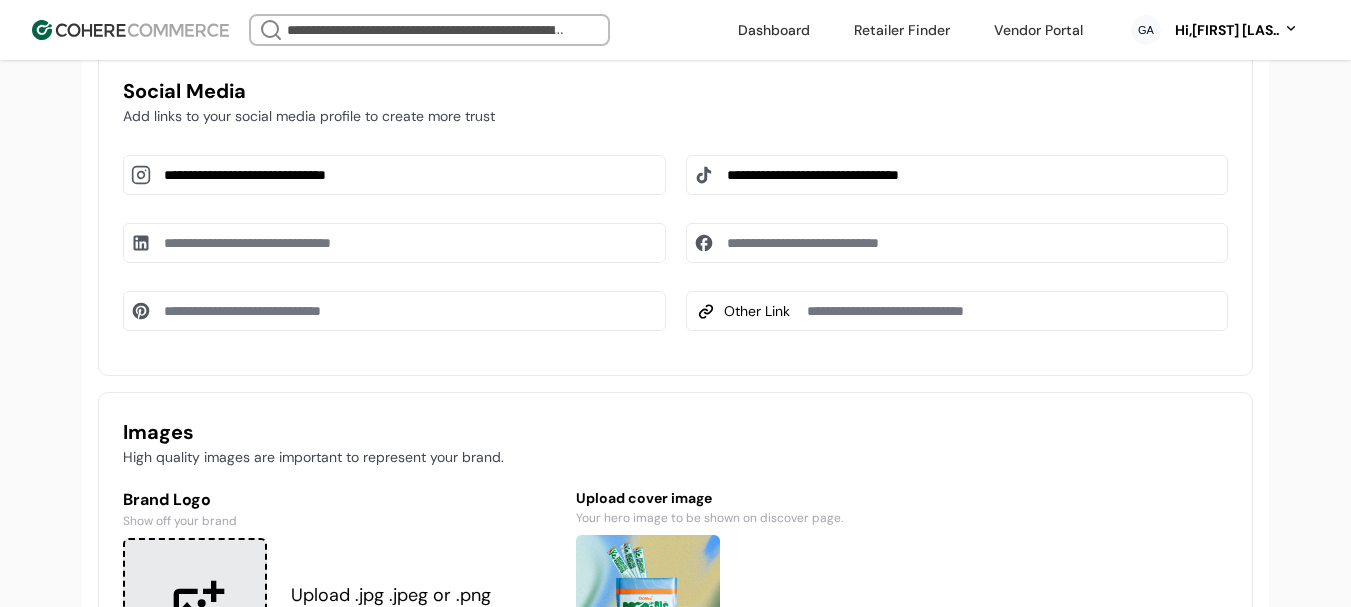 click at bounding box center [957, 243] 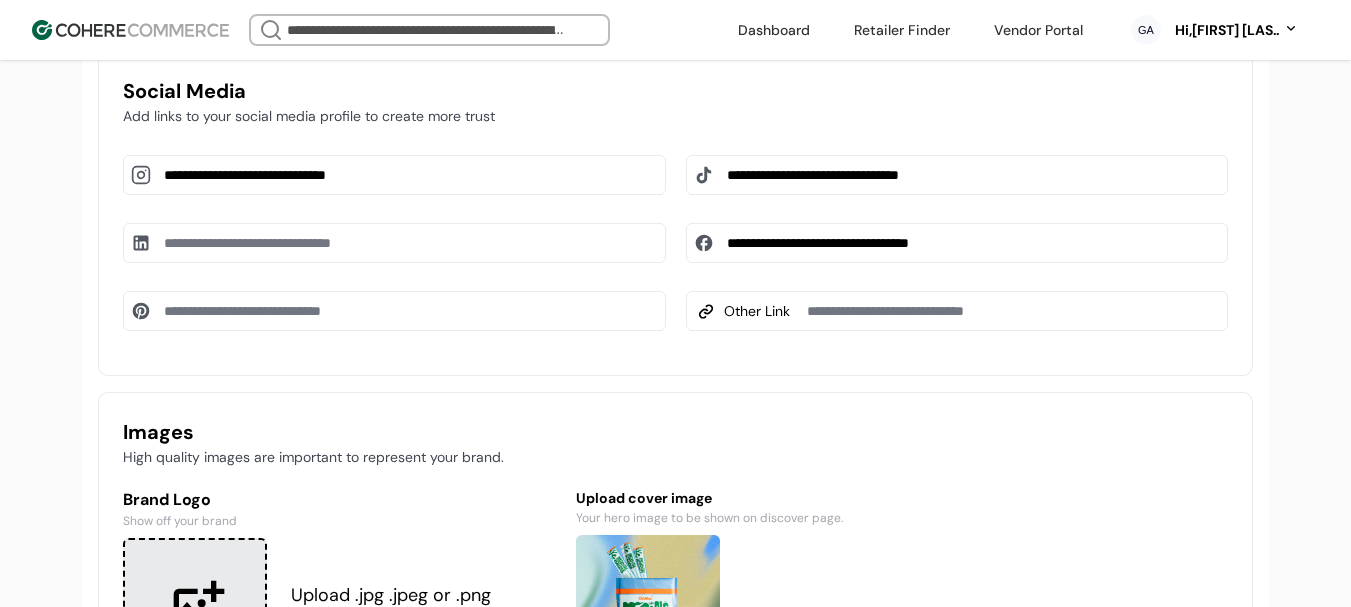 type on "**********" 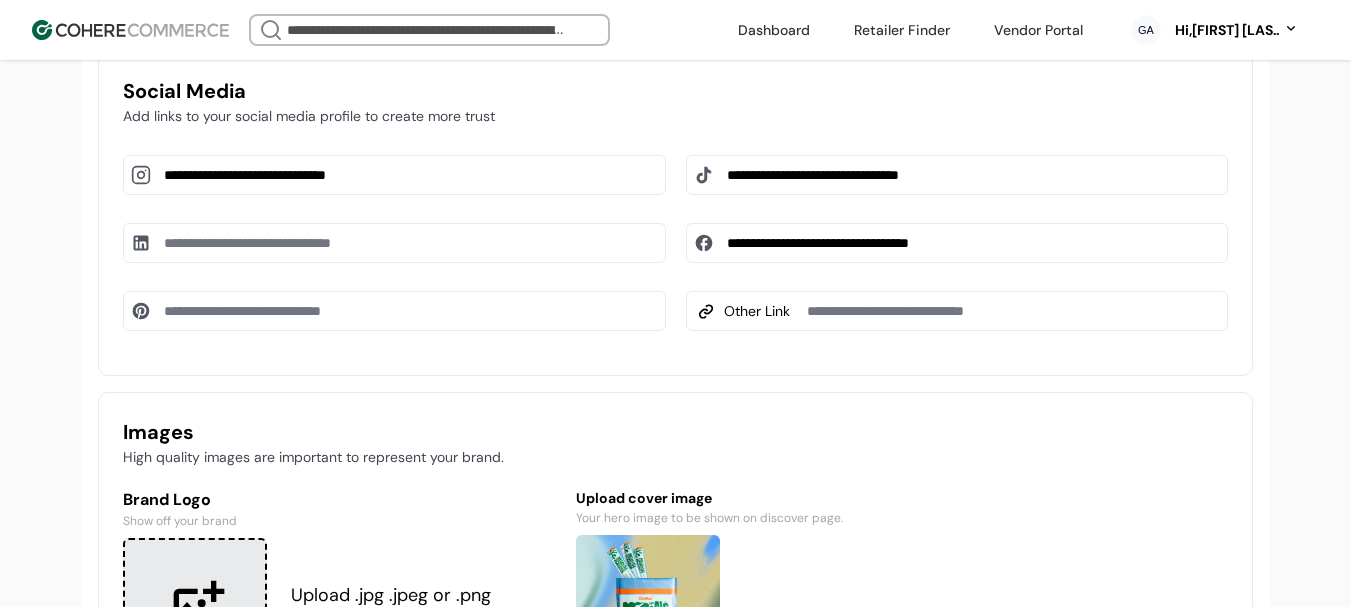 click on "**********" at bounding box center (675, 353) 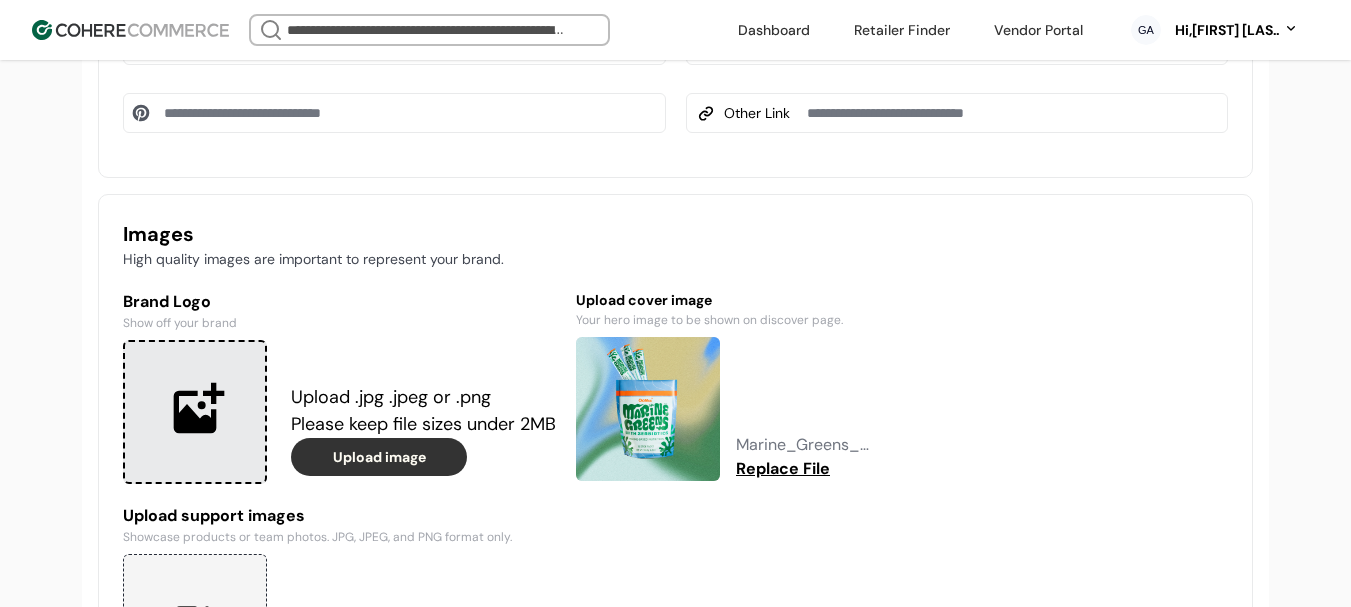 scroll, scrollTop: 1400, scrollLeft: 0, axis: vertical 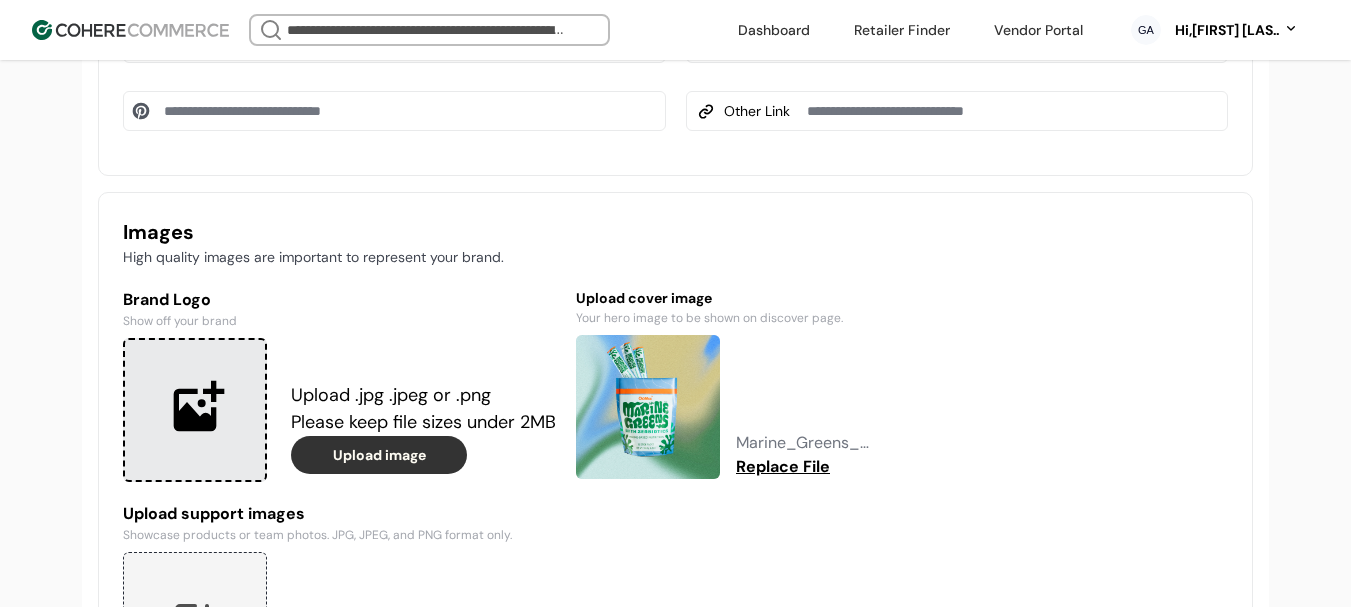 click at bounding box center [195, 410] 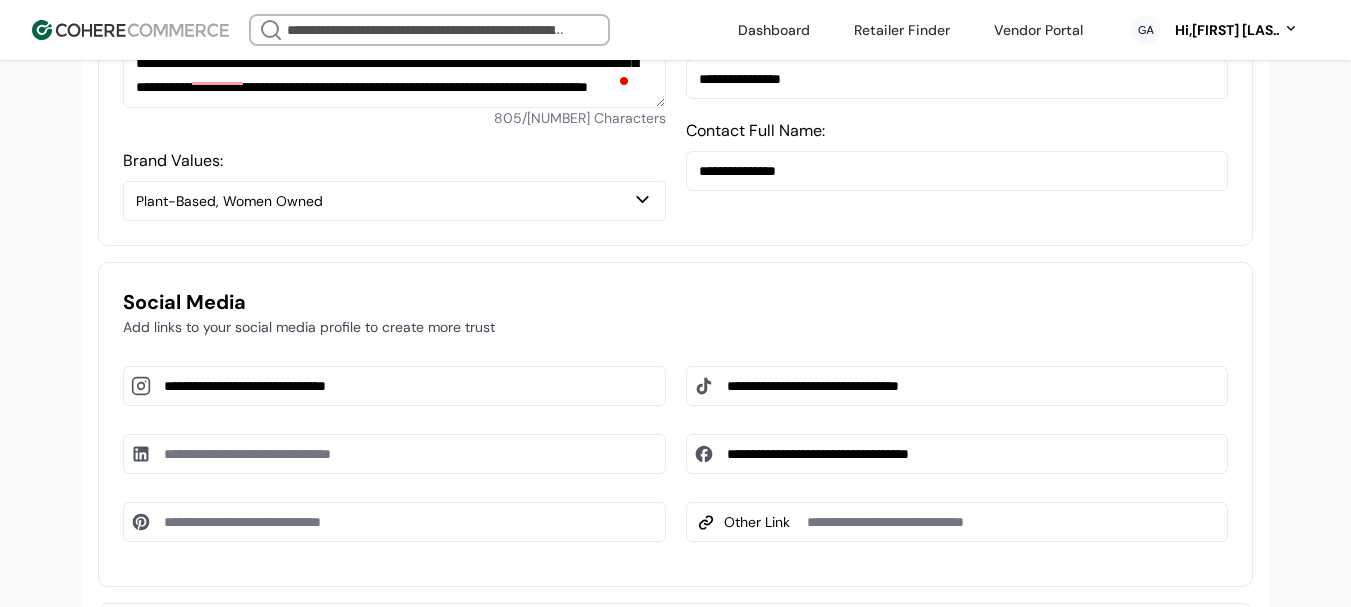 scroll, scrollTop: 800, scrollLeft: 0, axis: vertical 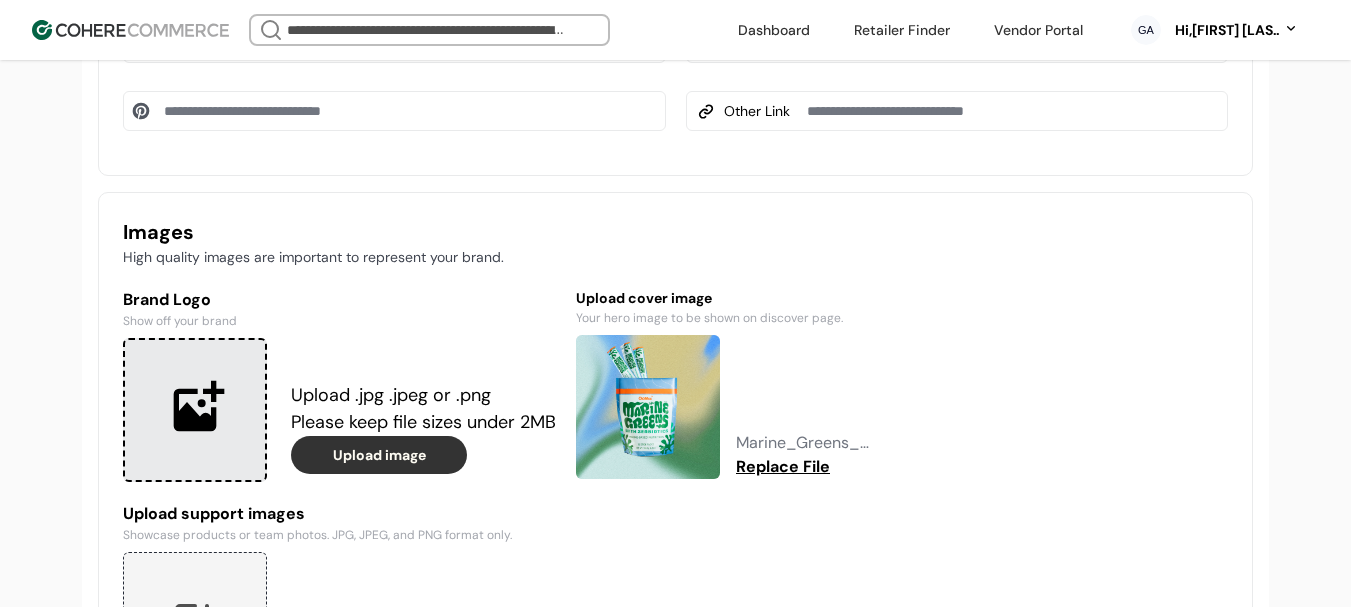 click at bounding box center [195, 410] 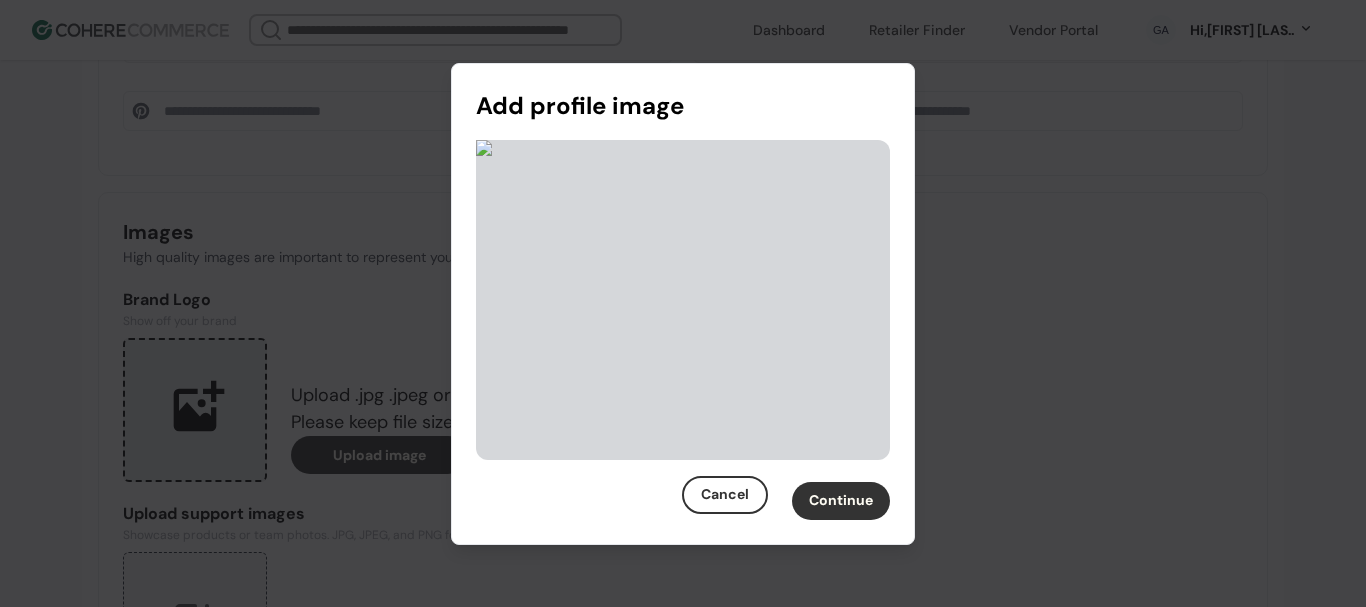 click on "Continue" at bounding box center (841, 501) 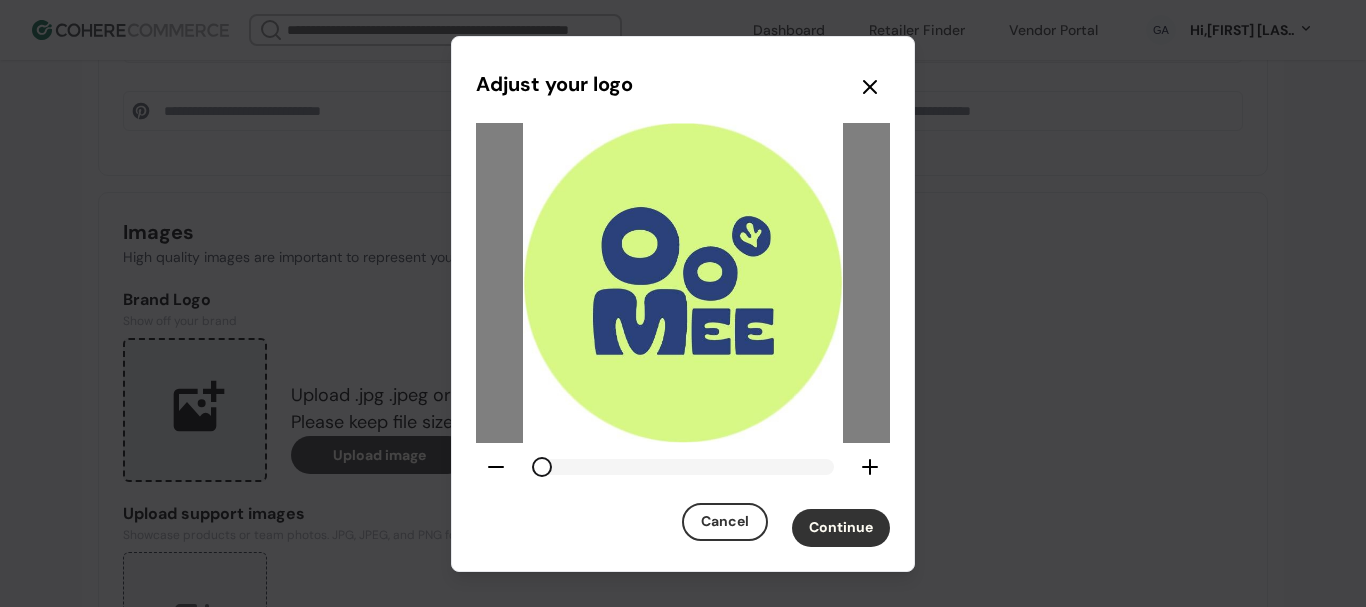 click on "Continue" at bounding box center [841, 528] 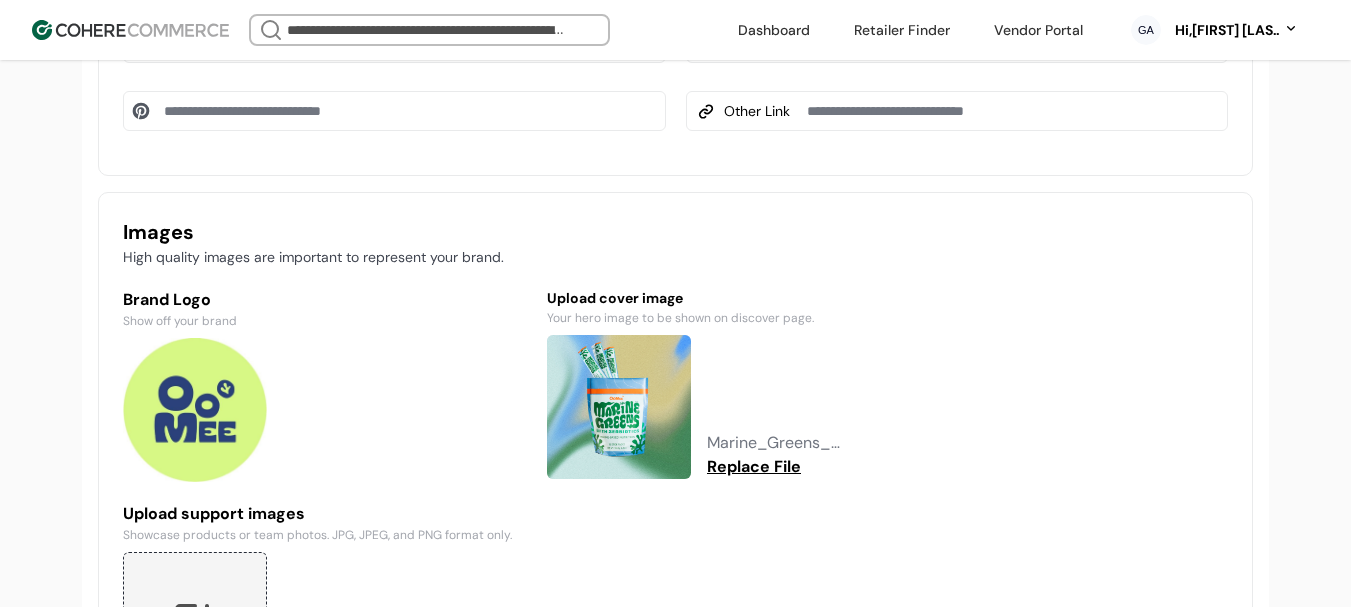 click on "Replace File" at bounding box center [754, 467] 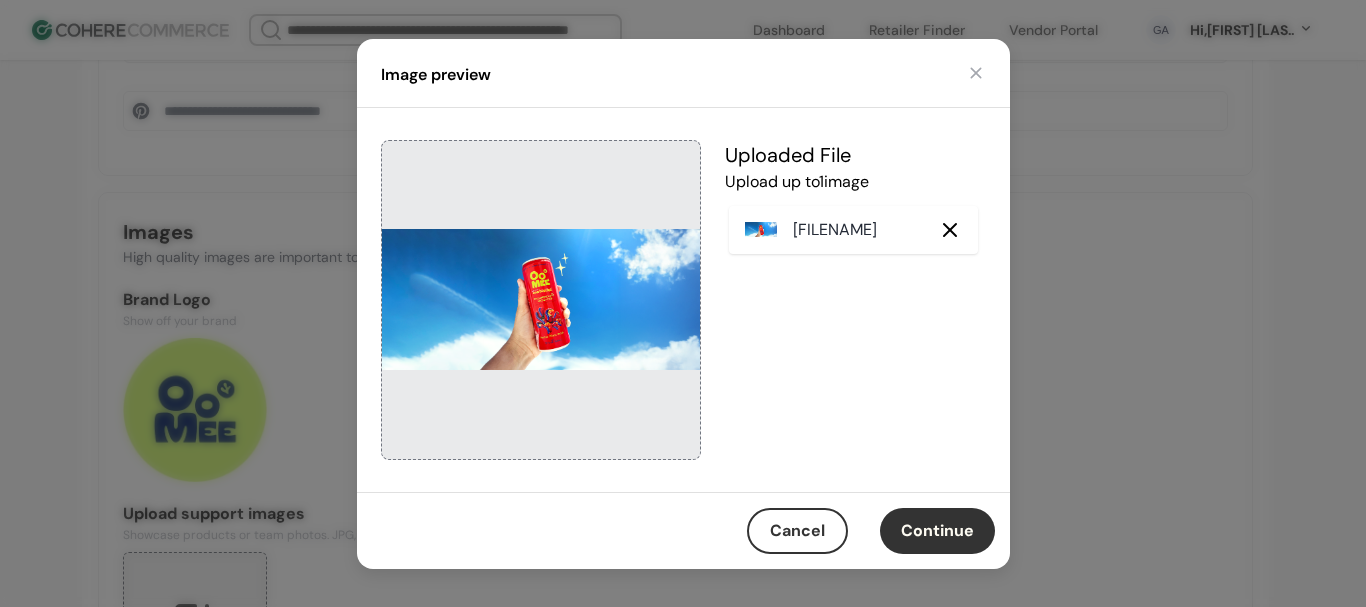 click on "Continue" at bounding box center [937, 531] 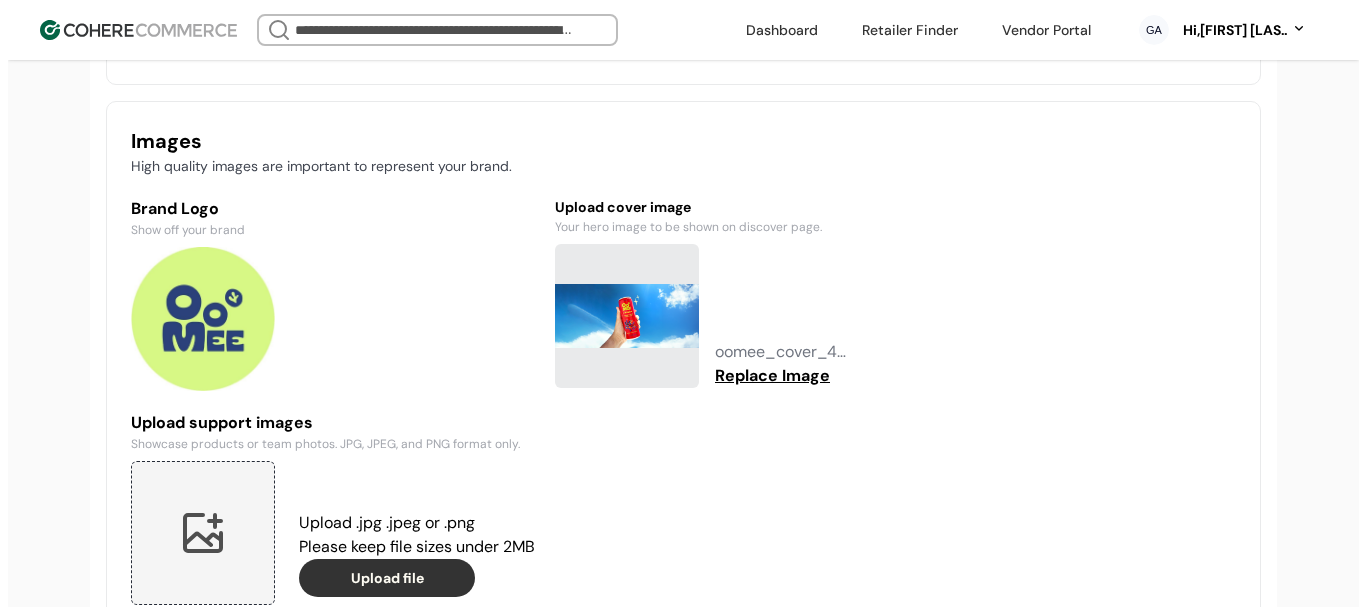 scroll, scrollTop: 1600, scrollLeft: 0, axis: vertical 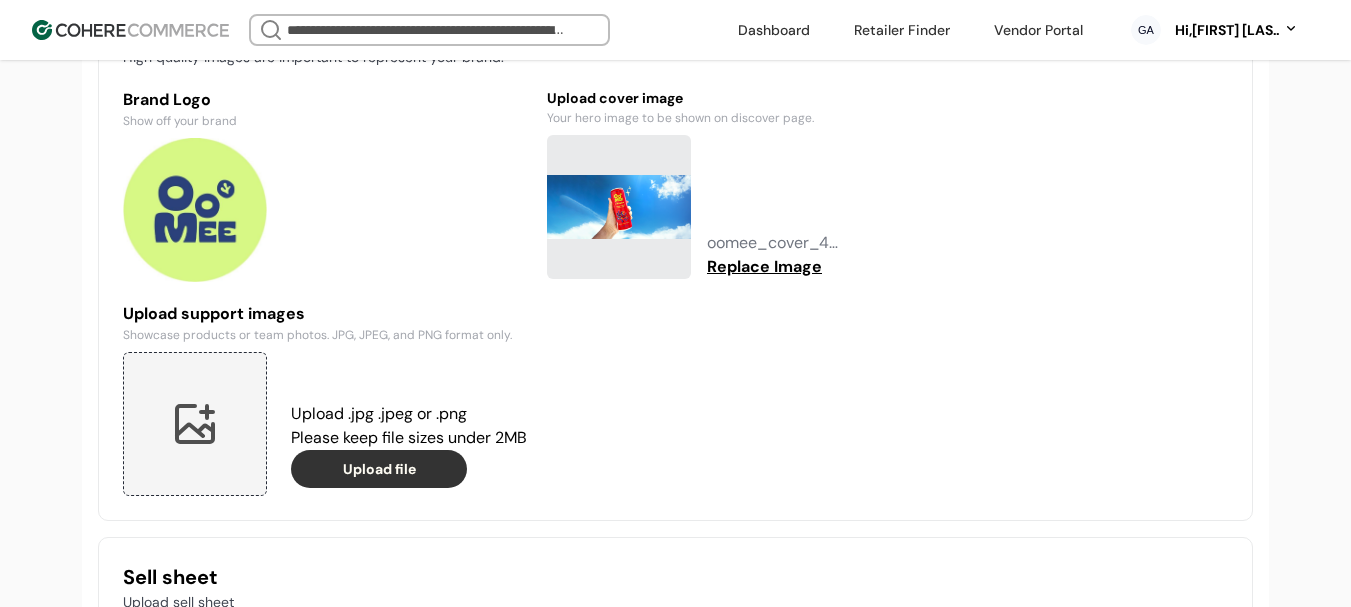 click at bounding box center [195, 424] 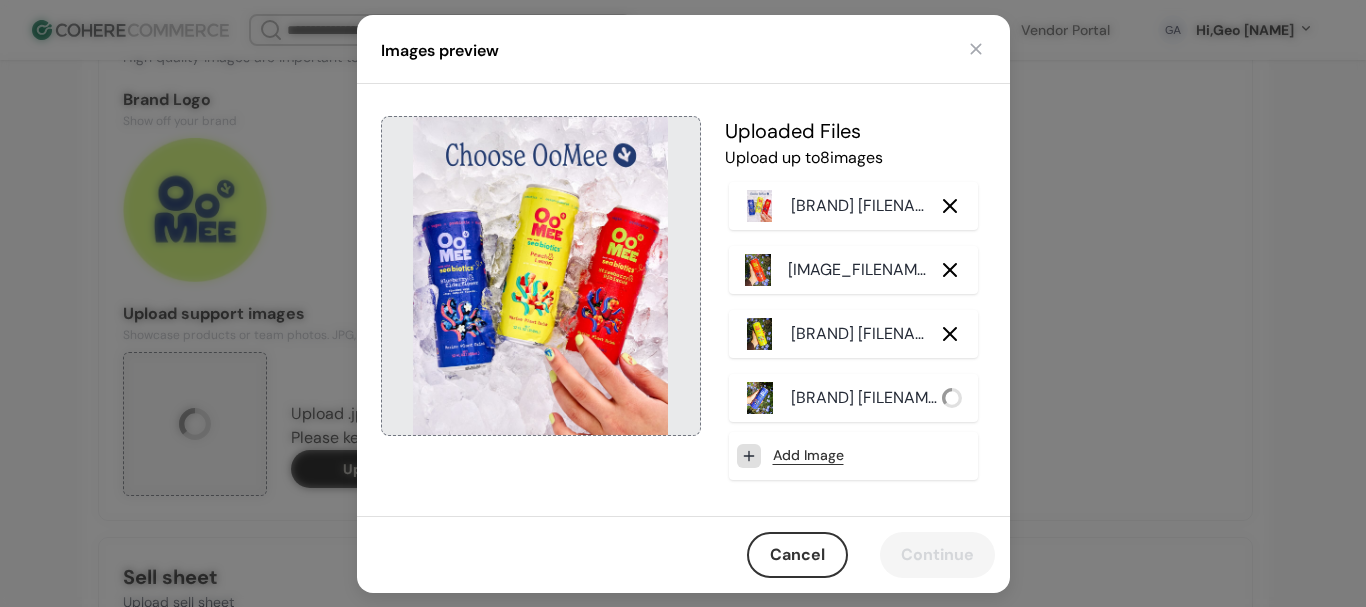 scroll, scrollTop: 1600, scrollLeft: 0, axis: vertical 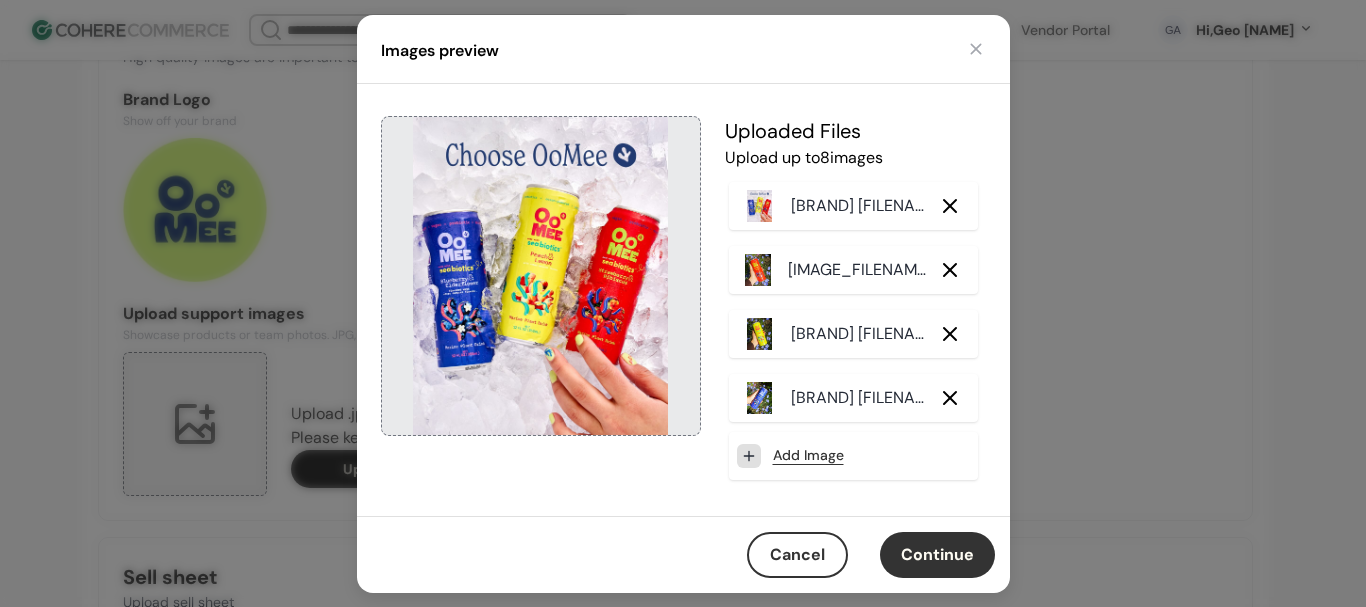 click on "Continue" at bounding box center (937, 555) 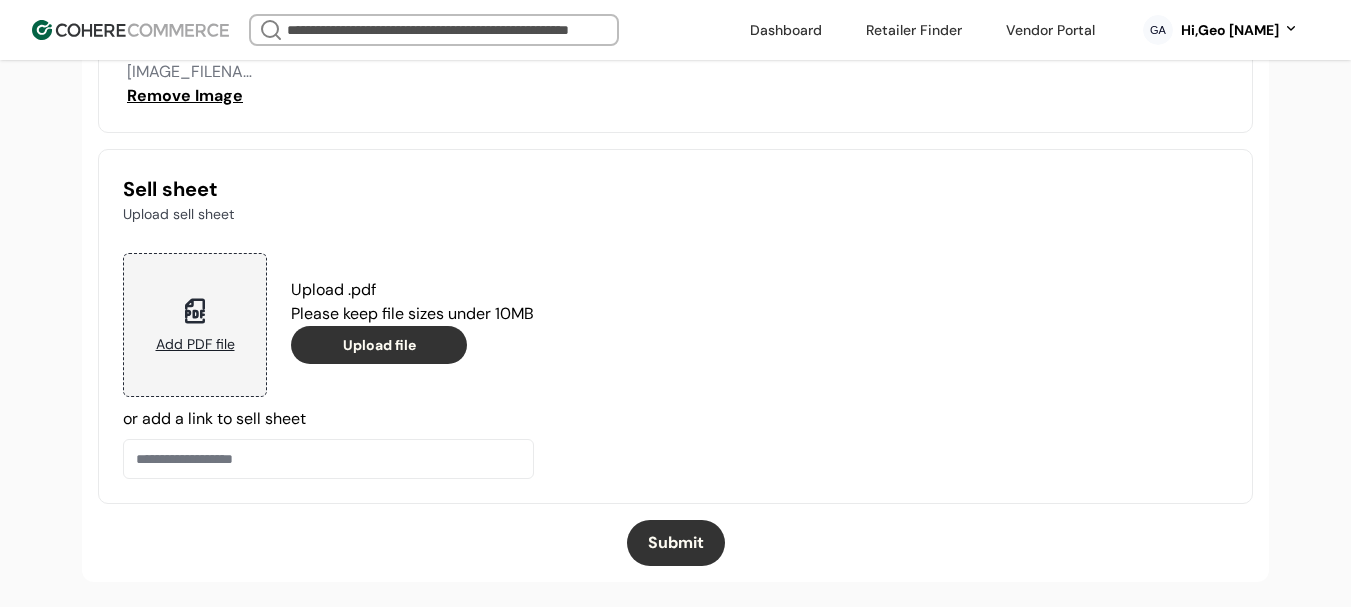 scroll, scrollTop: 2280, scrollLeft: 0, axis: vertical 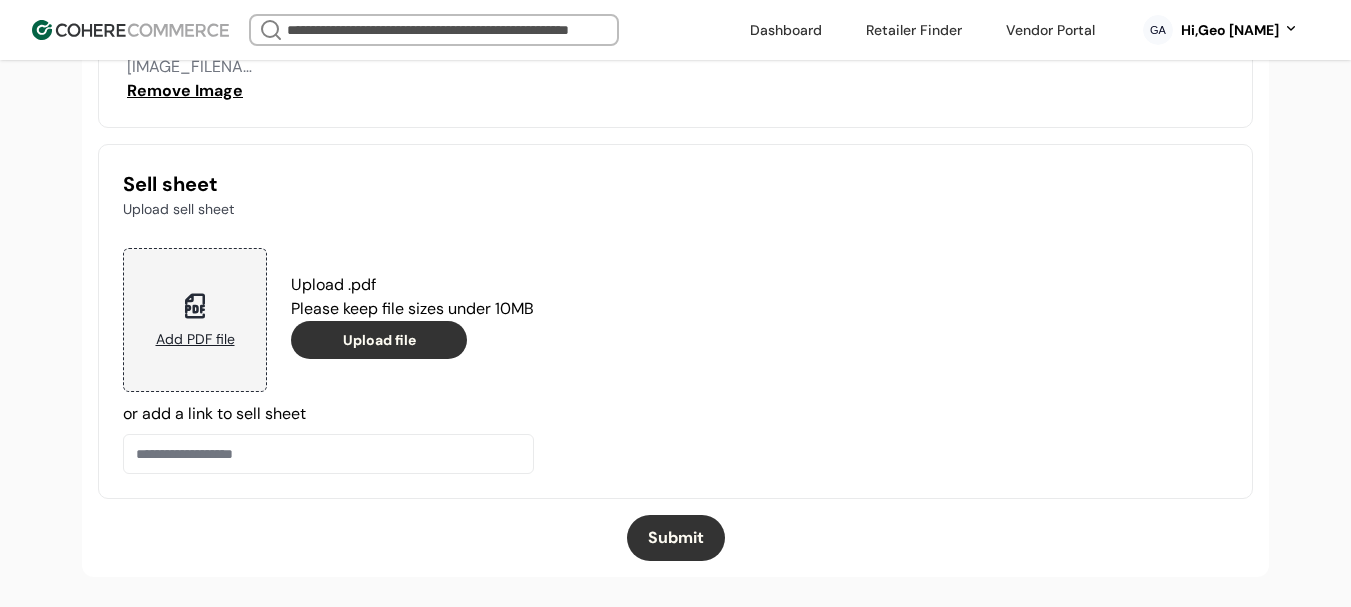 click on "Submit" at bounding box center [676, 538] 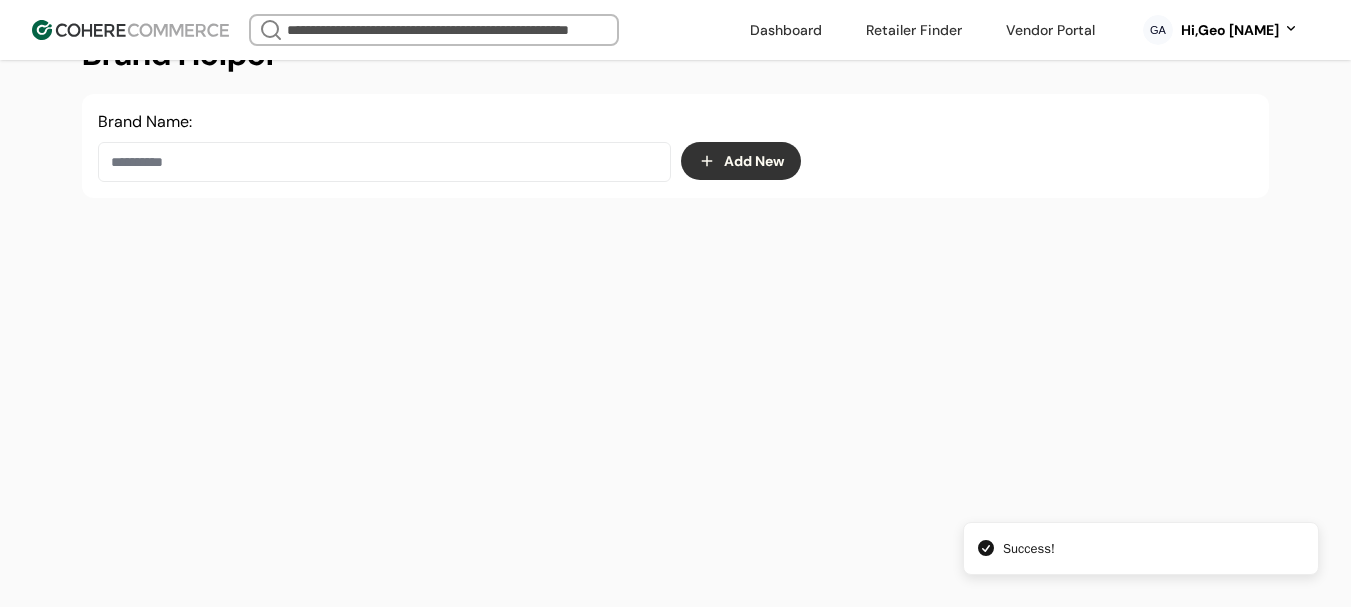 scroll, scrollTop: 337, scrollLeft: 0, axis: vertical 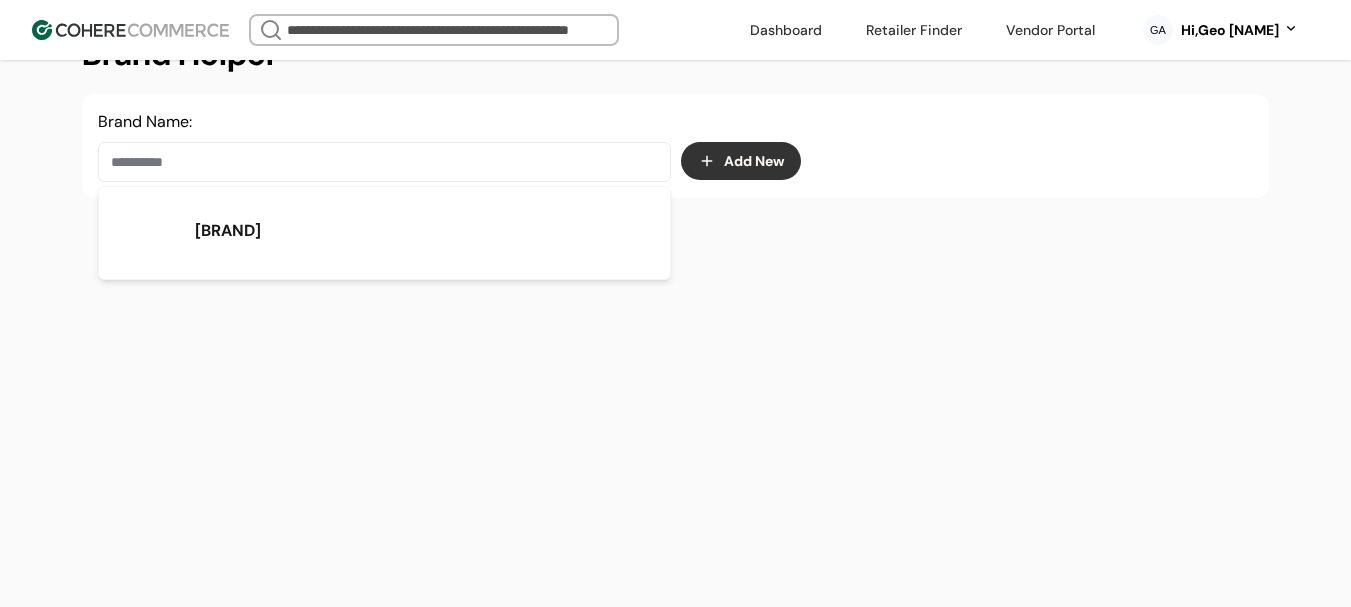 click at bounding box center (384, 162) 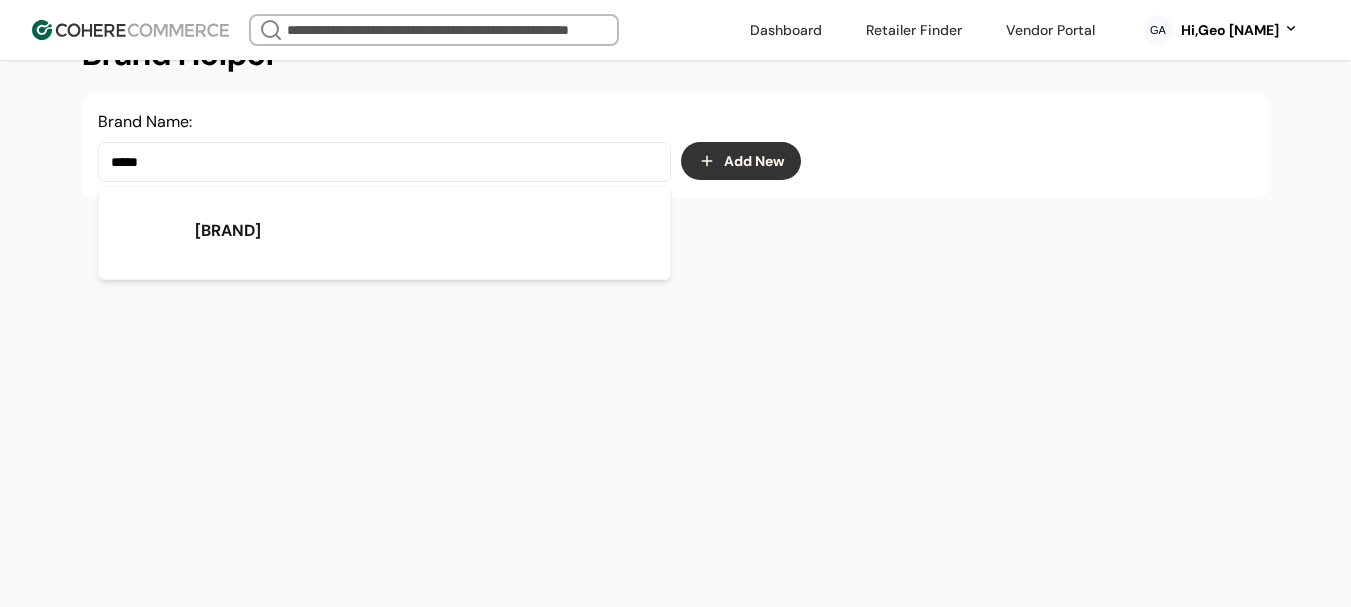 type on "*****" 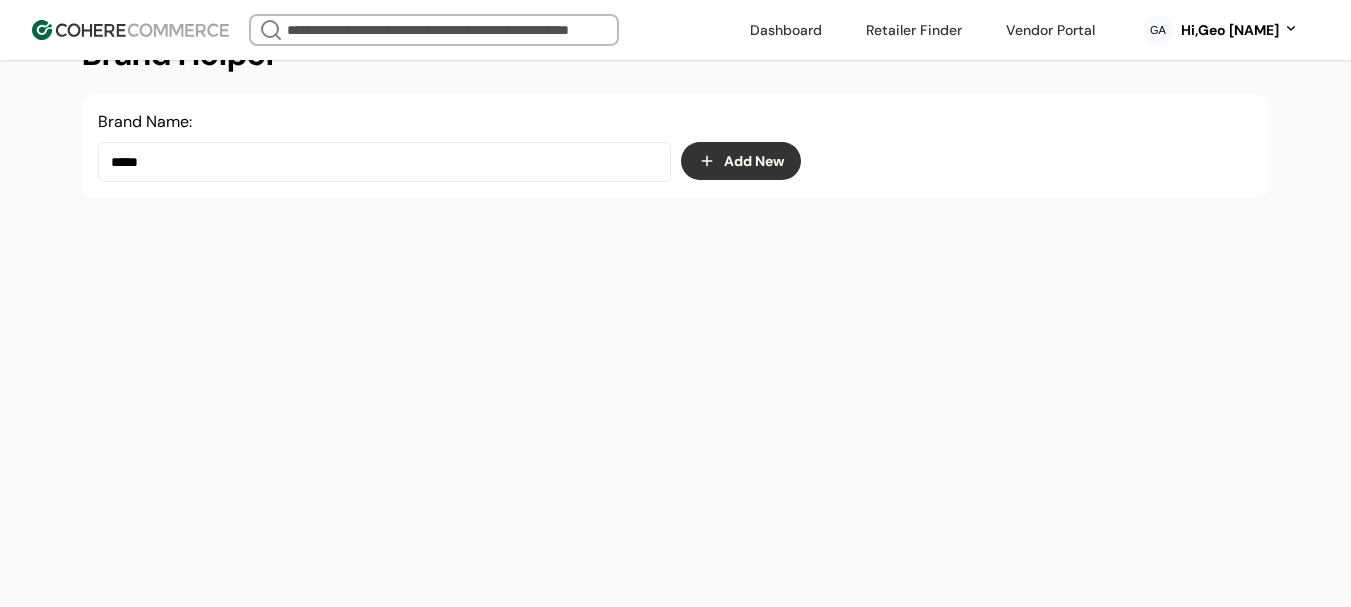 click on "*****" at bounding box center [384, 162] 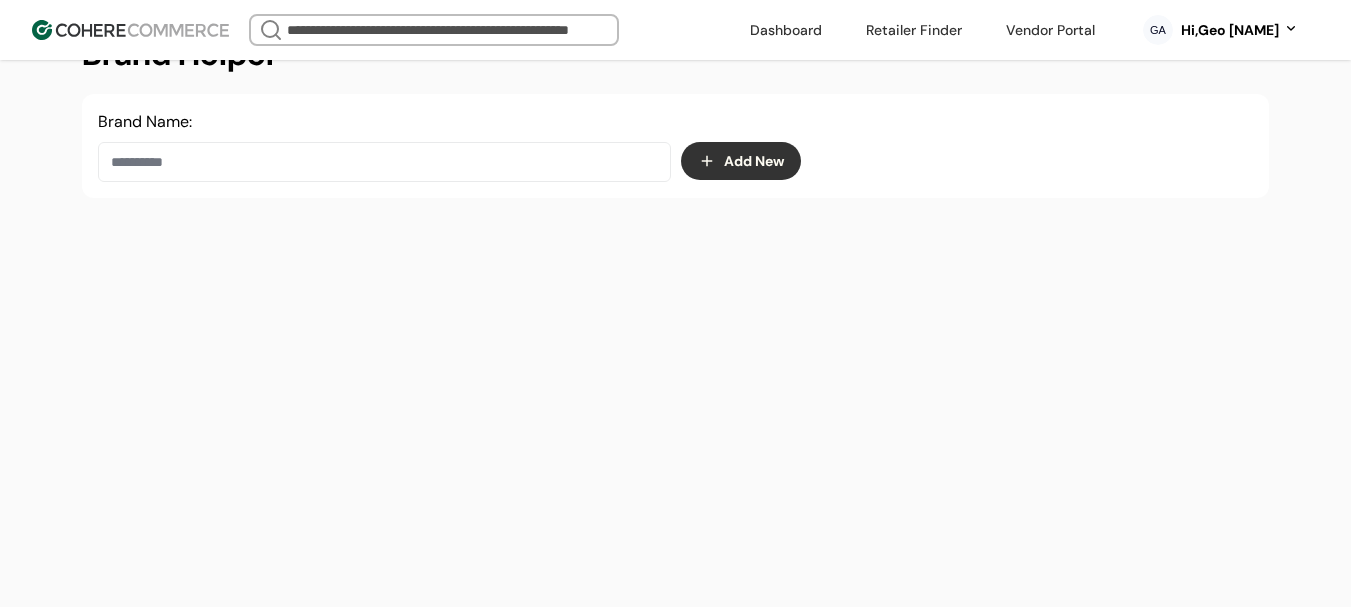 click at bounding box center [384, 162] 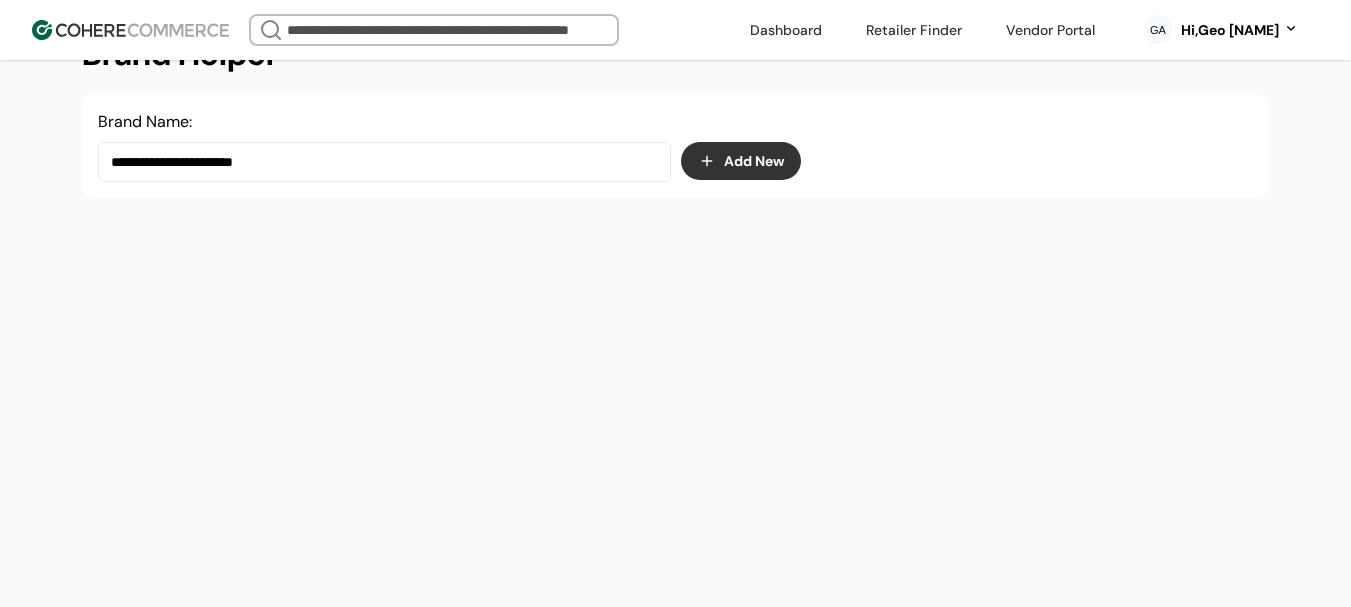 drag, startPoint x: 154, startPoint y: 163, endPoint x: 83, endPoint y: 163, distance: 71 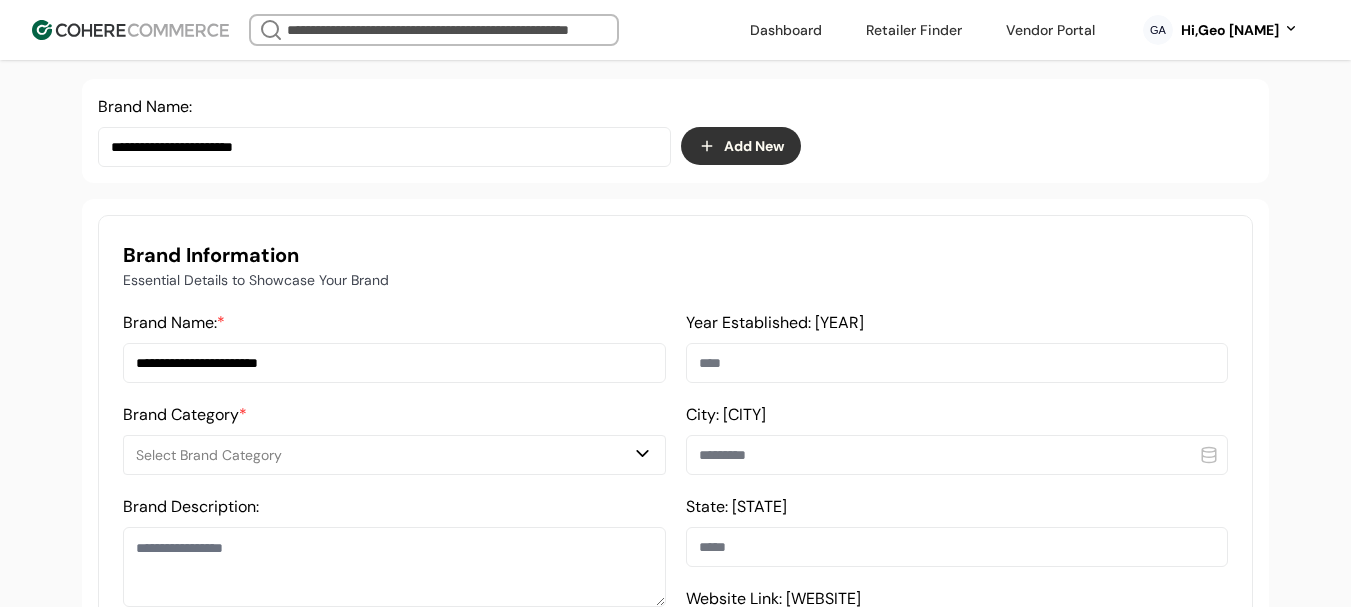 click on "**********" at bounding box center (394, 363) 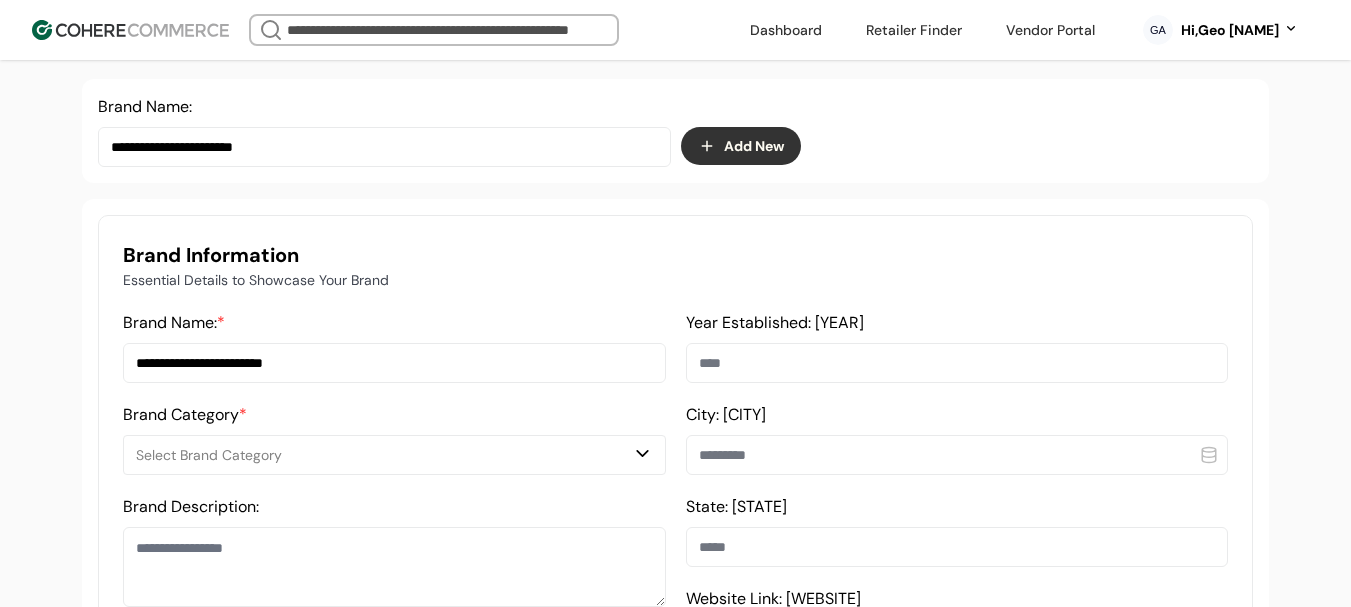 type on "**********" 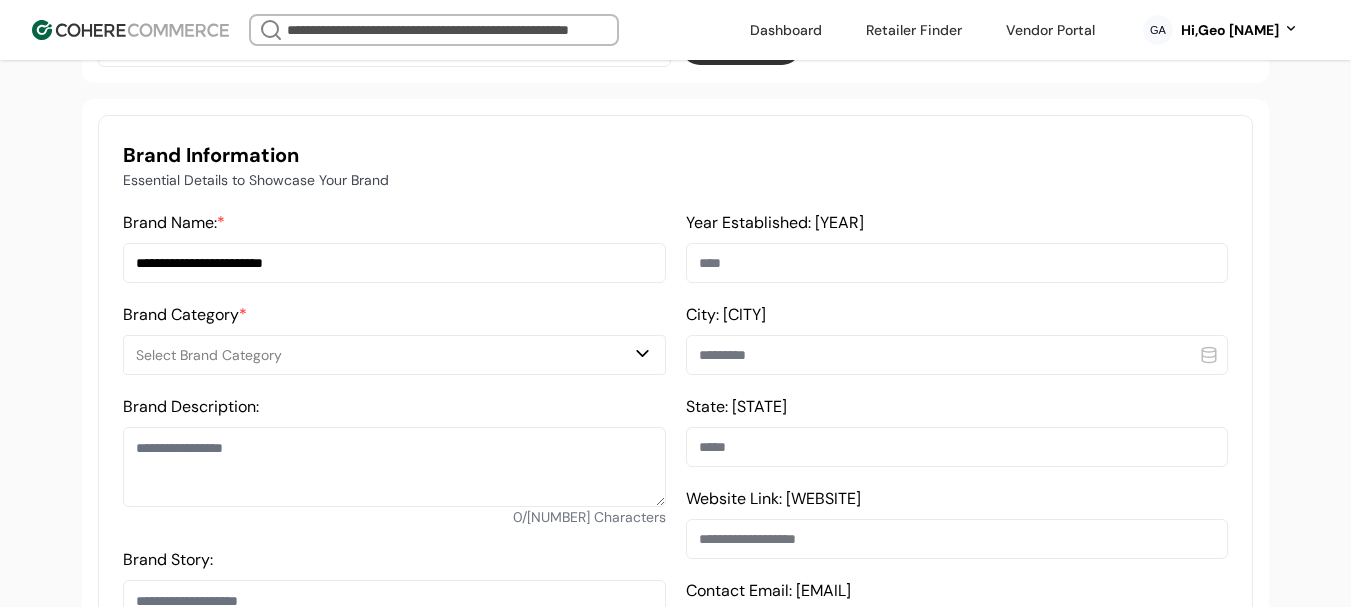 click on "Select Brand Category" at bounding box center [384, 355] 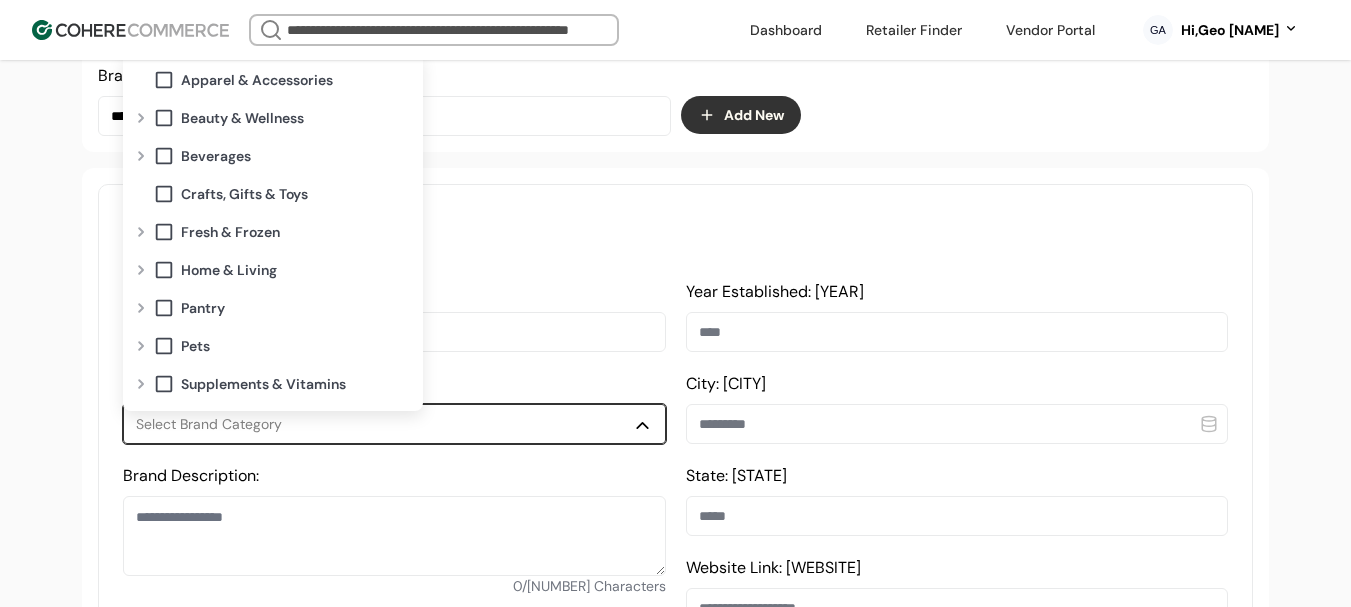 scroll, scrollTop: 337, scrollLeft: 0, axis: vertical 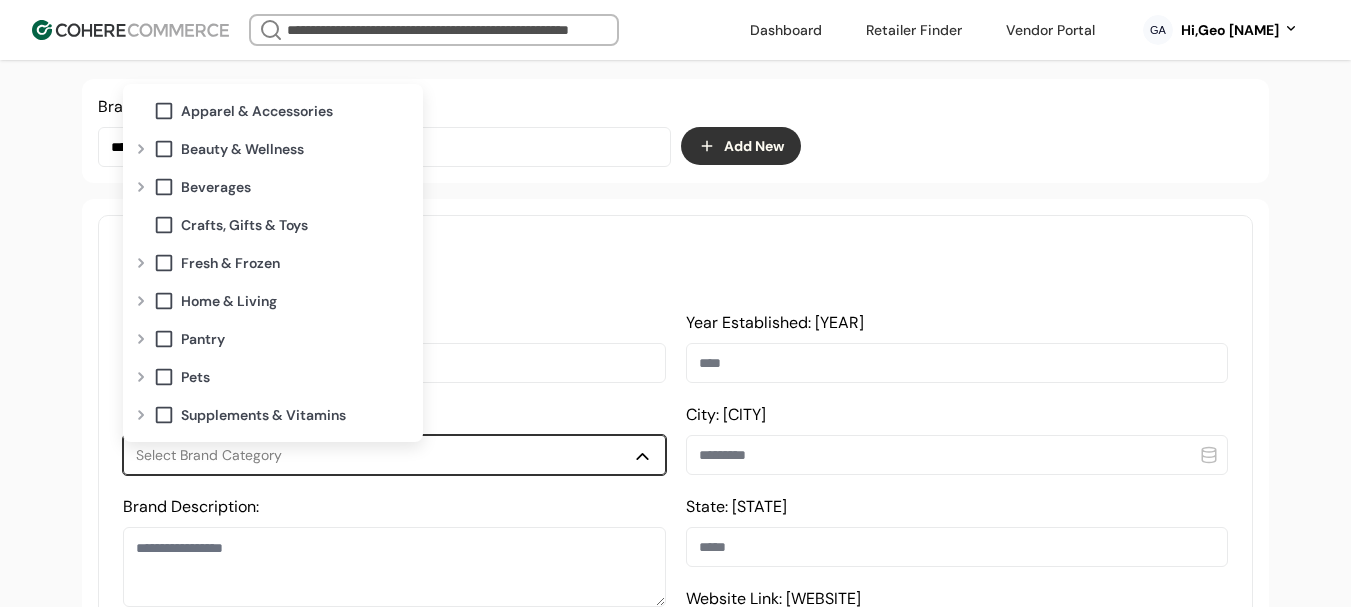 click at bounding box center (141, 149) 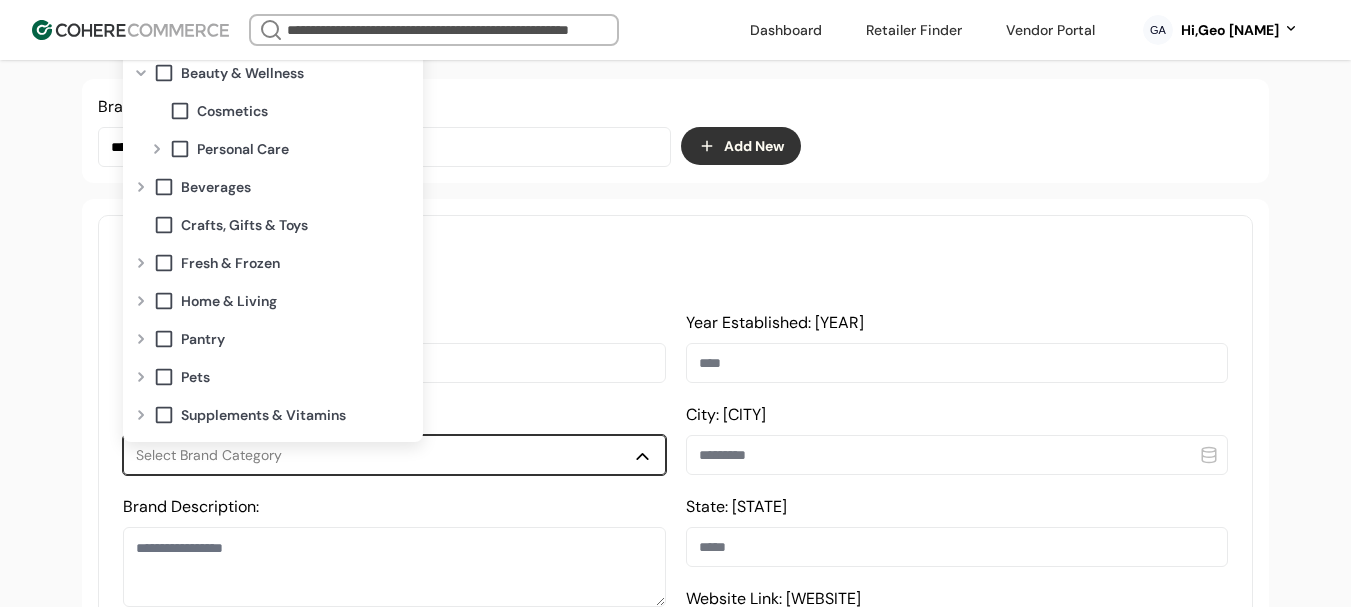 drag, startPoint x: 153, startPoint y: 148, endPoint x: 181, endPoint y: 152, distance: 28.284271 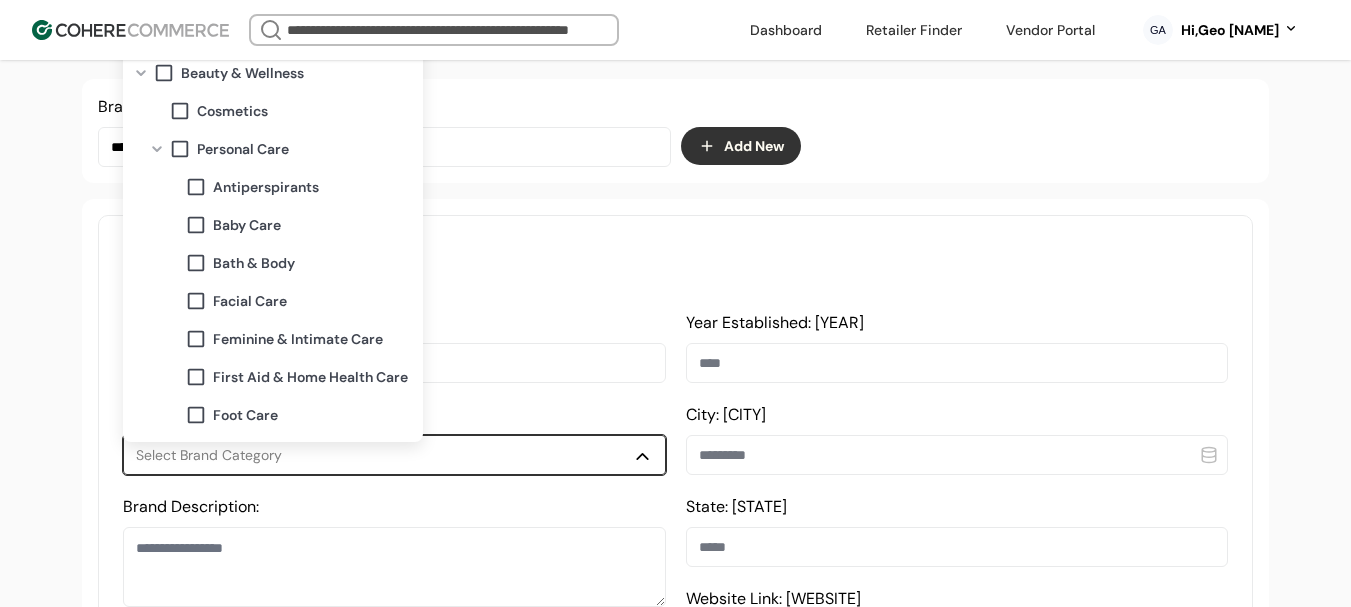 scroll, scrollTop: 100, scrollLeft: 0, axis: vertical 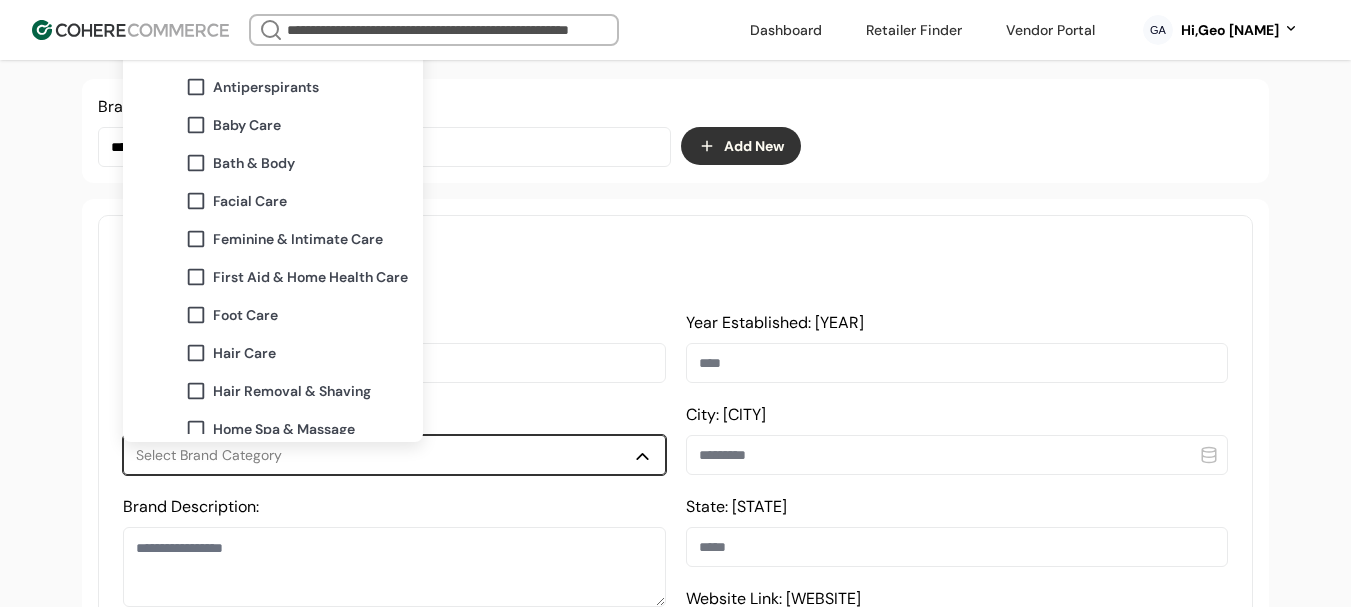 click on "Bath & Body" at bounding box center [254, 163] 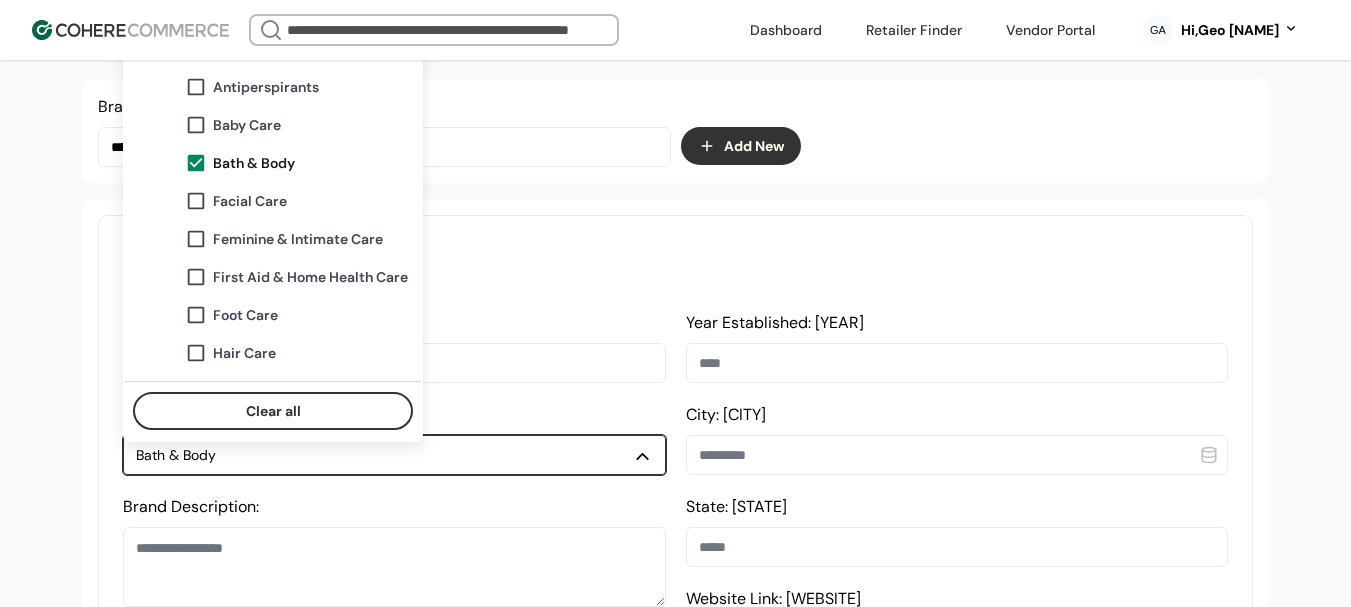 click on "Facial Care" at bounding box center (250, 201) 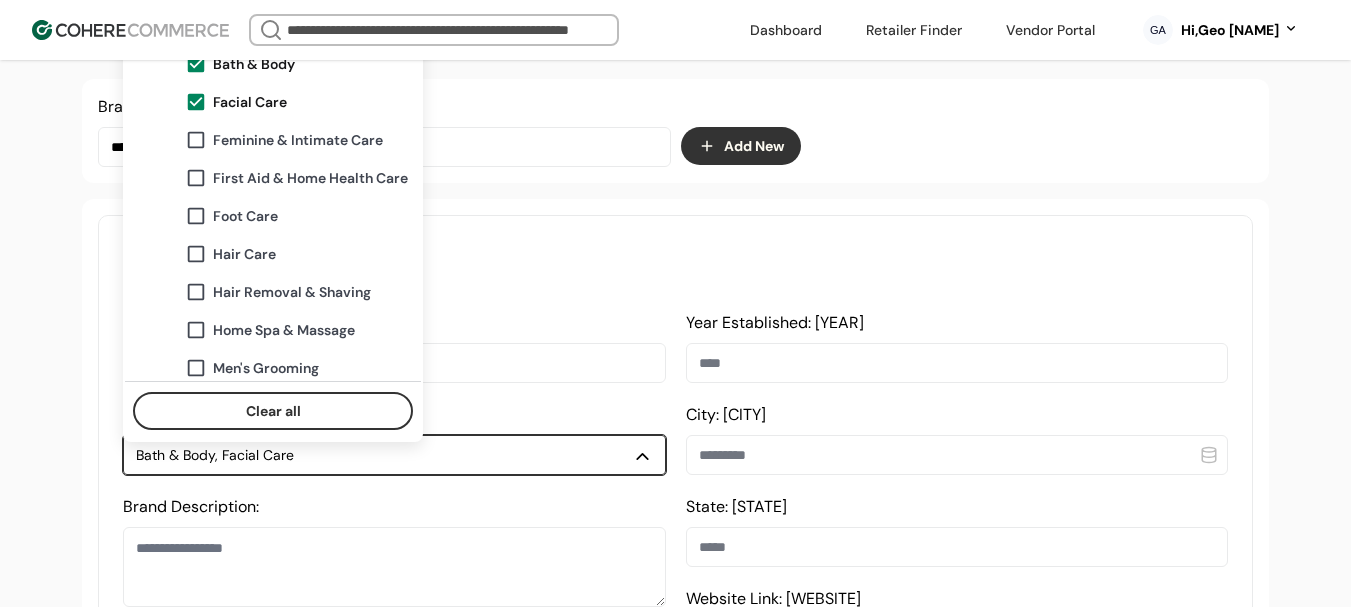 scroll, scrollTop: 200, scrollLeft: 0, axis: vertical 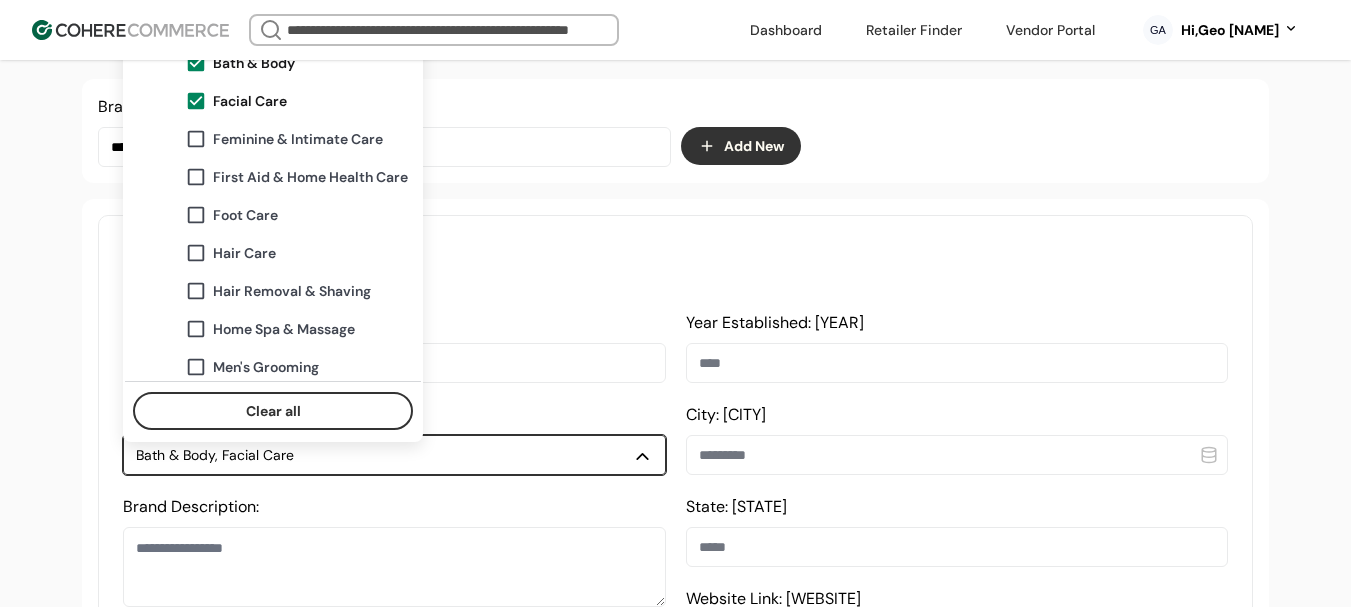 click at bounding box center [196, 101] 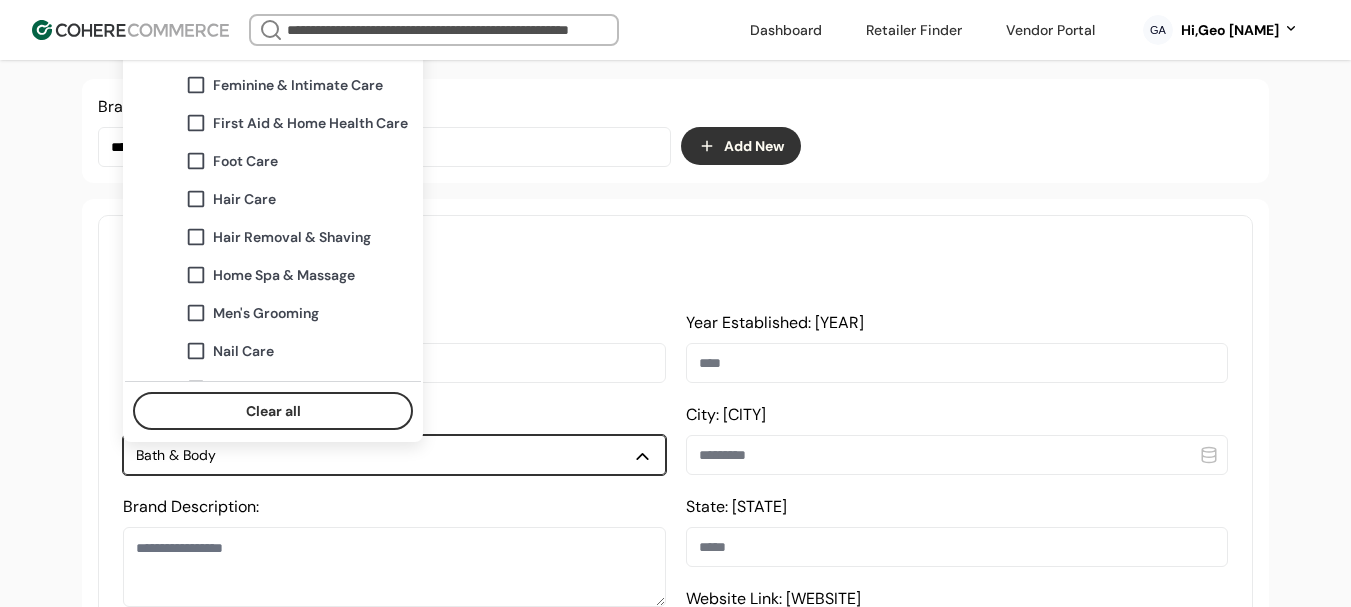 scroll, scrollTop: 300, scrollLeft: 0, axis: vertical 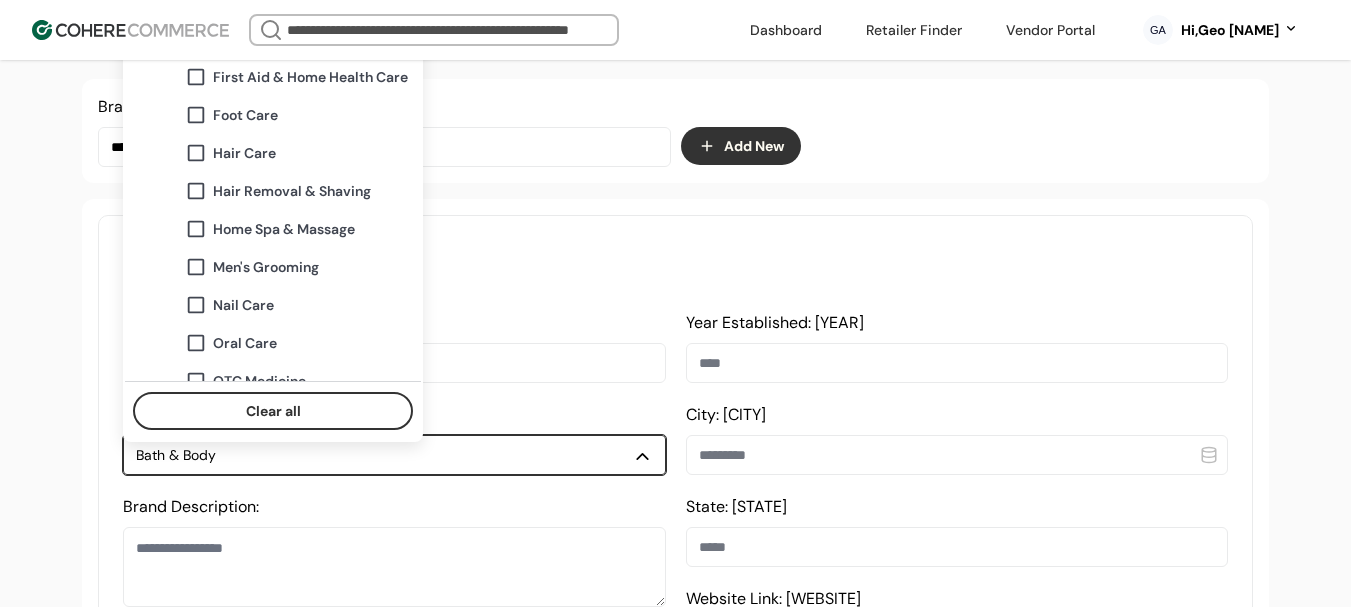 drag, startPoint x: 197, startPoint y: 267, endPoint x: 77, endPoint y: 289, distance: 122 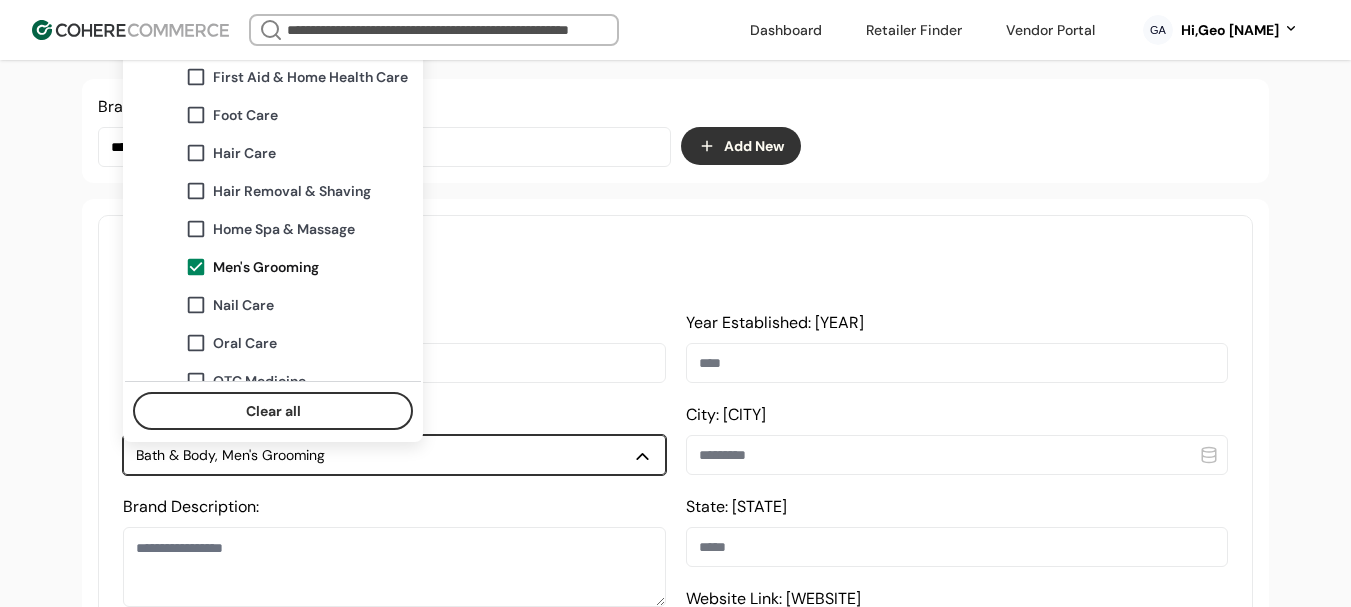 click on "**********" at bounding box center [675, 1124] 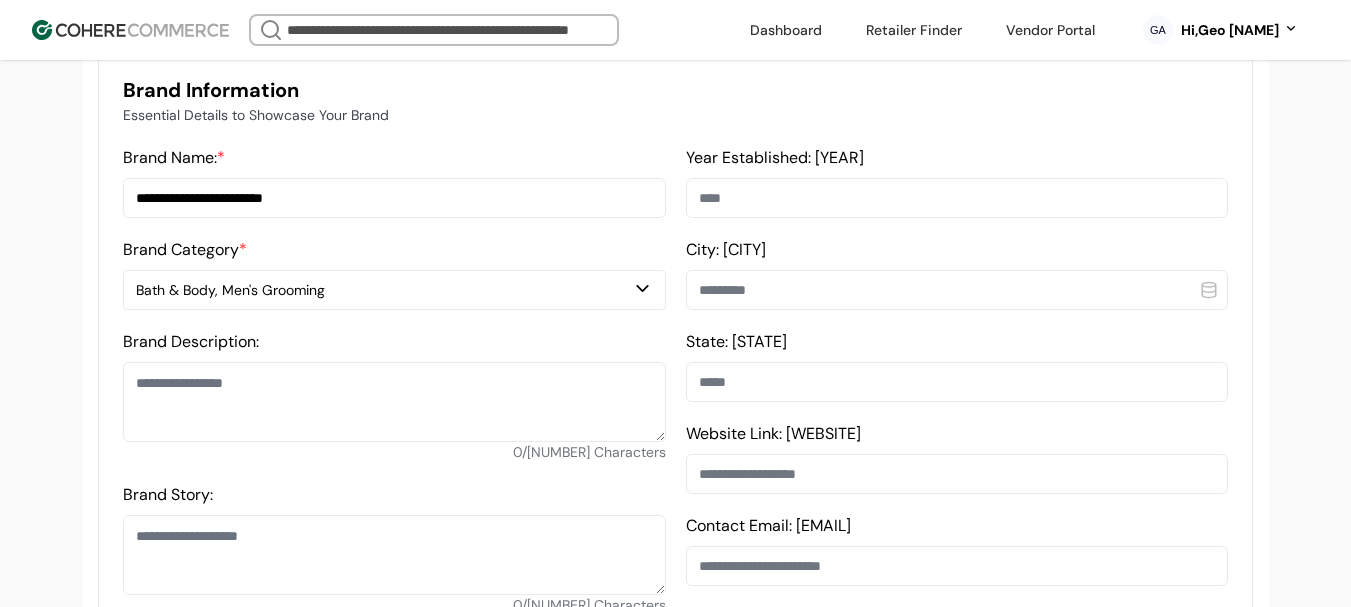 scroll, scrollTop: 537, scrollLeft: 0, axis: vertical 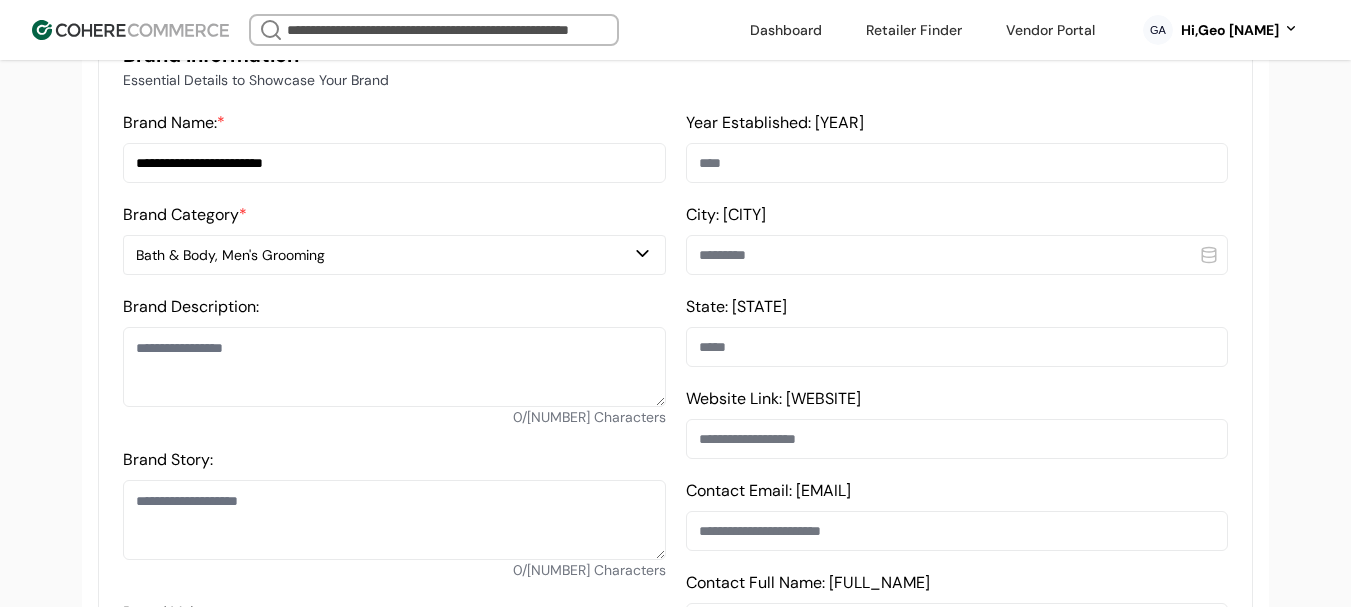 click at bounding box center (394, 367) 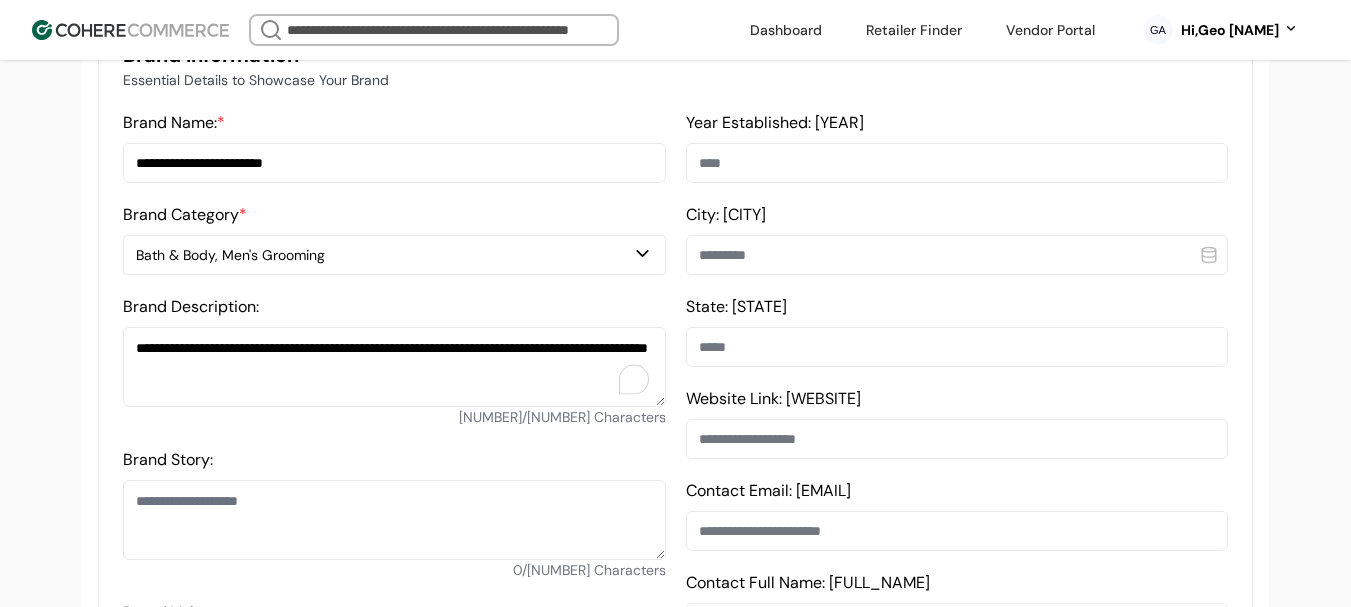type on "**********" 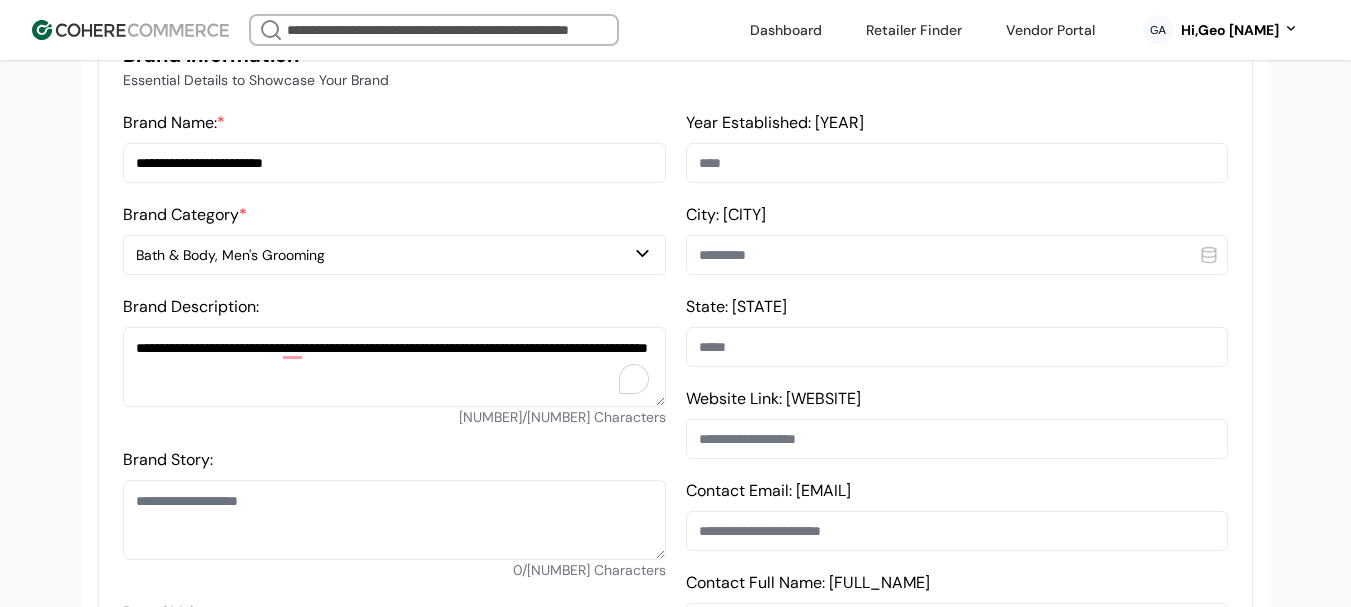 click at bounding box center [957, 163] 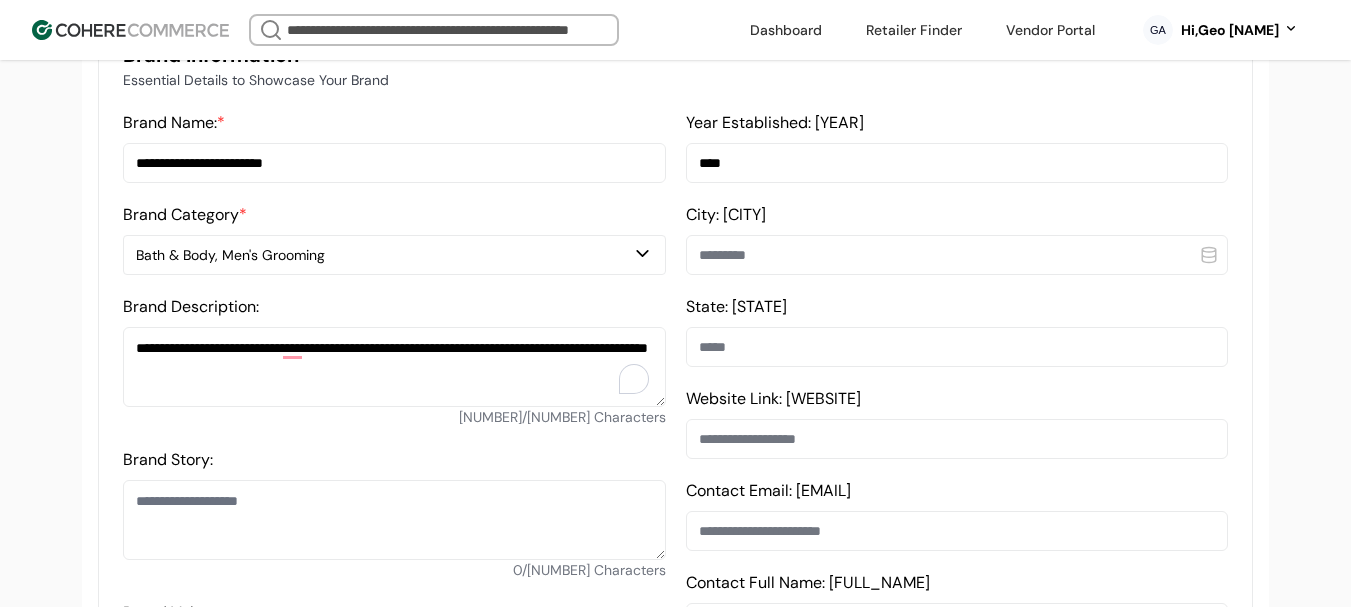 type on "****" 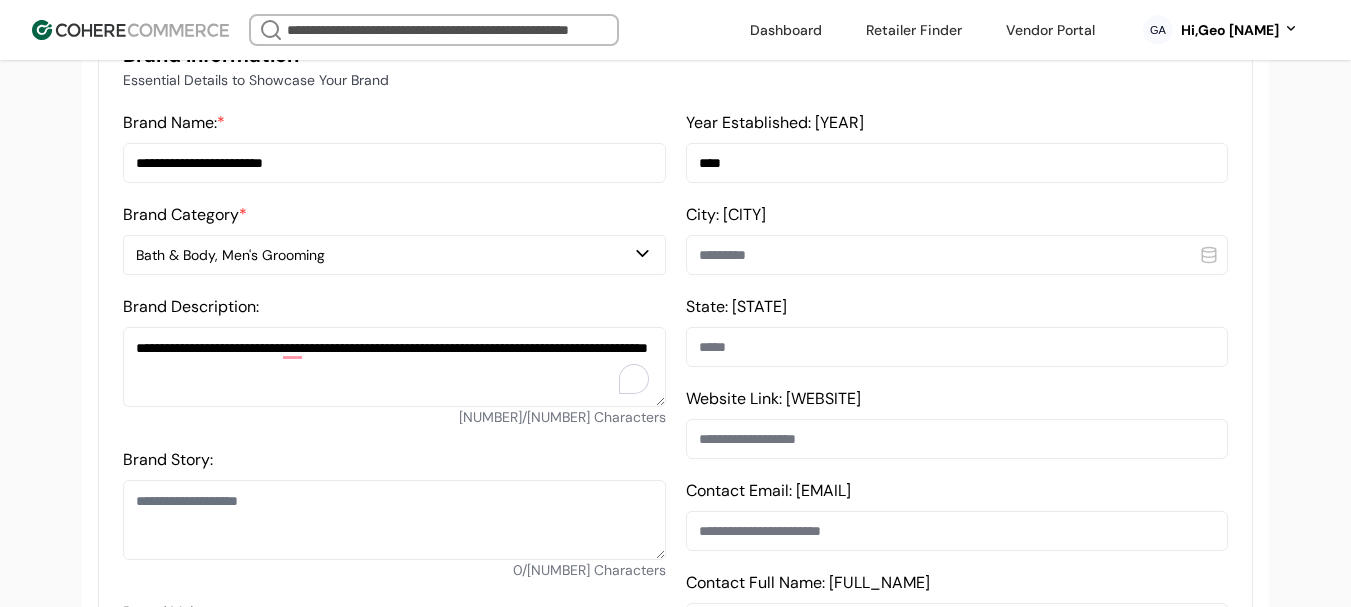 paste on "******" 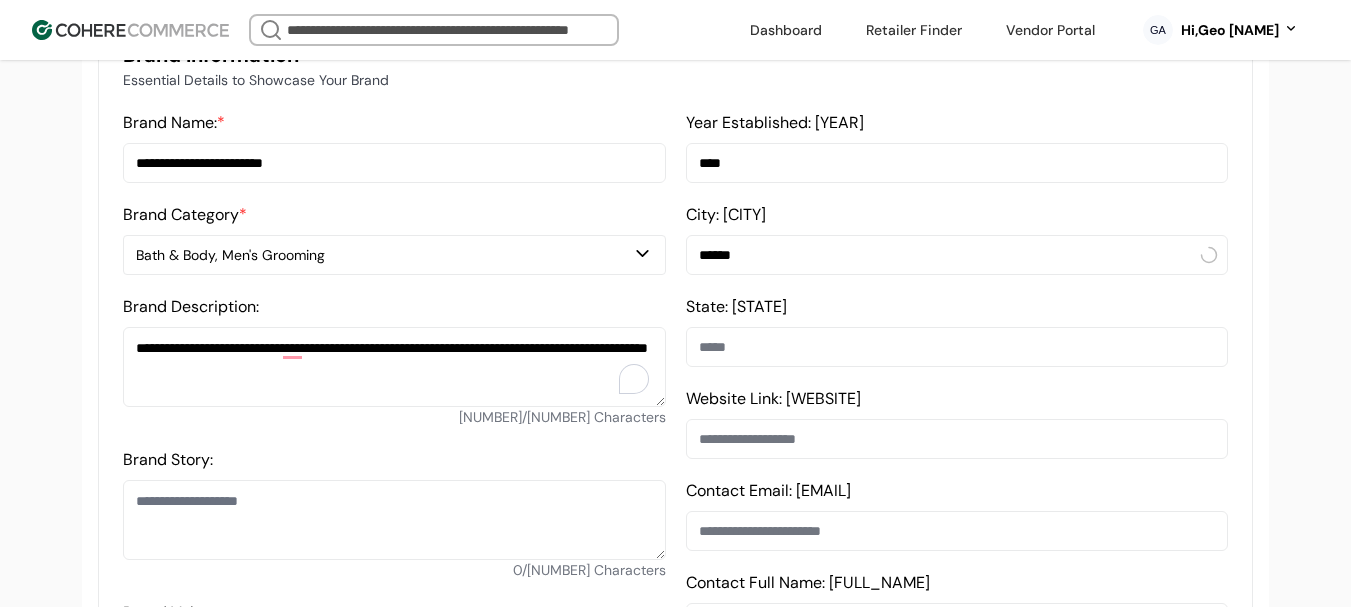 click on "******" at bounding box center (957, 255) 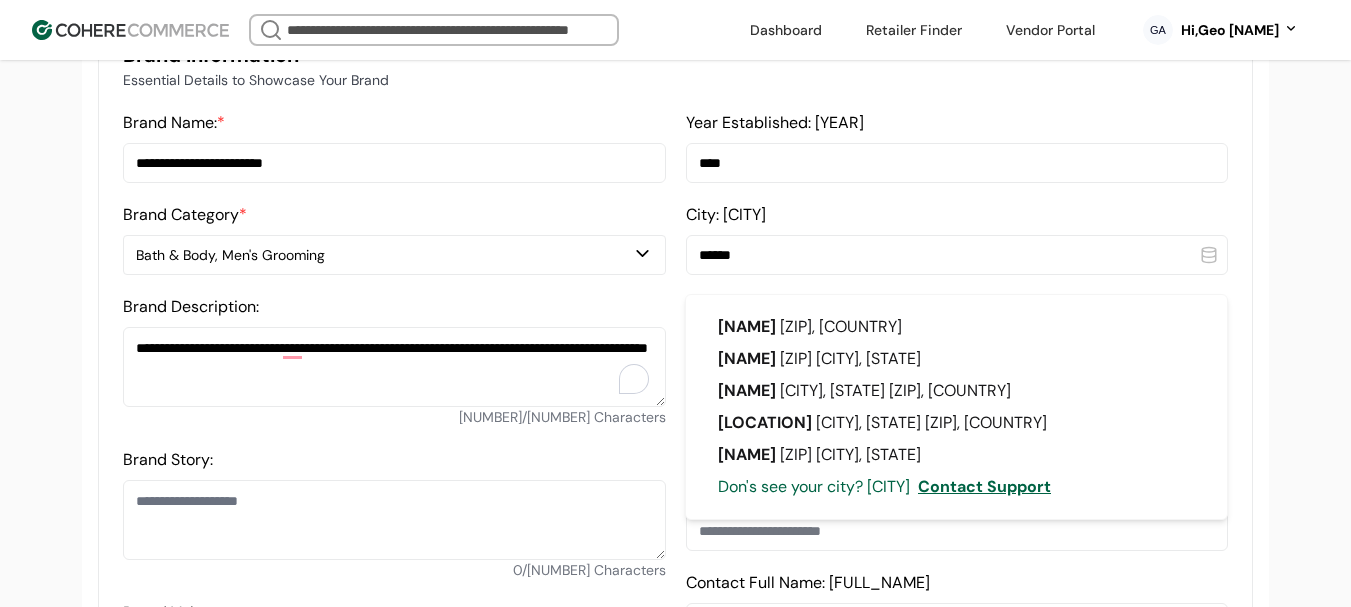 type on "******" 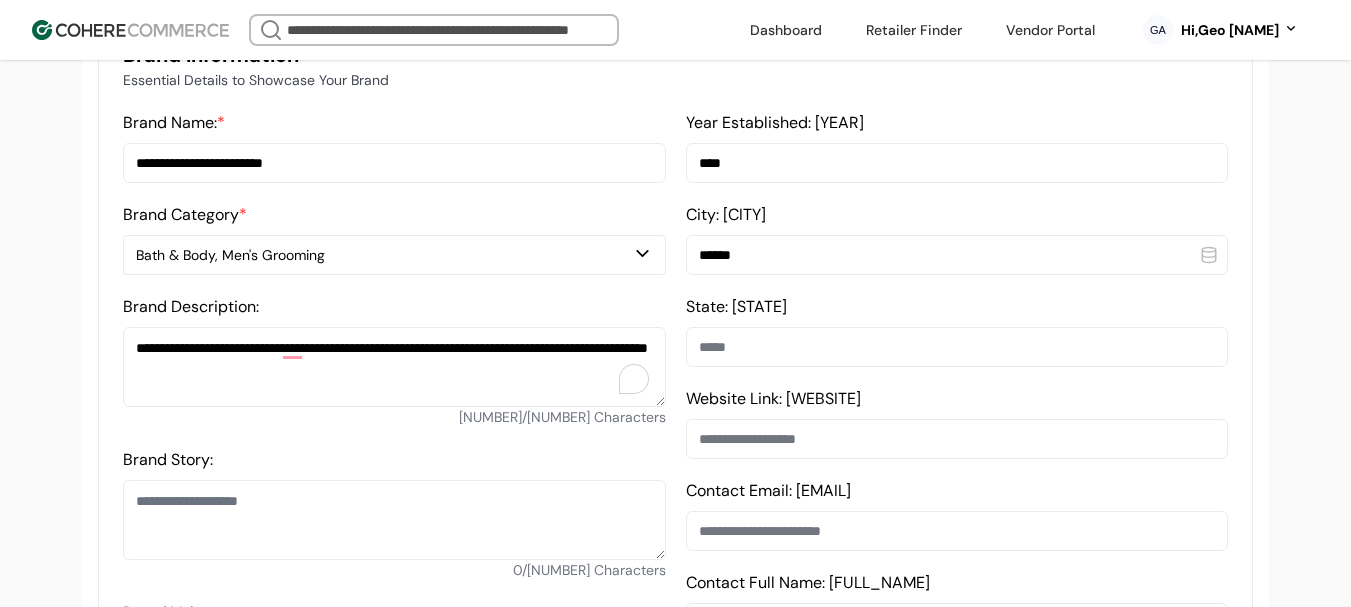click at bounding box center [957, 347] 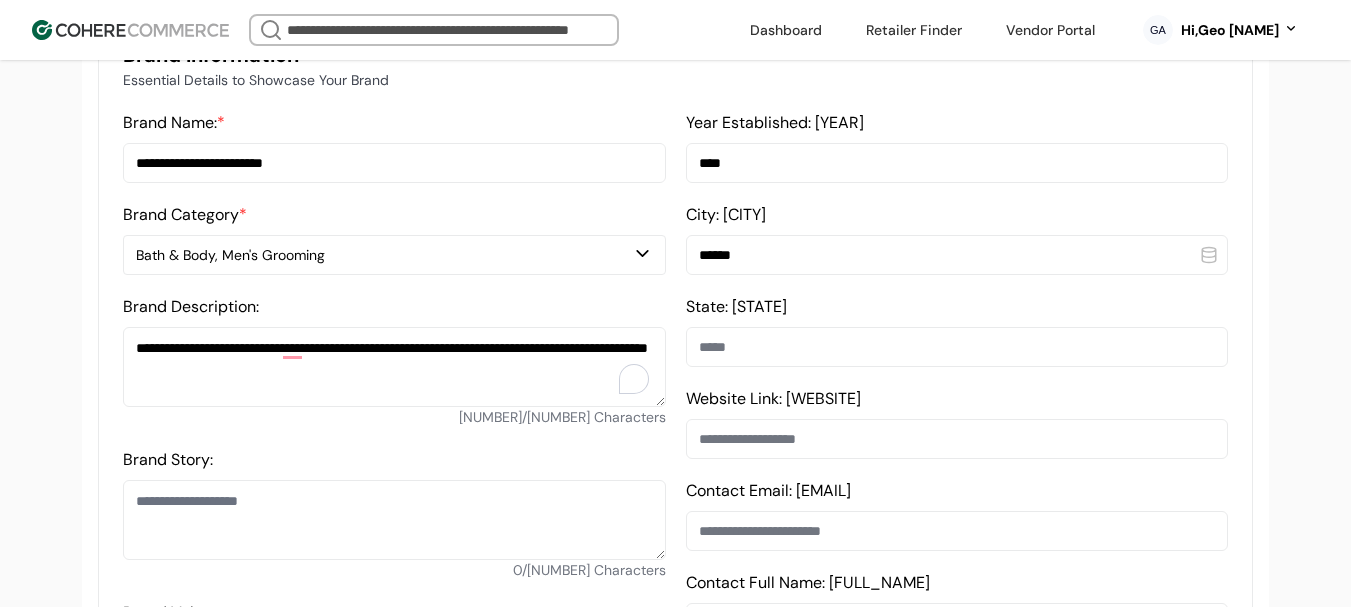 click at bounding box center [957, 347] 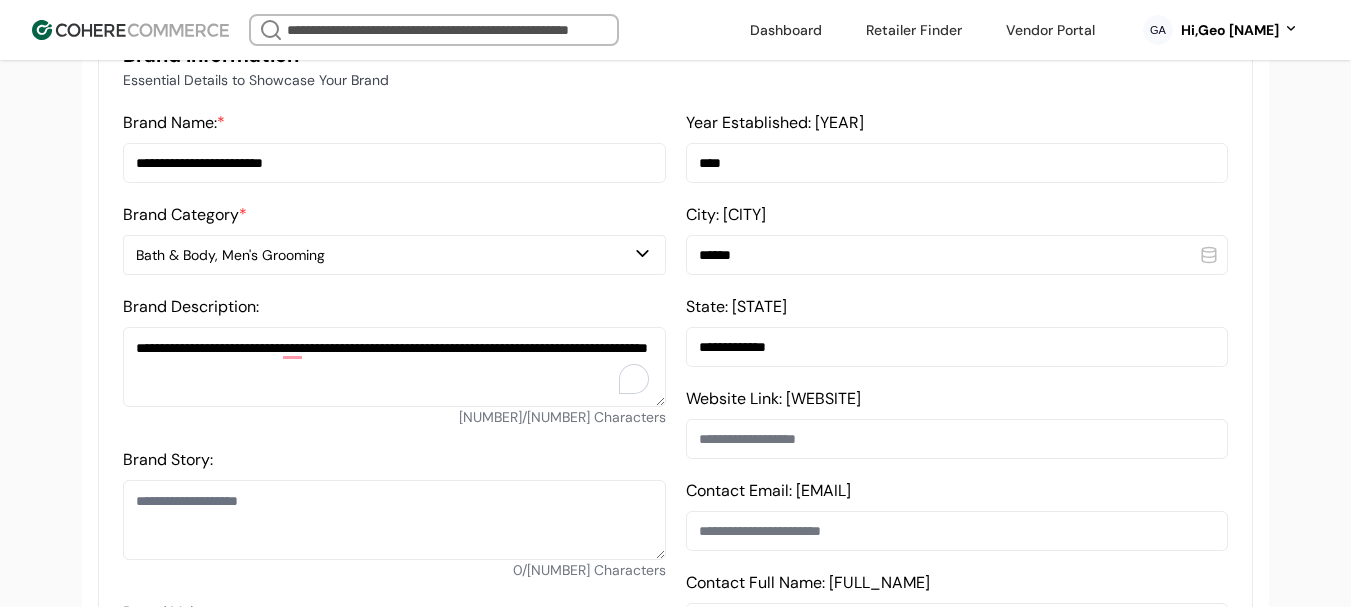 type on "**********" 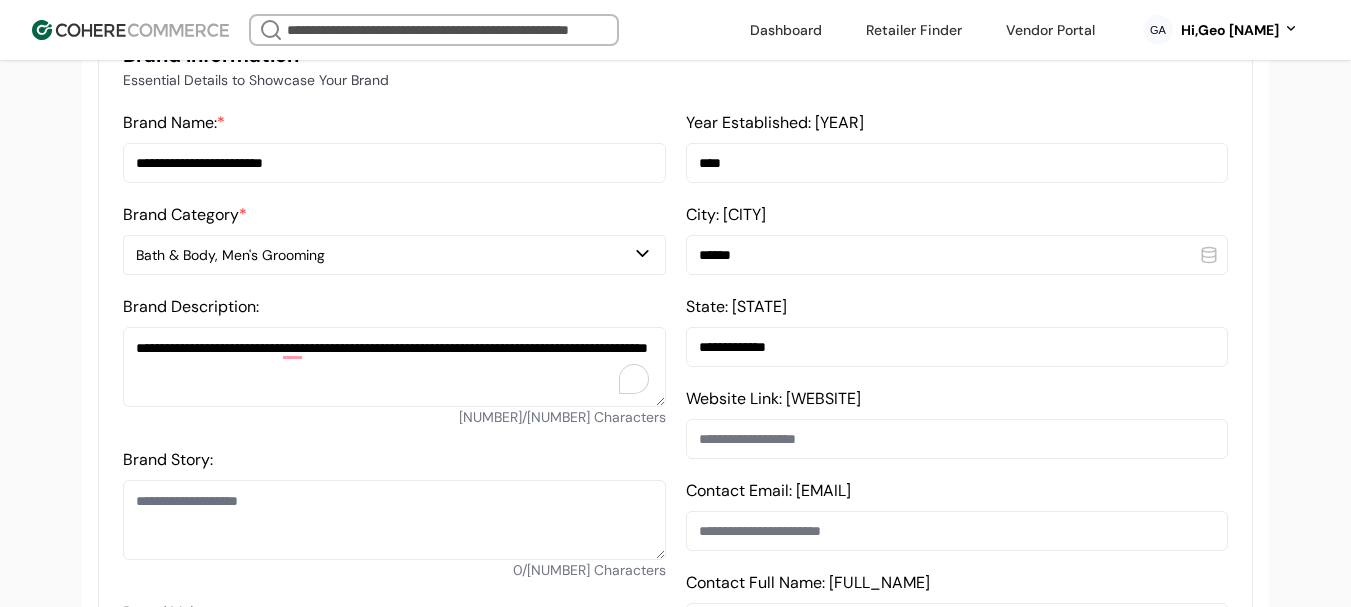 drag, startPoint x: 767, startPoint y: 455, endPoint x: 786, endPoint y: 455, distance: 19 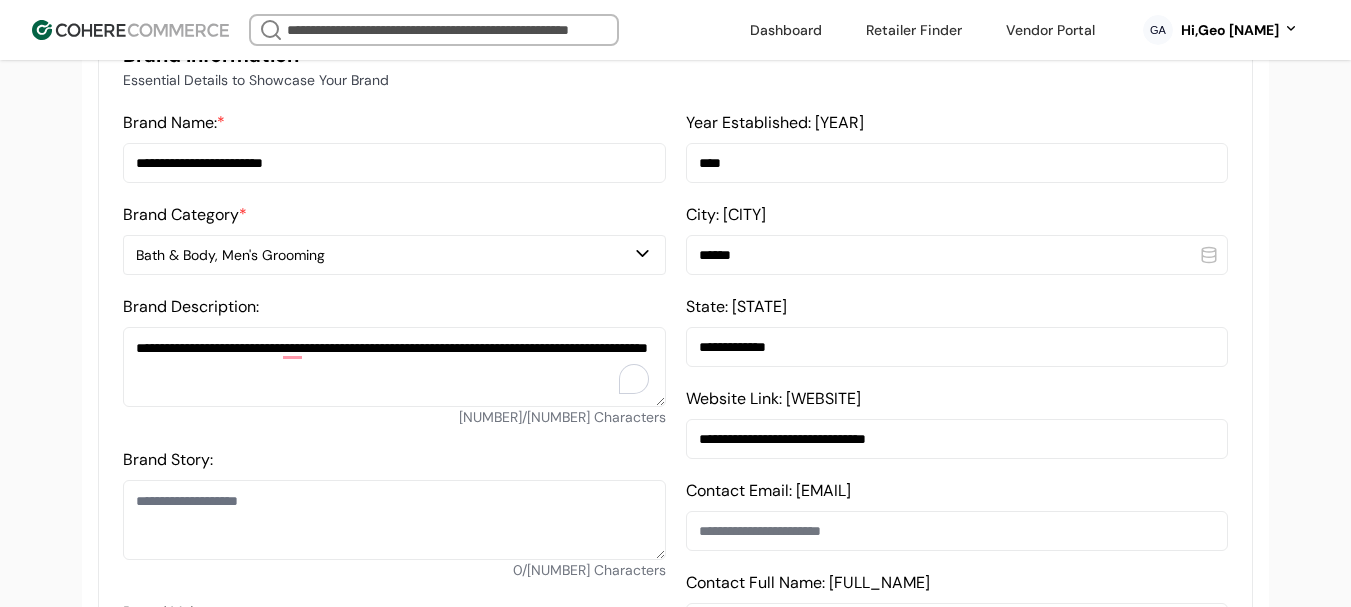 type on "**********" 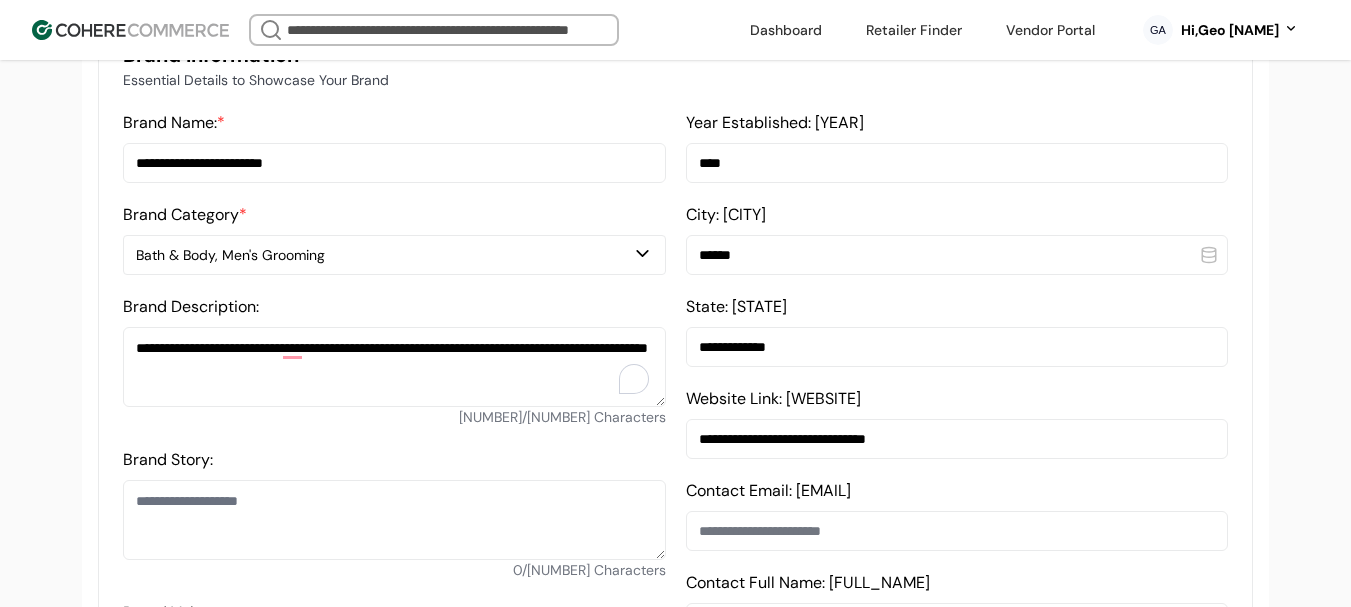 click at bounding box center [957, 531] 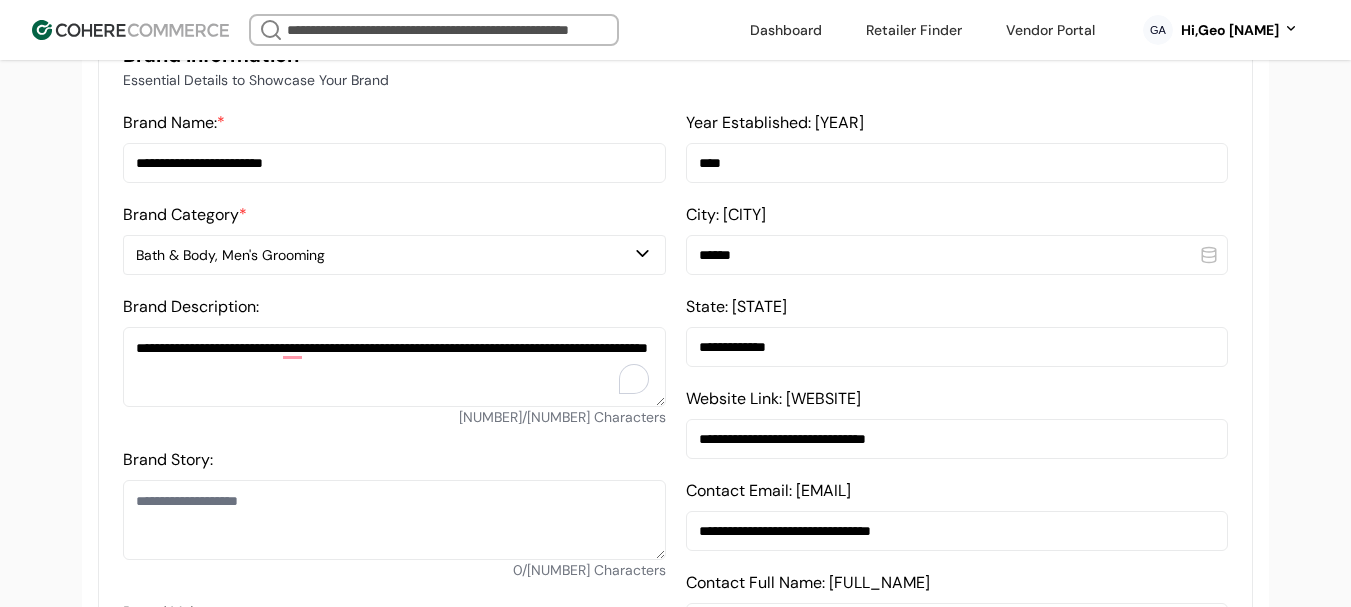 type on "**********" 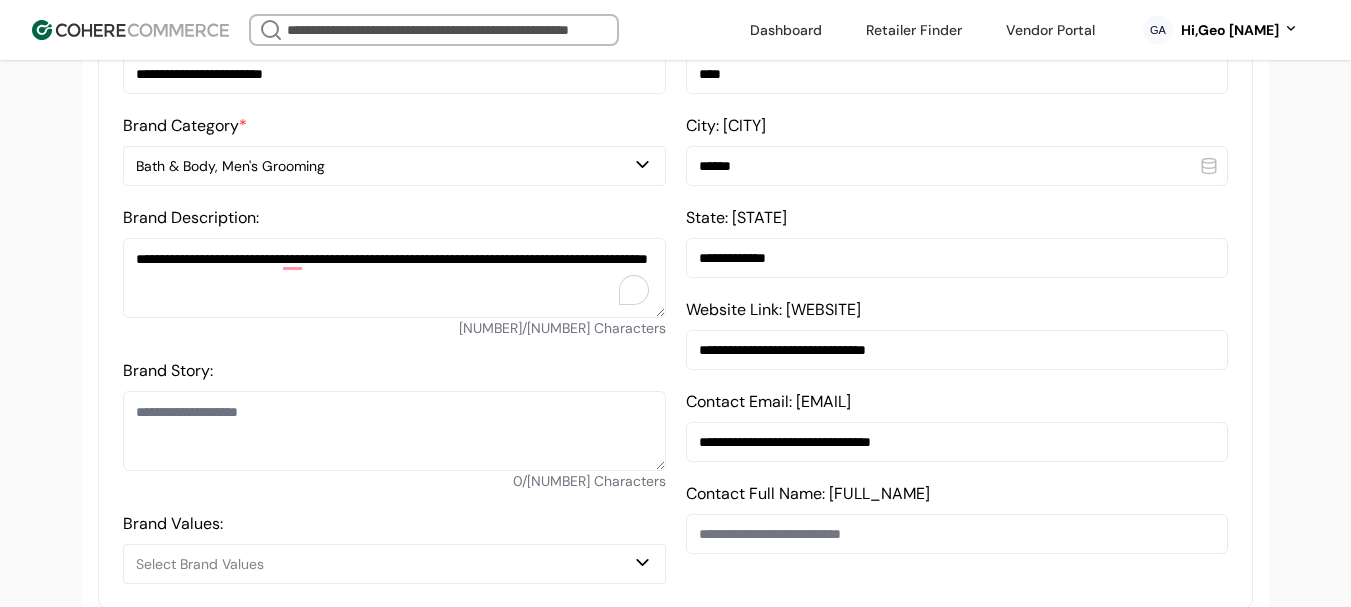 scroll, scrollTop: 737, scrollLeft: 0, axis: vertical 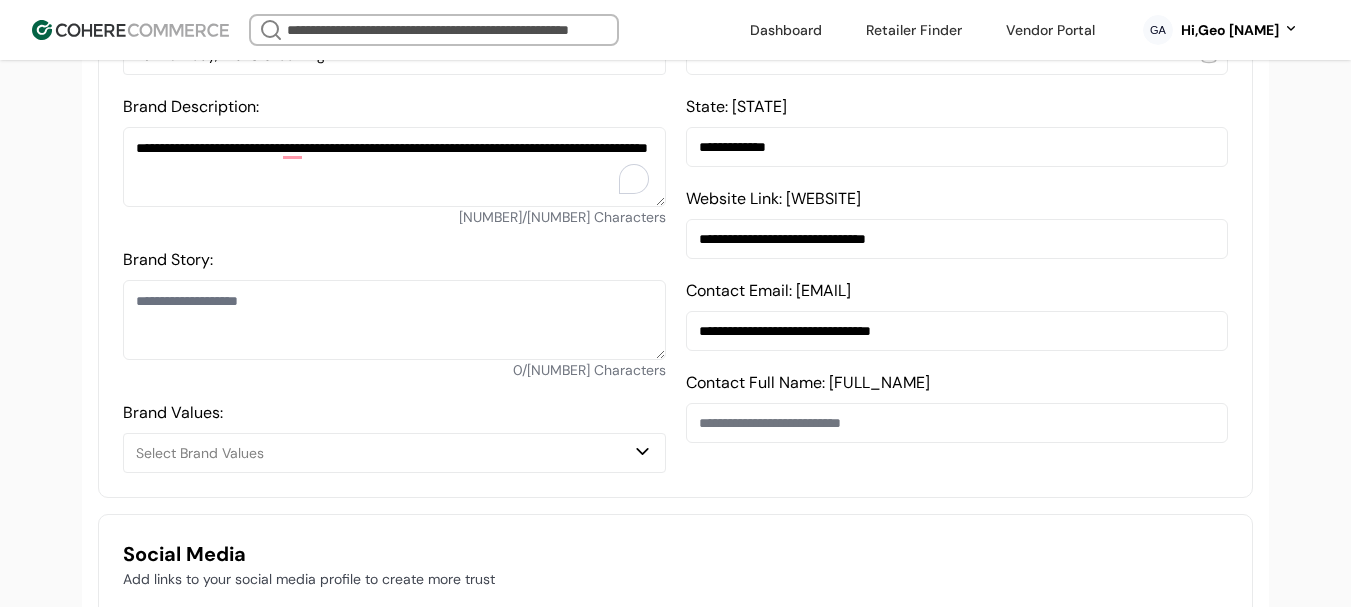 click at bounding box center (957, 423) 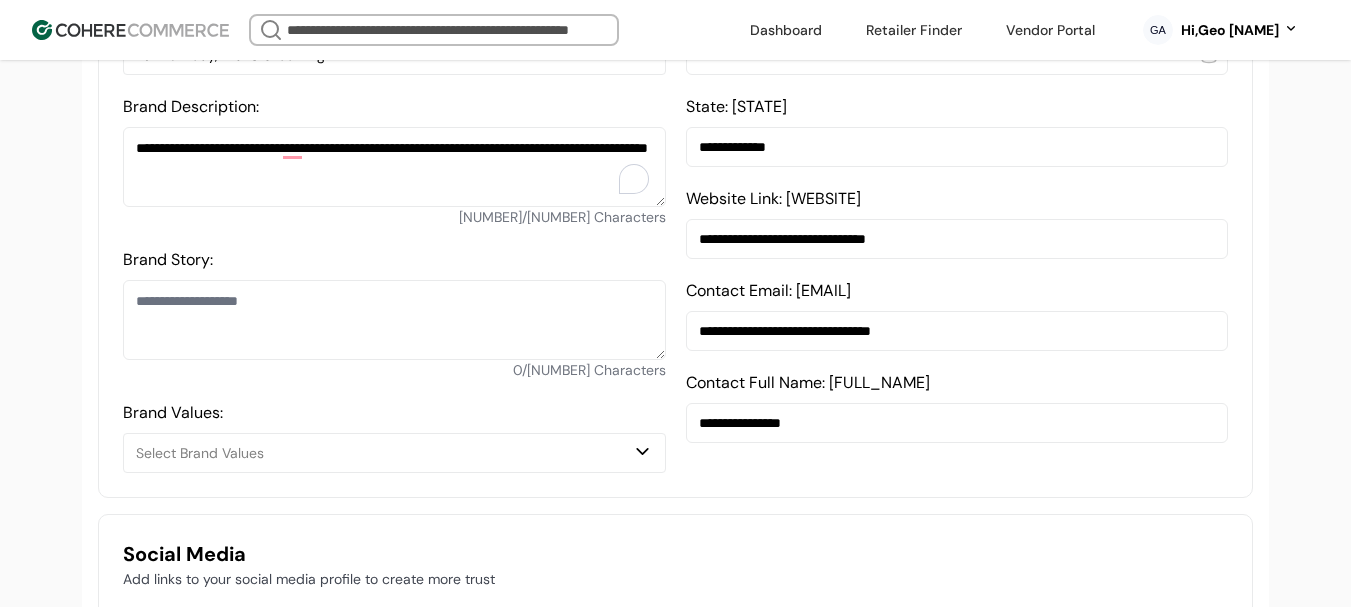 type on "**********" 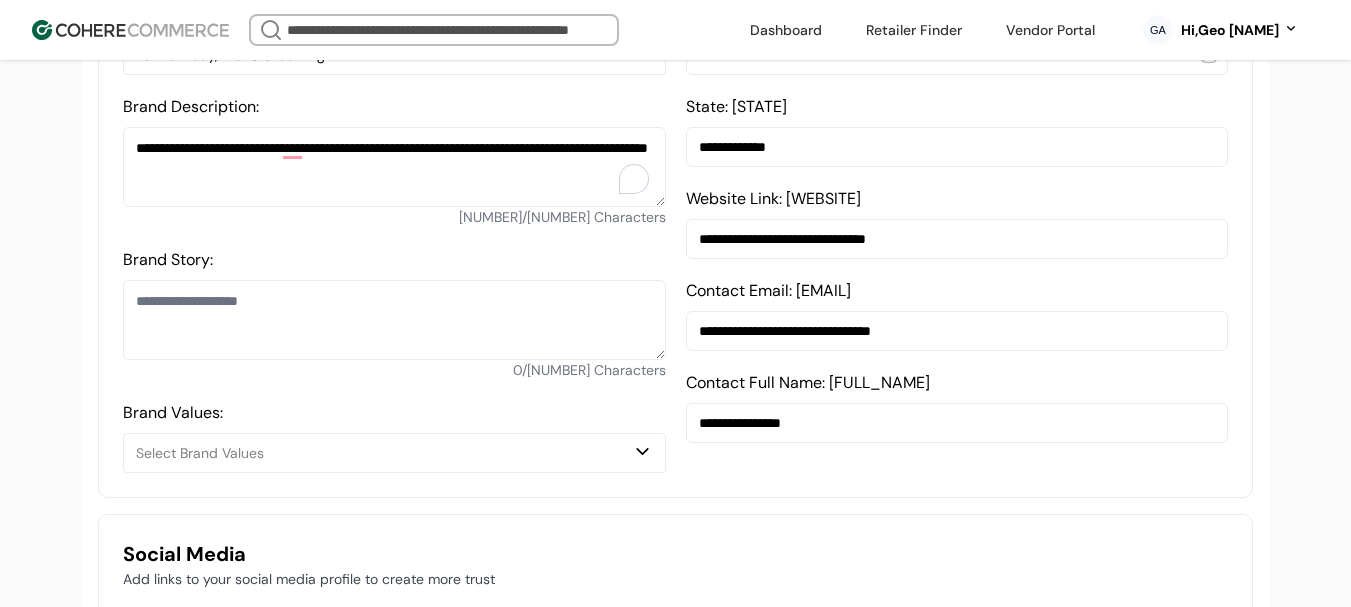 click on "Brand Story:" at bounding box center (394, 320) 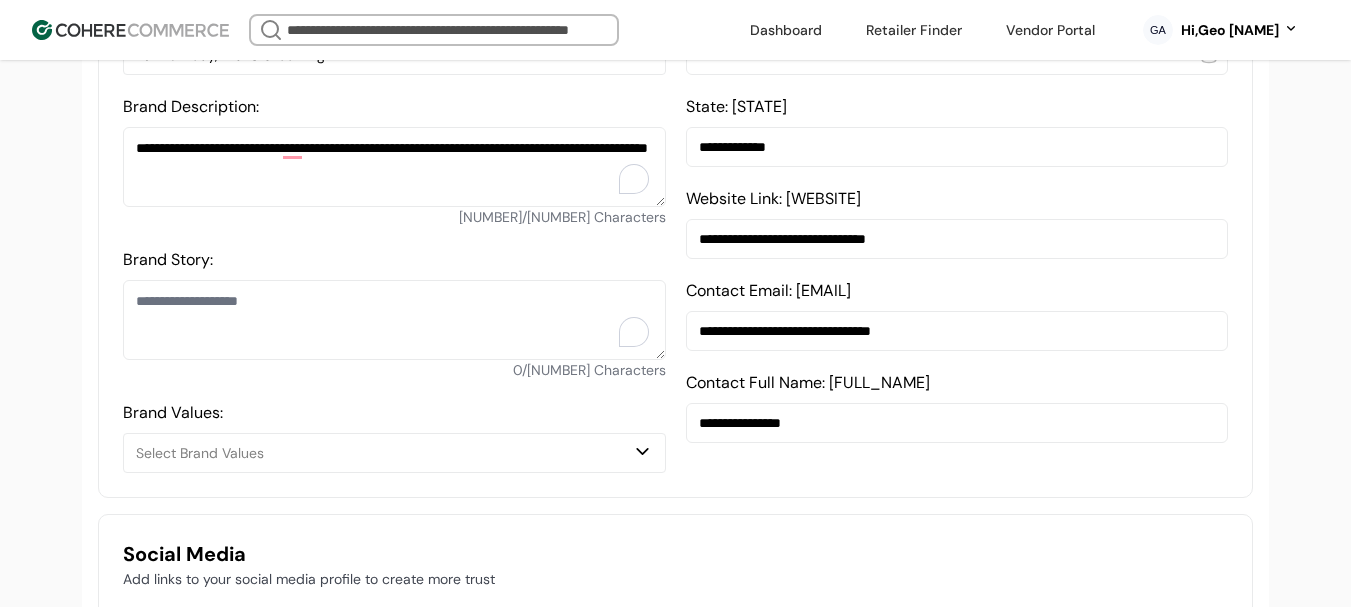 paste on "**********" 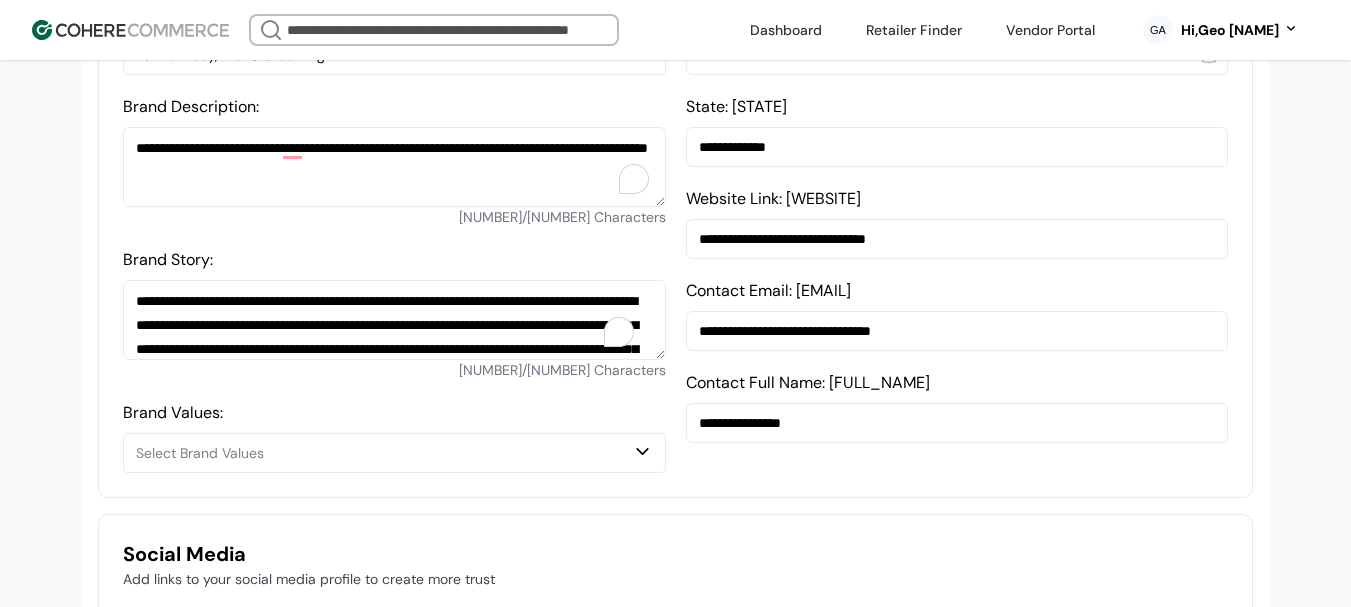 scroll, scrollTop: 239, scrollLeft: 0, axis: vertical 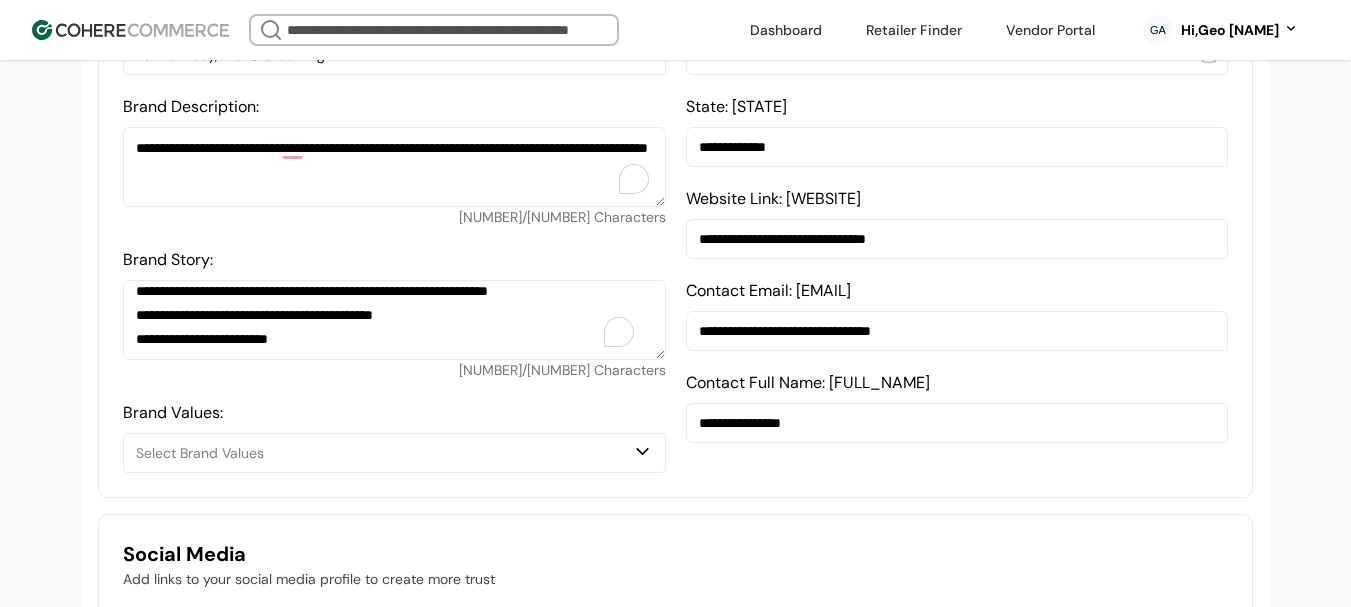 type on "**********" 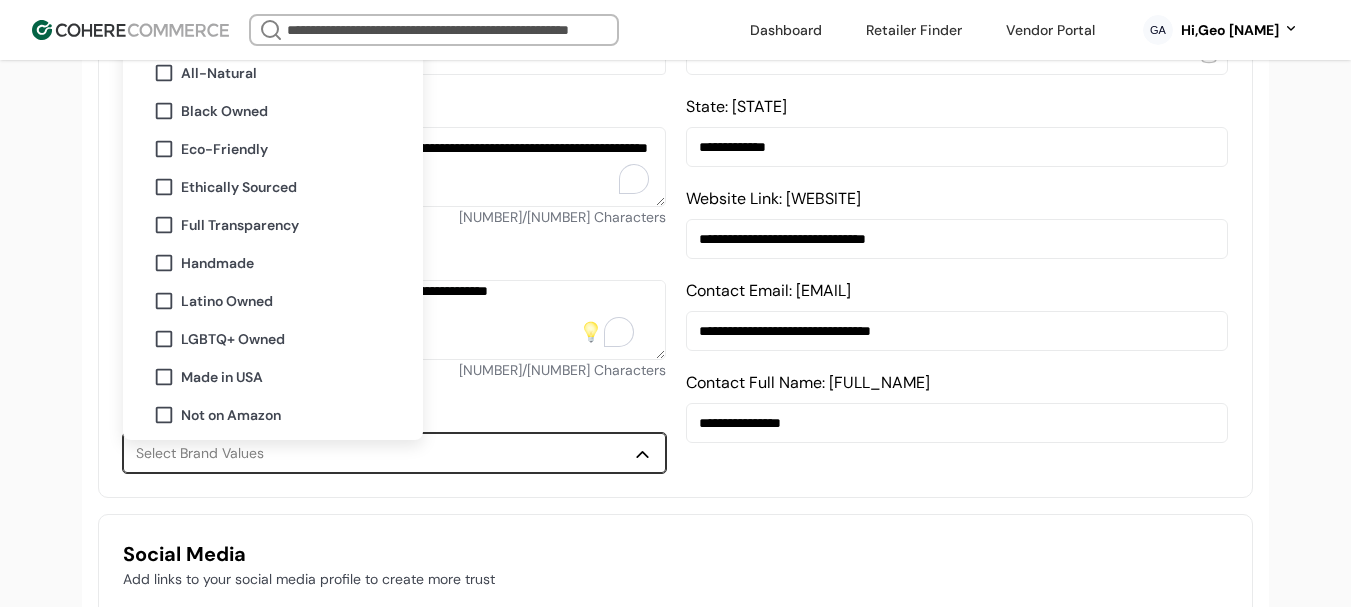 drag, startPoint x: 307, startPoint y: 475, endPoint x: 319, endPoint y: 293, distance: 182.39517 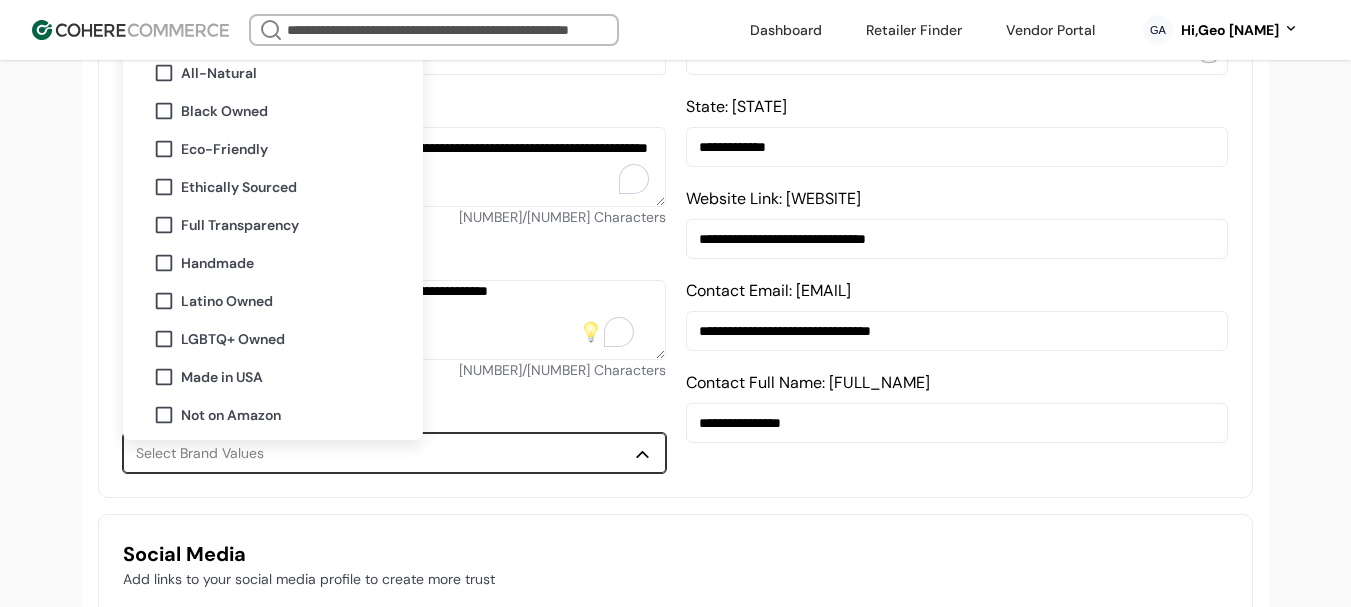 click on "Select Brand Values" at bounding box center (384, 453) 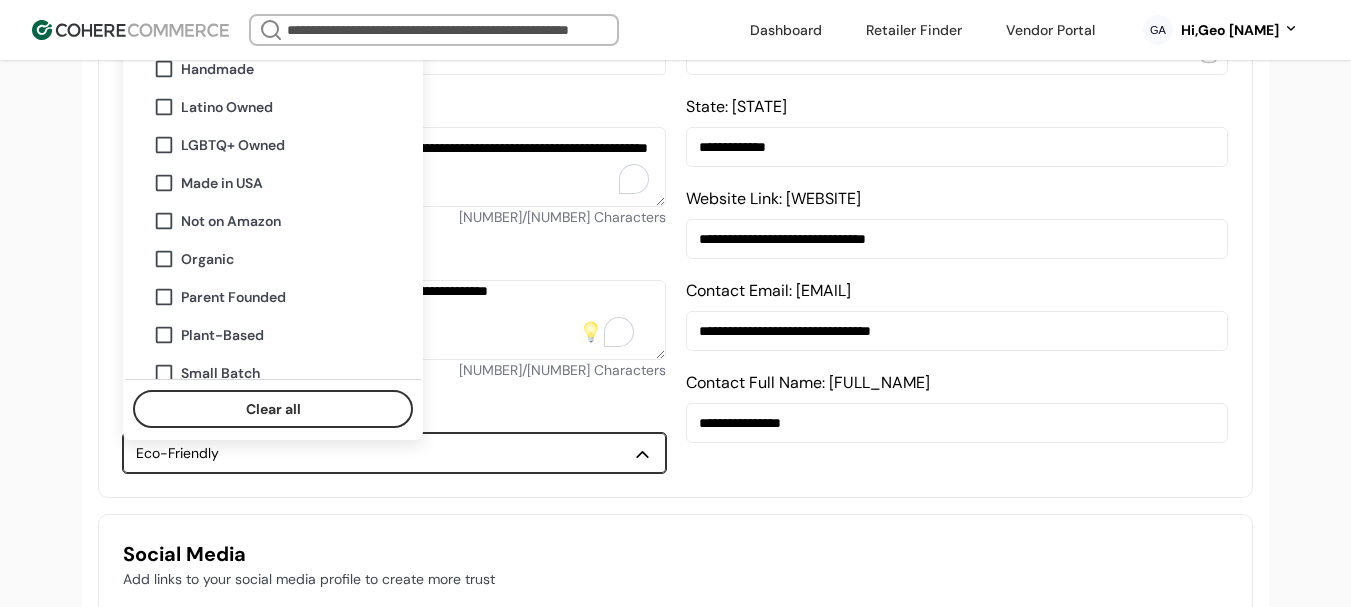scroll, scrollTop: 200, scrollLeft: 0, axis: vertical 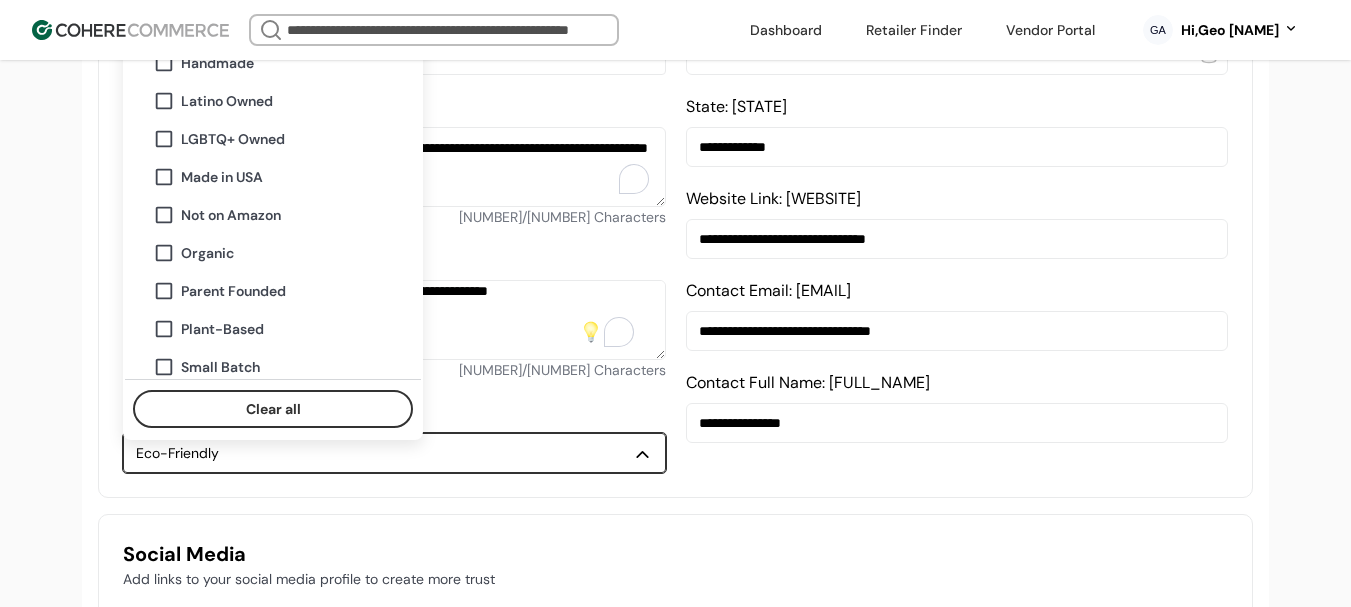 click on "Handmade" at bounding box center (217, 63) 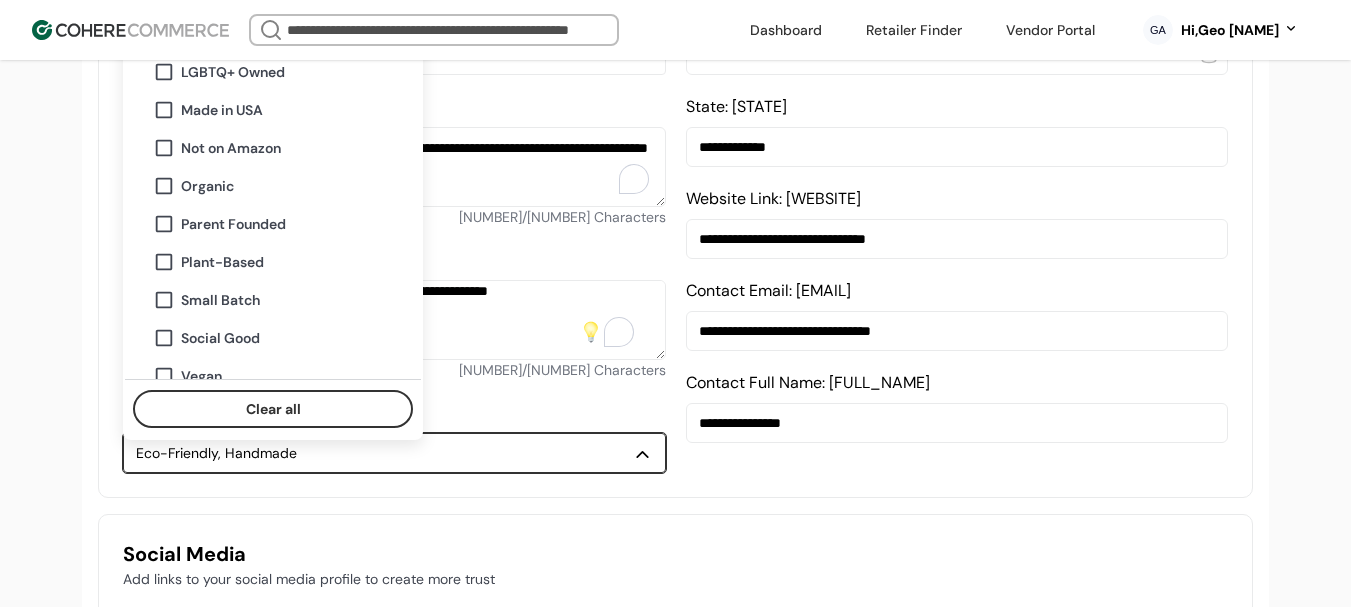 scroll, scrollTop: 321, scrollLeft: 0, axis: vertical 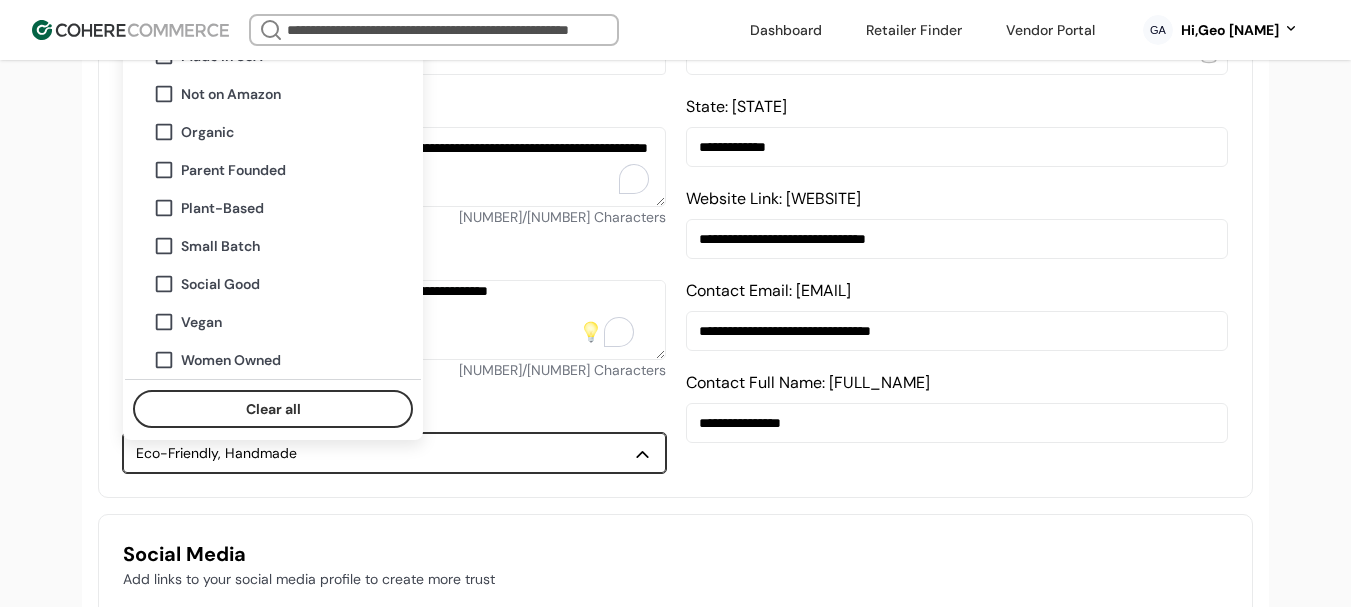 drag, startPoint x: 252, startPoint y: 353, endPoint x: 273, endPoint y: 347, distance: 21.84033 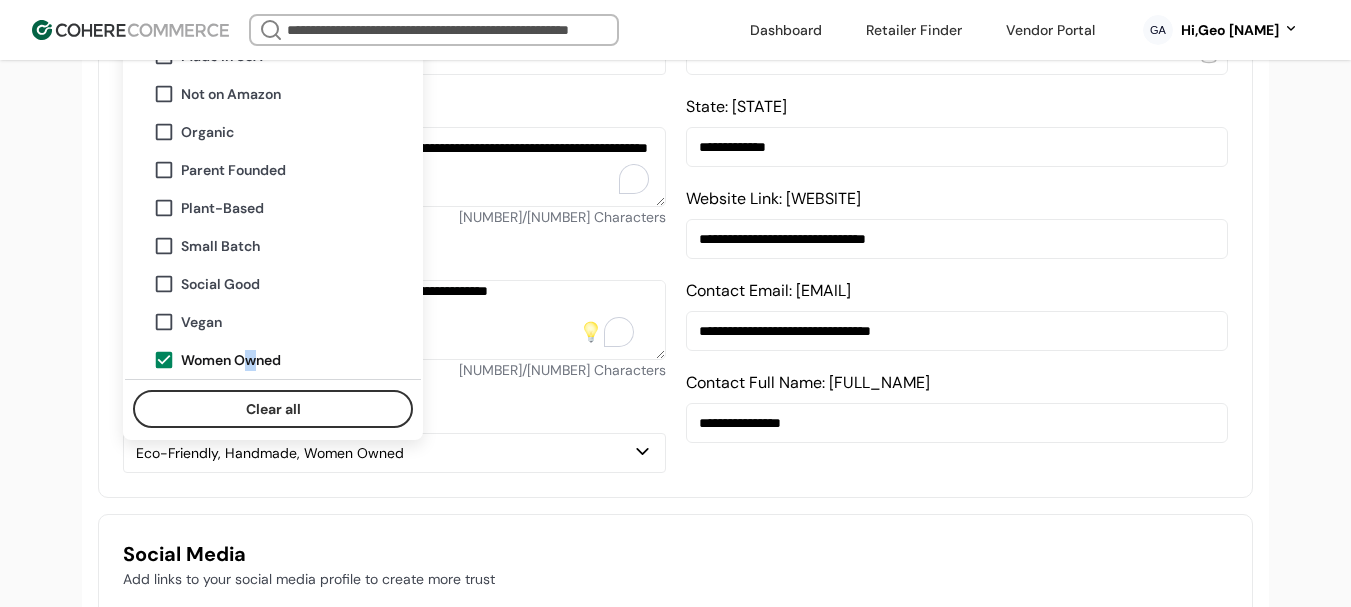 click on "**********" at bounding box center (675, 156) 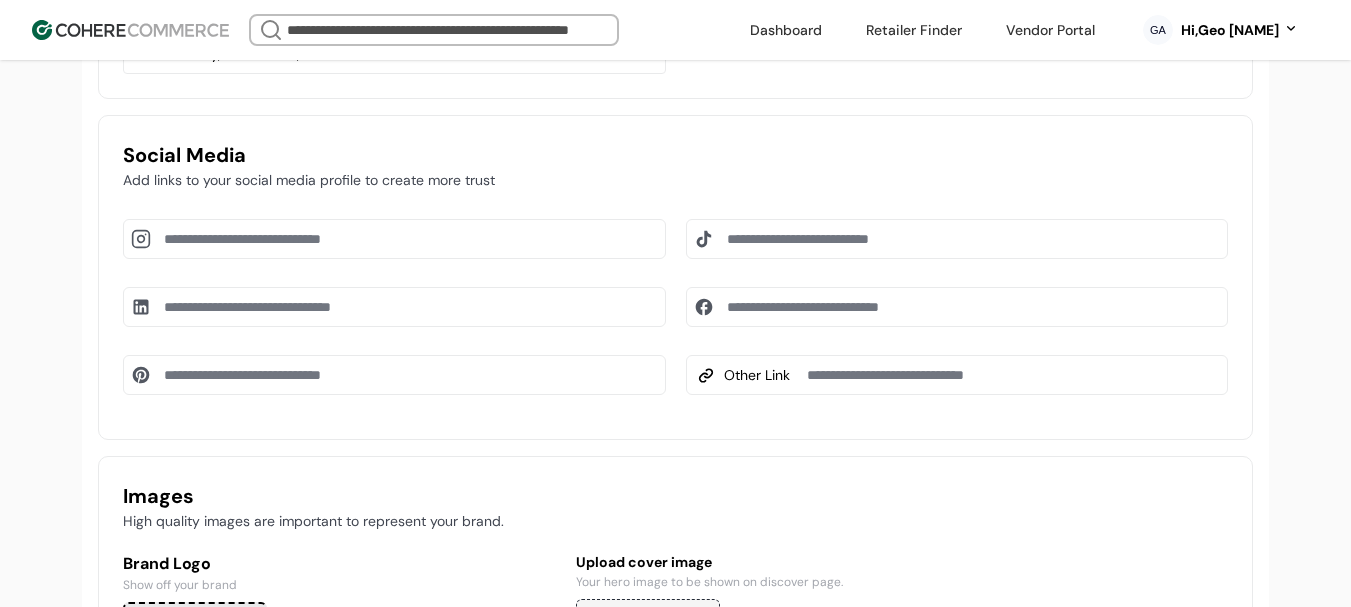 scroll, scrollTop: 1137, scrollLeft: 0, axis: vertical 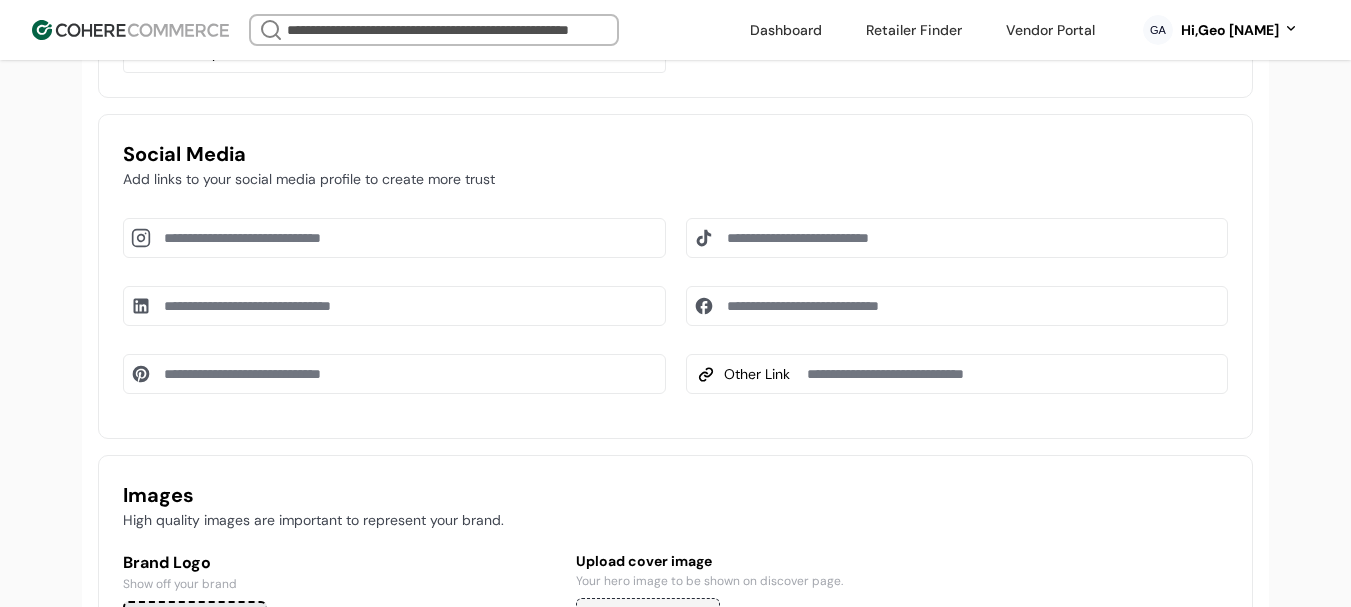 drag, startPoint x: 792, startPoint y: 309, endPoint x: 814, endPoint y: 247, distance: 65.78754 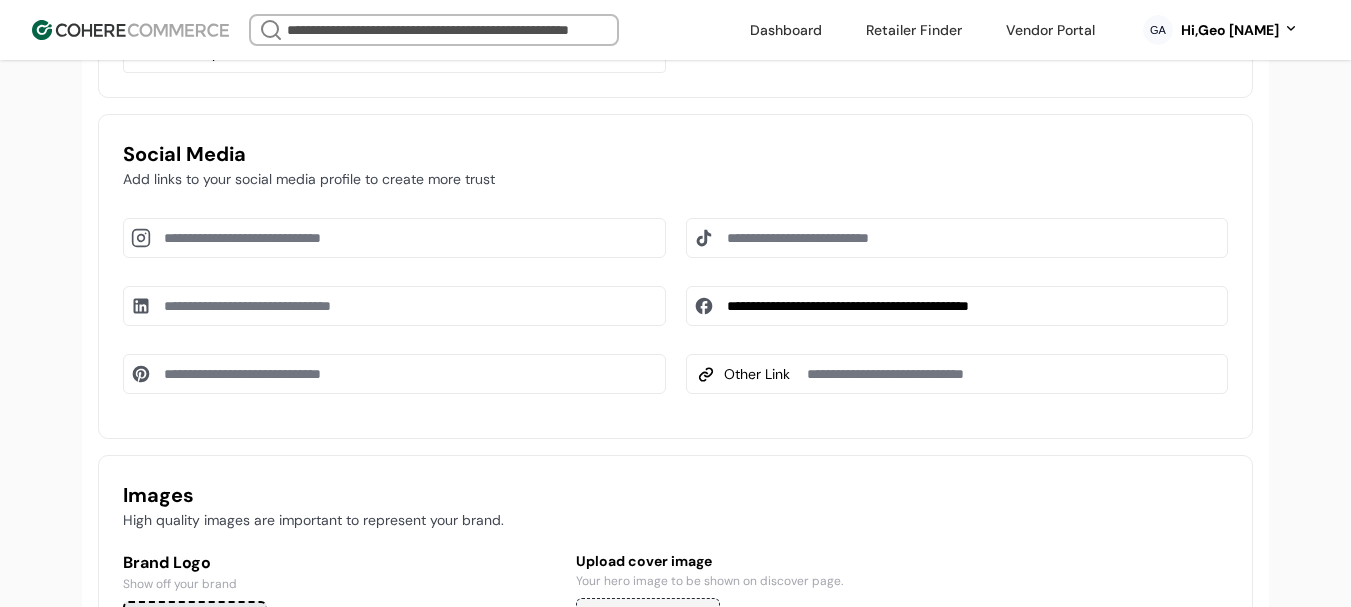type on "**********" 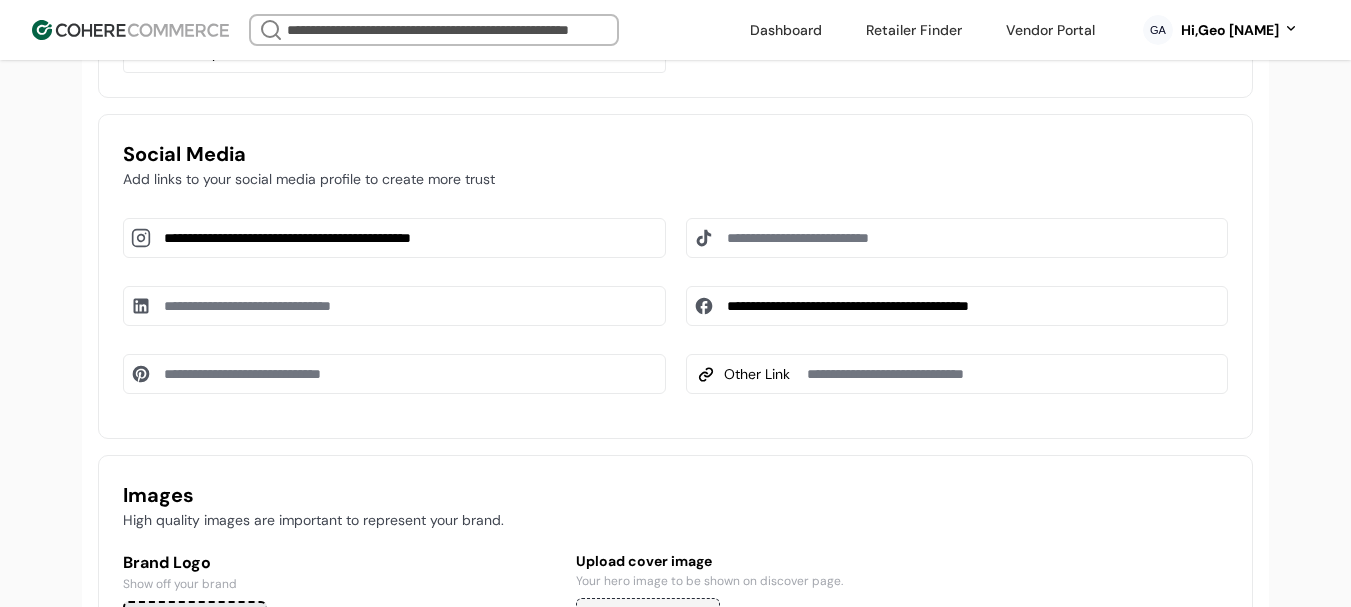 type on "**********" 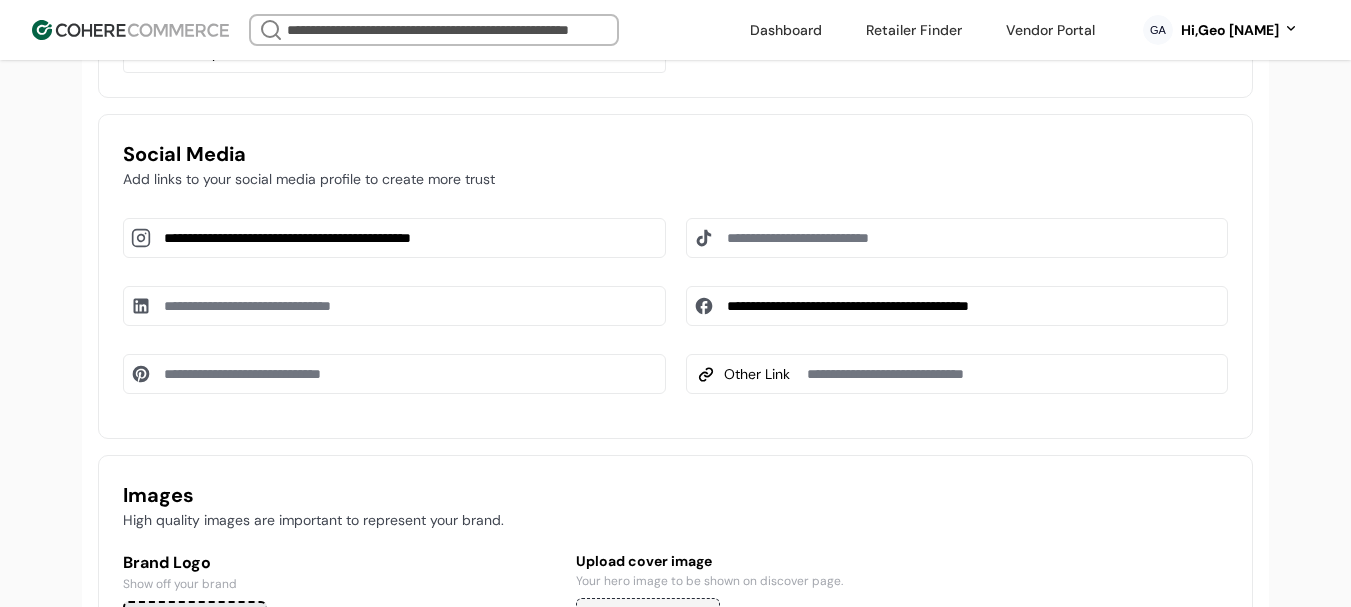 click at bounding box center [394, 306] 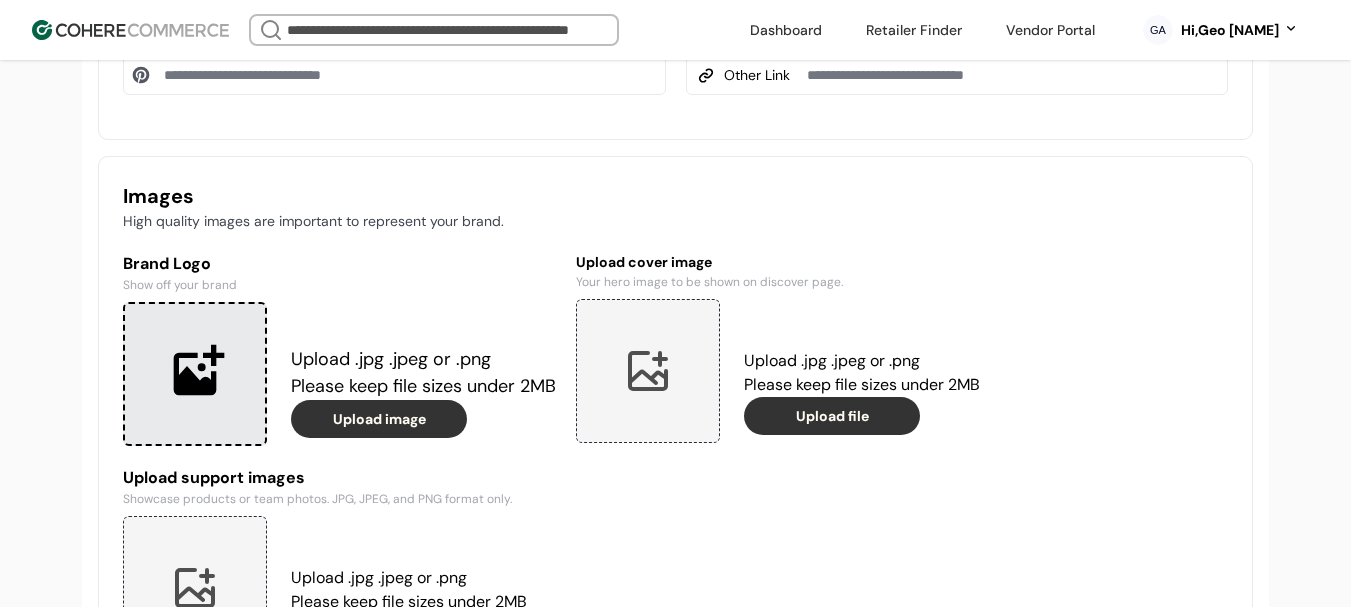 scroll, scrollTop: 1437, scrollLeft: 0, axis: vertical 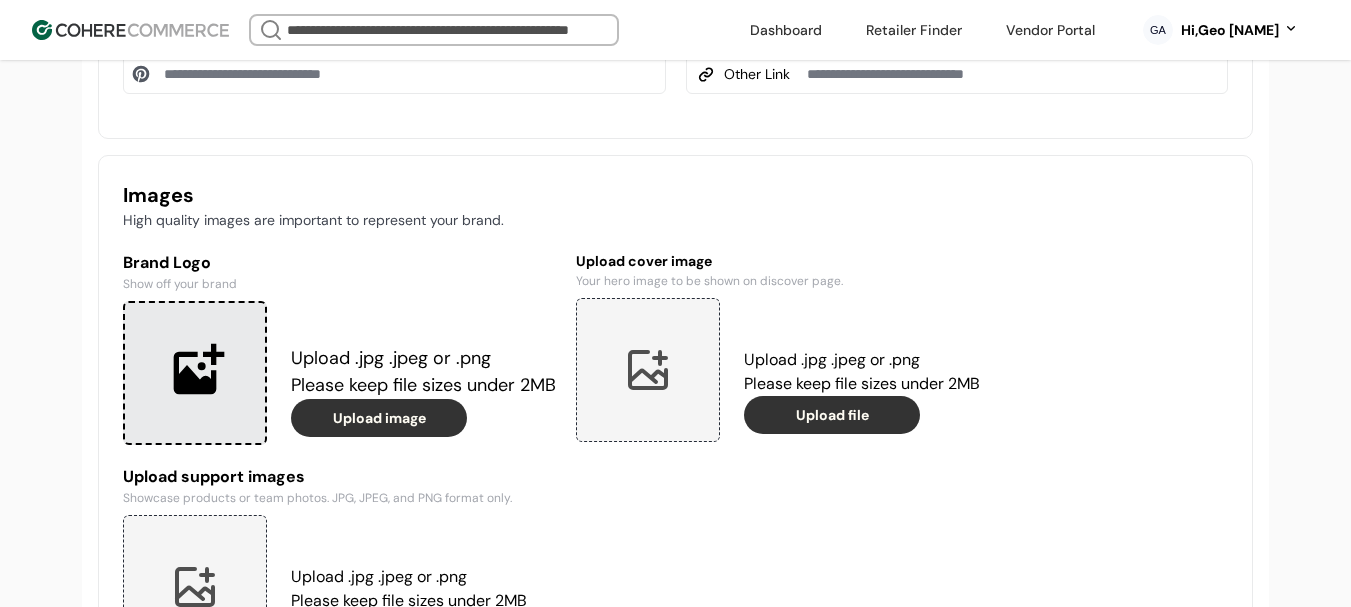 type on "**********" 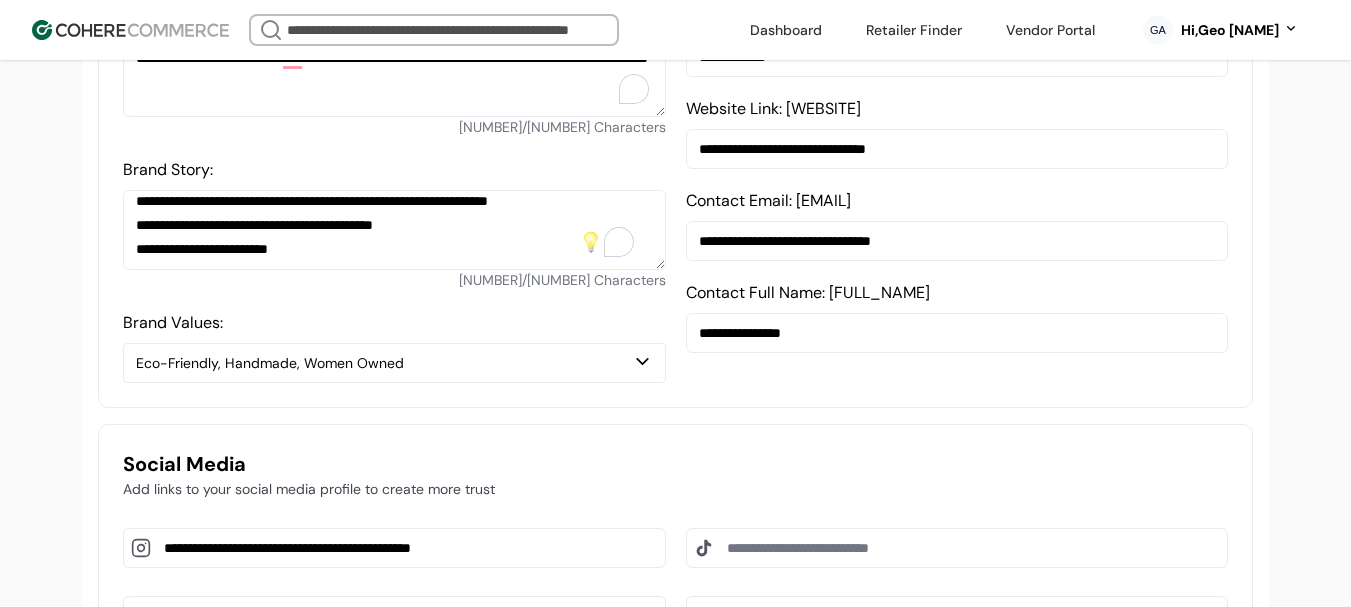 scroll, scrollTop: 437, scrollLeft: 0, axis: vertical 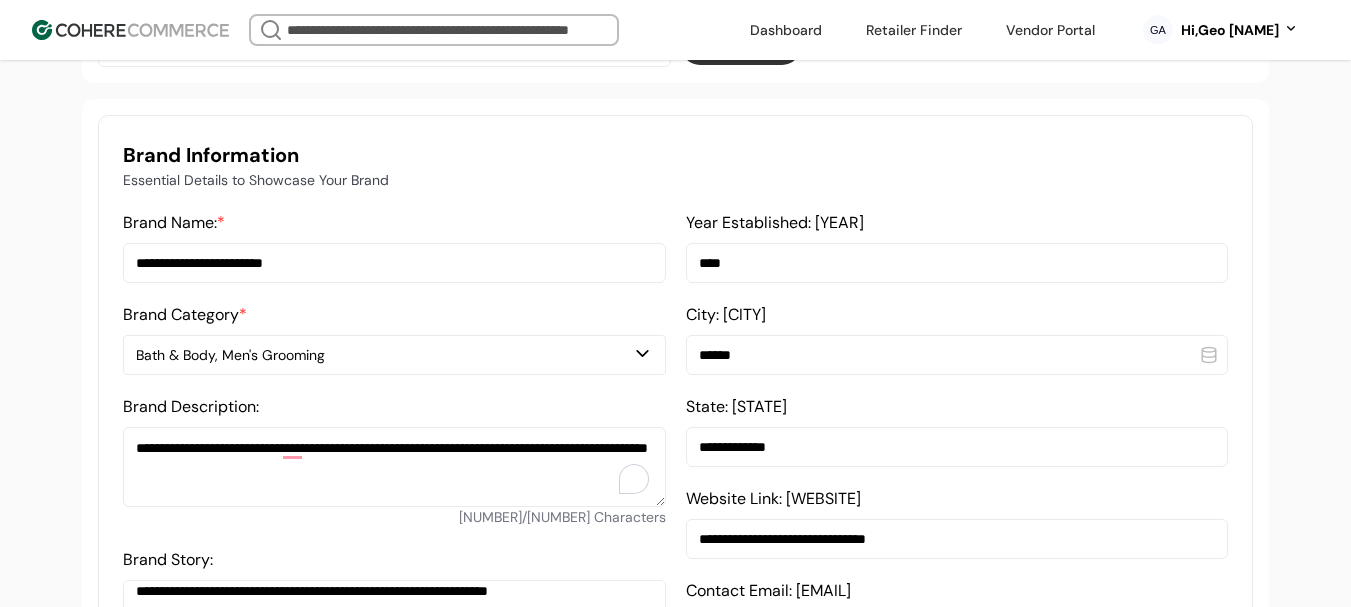 click on "**********" at bounding box center (394, 263) 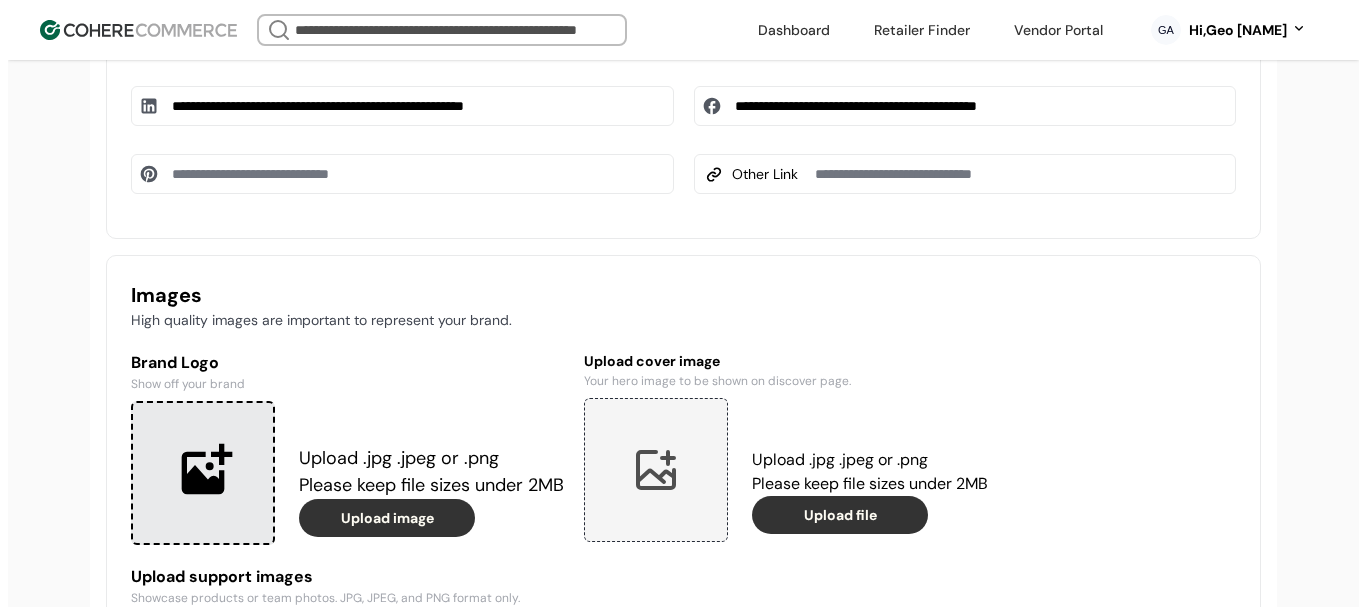 scroll, scrollTop: 1637, scrollLeft: 0, axis: vertical 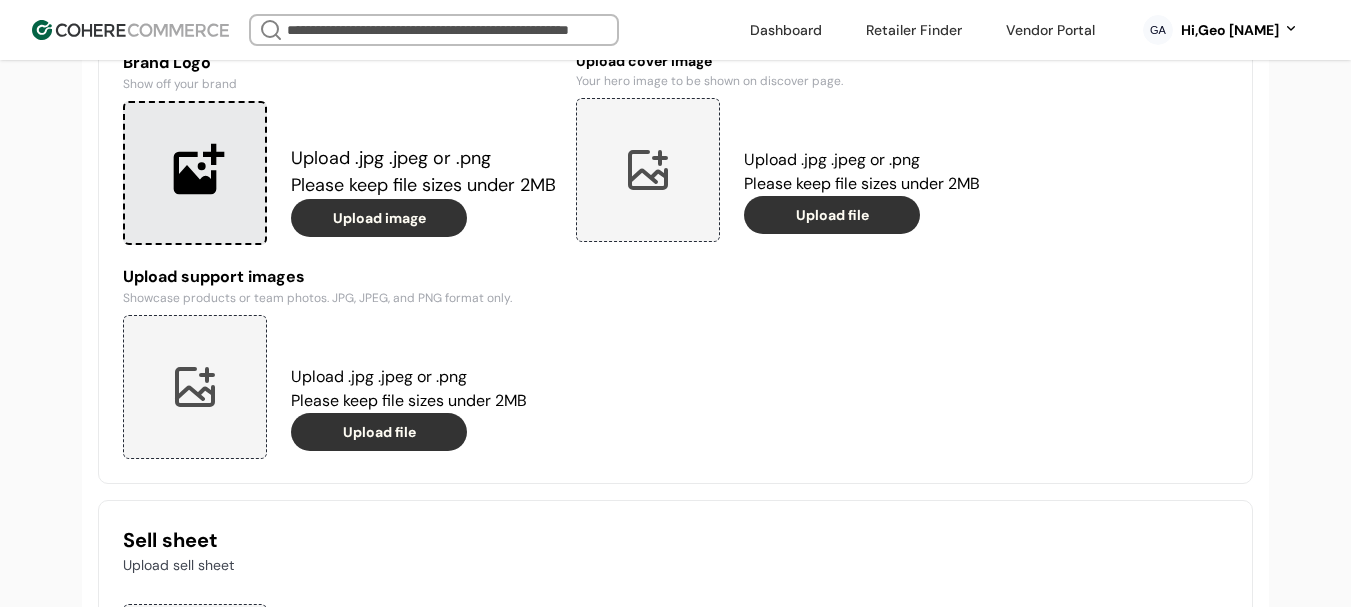 type on "**********" 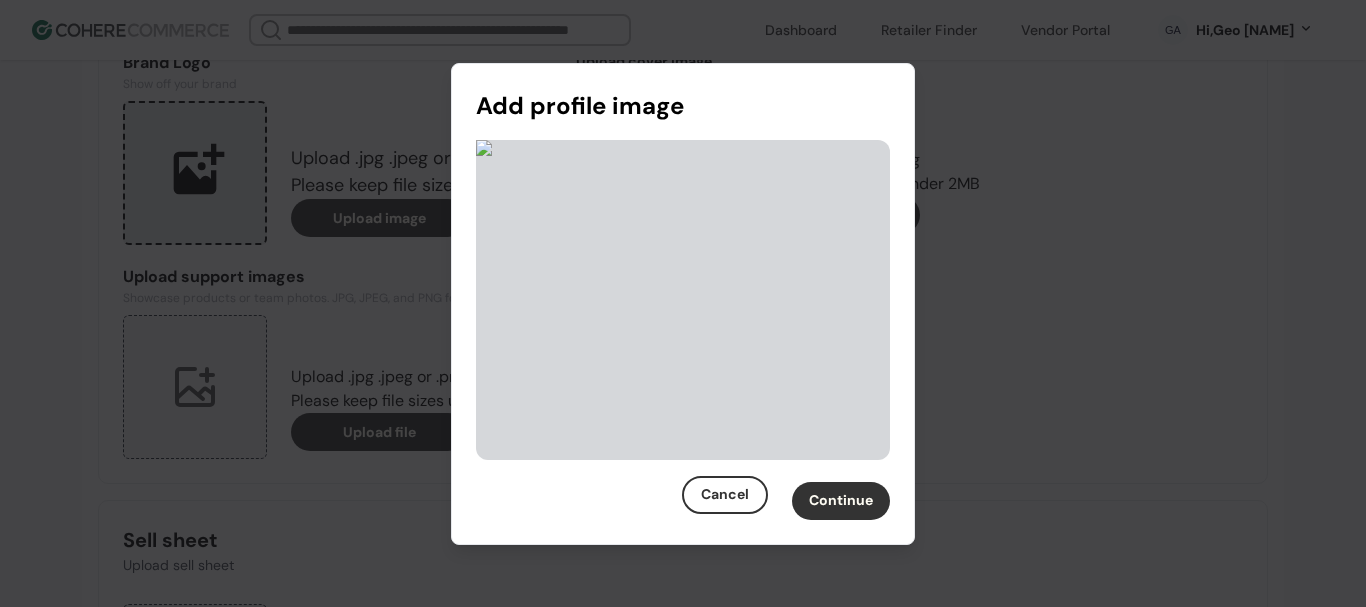 click on "Continue" at bounding box center [841, 501] 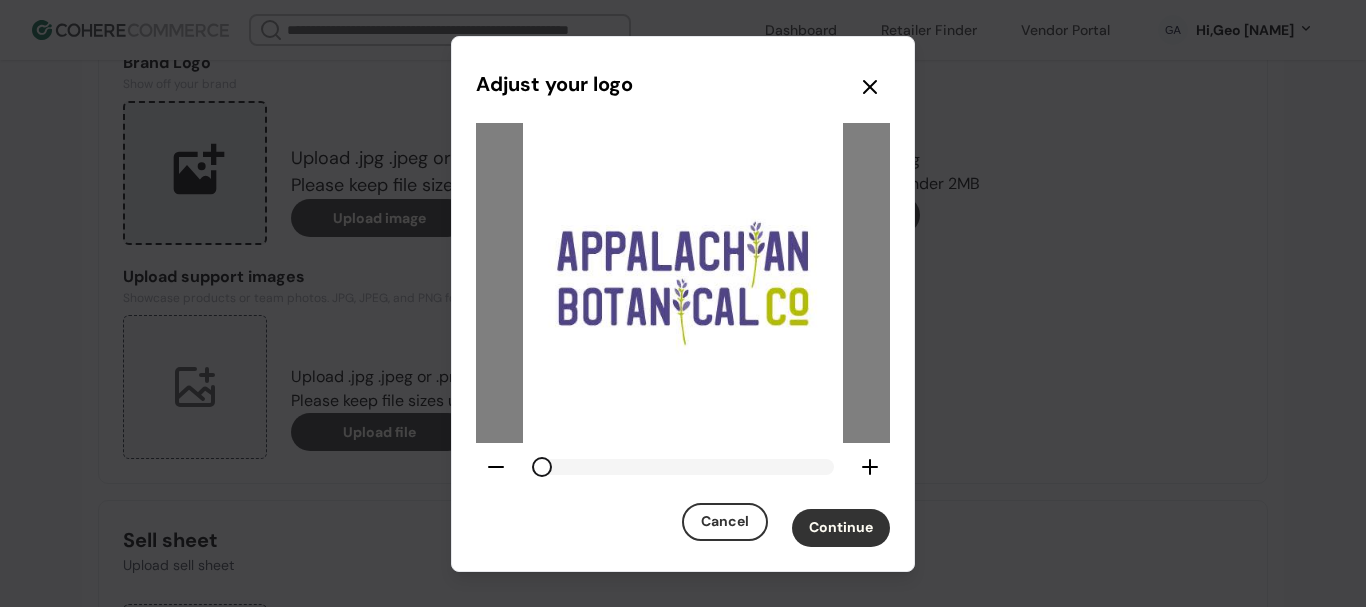 click on "Continue" at bounding box center [841, 528] 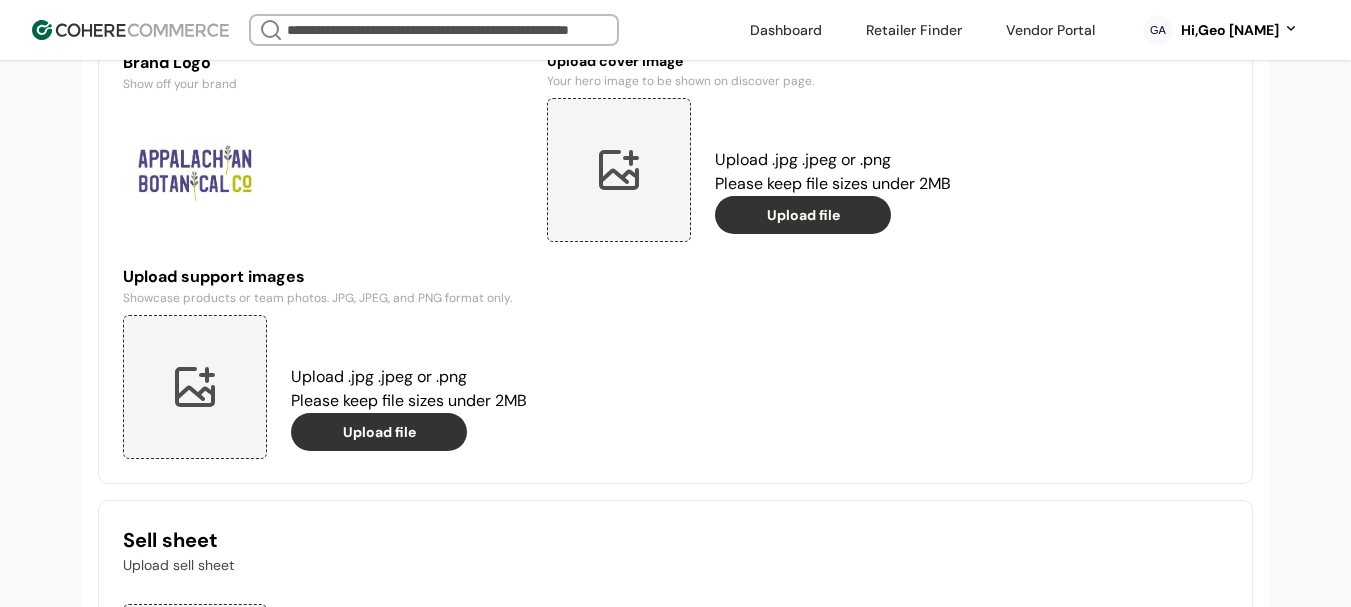 click at bounding box center (619, 170) 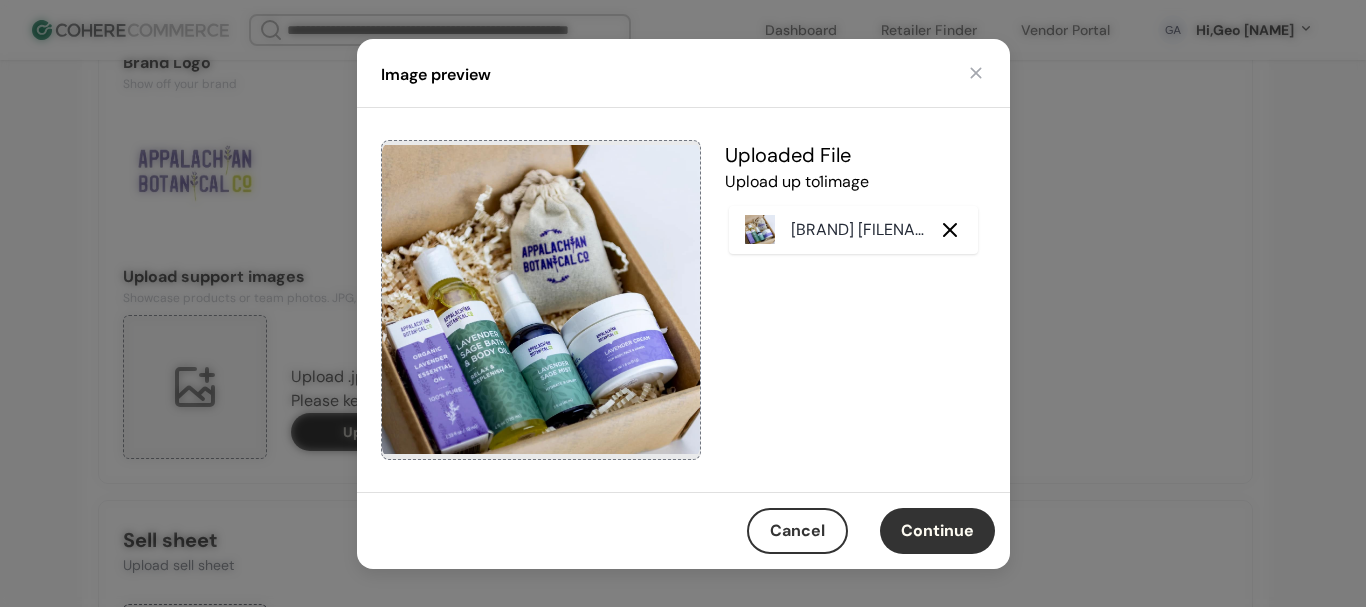 click on "Continue" at bounding box center [937, 531] 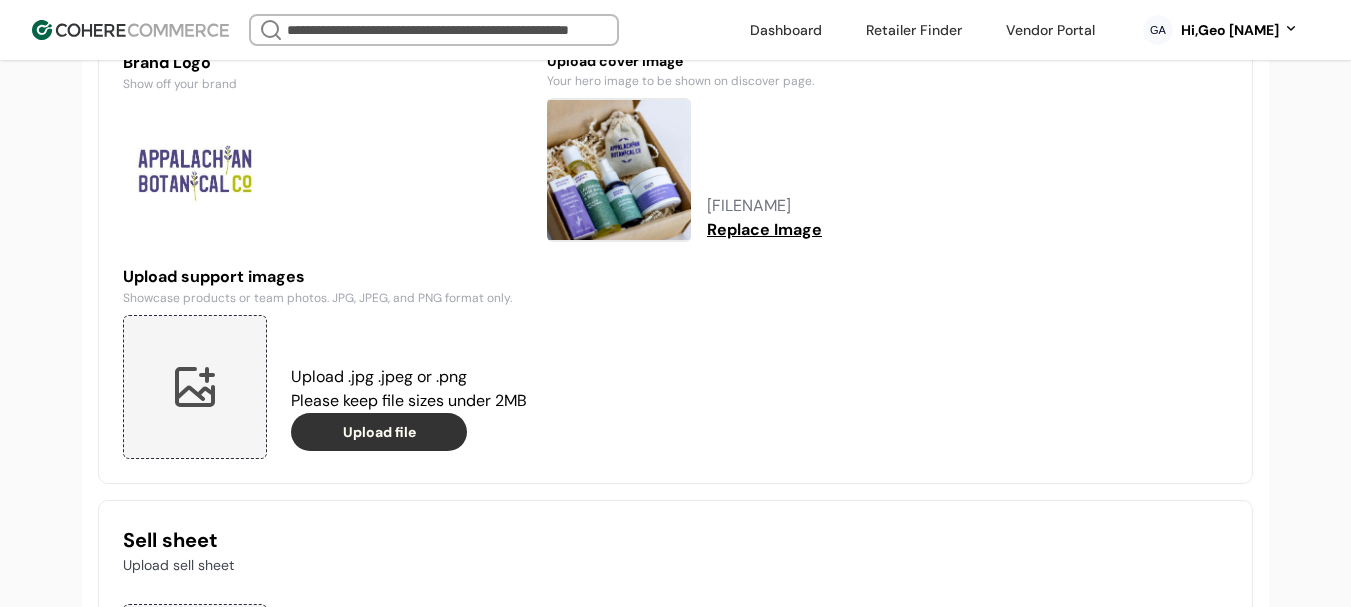 click at bounding box center [195, 387] 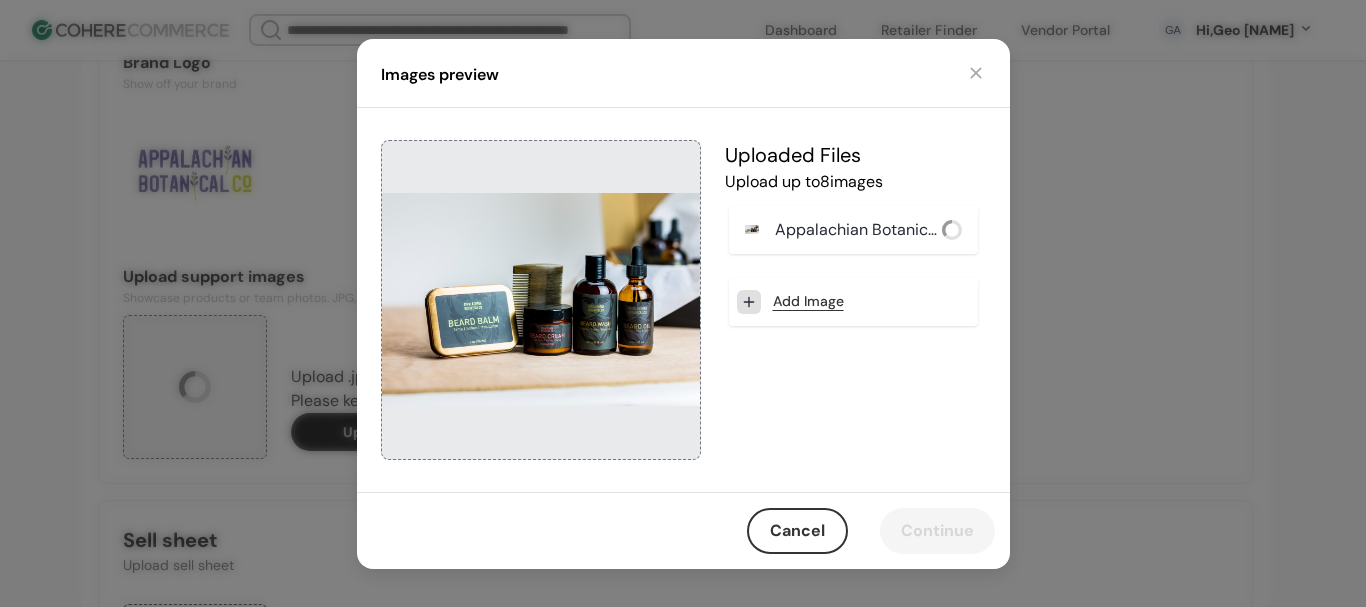 click on "Add Image" at bounding box center [808, 301] 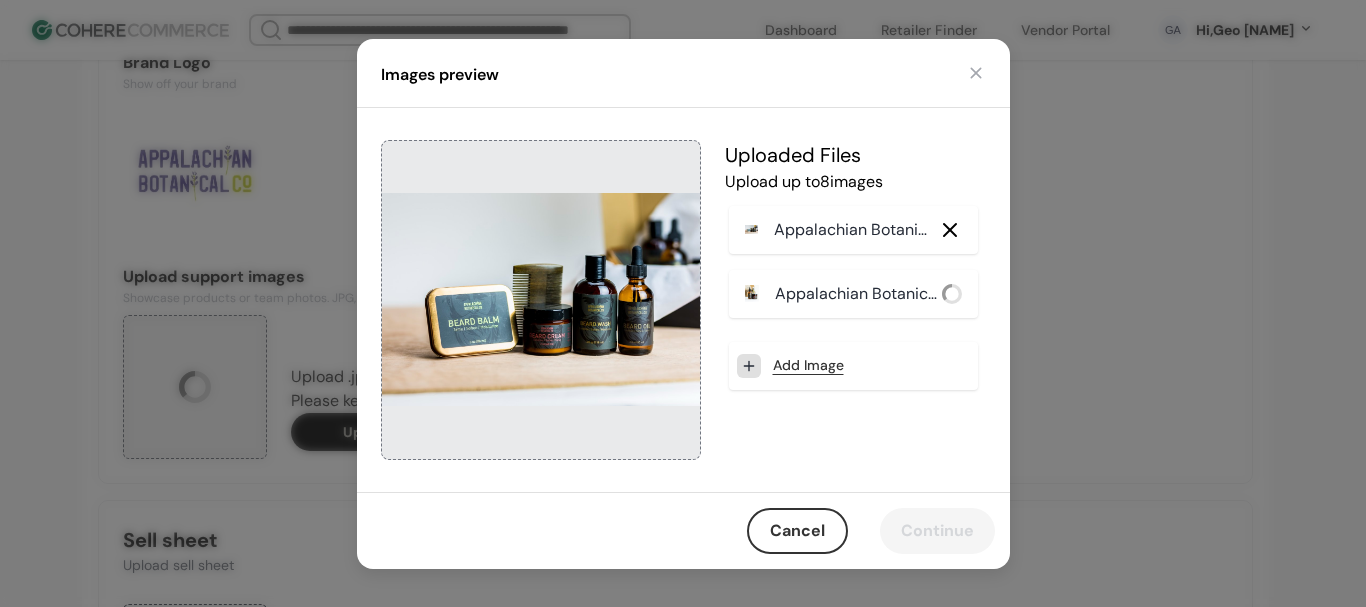 click on "Add Image" at bounding box center (808, 365) 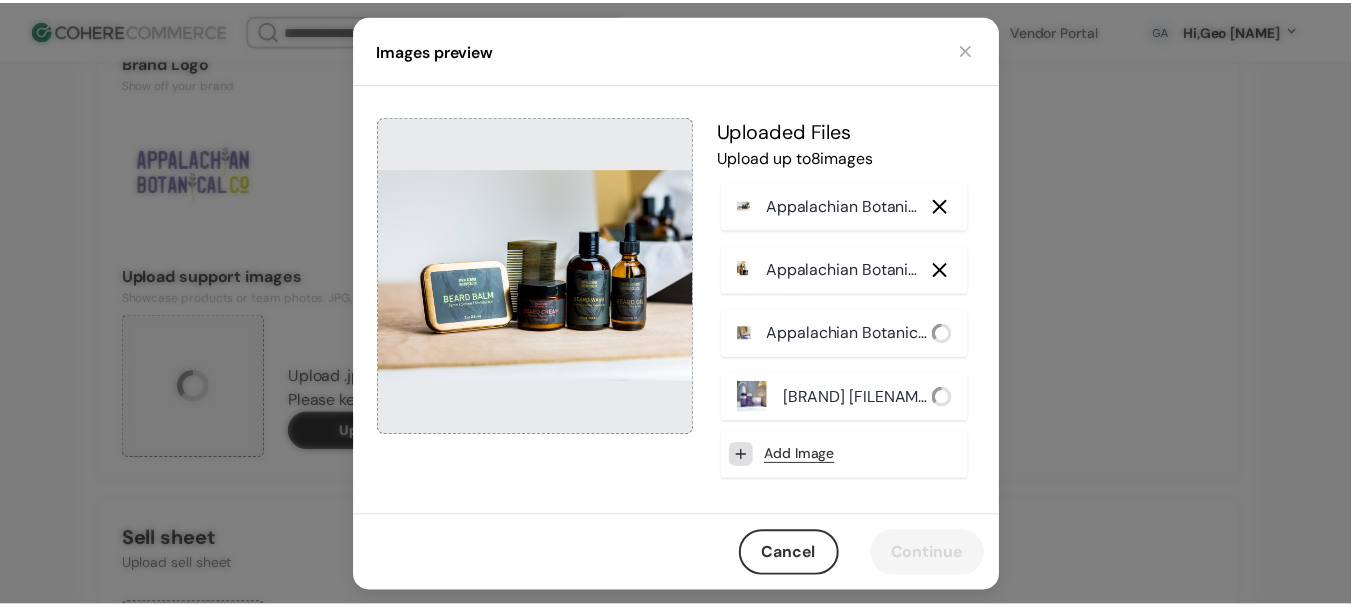 scroll, scrollTop: 14, scrollLeft: 0, axis: vertical 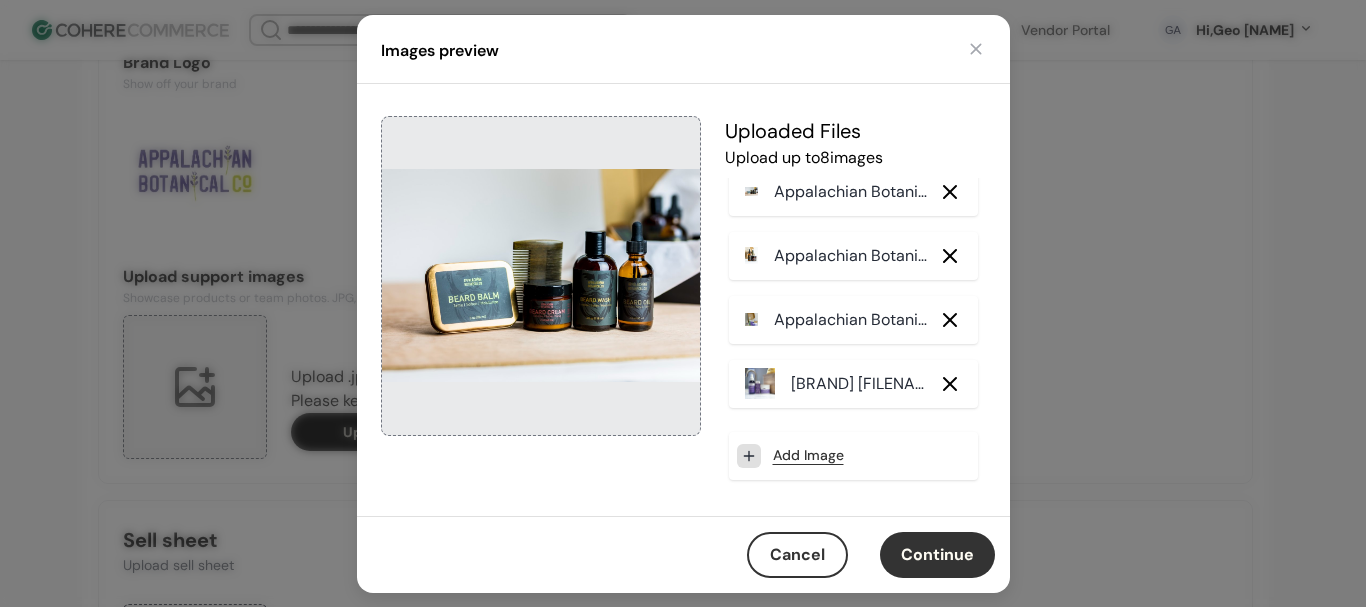 click on "Continue" at bounding box center (937, 555) 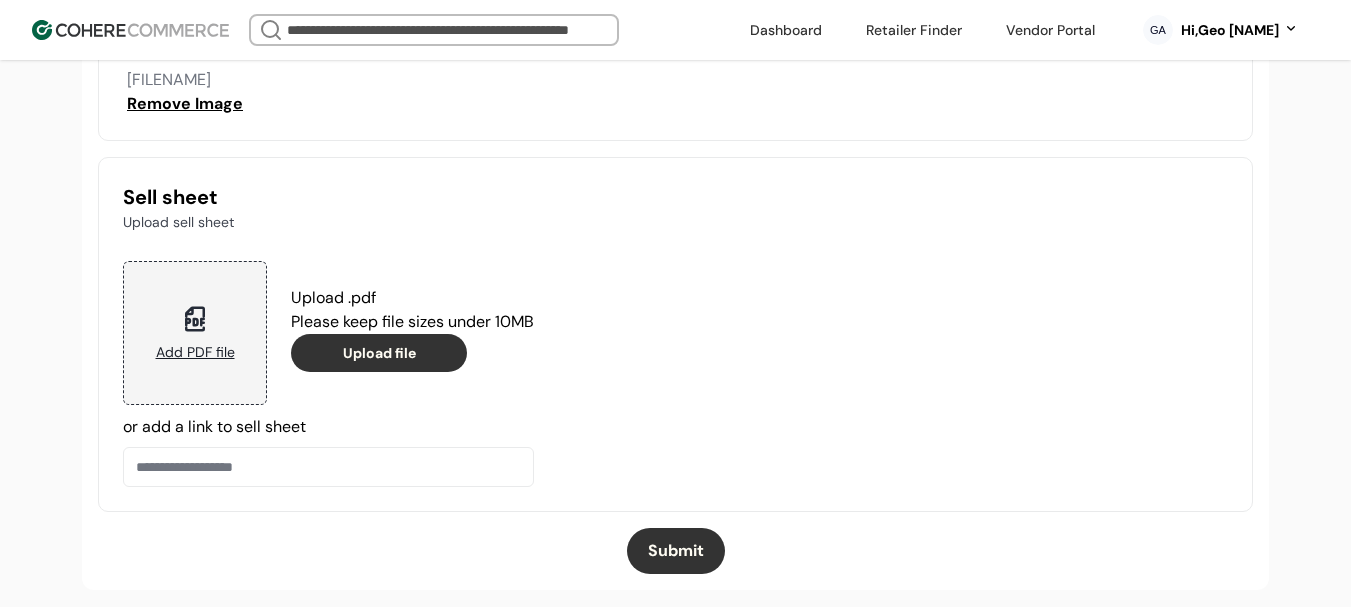 scroll, scrollTop: 2280, scrollLeft: 0, axis: vertical 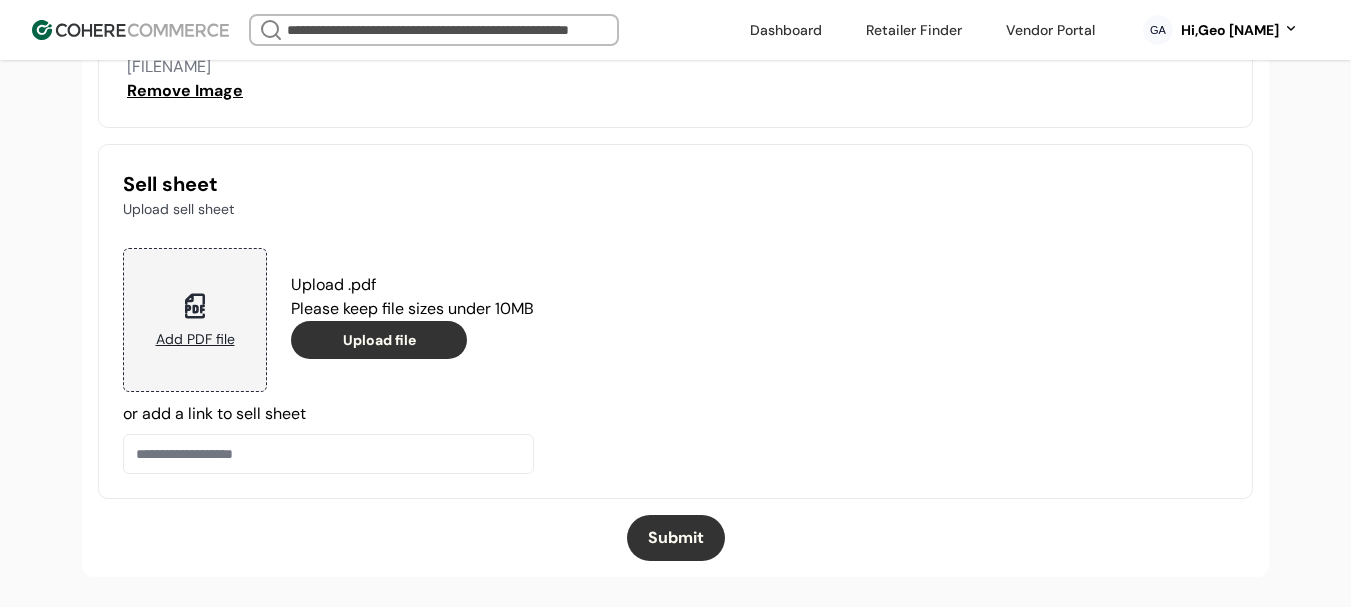 click on "Submit" at bounding box center (676, 538) 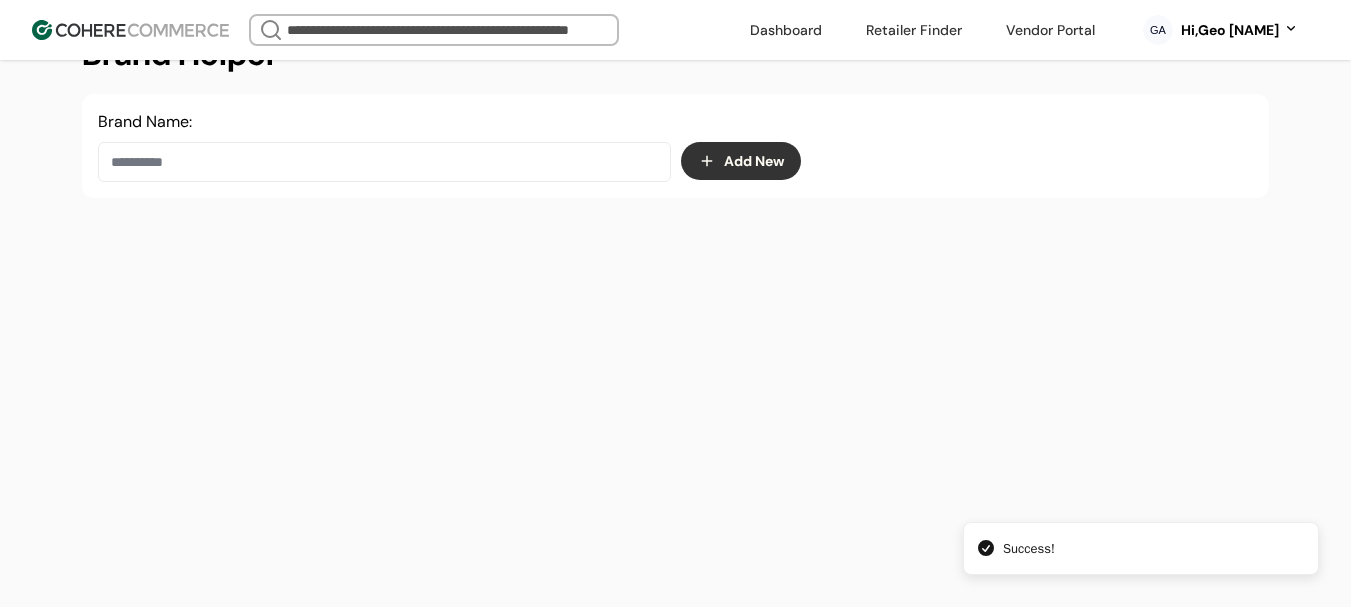 scroll, scrollTop: 337, scrollLeft: 0, axis: vertical 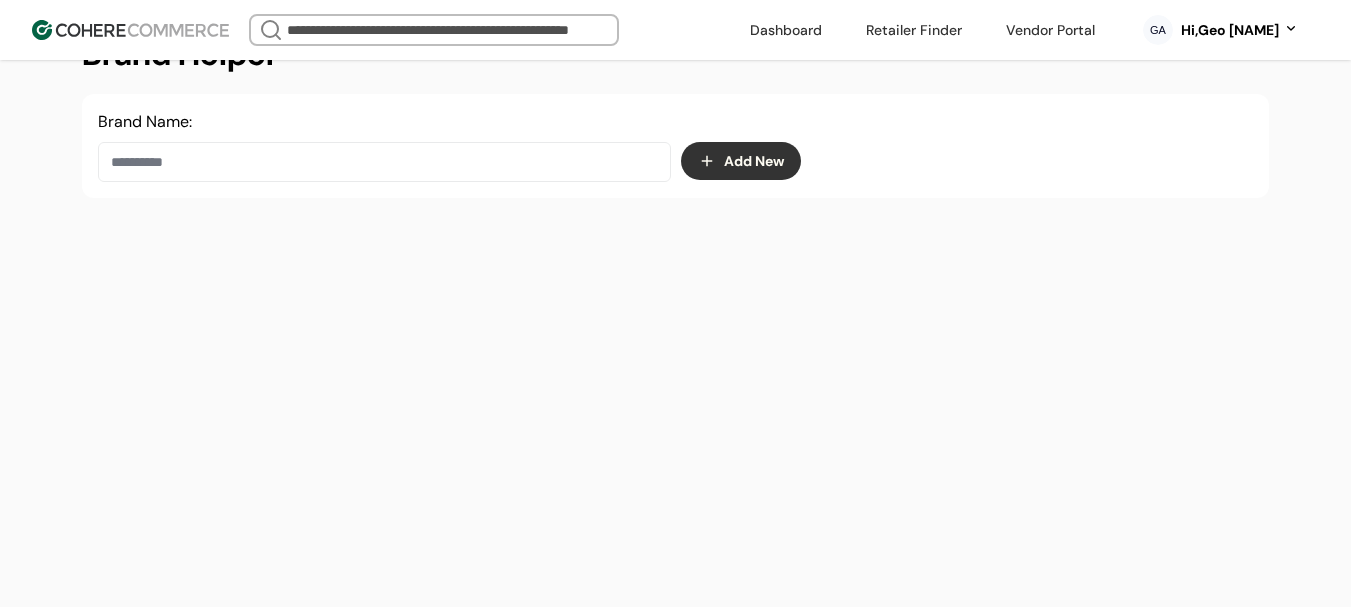 click at bounding box center (384, 162) 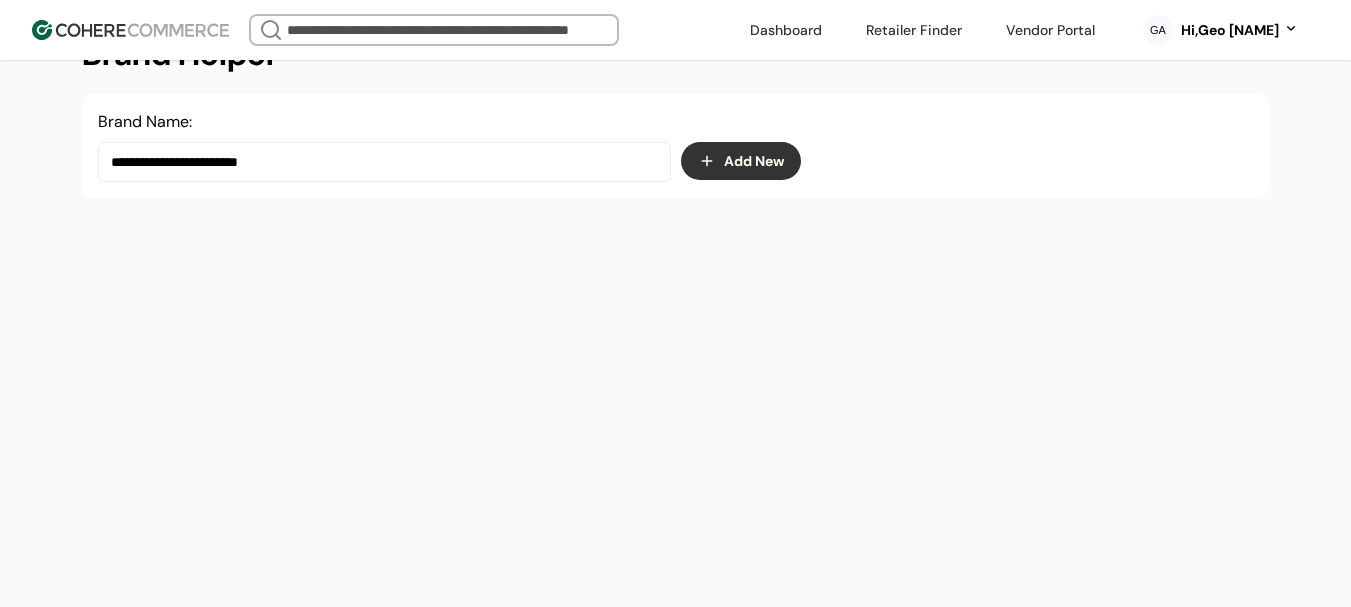 type on "**********" 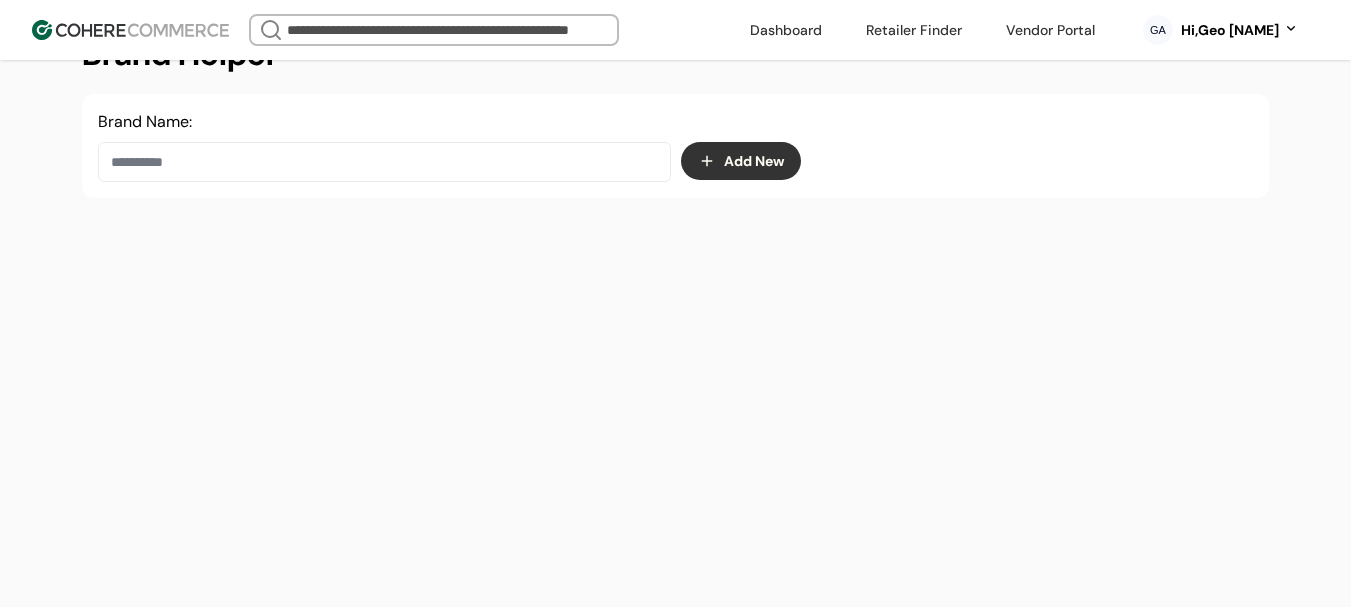 paste on "*********" 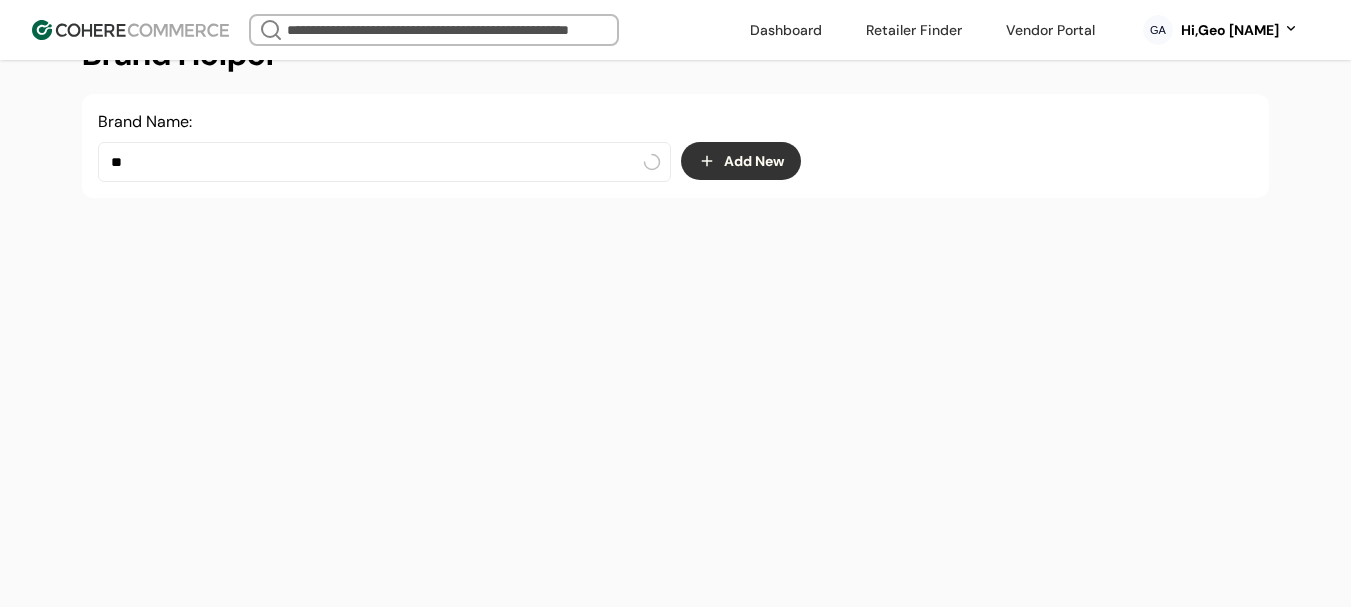 type on "*" 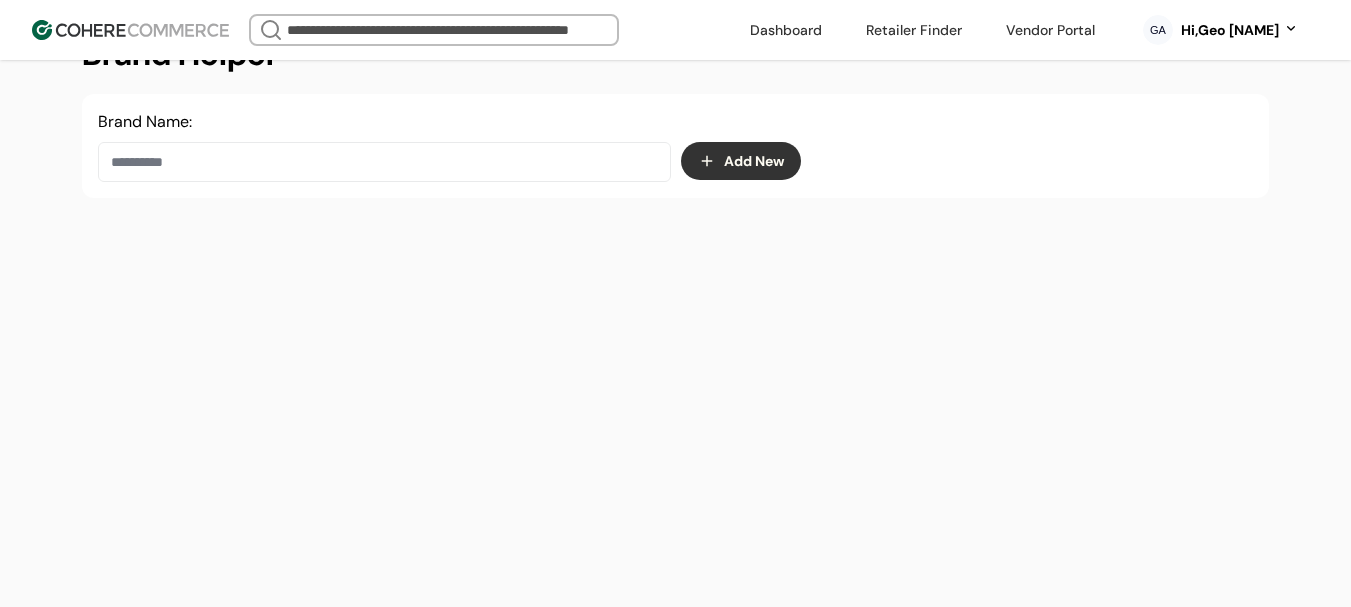 paste on "*********" 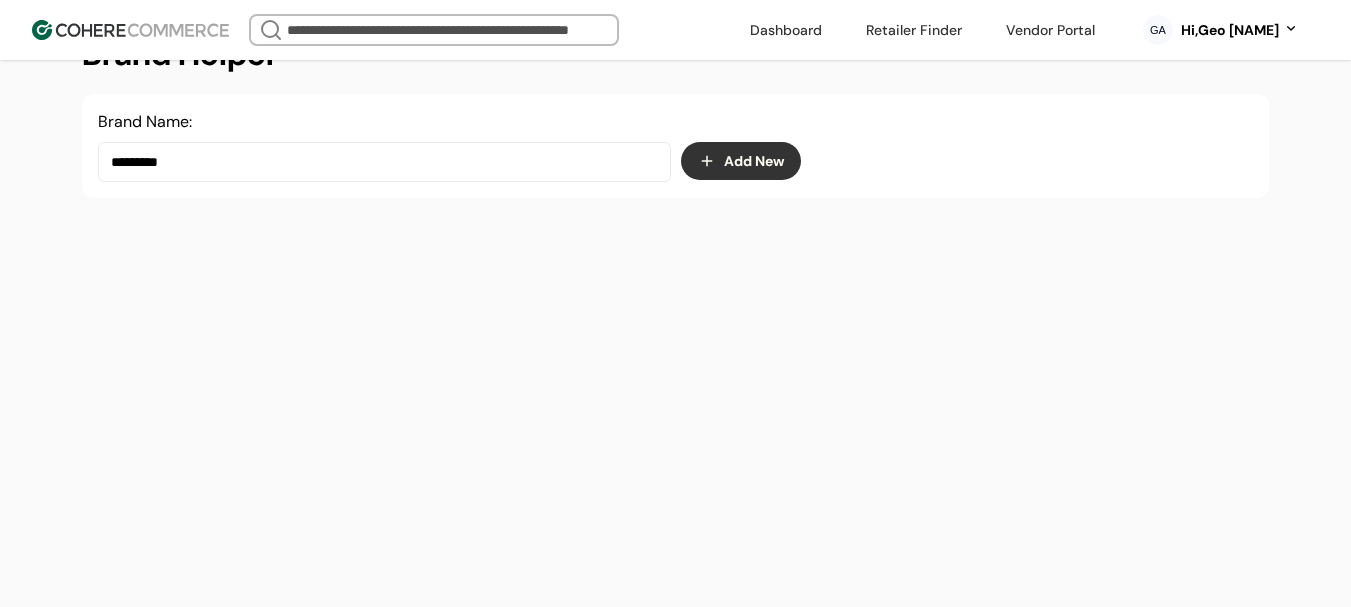 drag, startPoint x: 244, startPoint y: 172, endPoint x: 33, endPoint y: 172, distance: 211 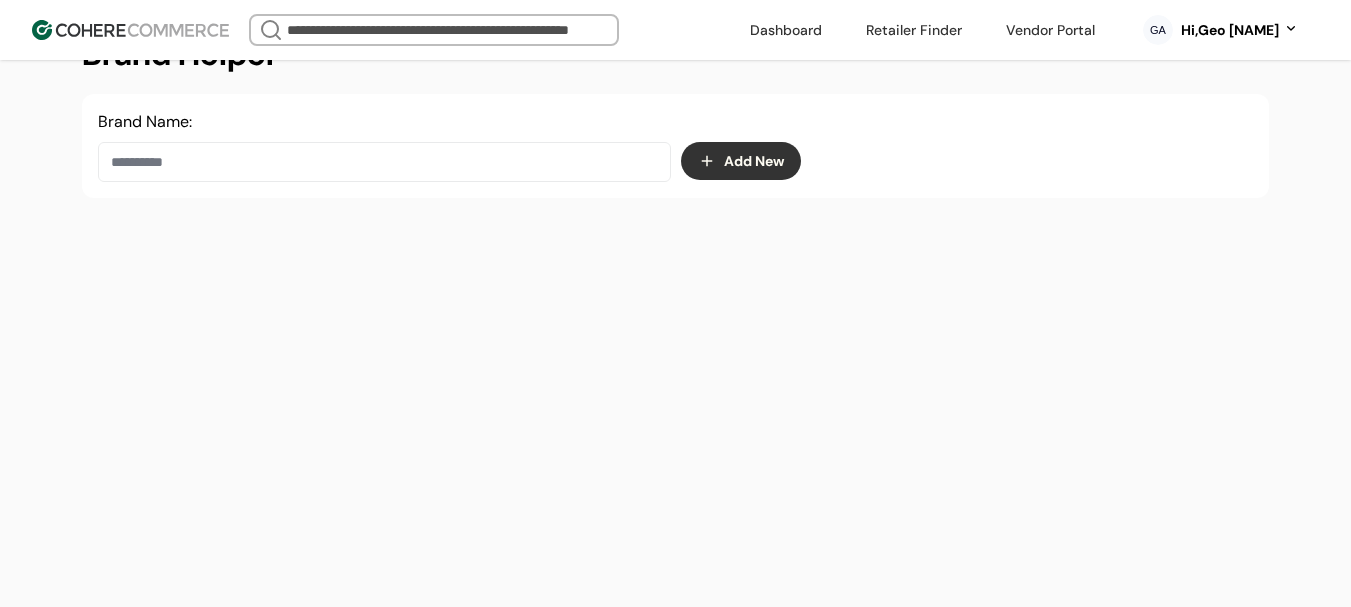 click on "Add New" at bounding box center [741, 161] 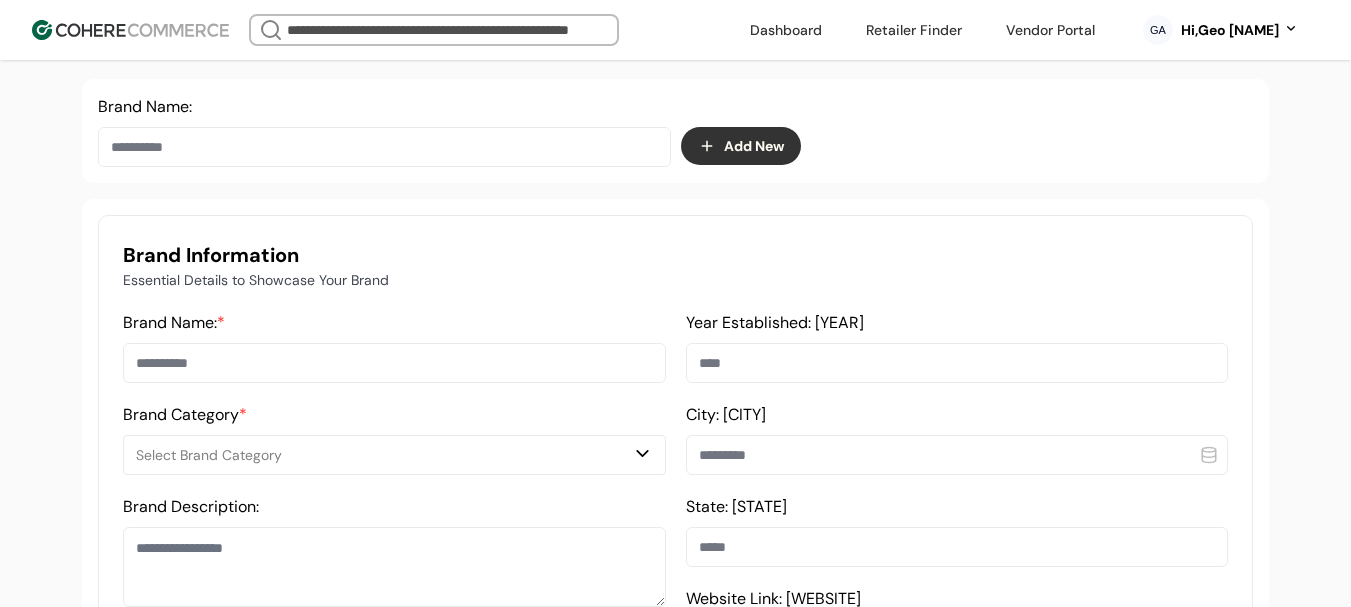 click at bounding box center [394, 363] 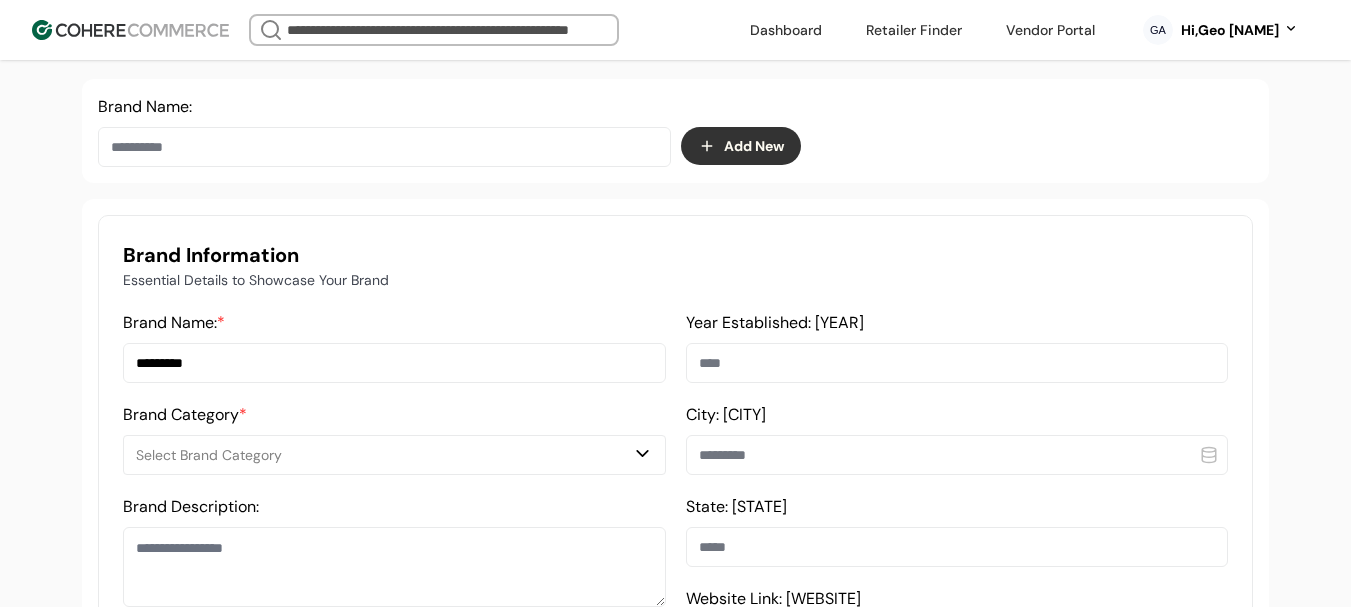 type on "*********" 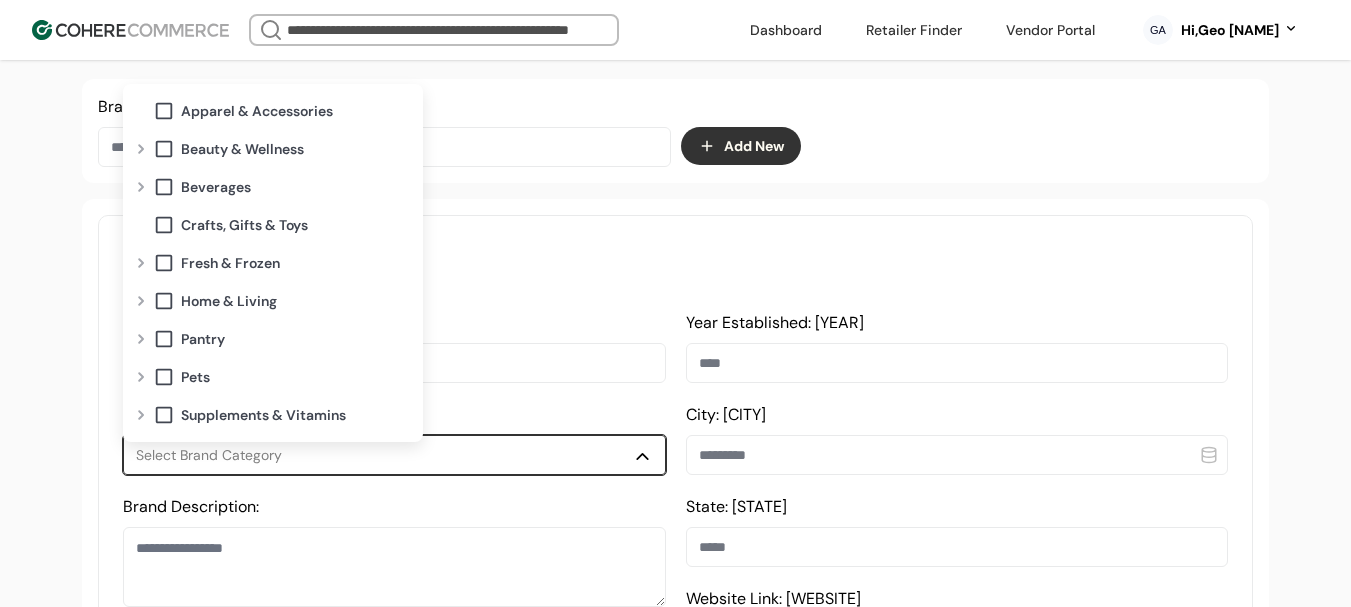 click at bounding box center (141, 149) 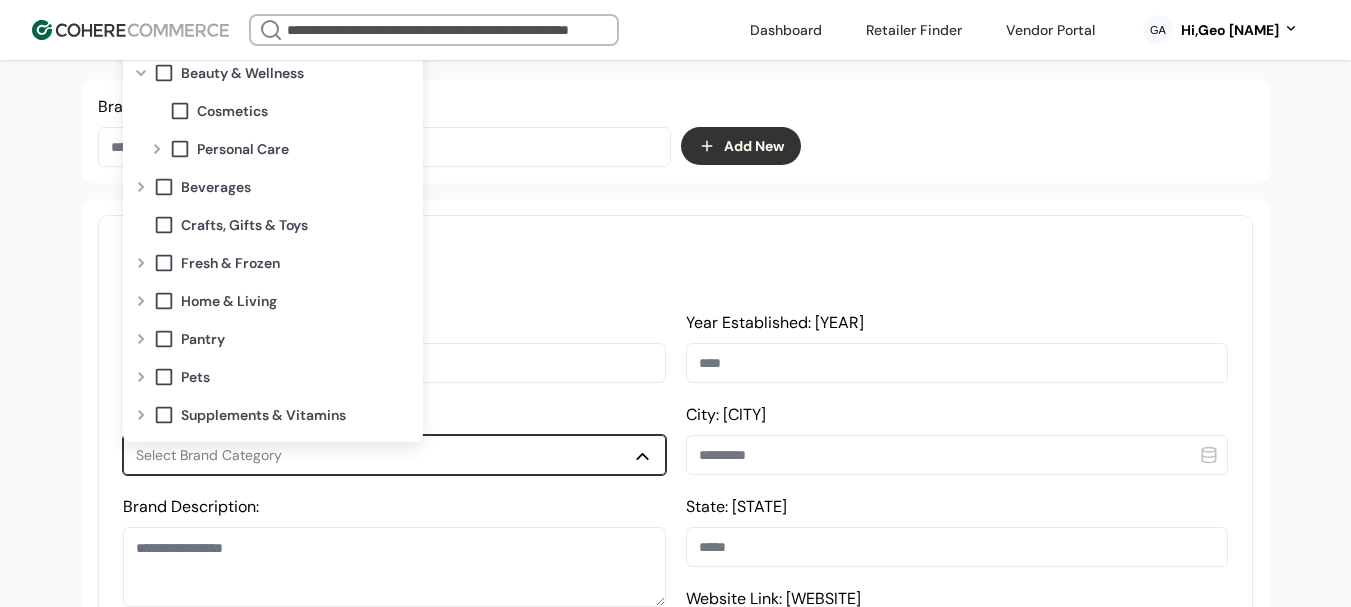 click at bounding box center (157, 149) 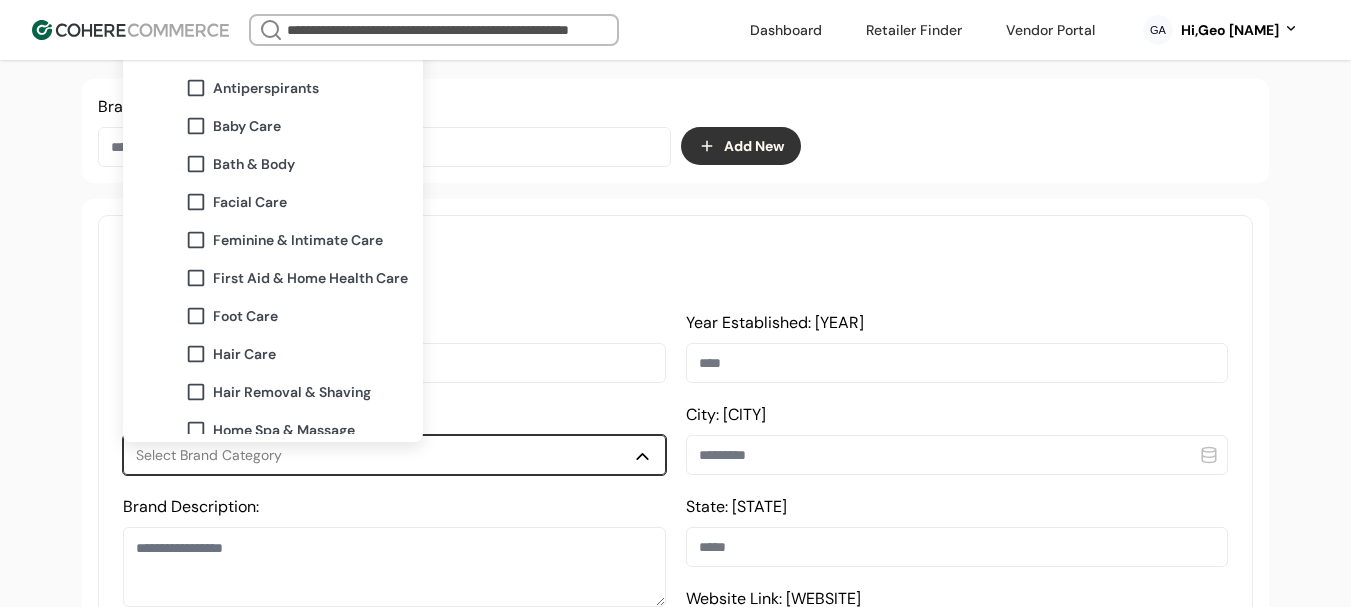 scroll, scrollTop: 100, scrollLeft: 0, axis: vertical 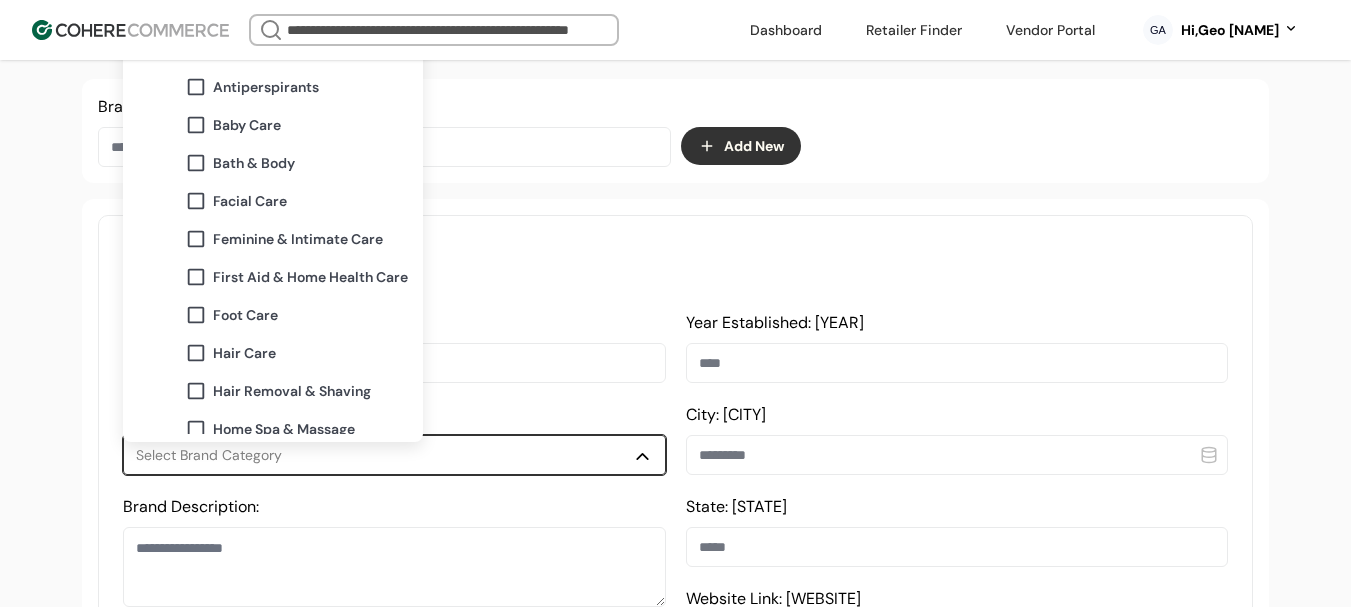click on "Baby Care" at bounding box center (247, 125) 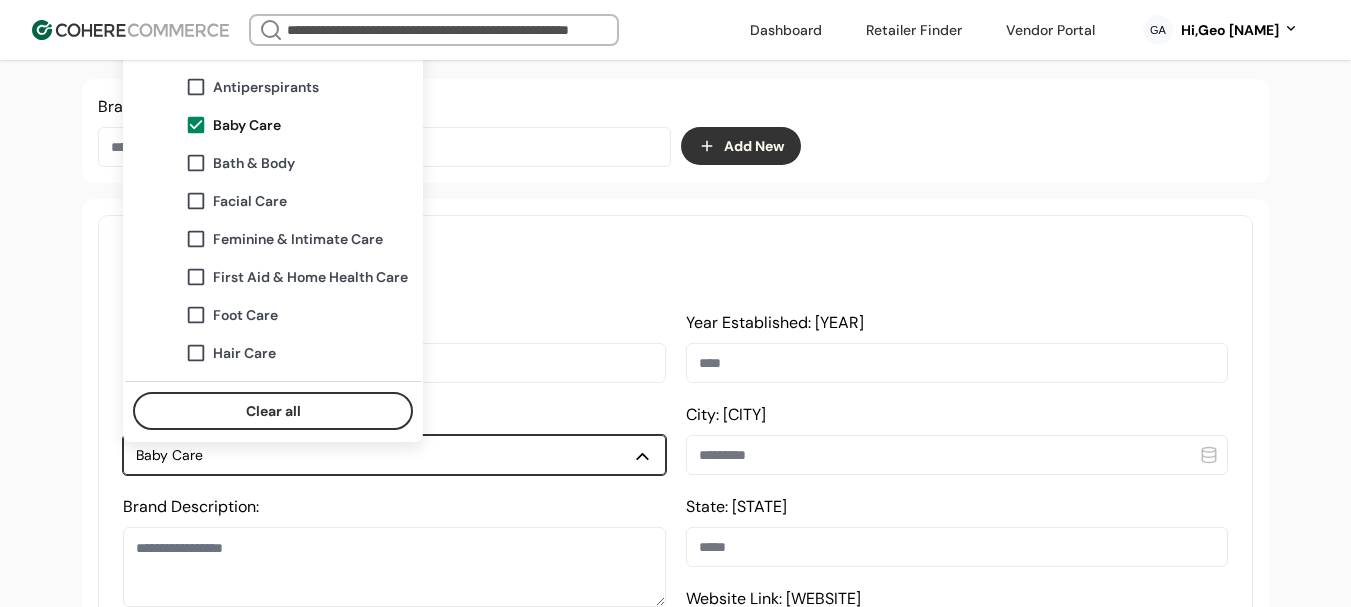 click on "Apparel & Accessories Beauty & Wellness Cosmetics Personal Care Antiperspirants Baby Care Bath & Body Facial Care Feminine & Intimate Care First Aid & Home Health Care Foot Care Hair Care Hair Removal & Shaving Home Spa & Massage Men's Grooming Nail Care Oral Care OTC Medicine Beverages Crafts, Gifts & Toys Fresh & Frozen Home & Living Pantry Pets Supplements & Vitamins" at bounding box center (273, 198) 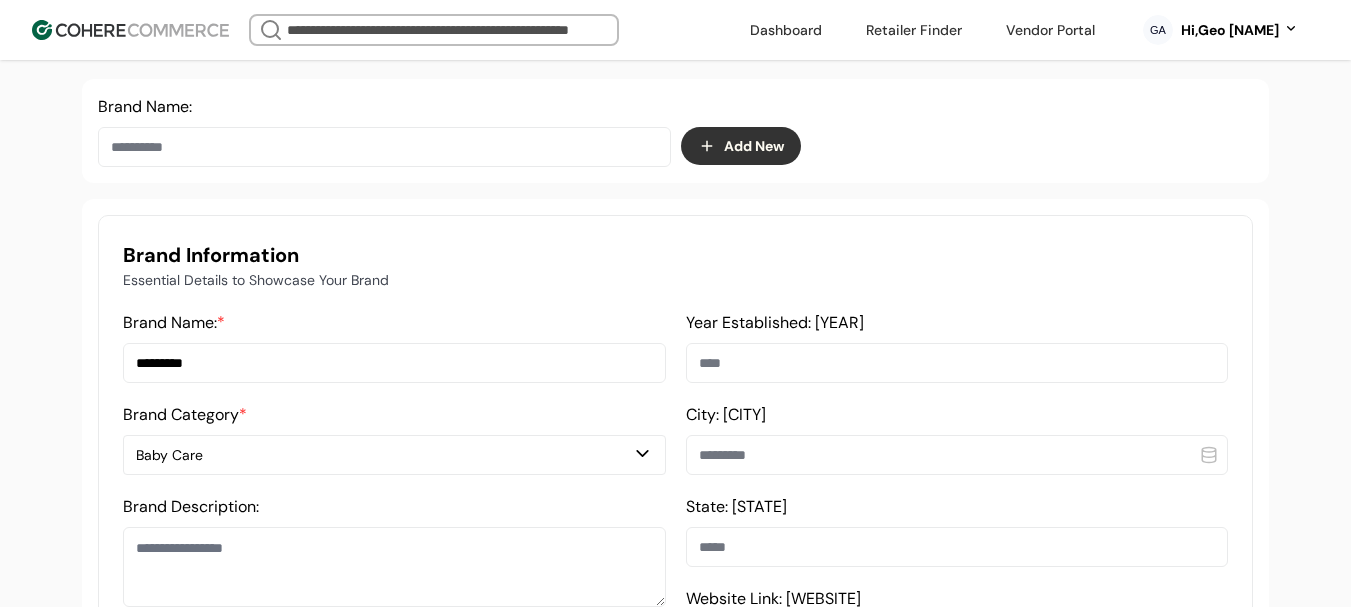 scroll, scrollTop: 637, scrollLeft: 0, axis: vertical 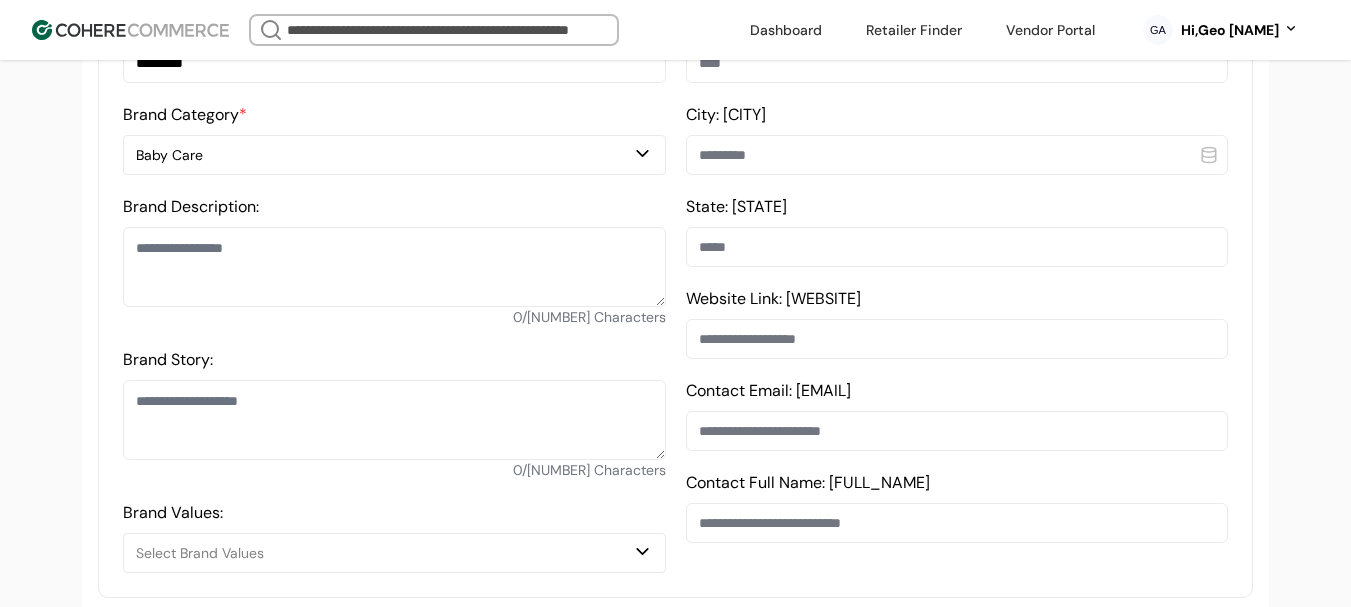 click at bounding box center [394, 267] 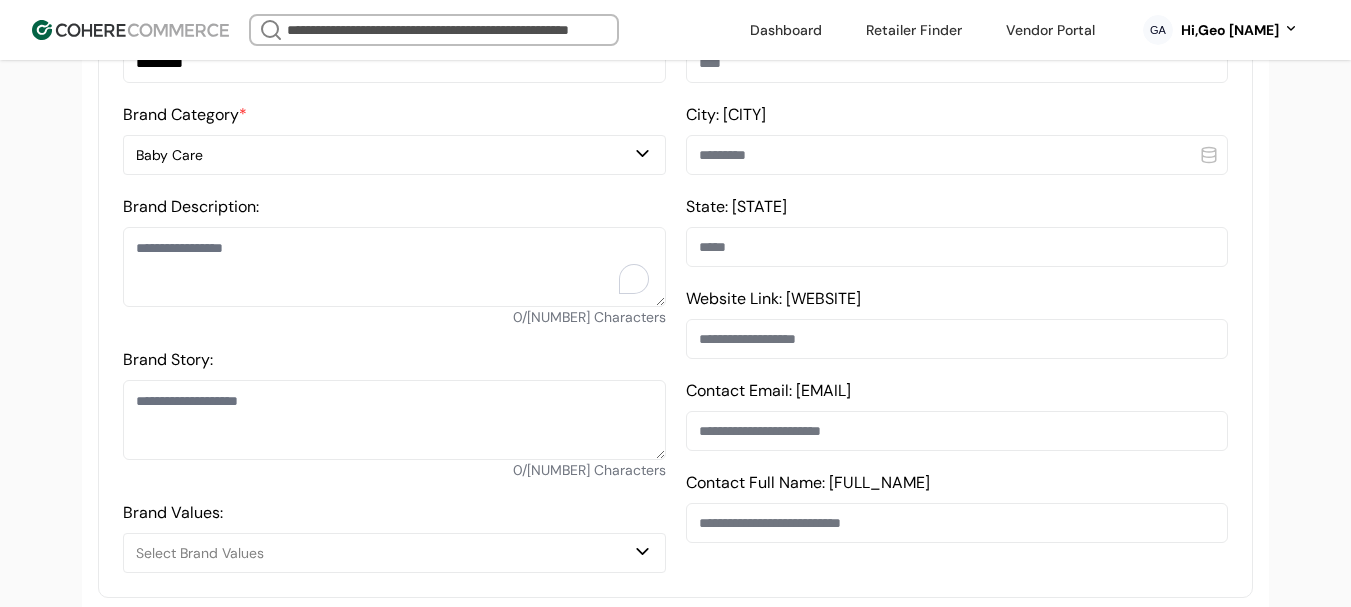 paste on "**********" 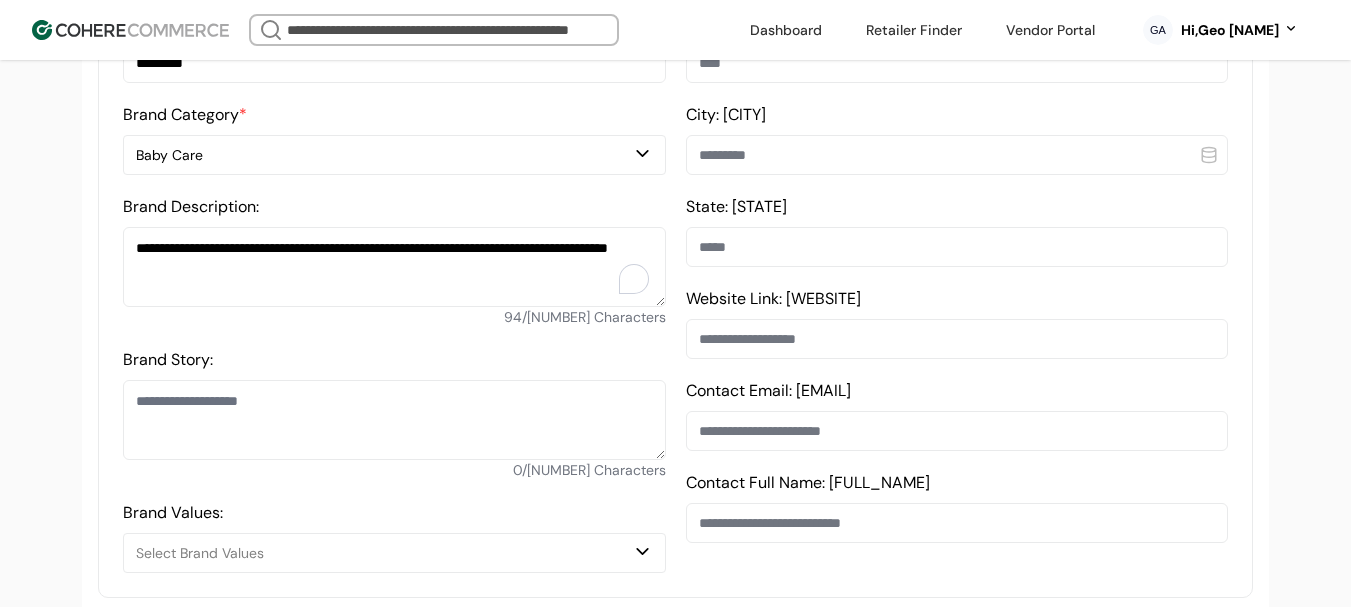 type on "**********" 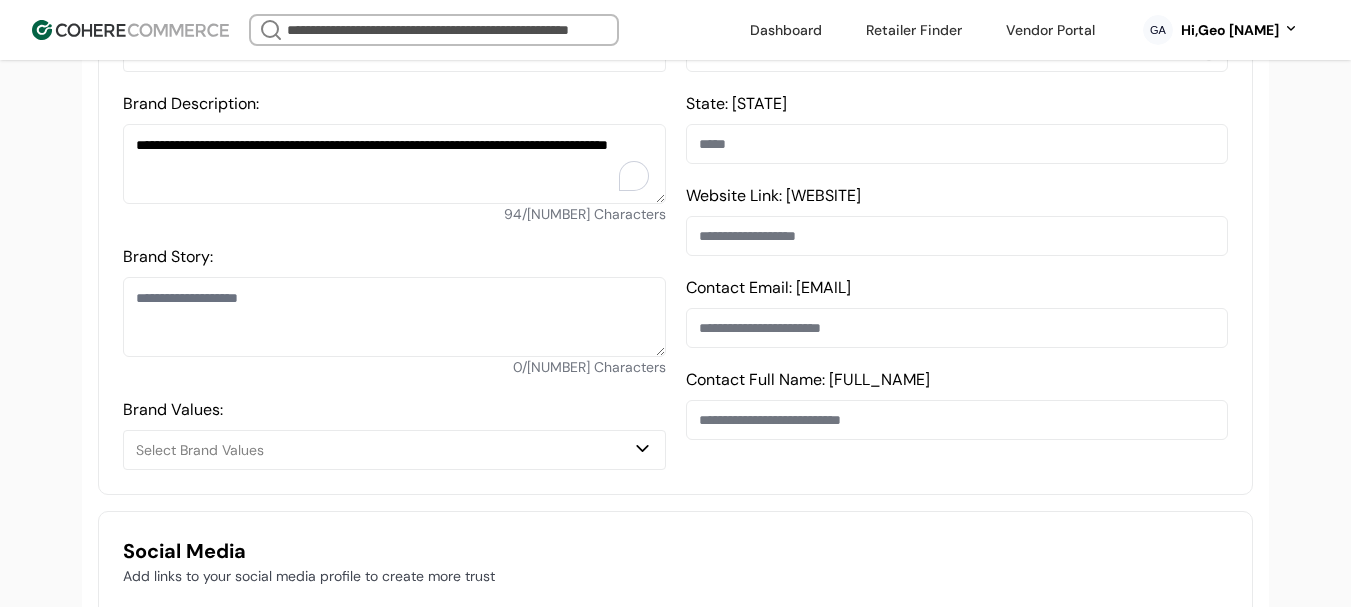 scroll, scrollTop: 837, scrollLeft: 0, axis: vertical 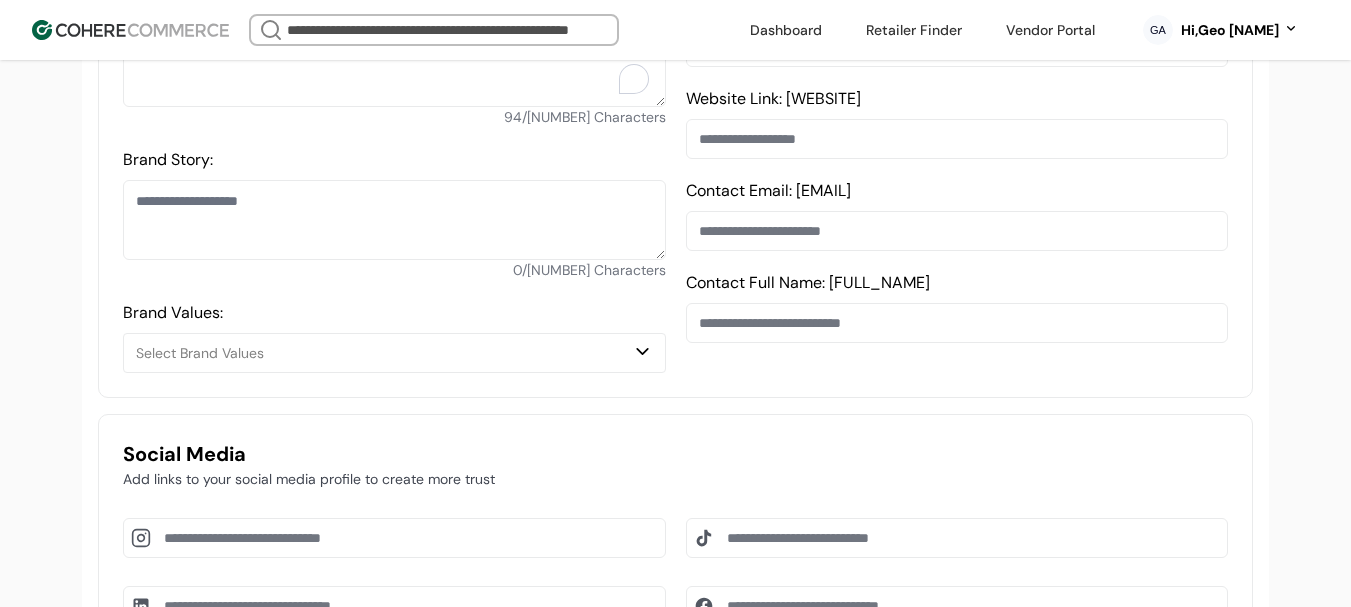 click on "Brand Story:" at bounding box center [394, 220] 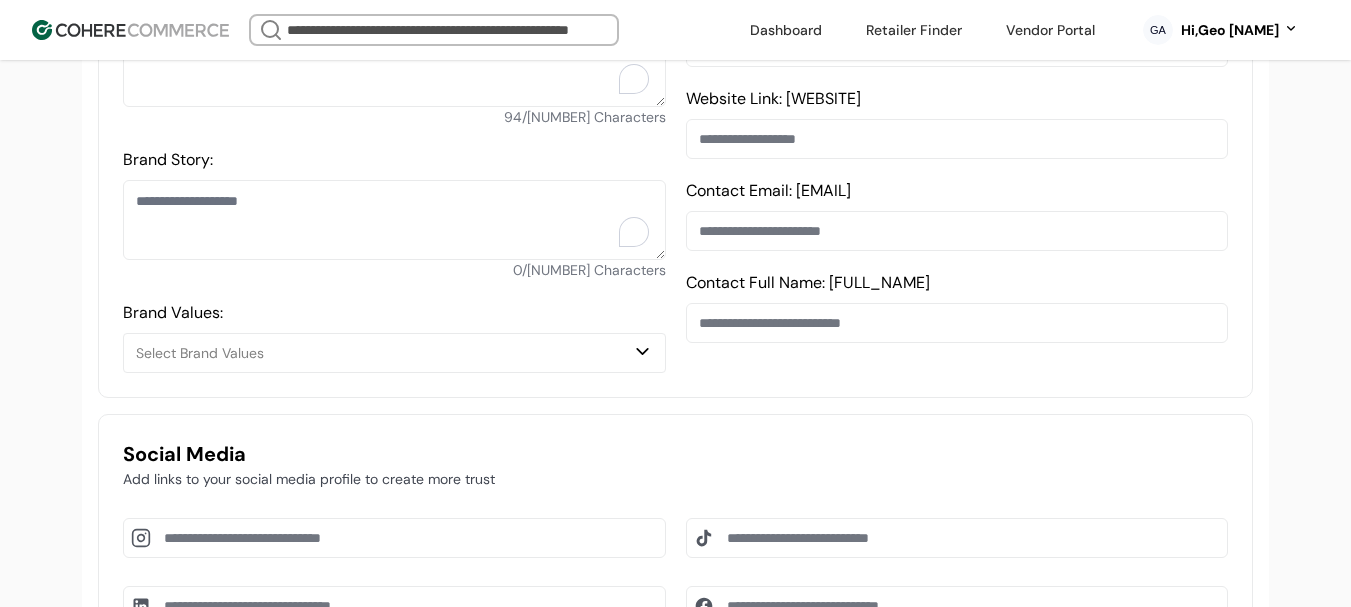 paste on "**********" 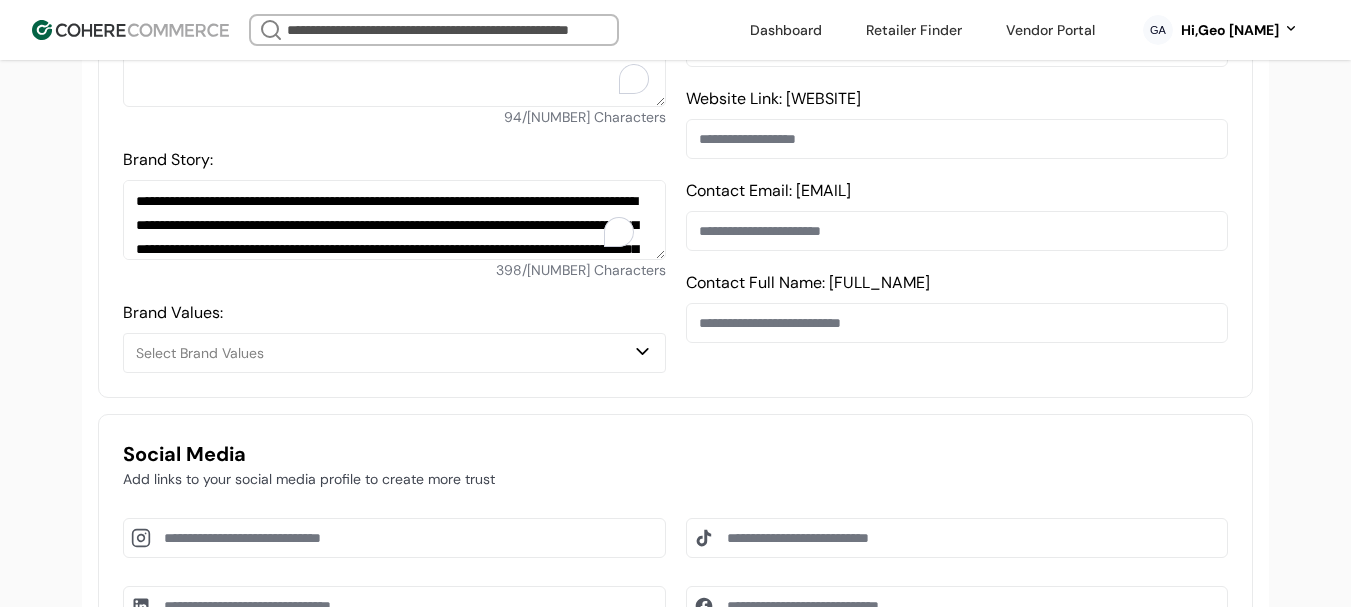 scroll, scrollTop: 71, scrollLeft: 0, axis: vertical 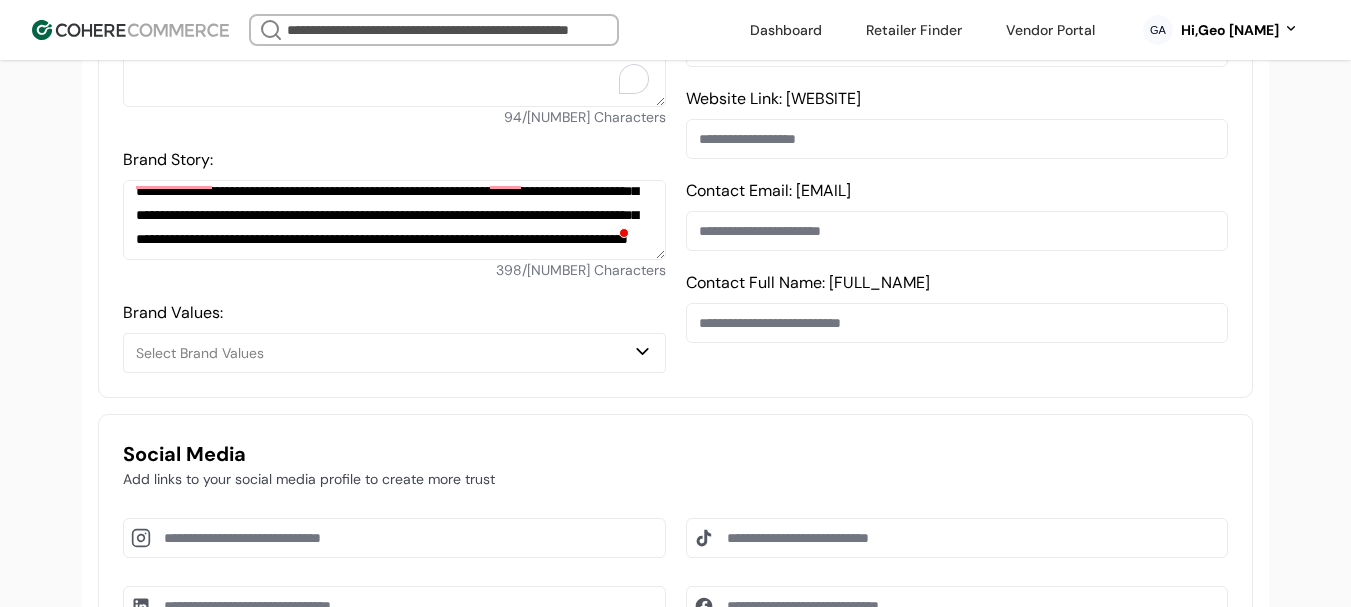 type on "**********" 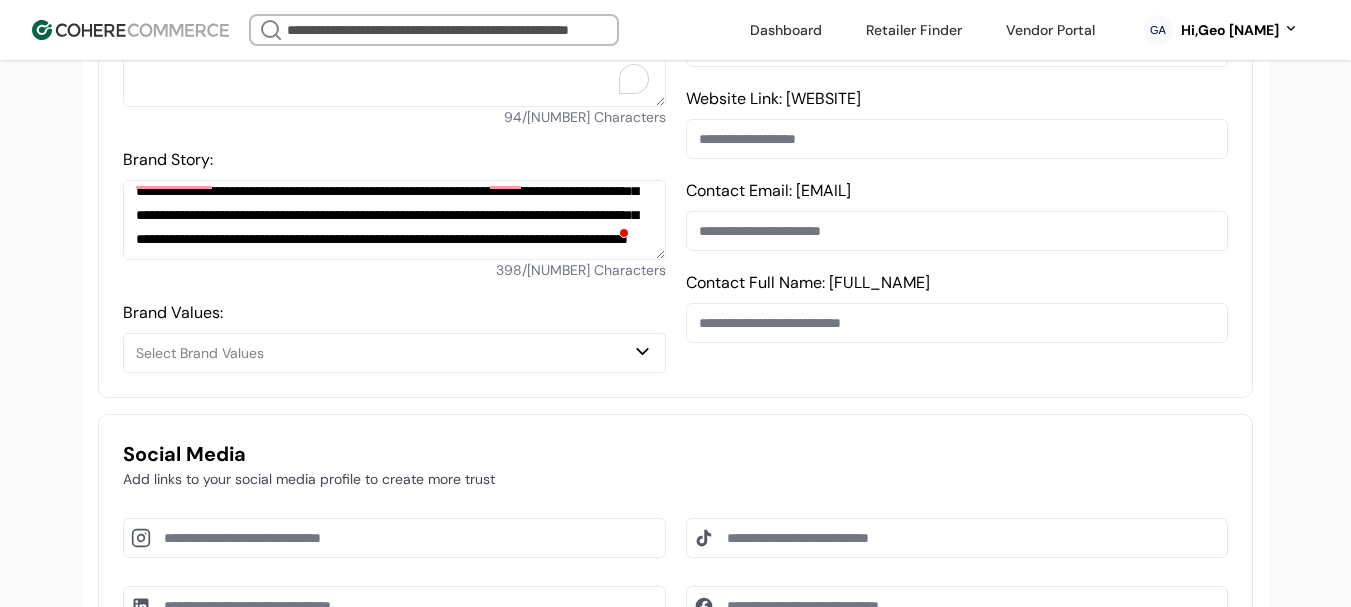 click at bounding box center [957, 323] 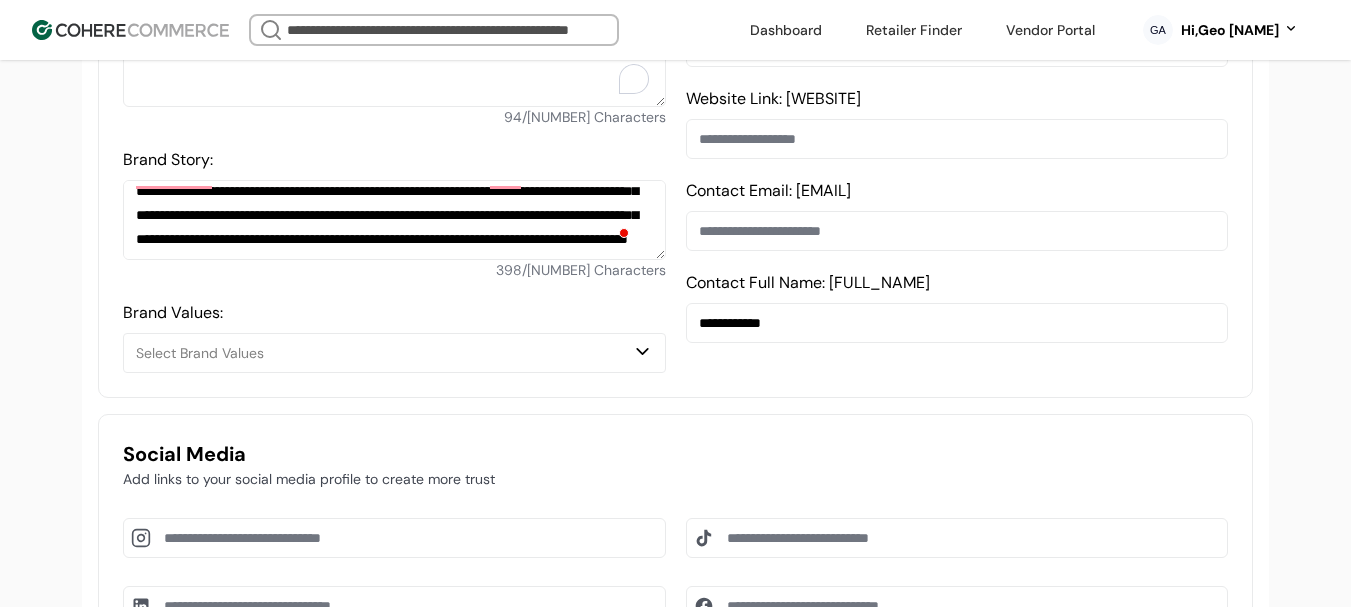 type on "**********" 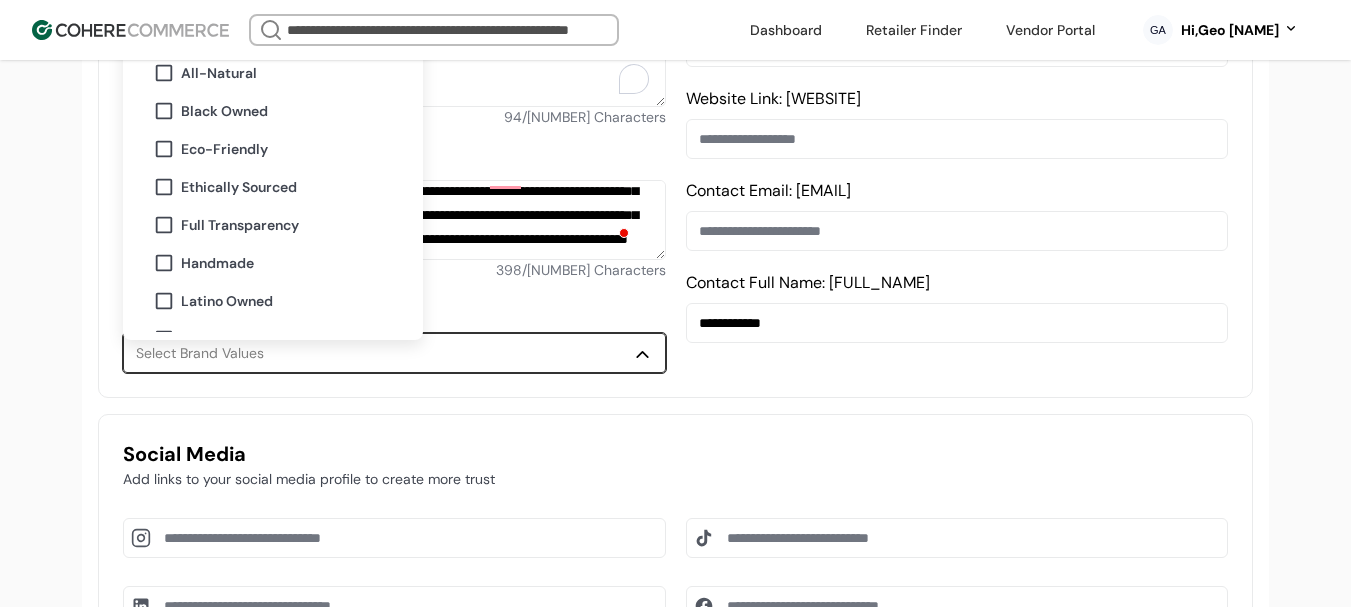 click on "Select Brand Values" at bounding box center [384, 353] 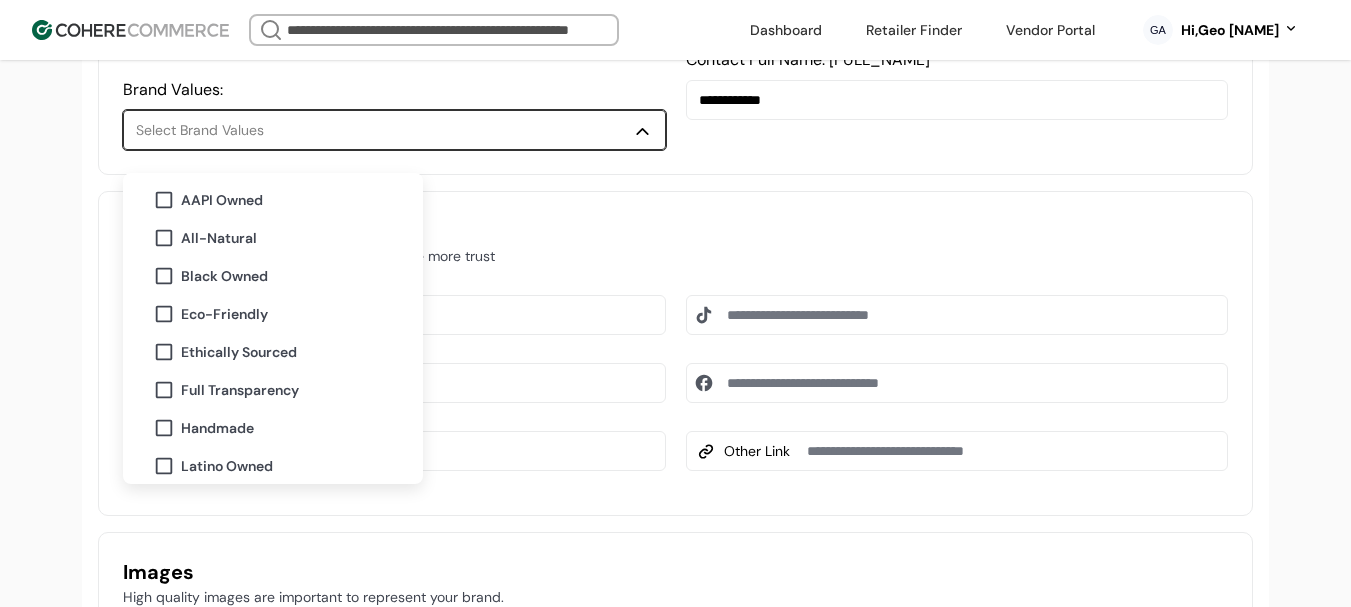 scroll, scrollTop: 937, scrollLeft: 0, axis: vertical 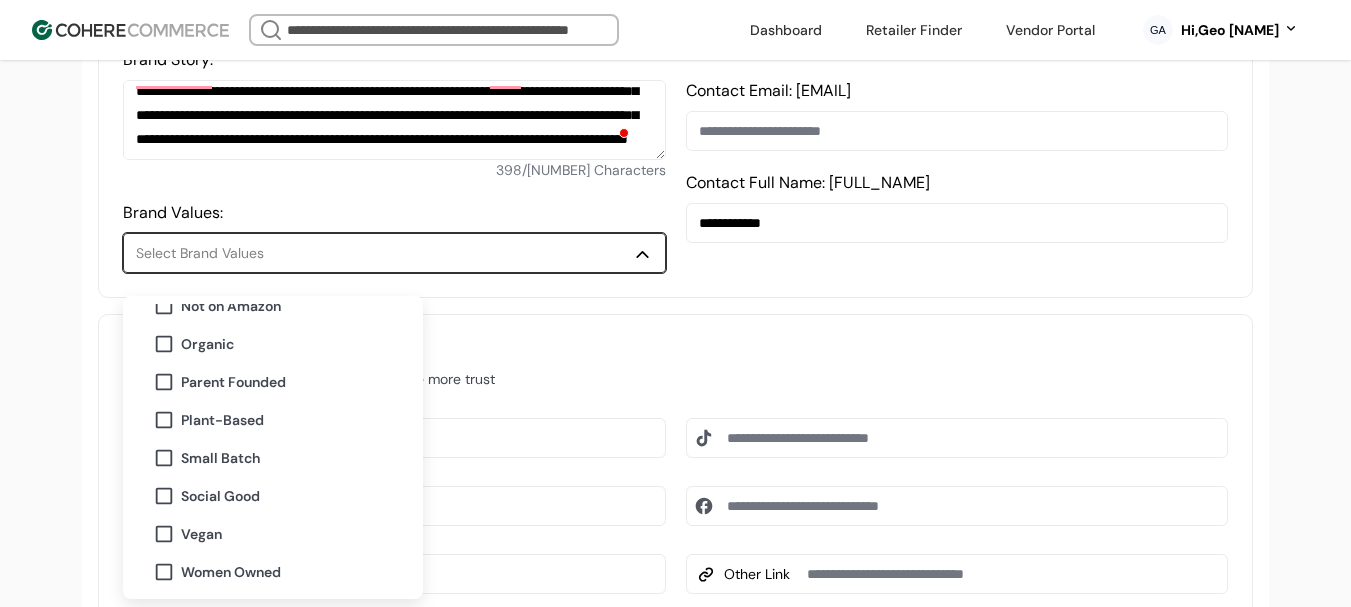 drag, startPoint x: 240, startPoint y: 417, endPoint x: 64, endPoint y: 405, distance: 176.40862 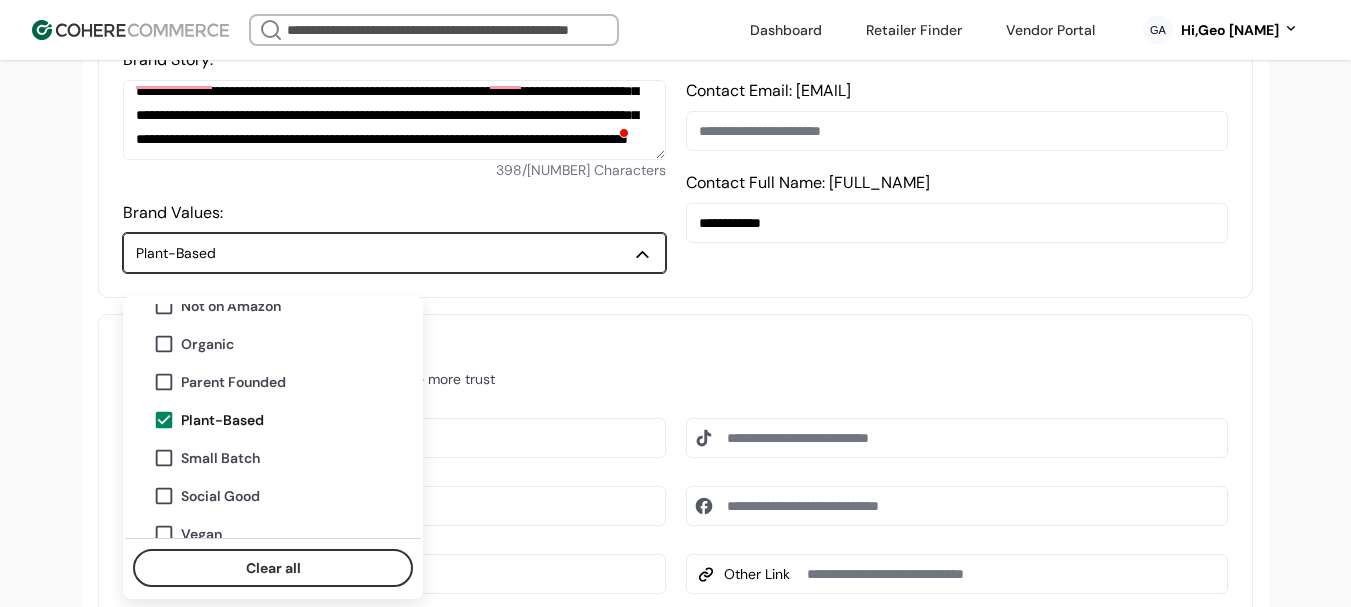 click on "**********" at bounding box center (675, 524) 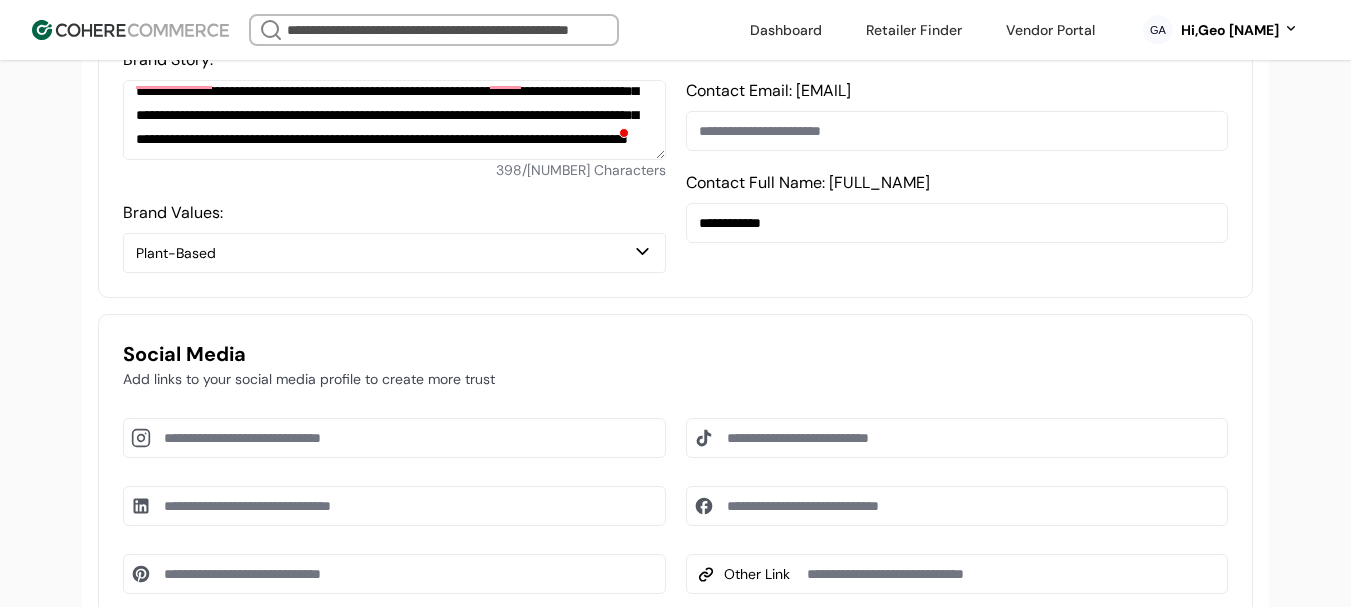 scroll, scrollTop: 1037, scrollLeft: 0, axis: vertical 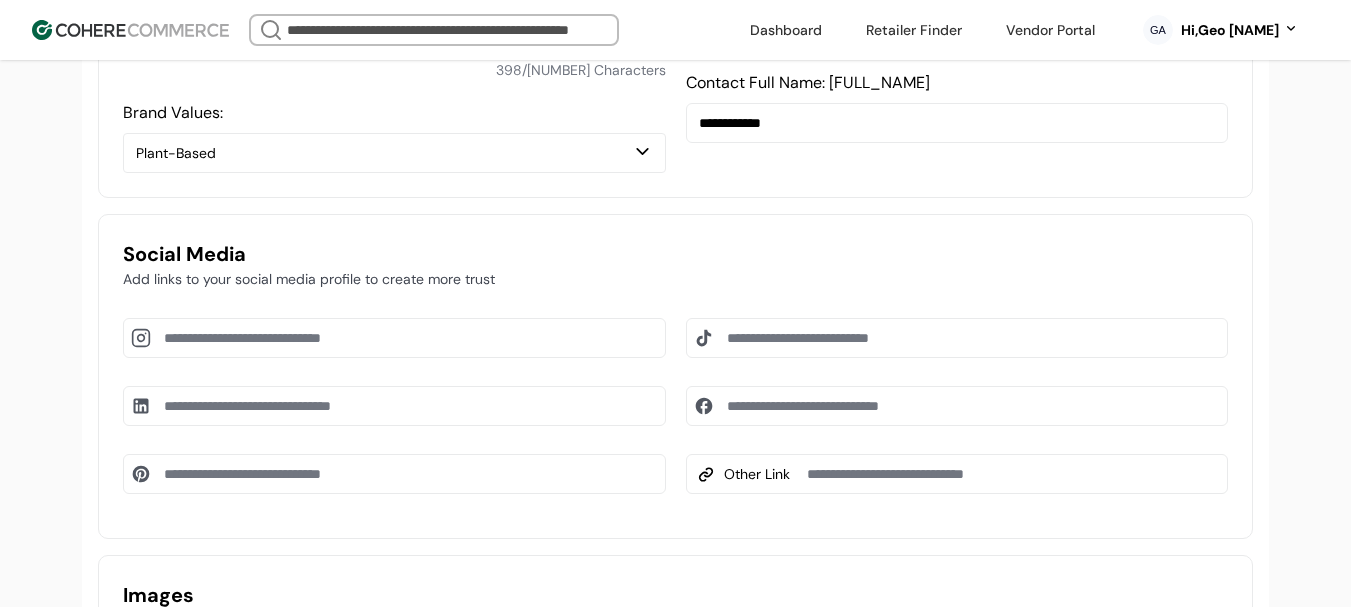 drag, startPoint x: 848, startPoint y: 499, endPoint x: 851, endPoint y: 470, distance: 29.15476 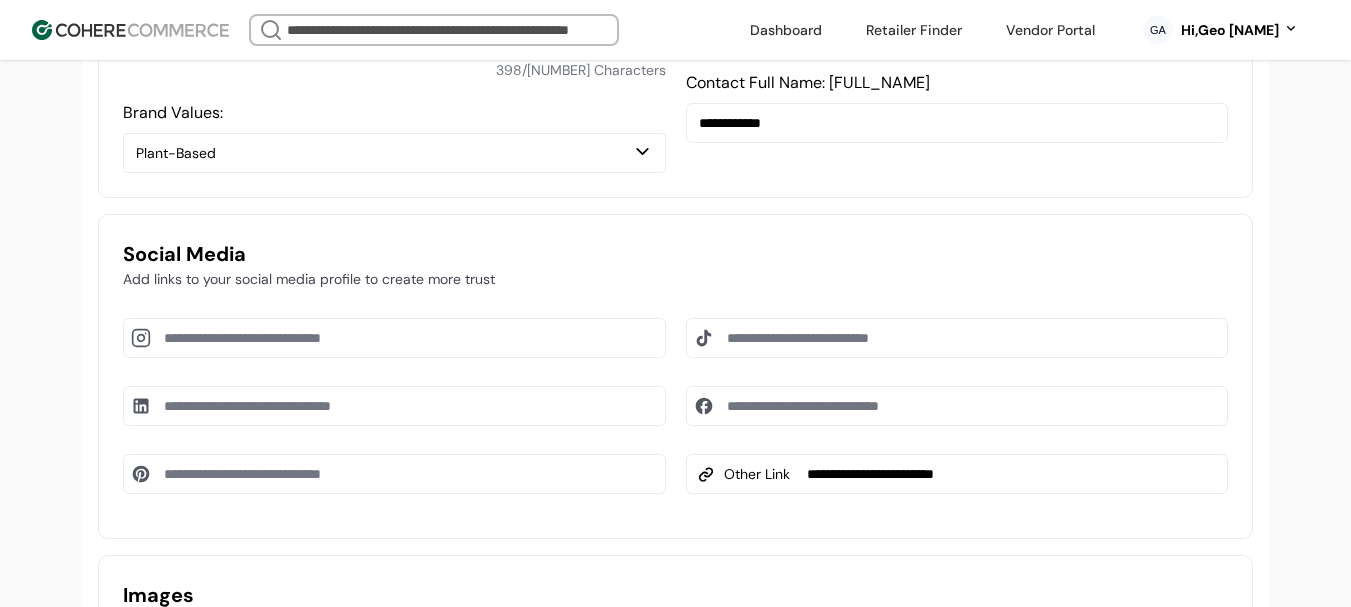 type on "**********" 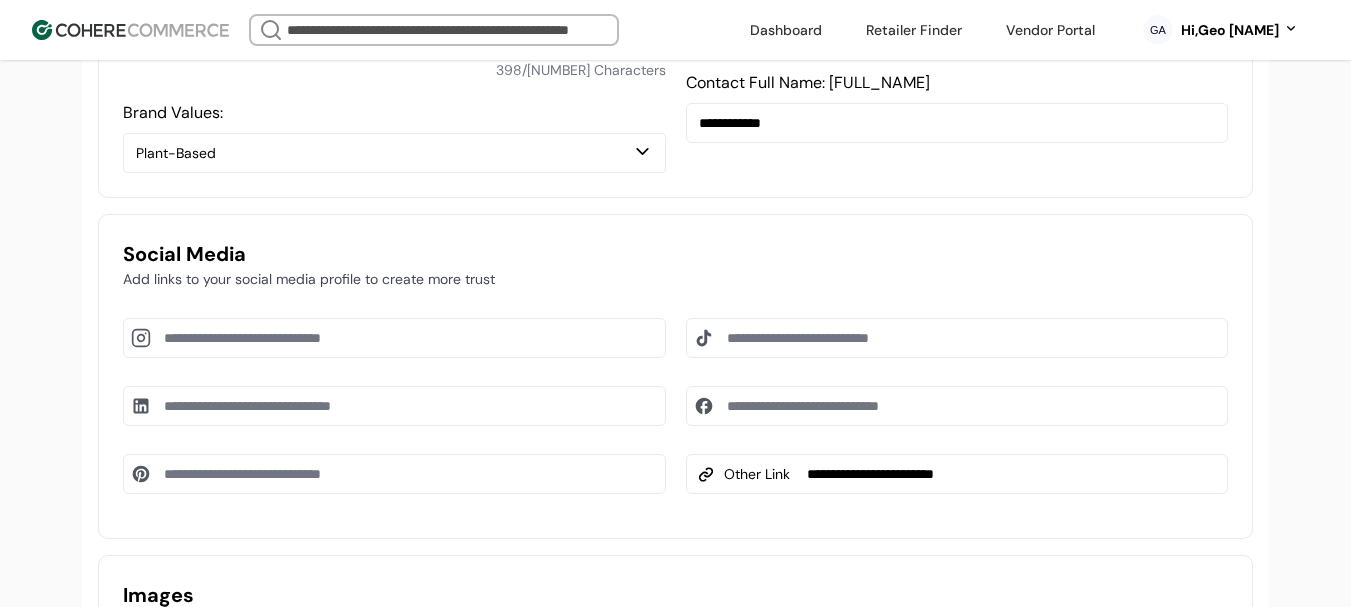 click at bounding box center [957, 406] 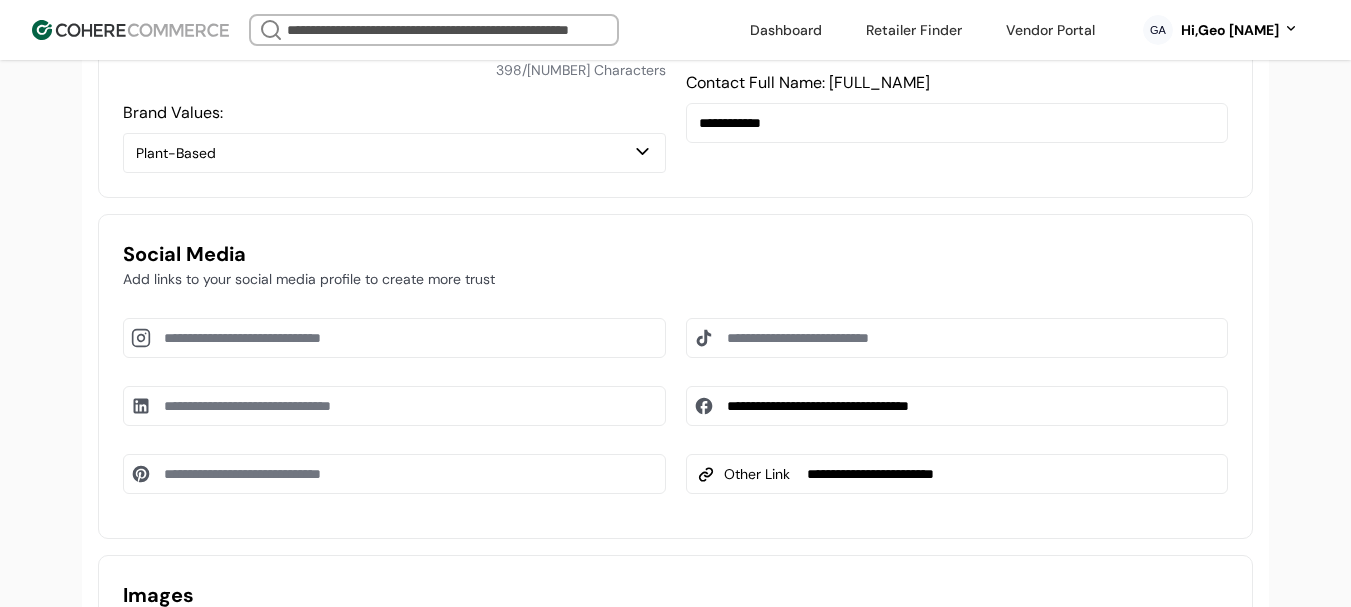 type on "**********" 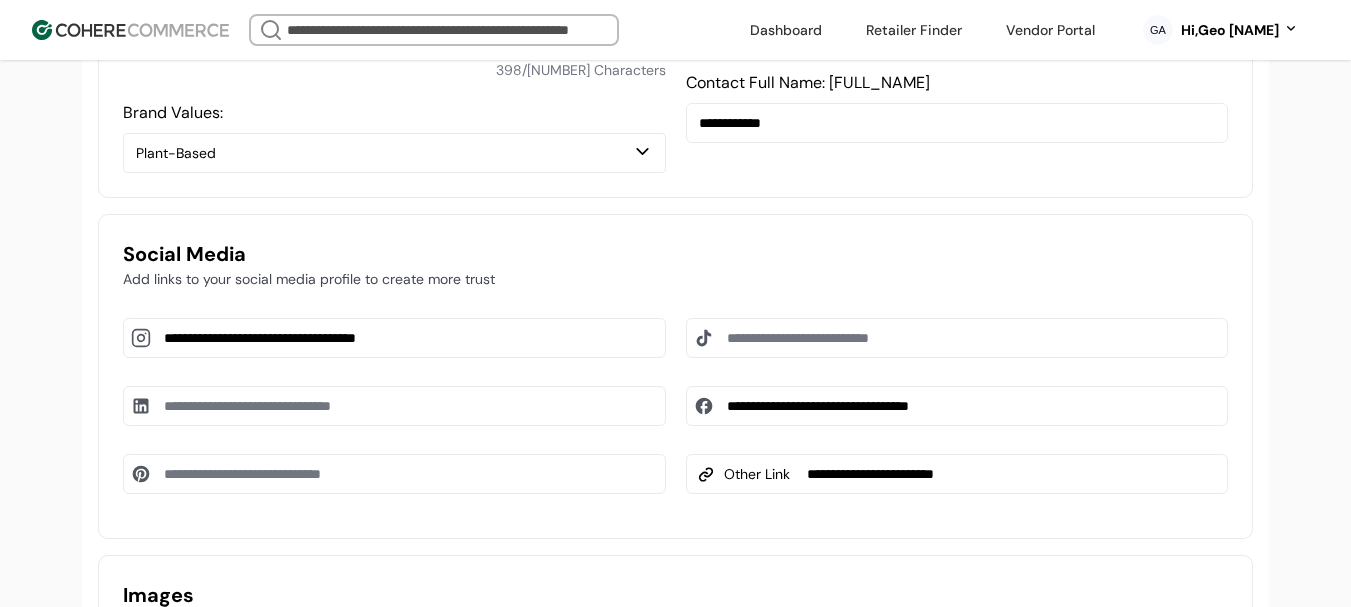 type on "**********" 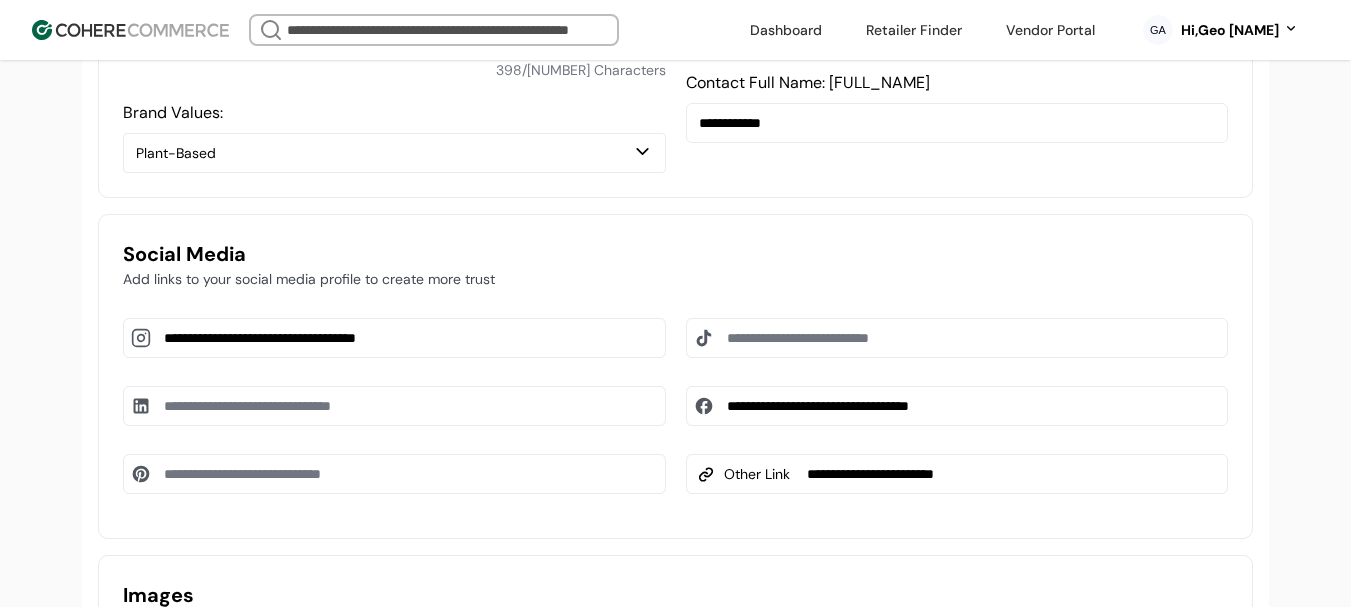 drag, startPoint x: 786, startPoint y: 375, endPoint x: 791, endPoint y: 361, distance: 14.866069 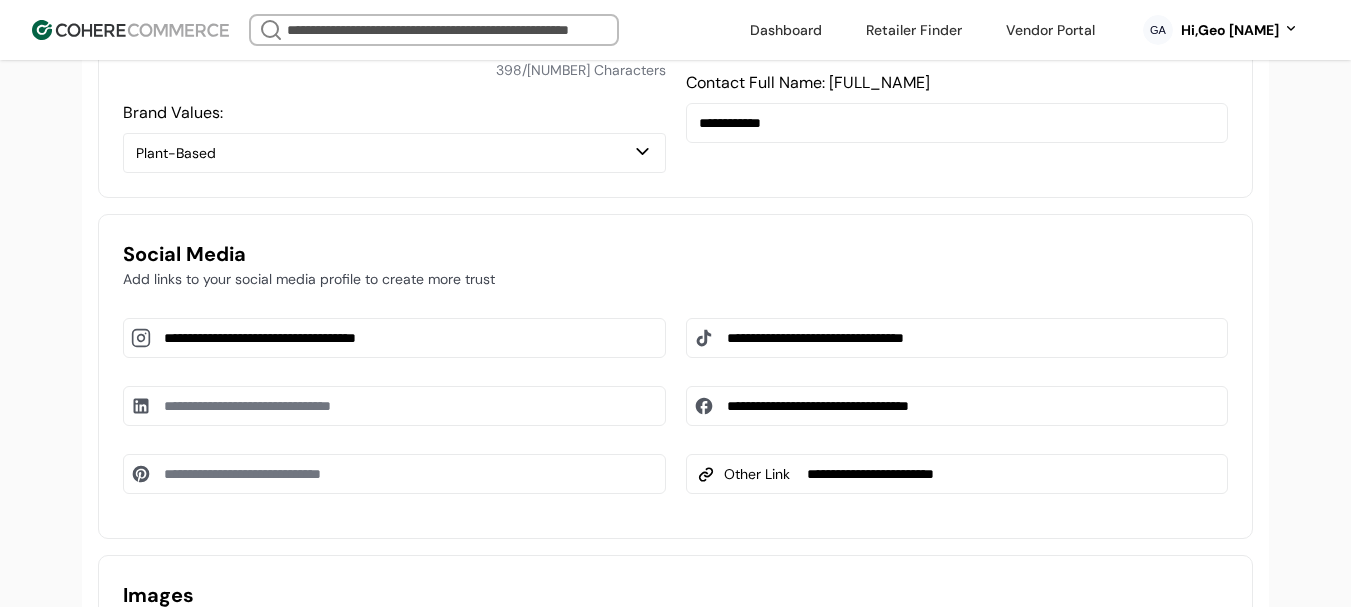 type on "**********" 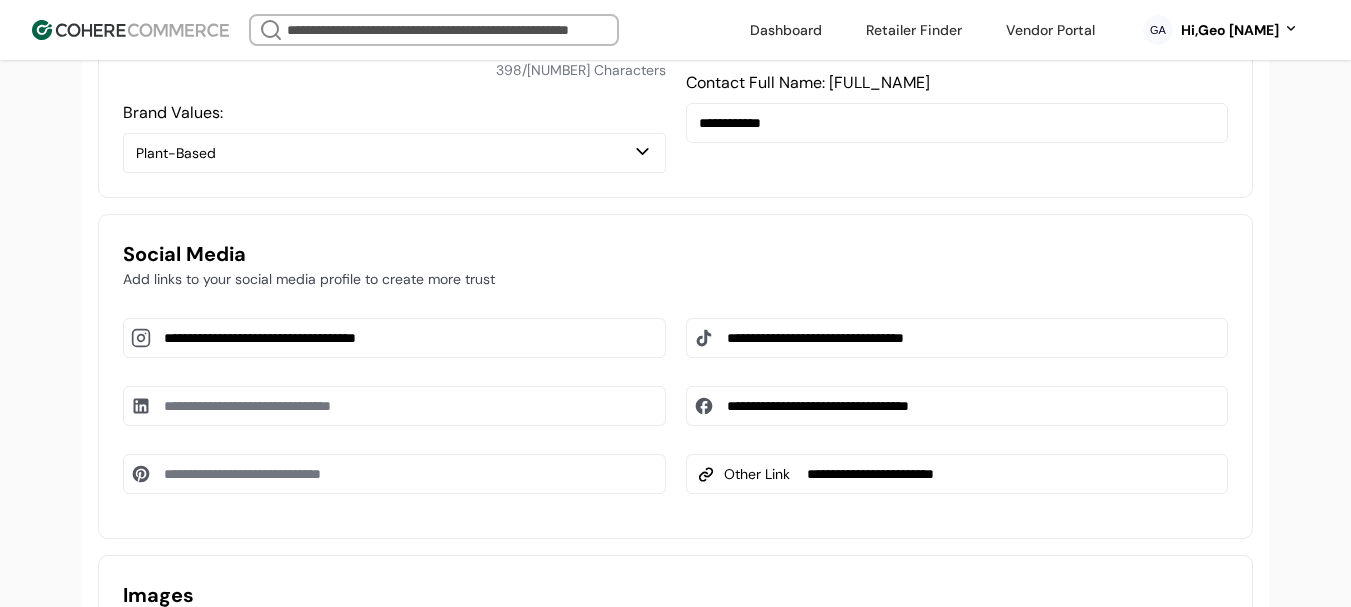click at bounding box center (394, 474) 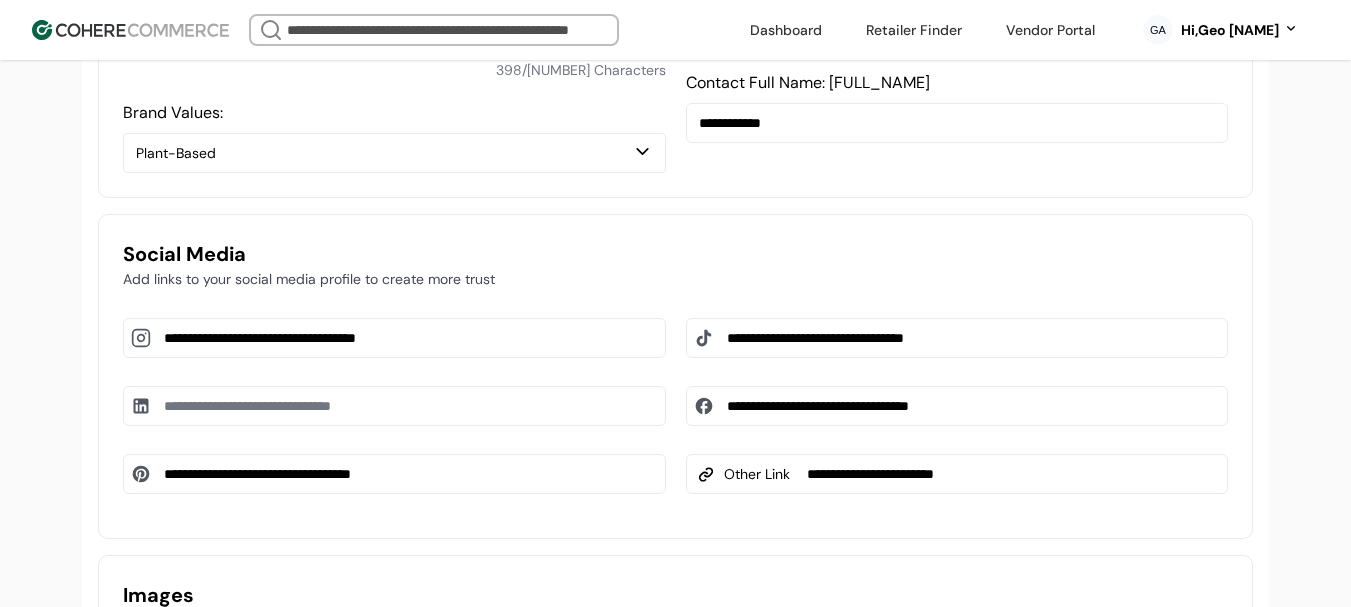 type on "**********" 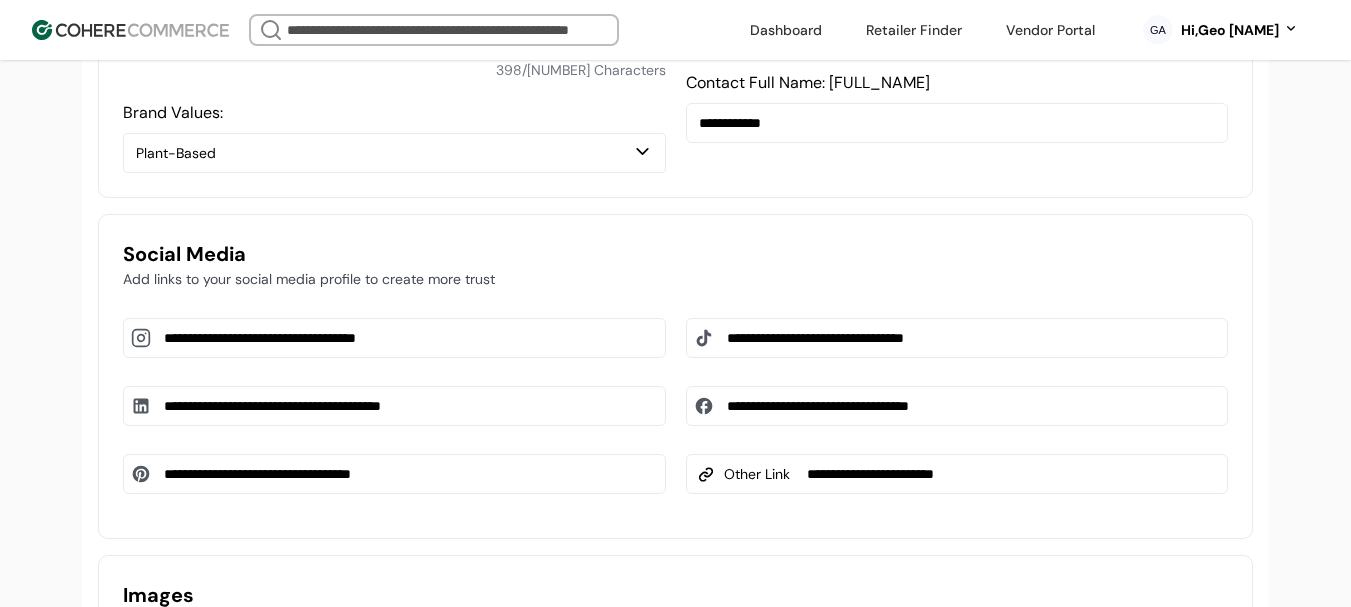 type on "**********" 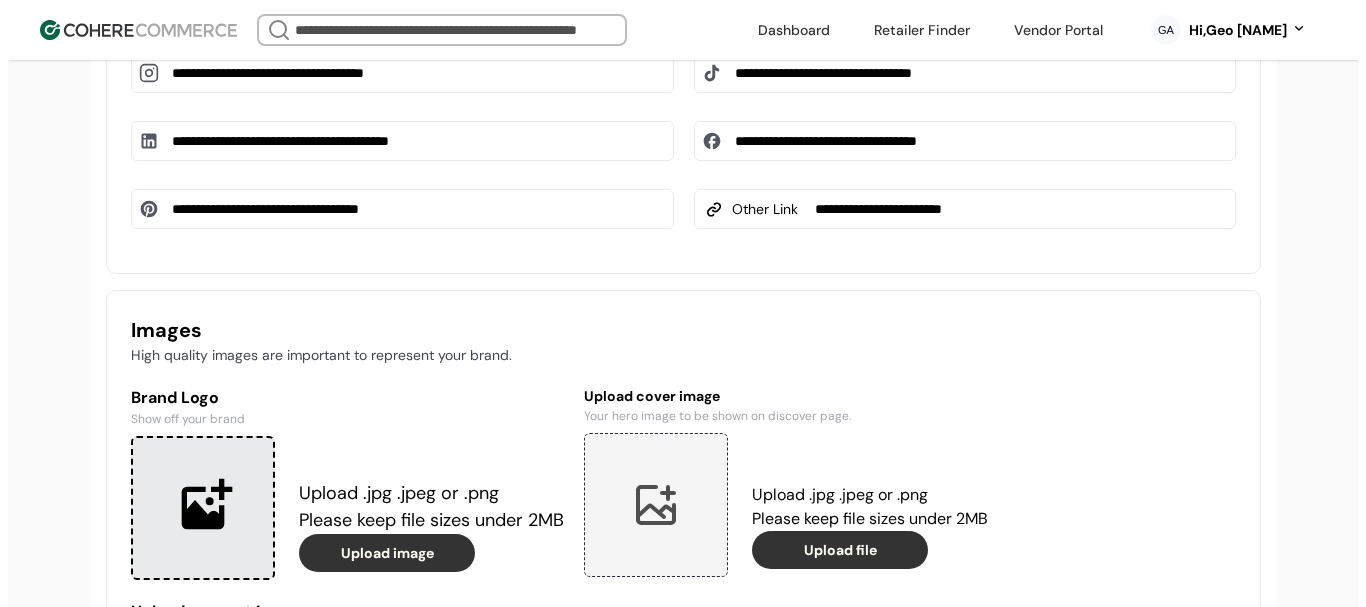 scroll, scrollTop: 1437, scrollLeft: 0, axis: vertical 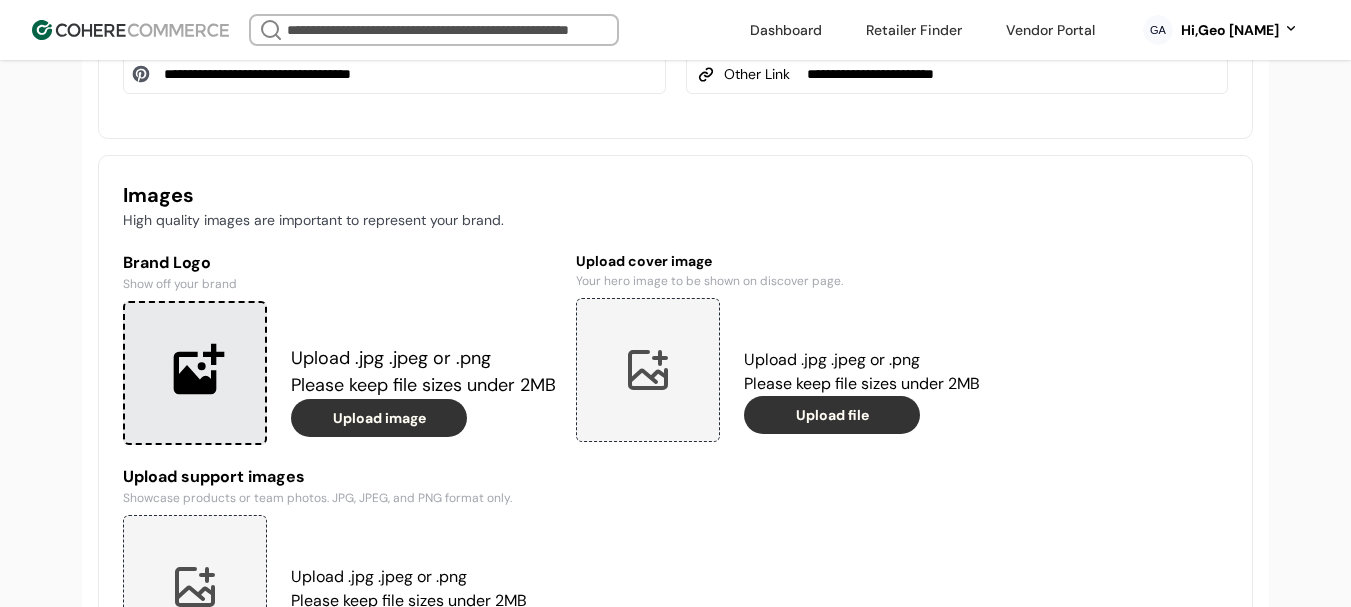 drag, startPoint x: 268, startPoint y: 384, endPoint x: 285, endPoint y: 375, distance: 19.235384 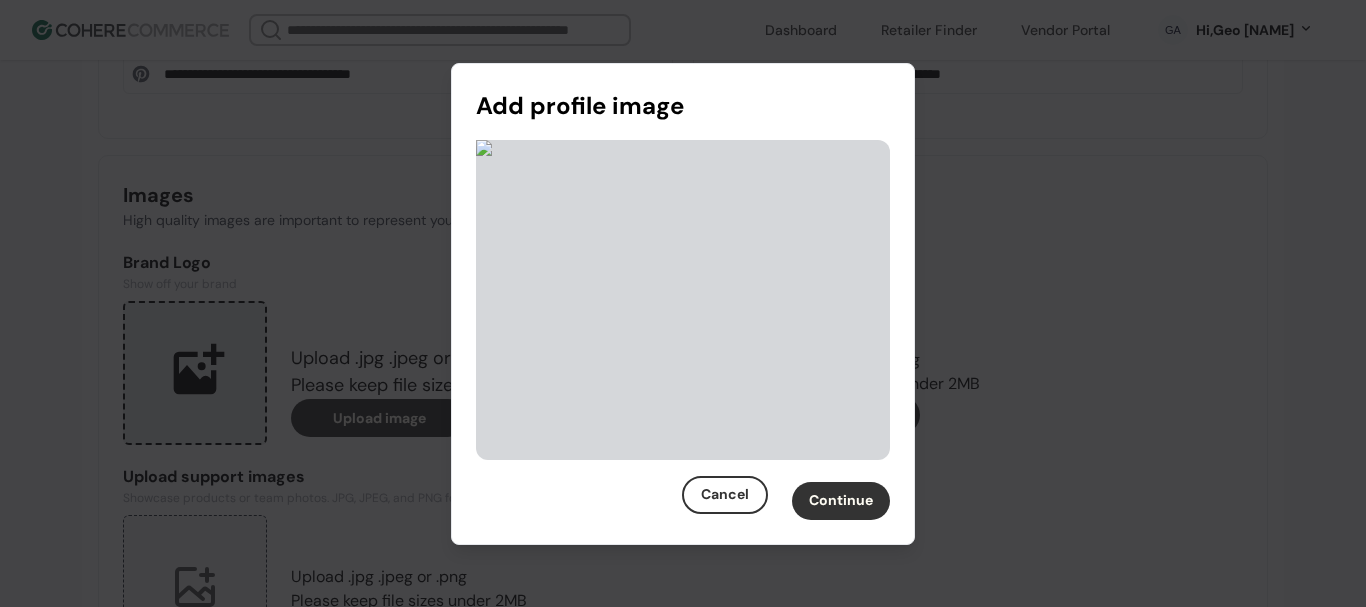 click on "Continue" at bounding box center [841, 501] 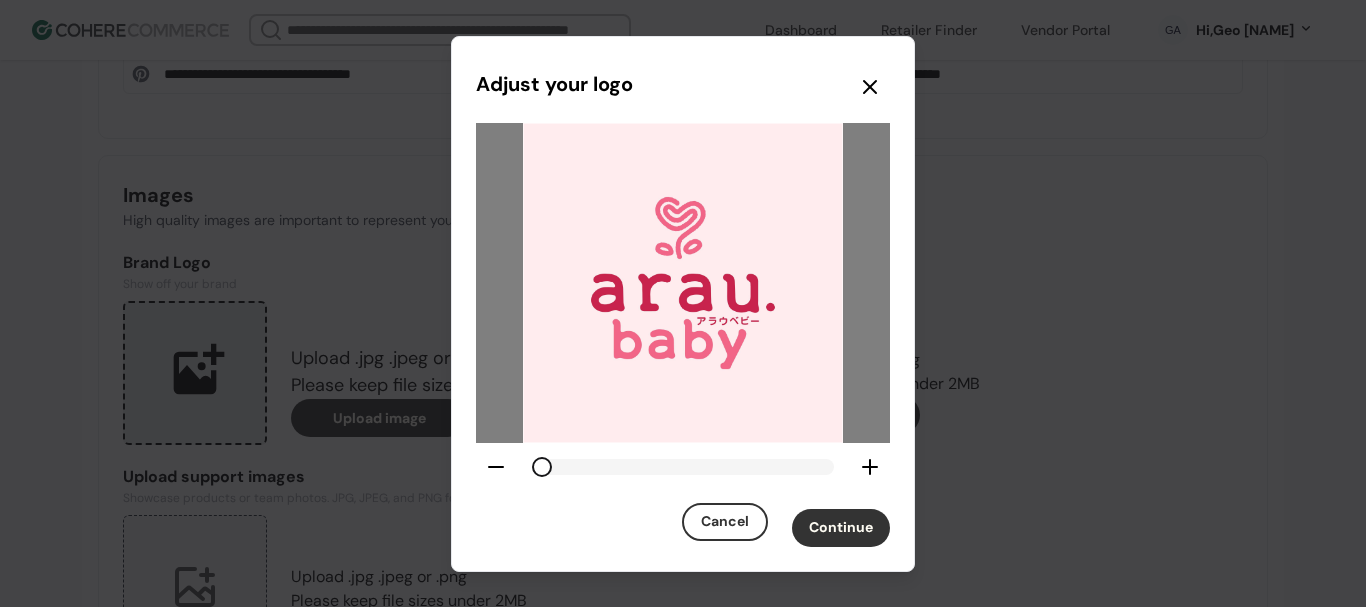 click 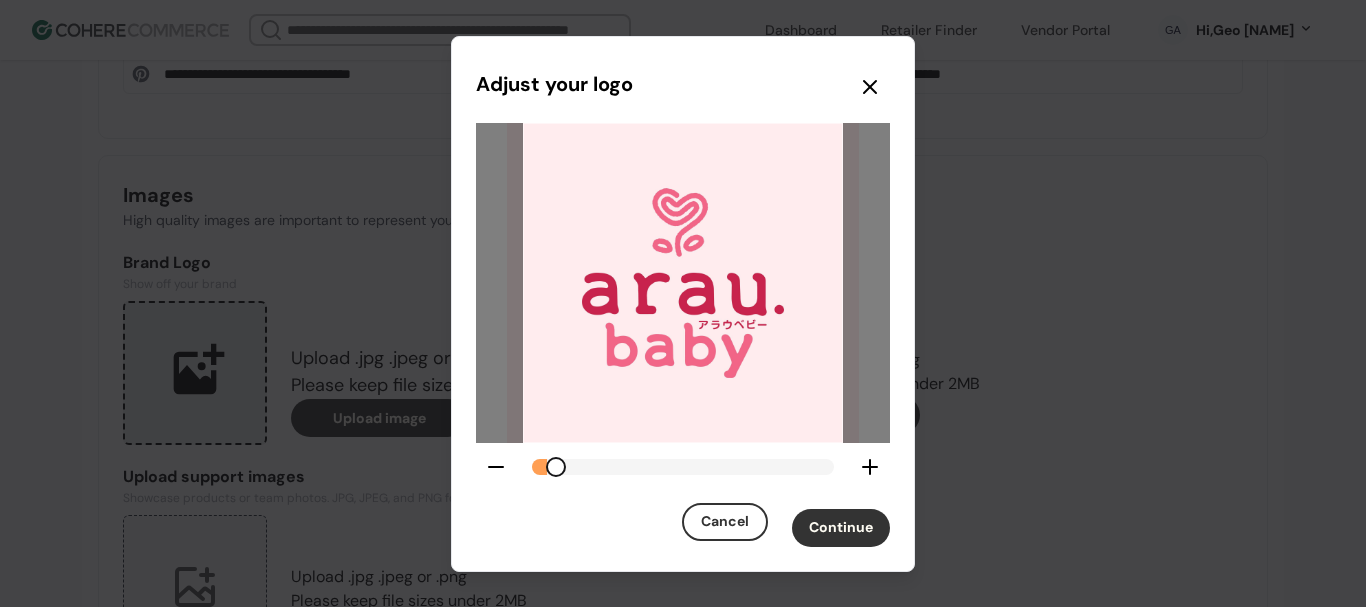 click on "Continue" at bounding box center [841, 528] 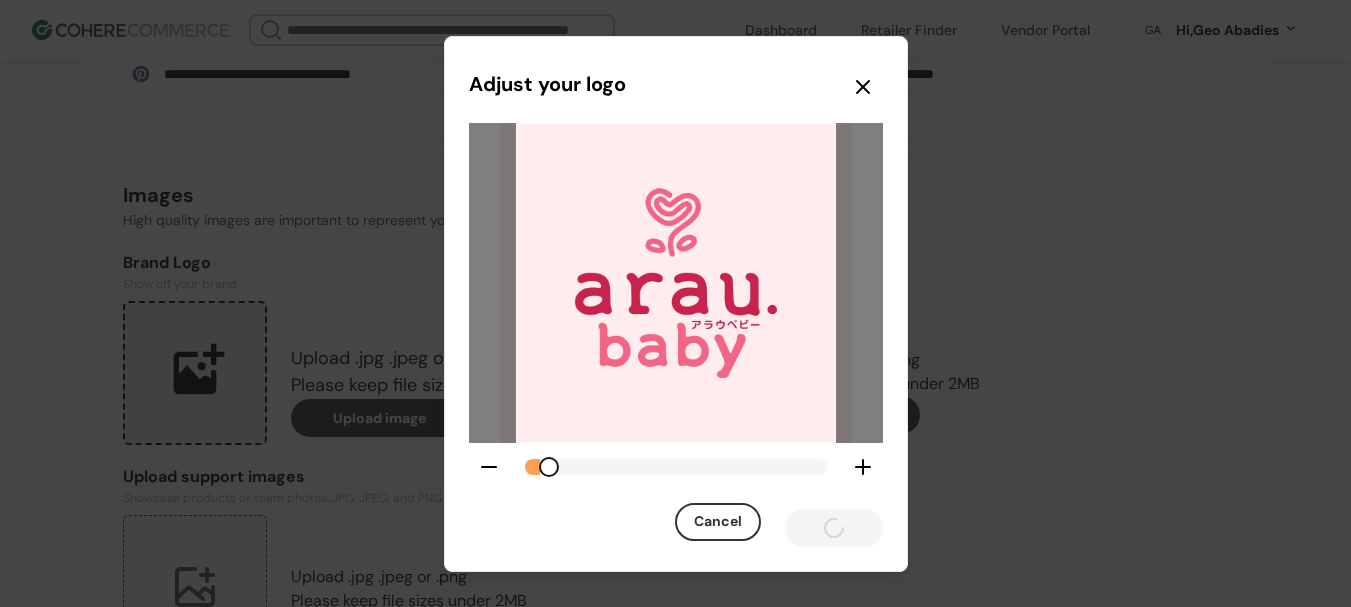 scroll, scrollTop: 1437, scrollLeft: 0, axis: vertical 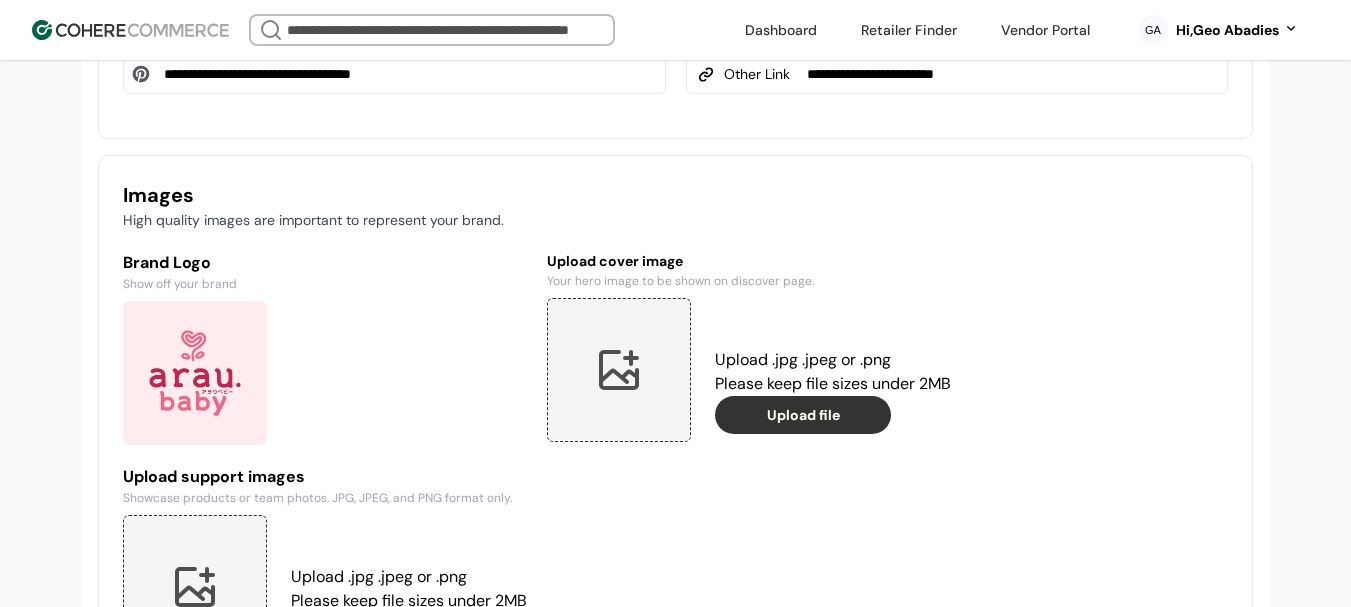 click on "Upload file" at bounding box center (803, 415) 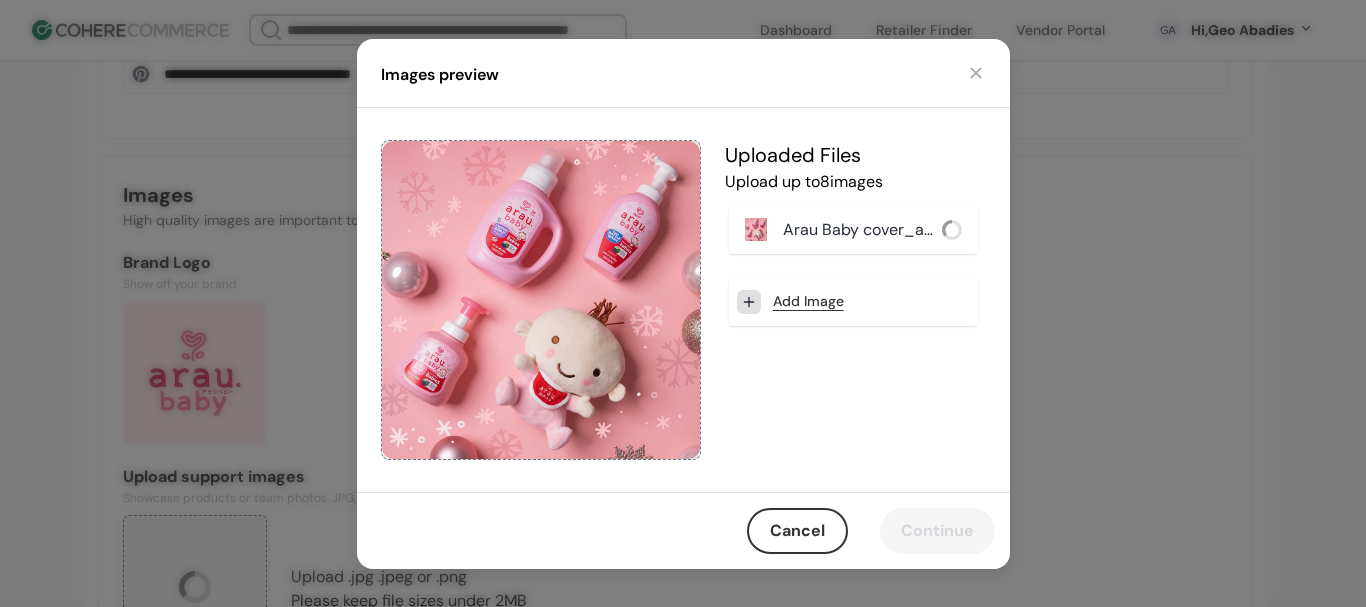 click at bounding box center (976, 73) 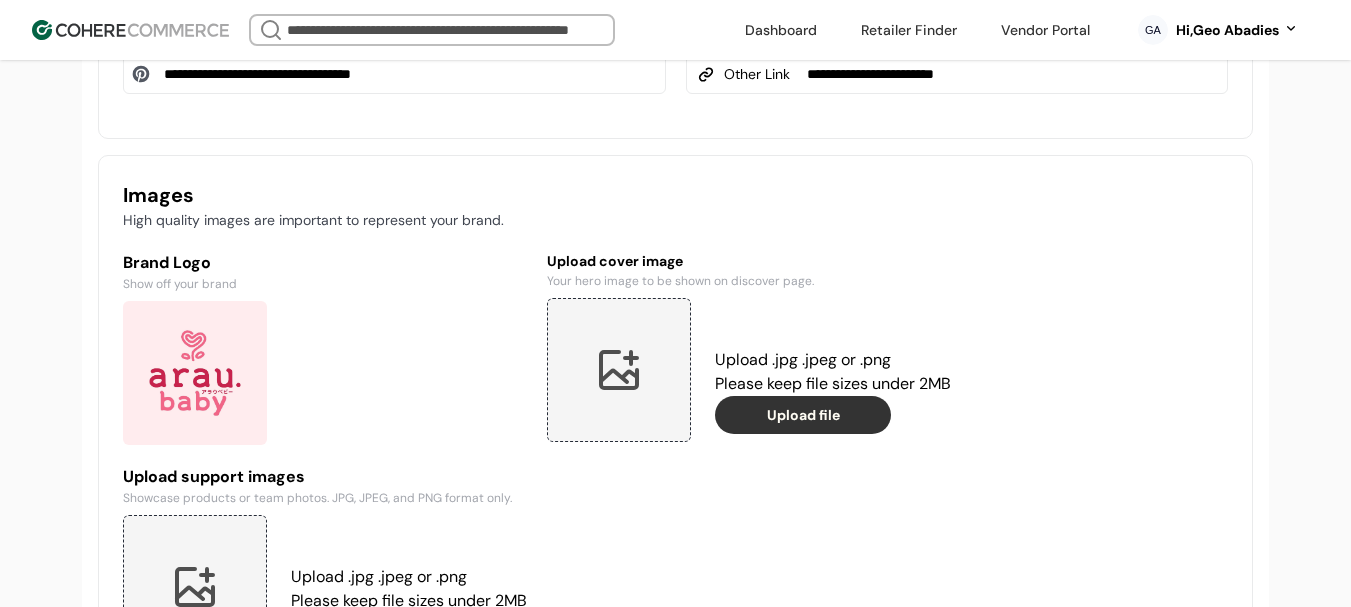 click at bounding box center (619, 370) 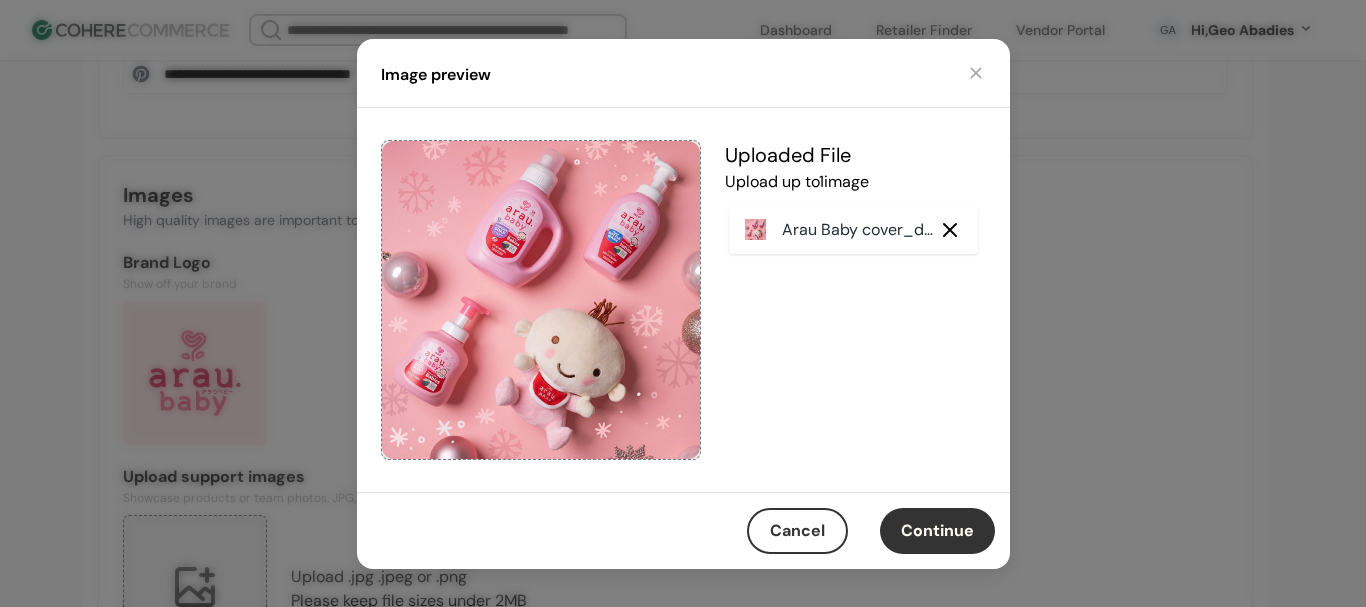 click on "Continue" at bounding box center (937, 531) 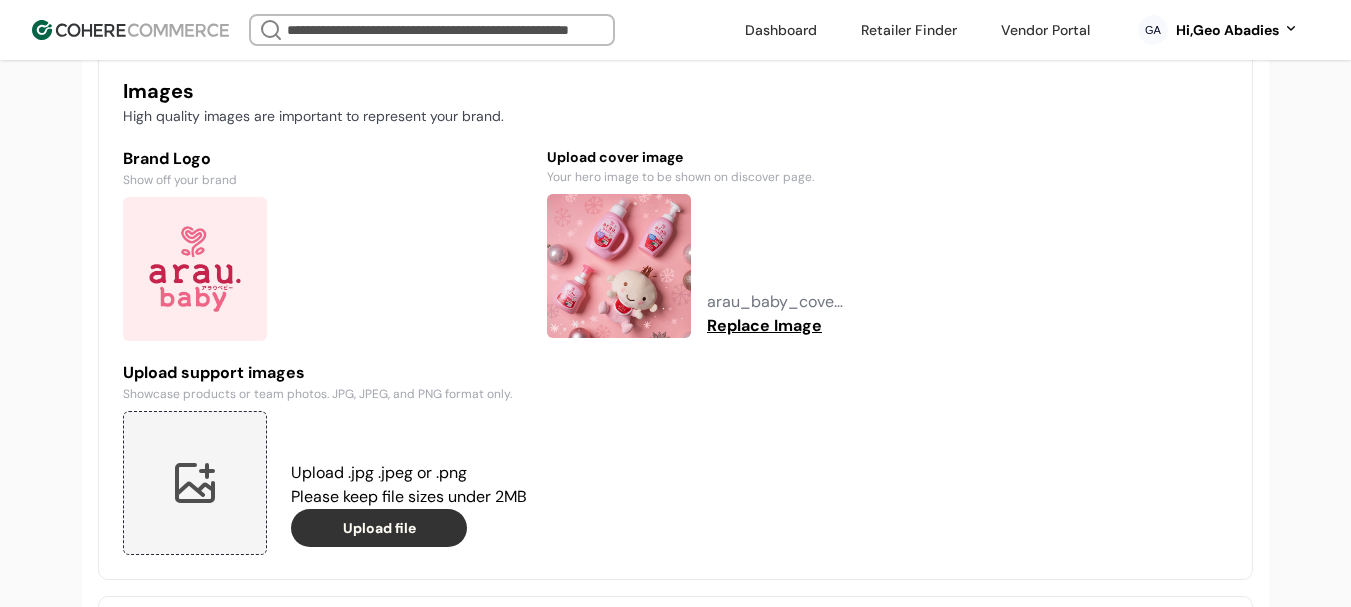 scroll, scrollTop: 1637, scrollLeft: 0, axis: vertical 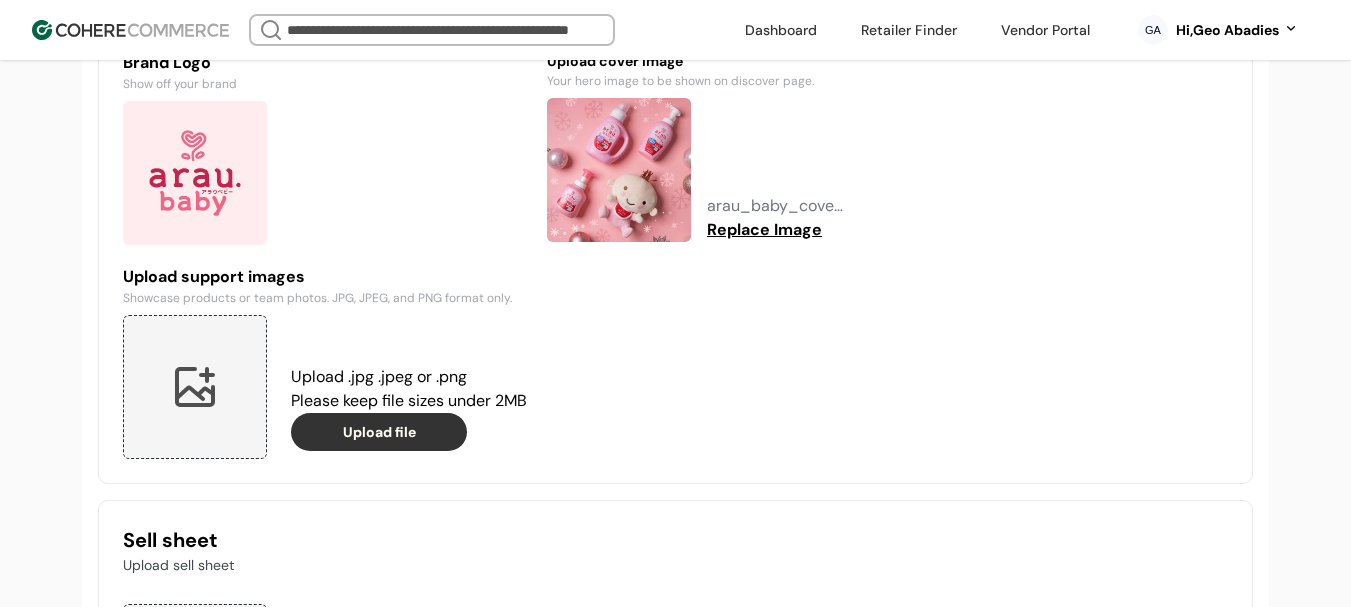 click at bounding box center (195, 387) 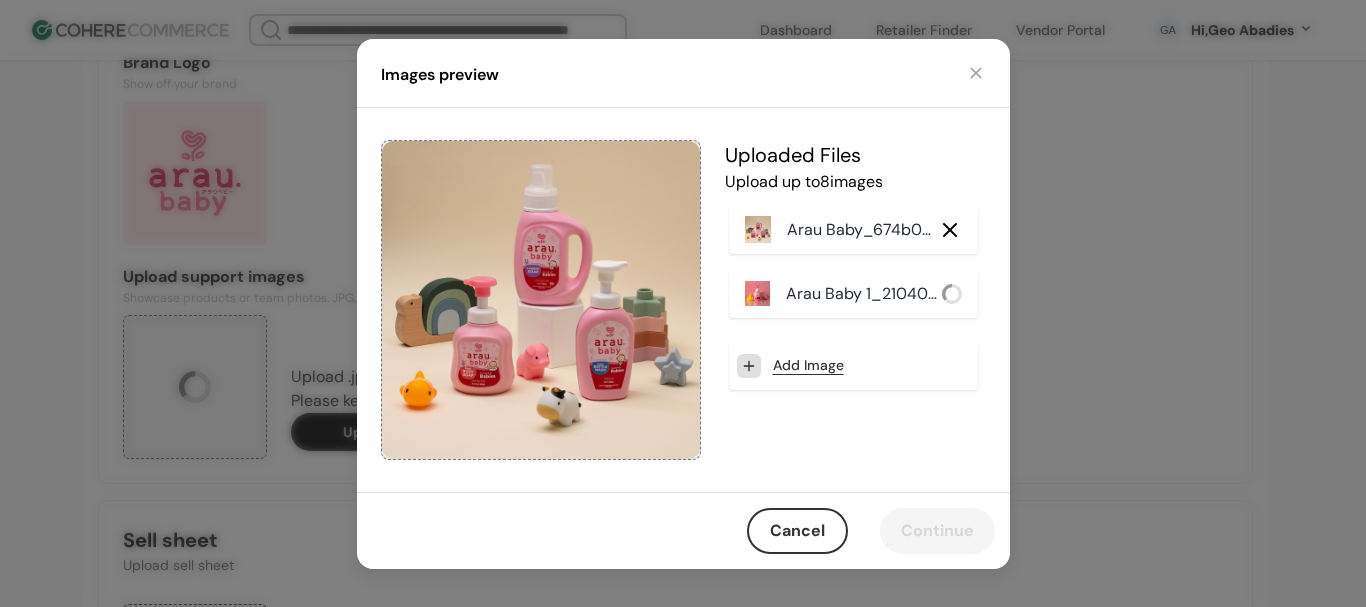 click on "Add Image" at bounding box center [808, 365] 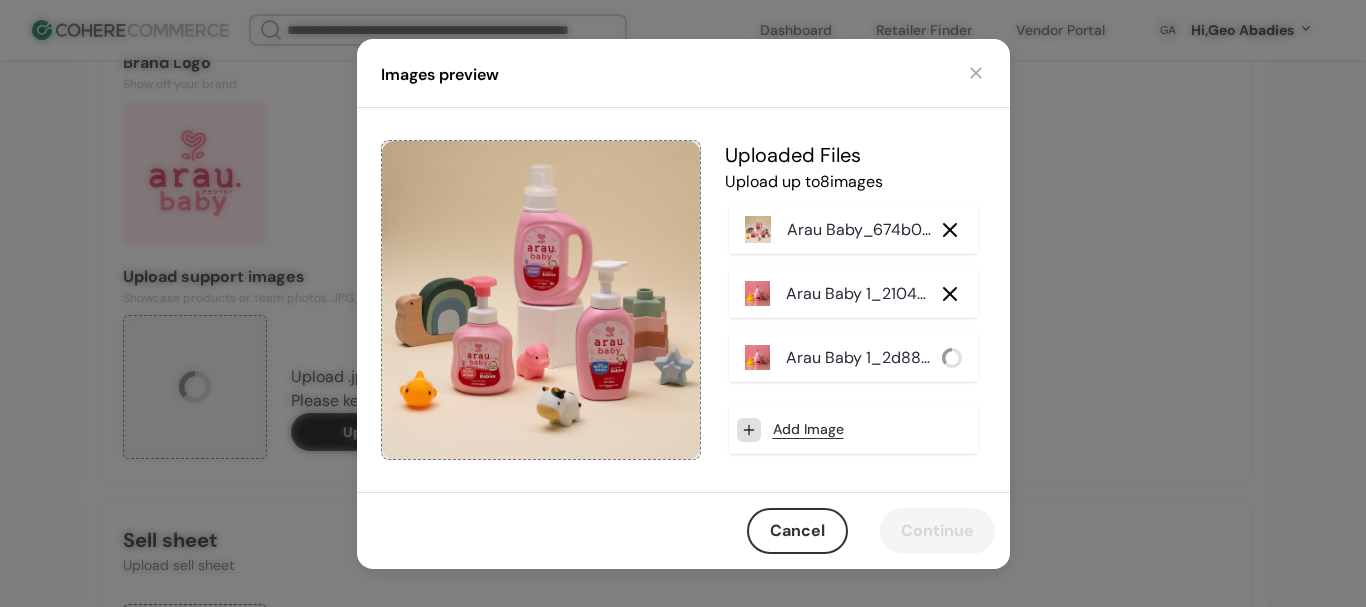 click 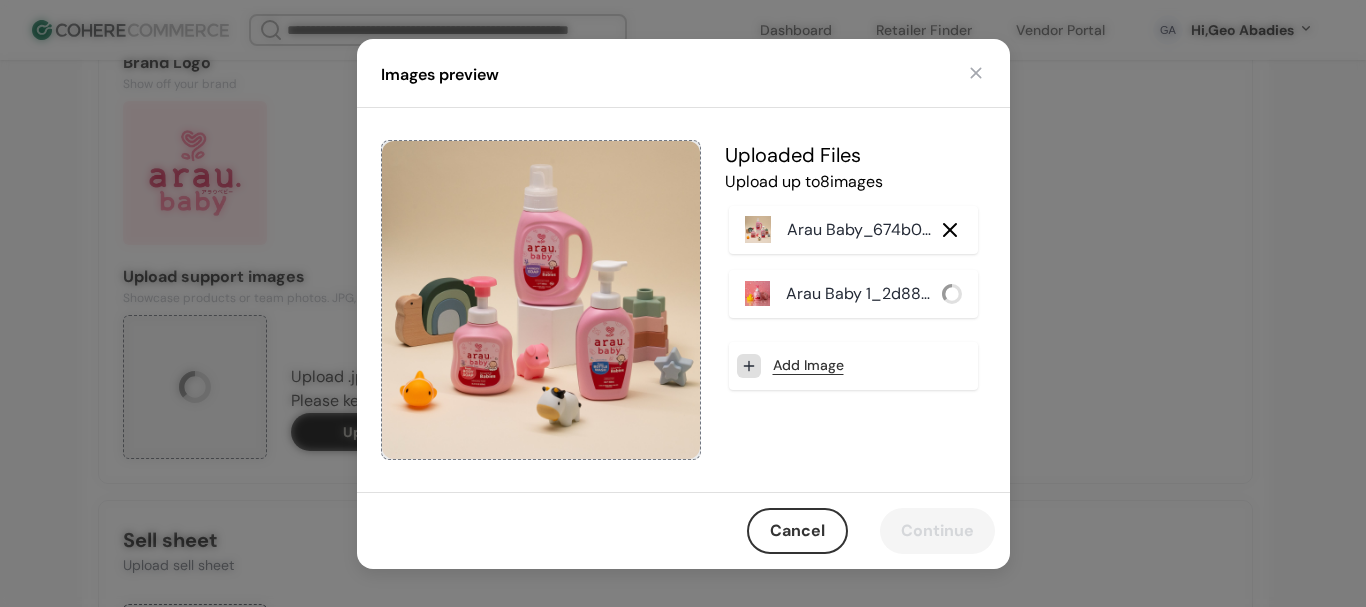 click on "Add Image" at bounding box center [808, 365] 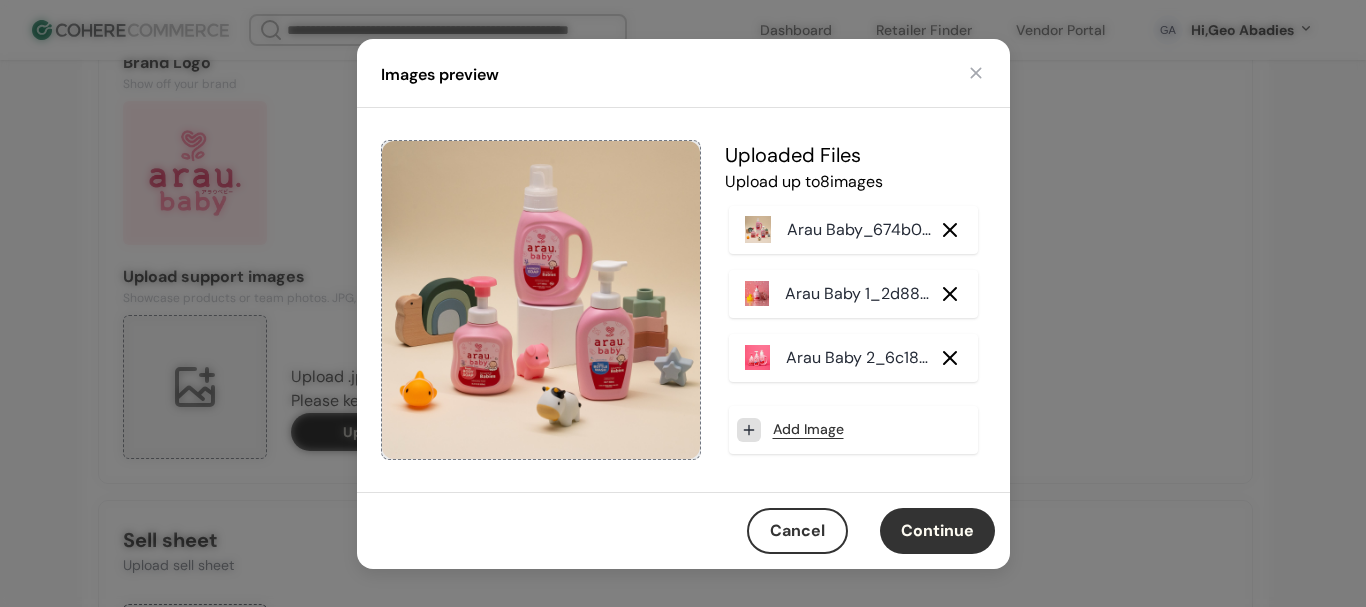 click on "Continue" at bounding box center (937, 531) 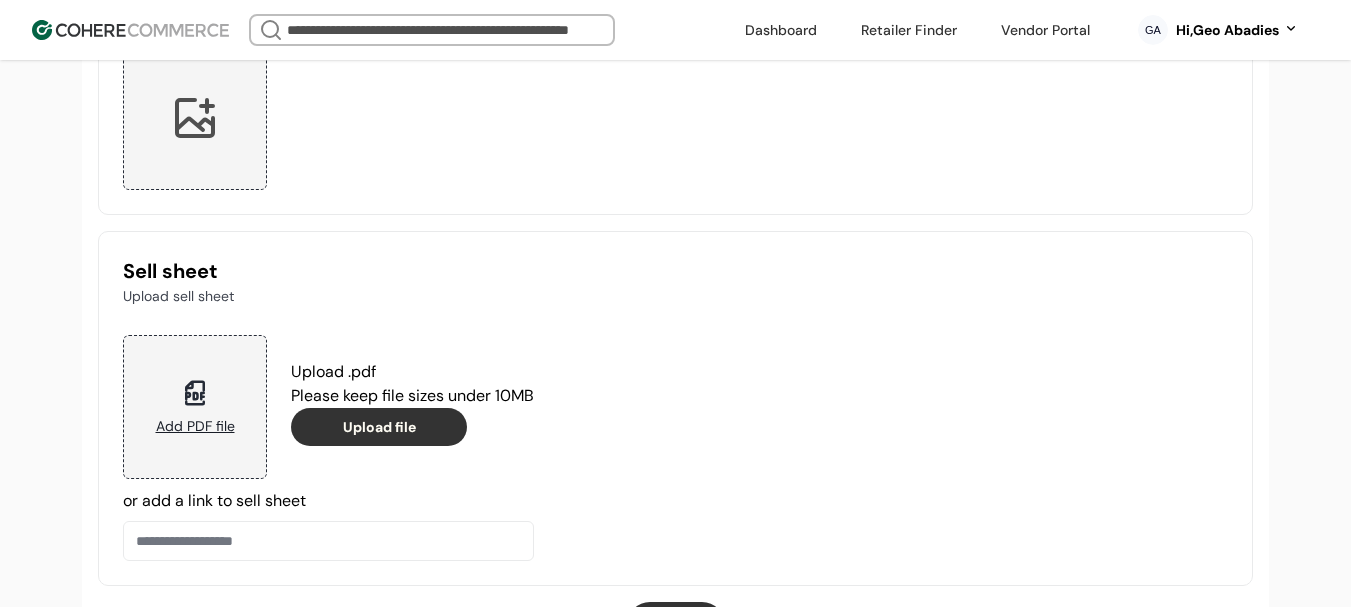 scroll, scrollTop: 2224, scrollLeft: 0, axis: vertical 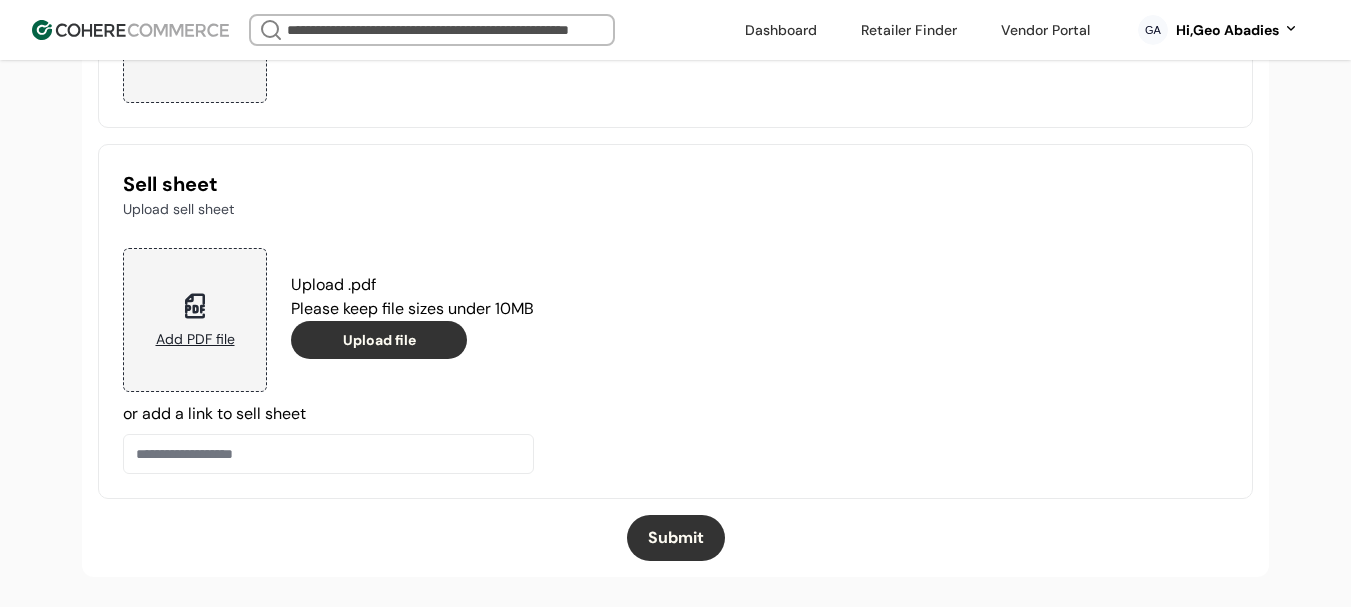 click on "Submit" at bounding box center [676, 538] 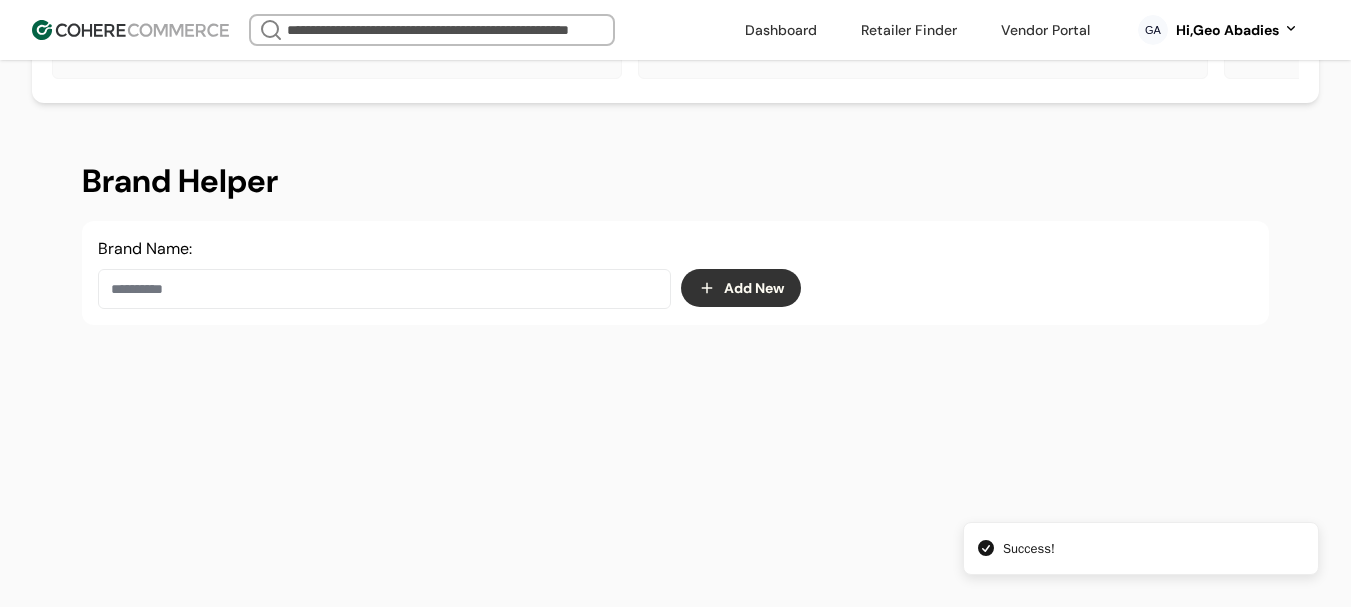 scroll, scrollTop: 300, scrollLeft: 0, axis: vertical 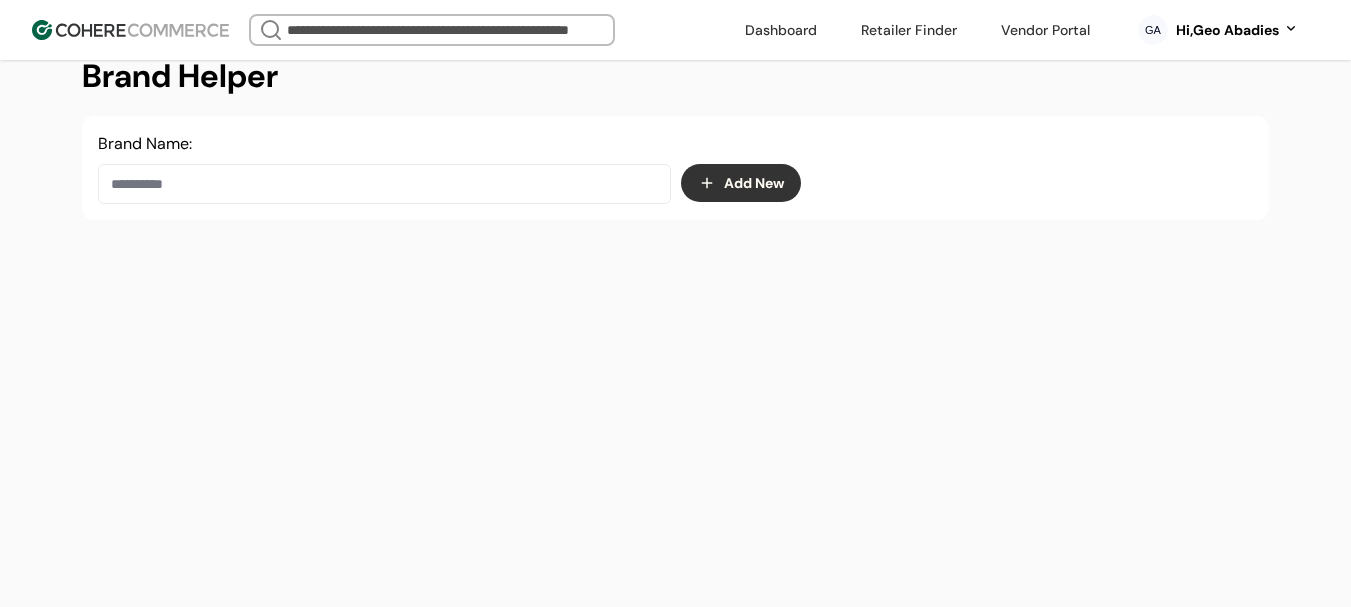 click at bounding box center (384, 184) 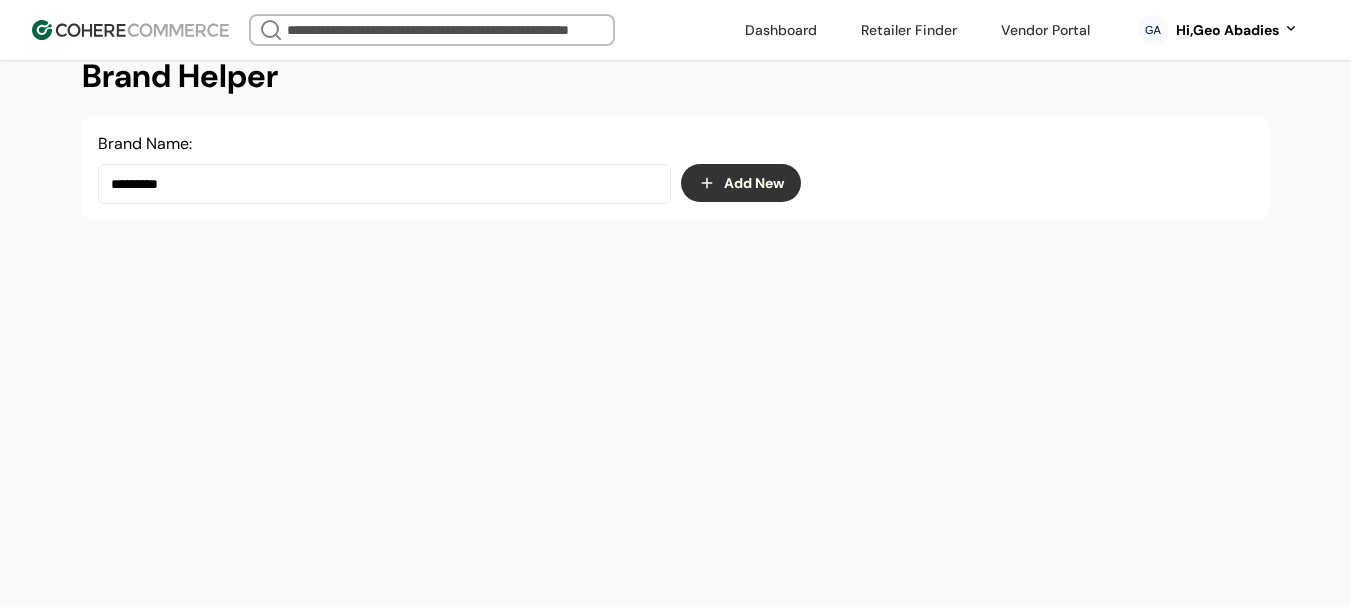 click on "*********" at bounding box center (384, 184) 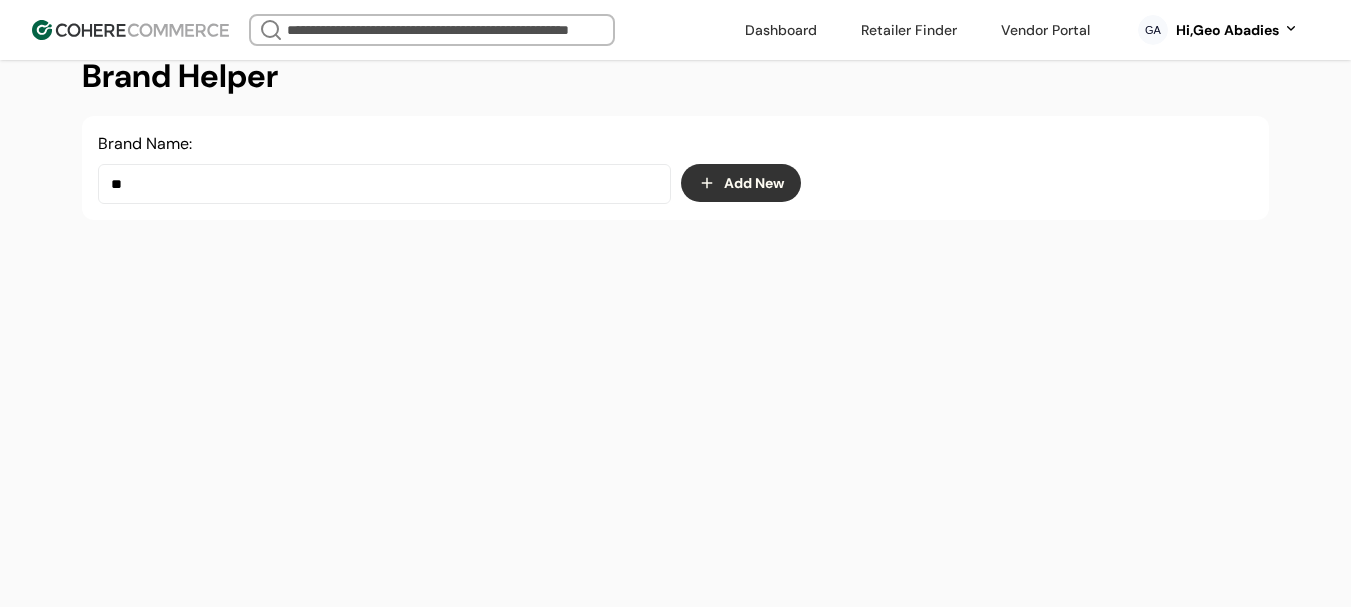 type on "*" 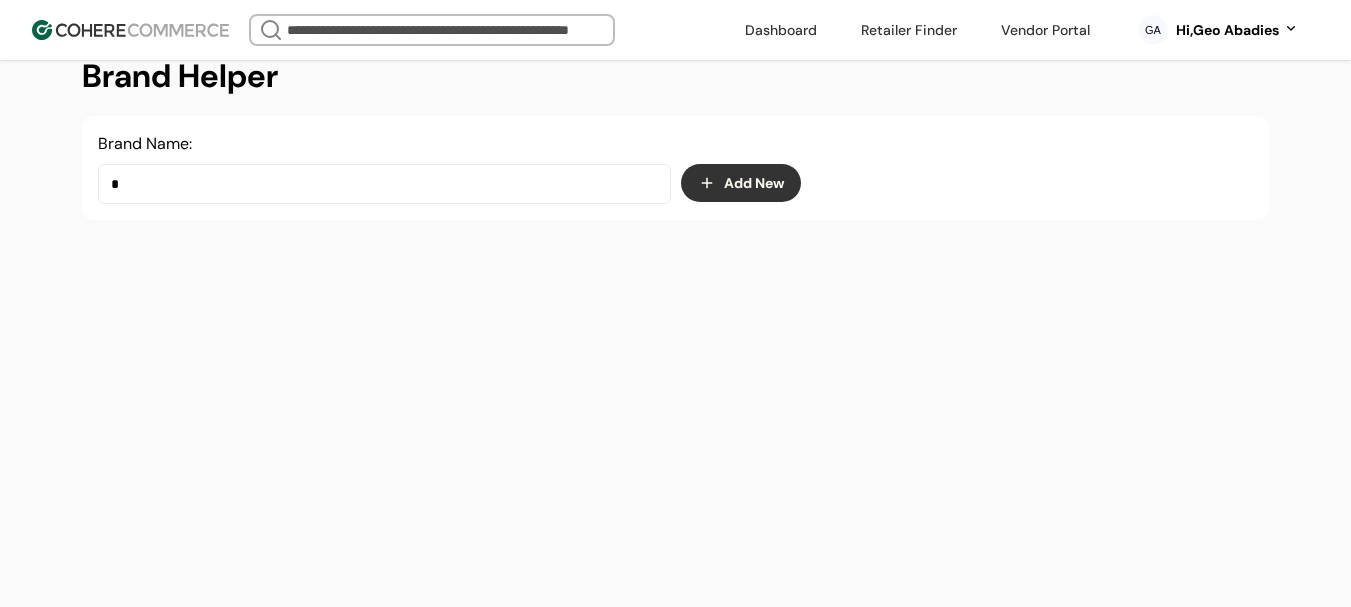 type 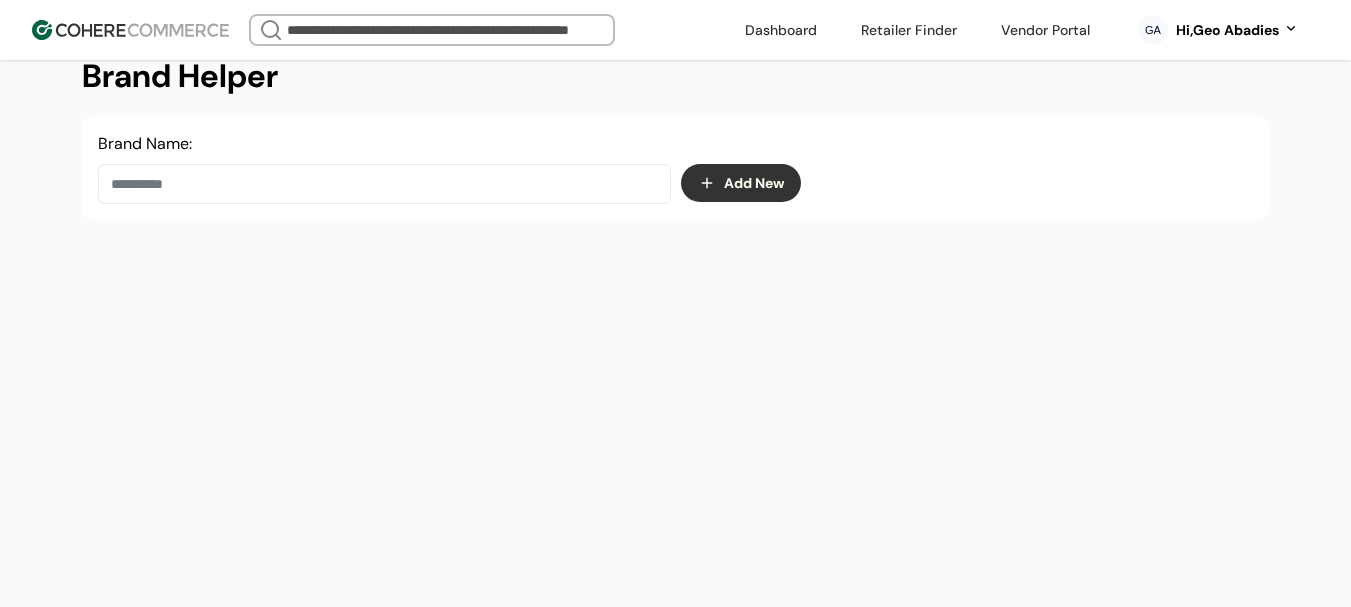 click on "Hi,  Geo Abadies" at bounding box center [1227, 30] 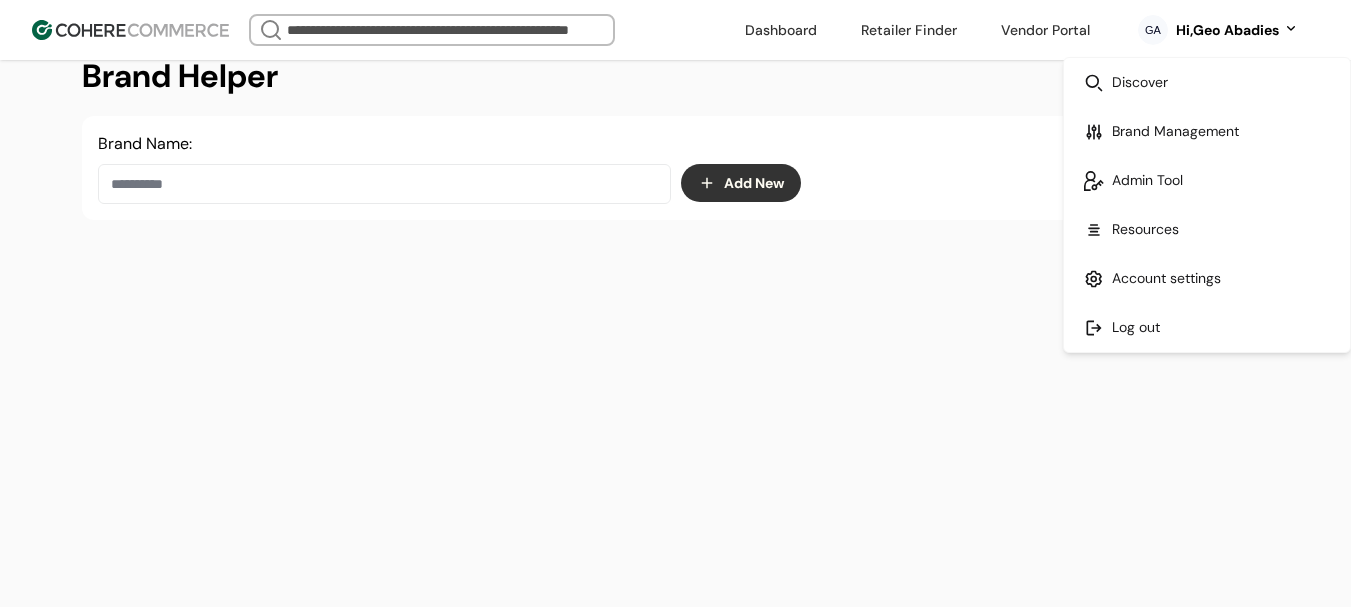 click at bounding box center [1207, 327] 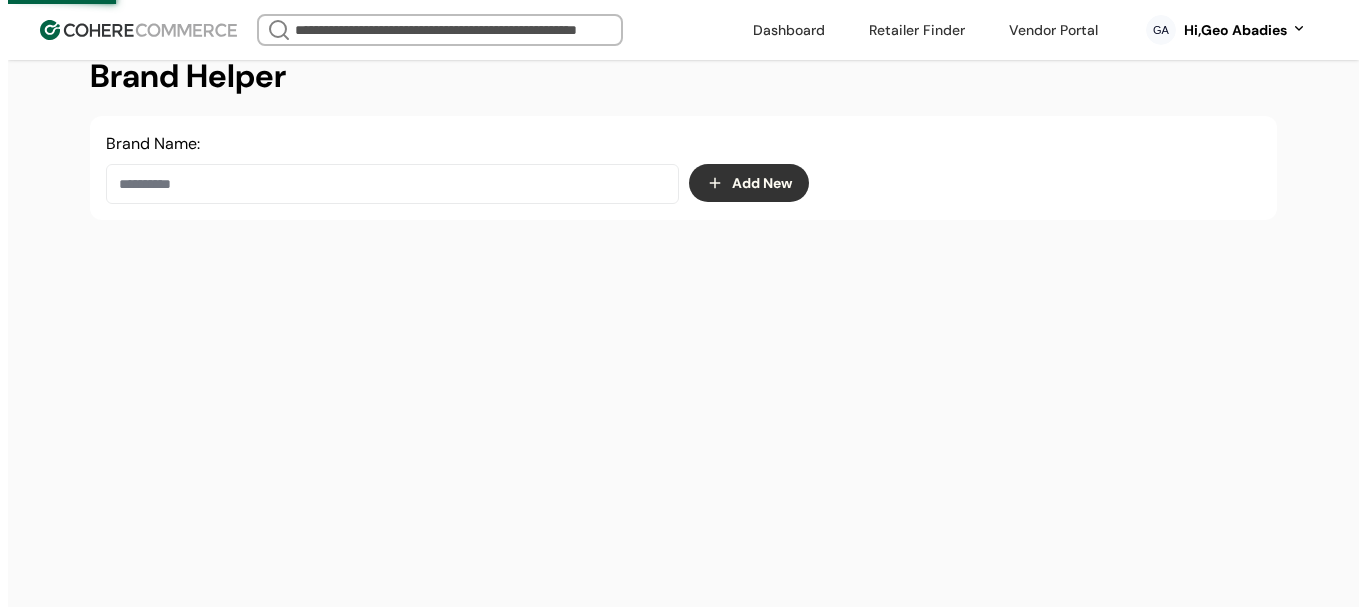 scroll, scrollTop: 0, scrollLeft: 0, axis: both 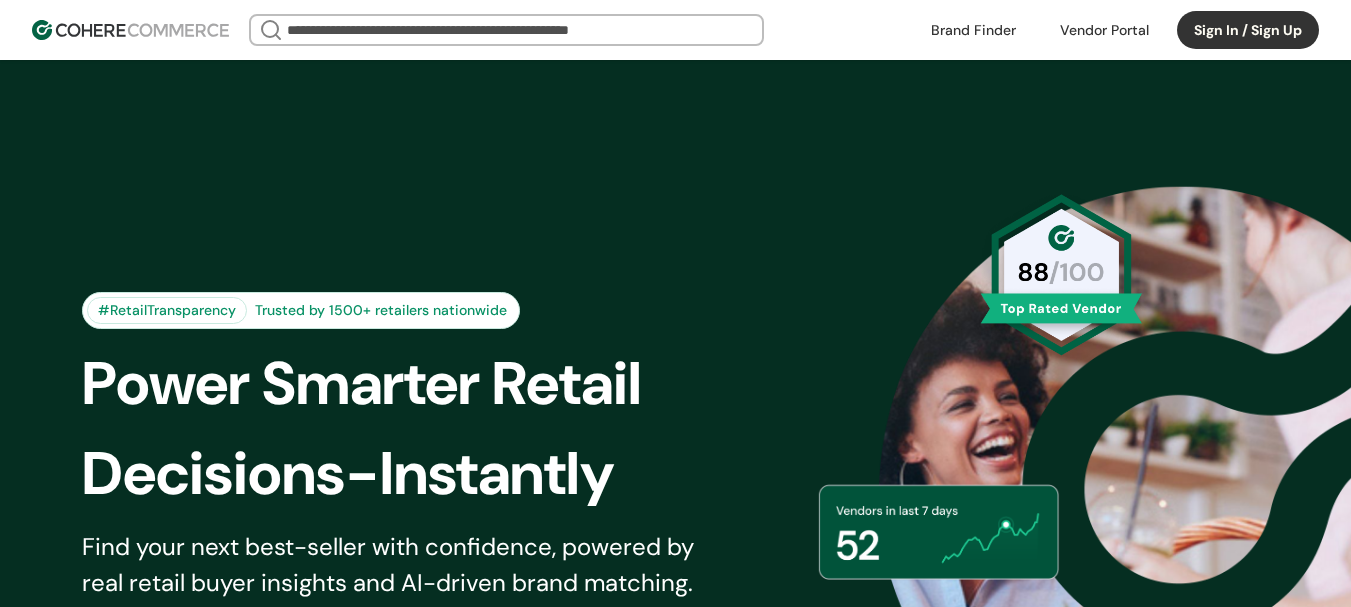 drag, startPoint x: 854, startPoint y: 151, endPoint x: 865, endPoint y: 151, distance: 11 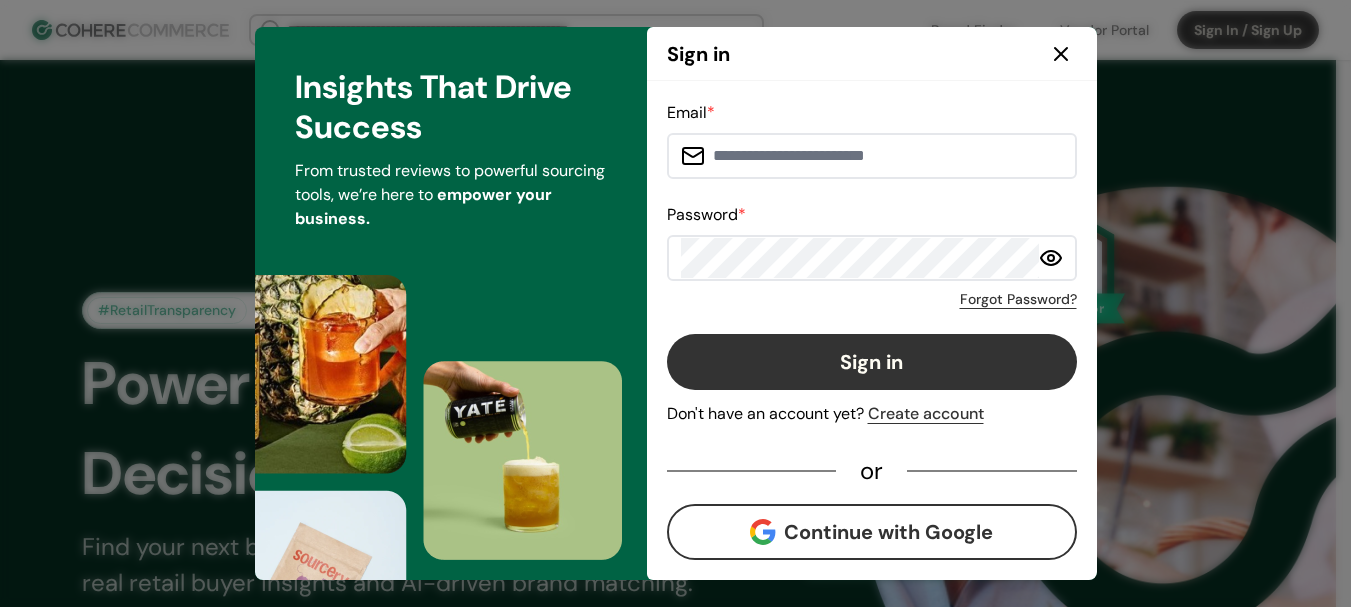 type on "**********" 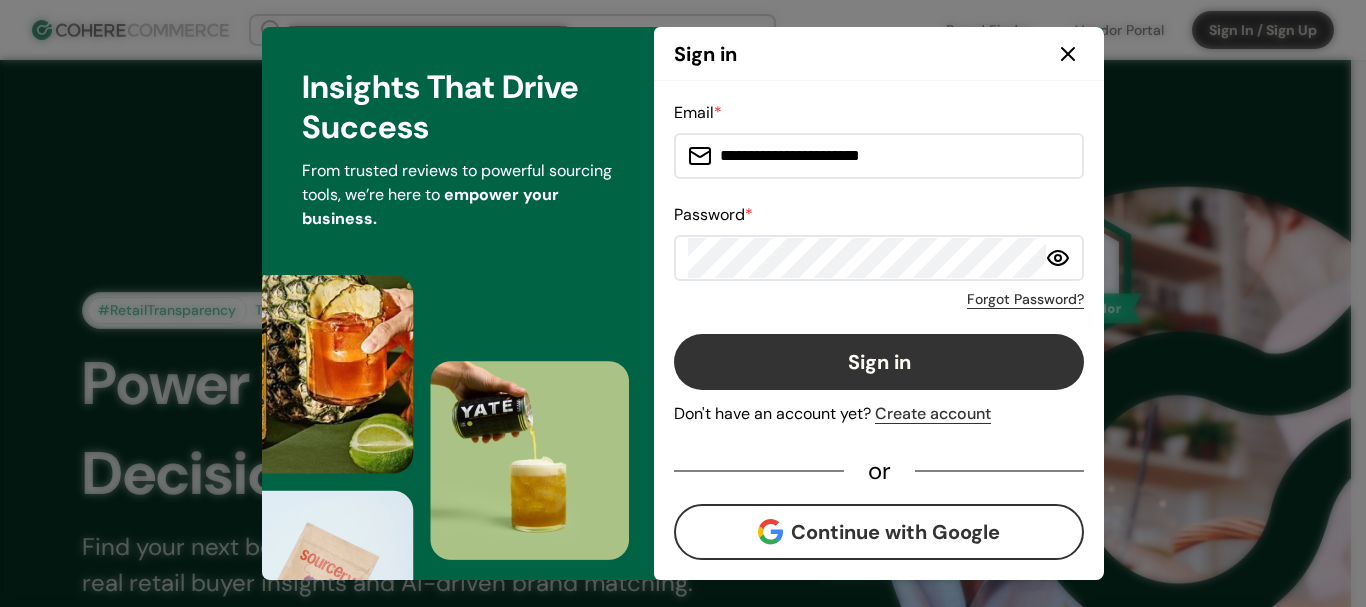 click on "Sign in" at bounding box center [879, 362] 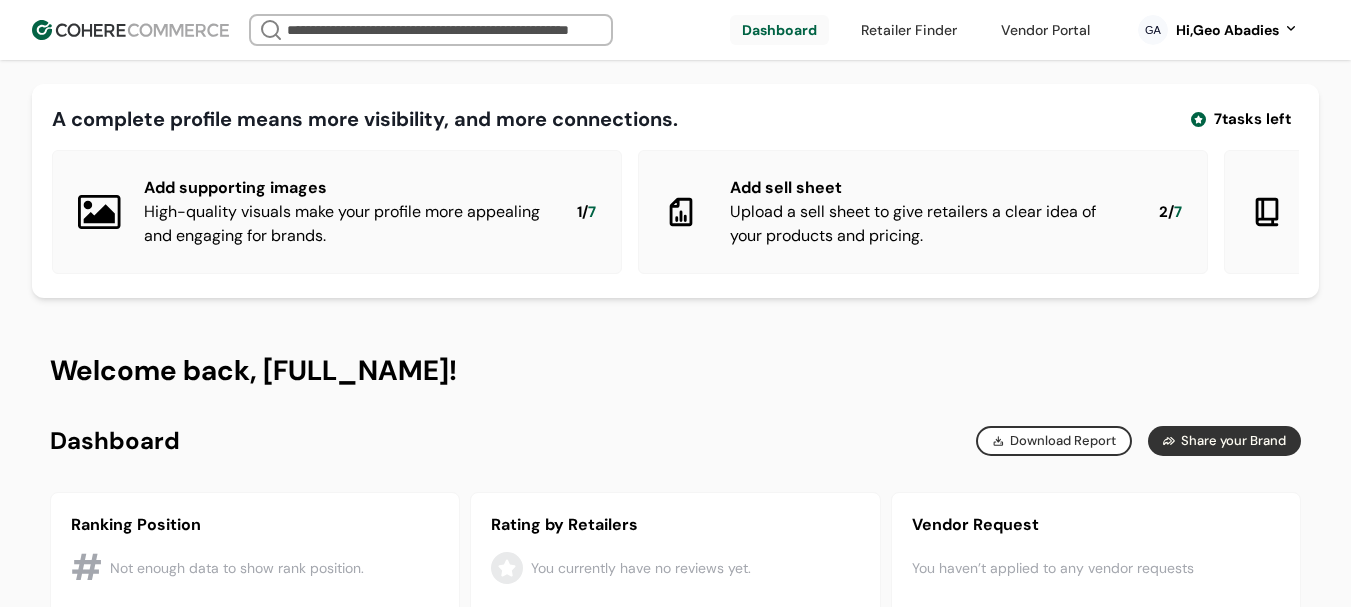 scroll, scrollTop: 0, scrollLeft: 0, axis: both 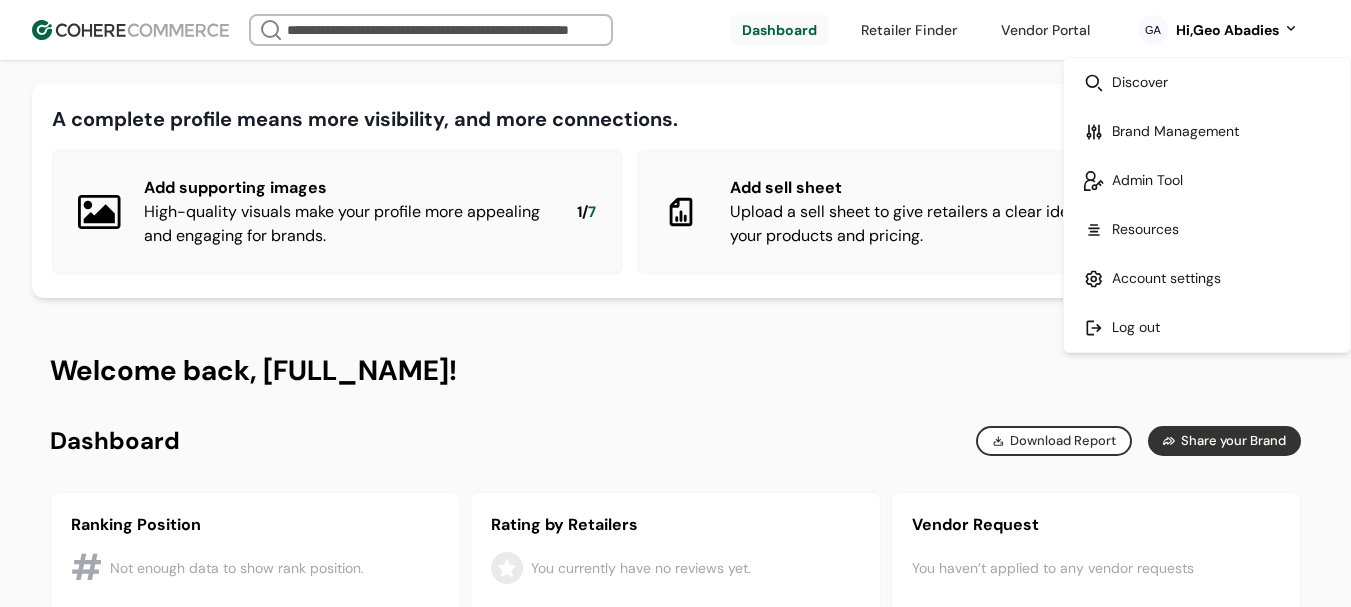 click at bounding box center [1207, 180] 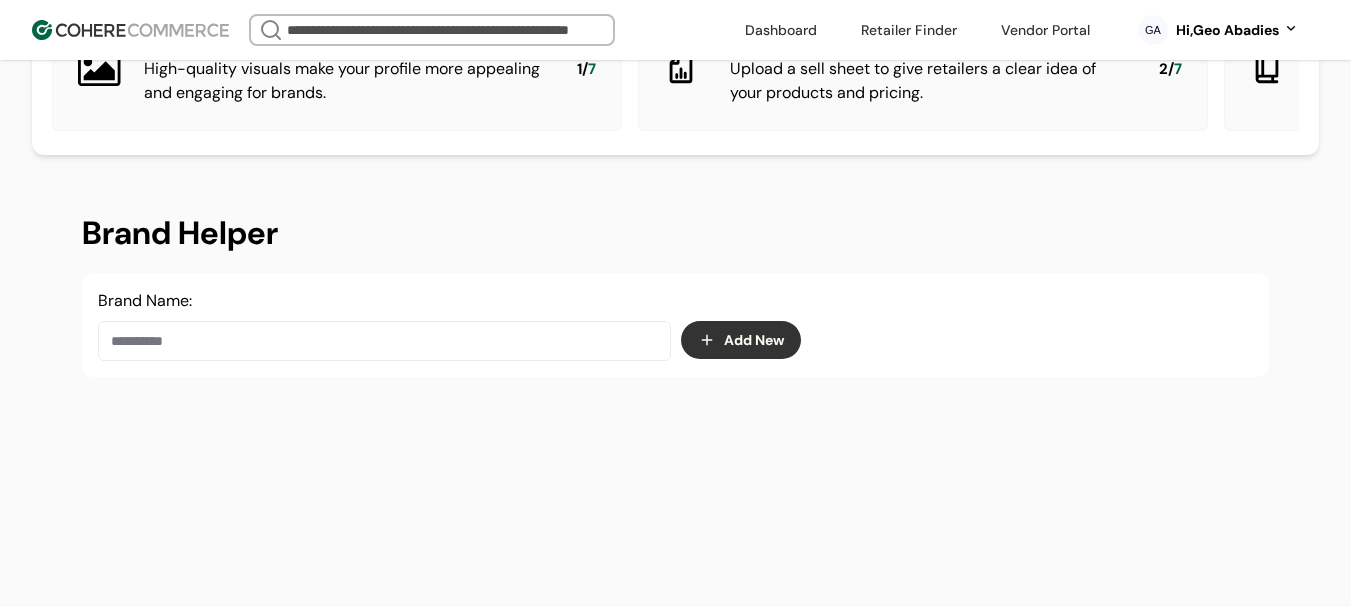 scroll, scrollTop: 137, scrollLeft: 0, axis: vertical 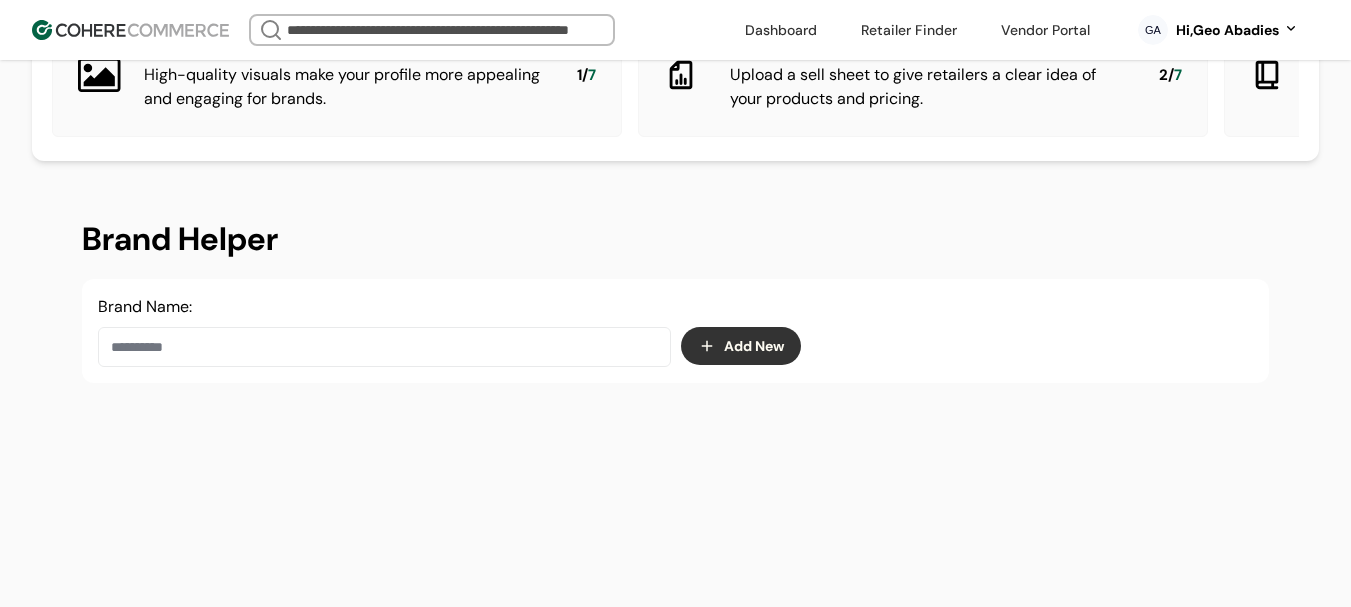 click at bounding box center (384, 347) 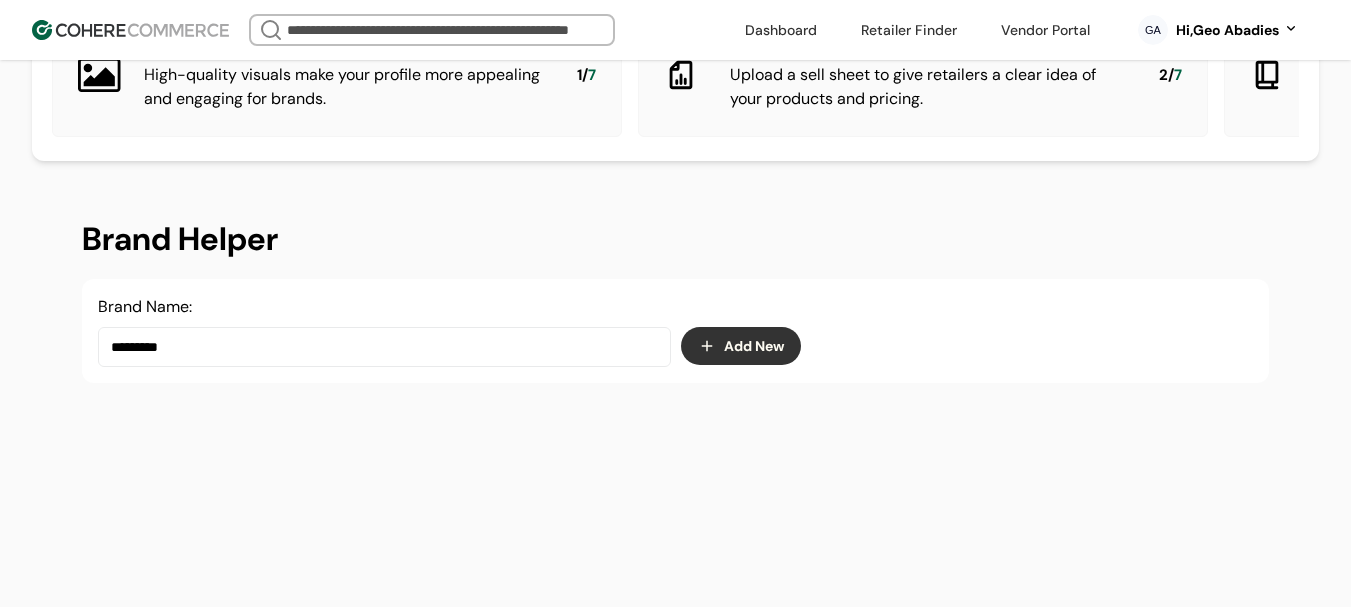 drag, startPoint x: 360, startPoint y: 371, endPoint x: 50, endPoint y: 371, distance: 310 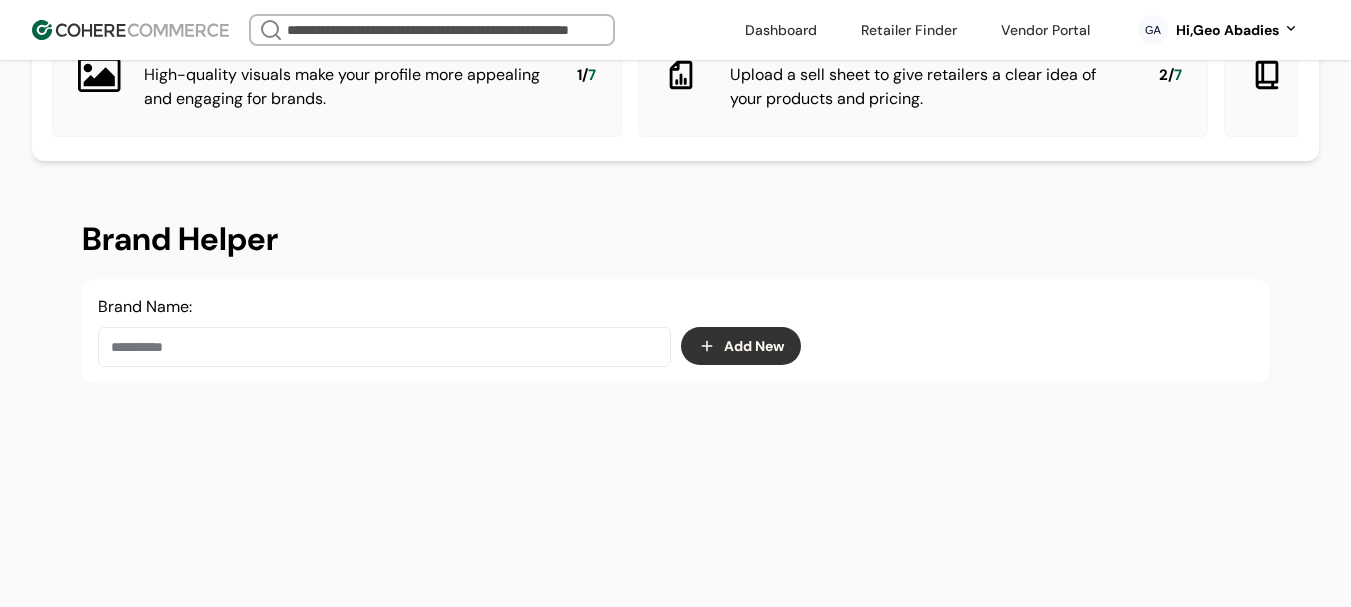 click on "Add New" at bounding box center [741, 346] 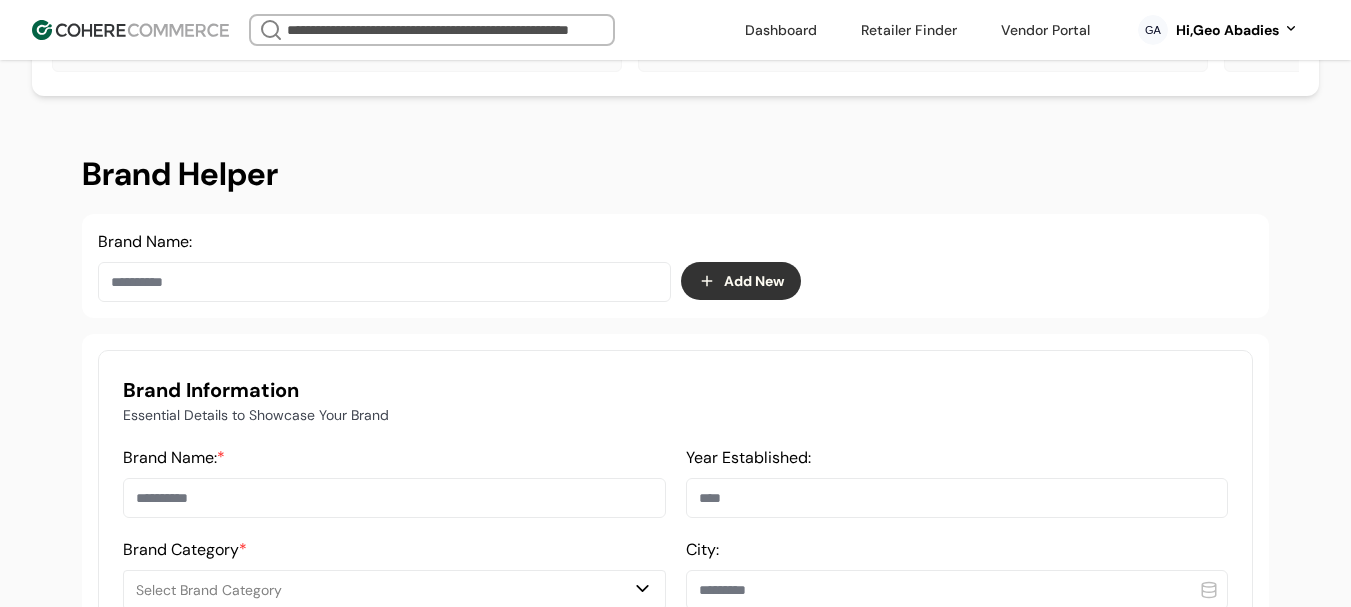 scroll, scrollTop: 237, scrollLeft: 0, axis: vertical 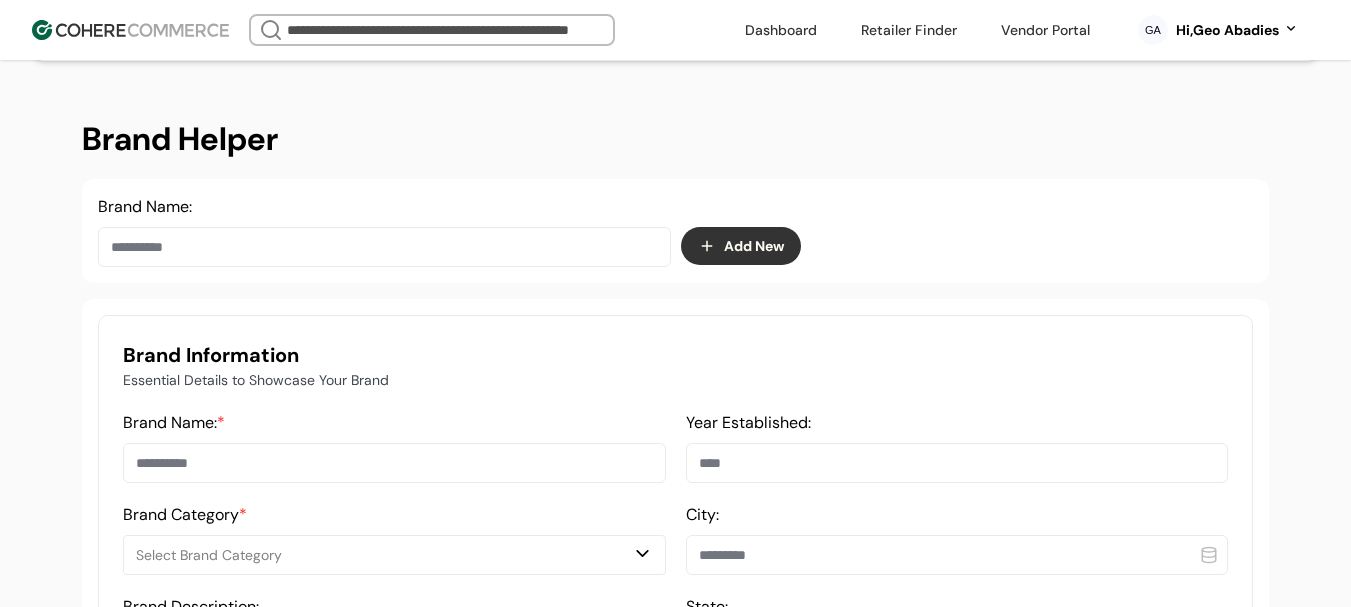 click at bounding box center [394, 463] 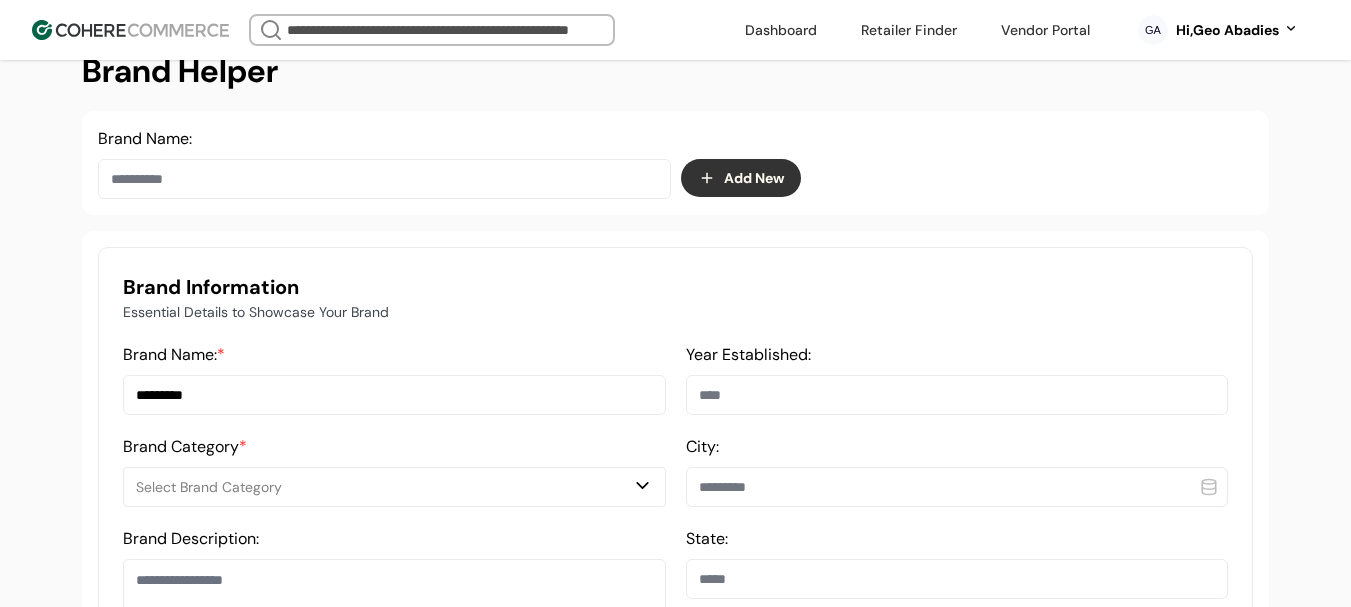scroll, scrollTop: 337, scrollLeft: 0, axis: vertical 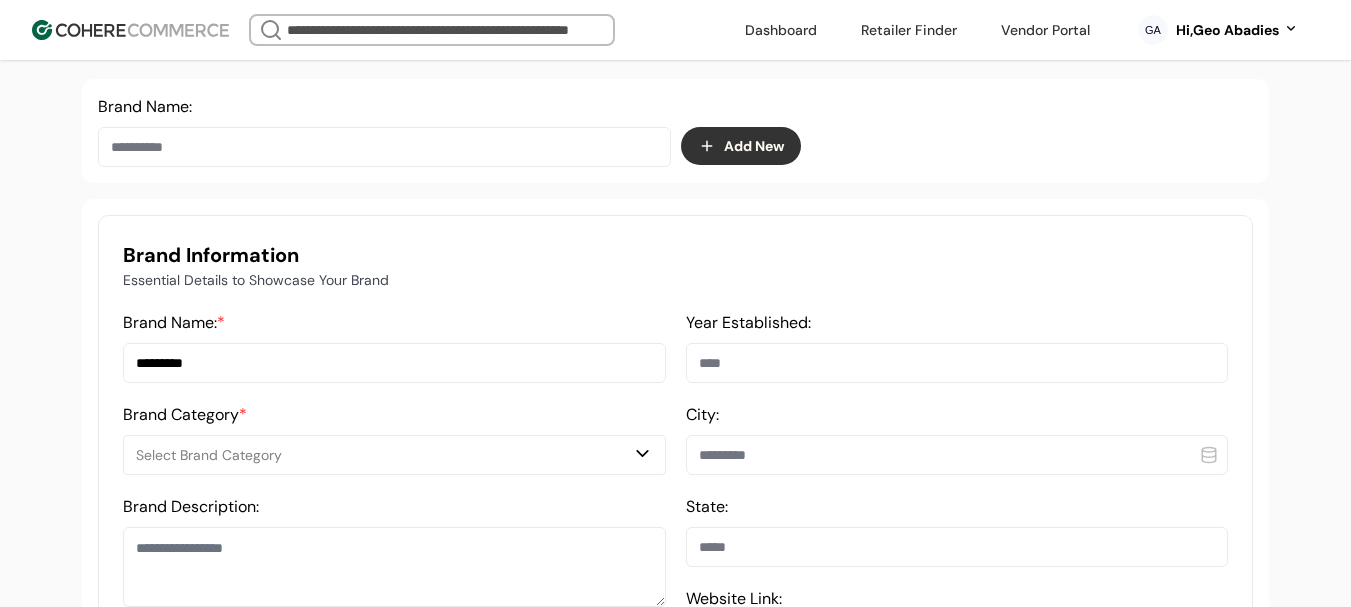 type on "*********" 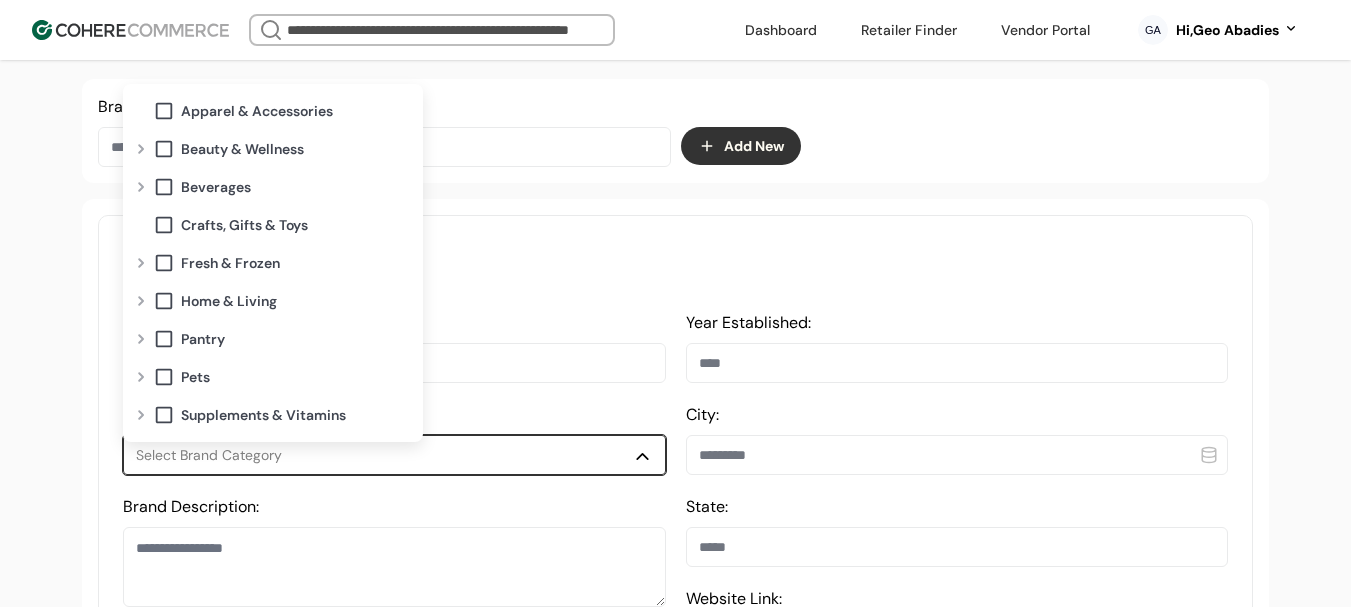 click on "Beauty & Wellness" at bounding box center [273, 149] 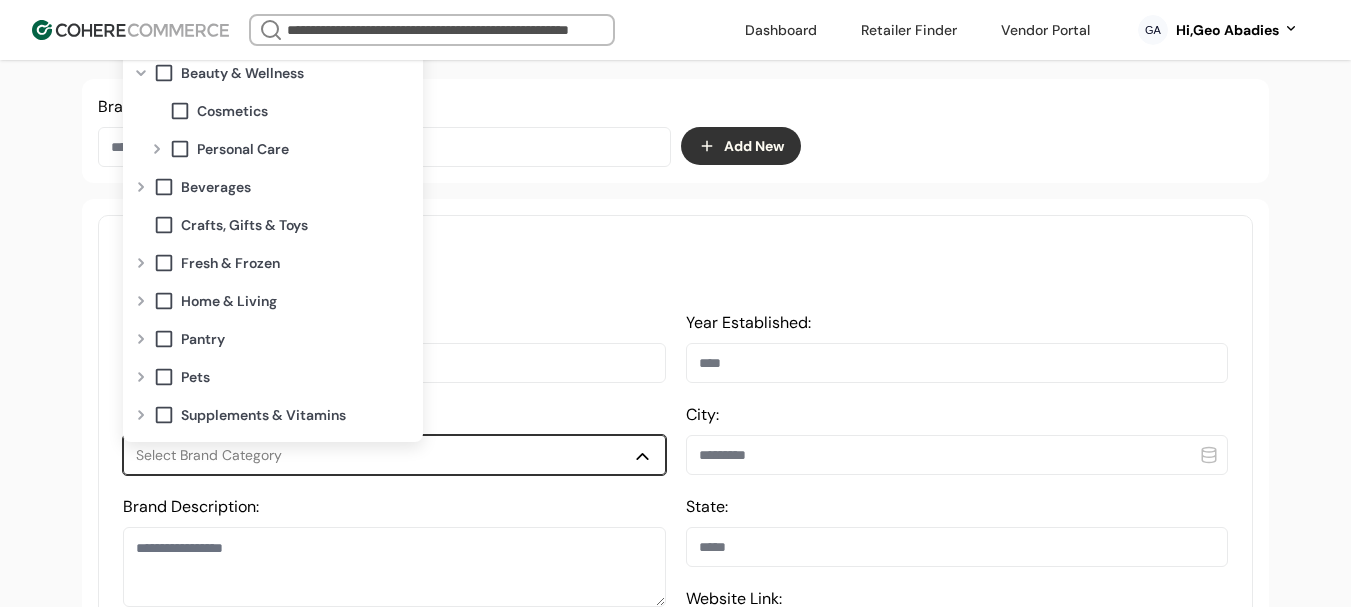 click at bounding box center (157, 149) 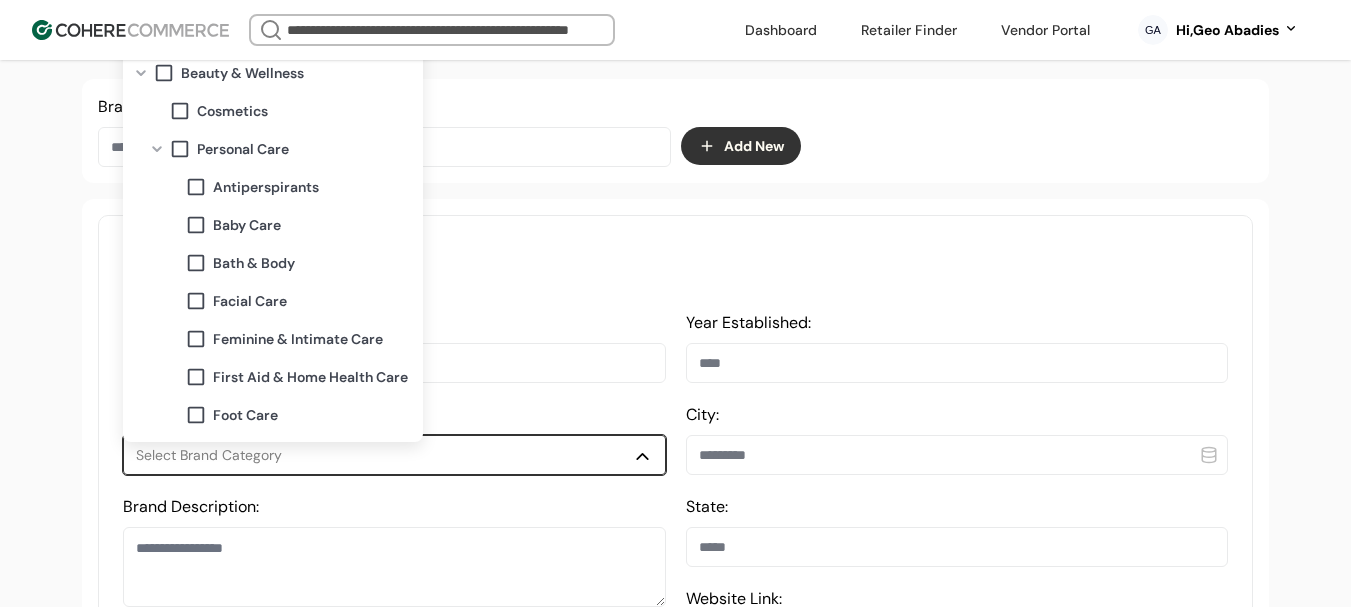 drag, startPoint x: 250, startPoint y: 236, endPoint x: 234, endPoint y: 241, distance: 16.763054 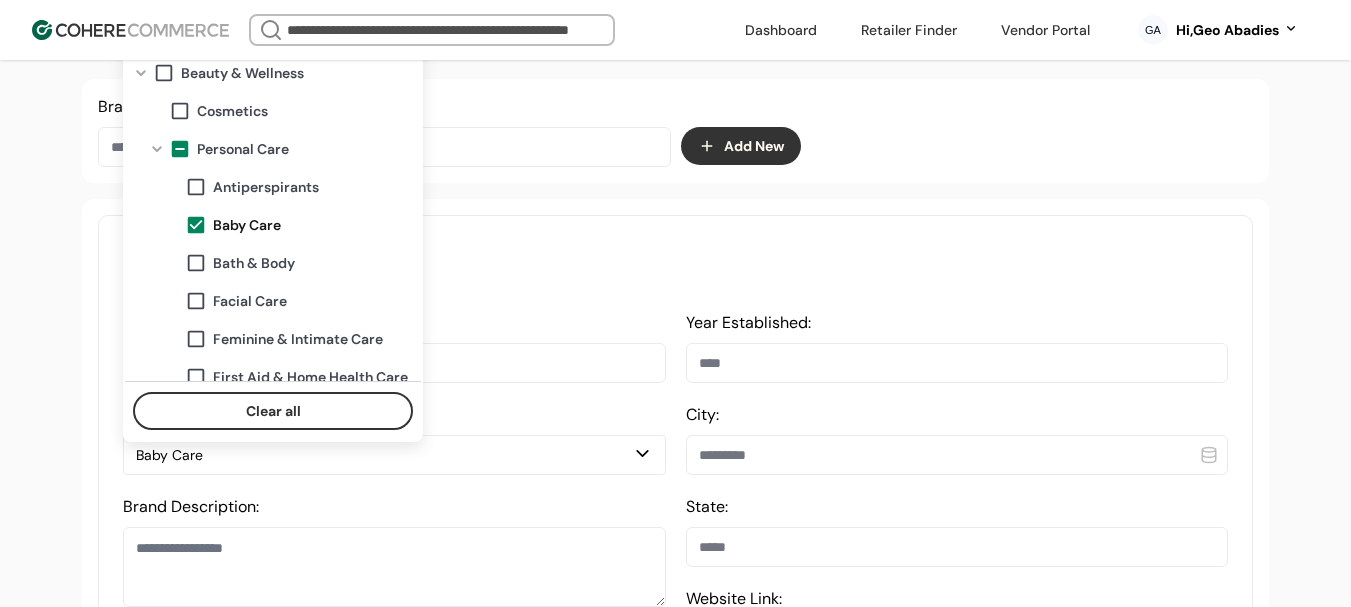 click on "Brand Helper Brand Name: Add New Brand Information Essential Details to Showcase Your Brand Brand Name:  * ********* Brand Category  * Baby Care Brand Description: 0 / 450   Characters Brand Story: 0 / 900   Characters Brand Values: Select Brand Values Year Established: City: State: Website Link: Contact Email: Contact Full Name: Social Media Add links to your social media profile to create more trust  Other Link Images High quality images are important to represent your brand. Brand Logo Show off your brand Upload .jpg .jpeg or .png Please keep file sizes under 2MB Upload image Upload cover image Your hero image to be shown on discover page. Upload .jpg .jpeg or .png Please keep file sizes under 2MB Upload file Upload support images Showcase products or team photos. JPG, JPEG, and PNG format only. Upload .jpg .jpeg or .png Please keep file sizes under 2MB Upload file Sell sheet Upload sell sheet Add PDF file Upload .pdf Please keep file sizes under 10MB Upload file Remove File or add a link to sell sheet" at bounding box center (675, 1124) 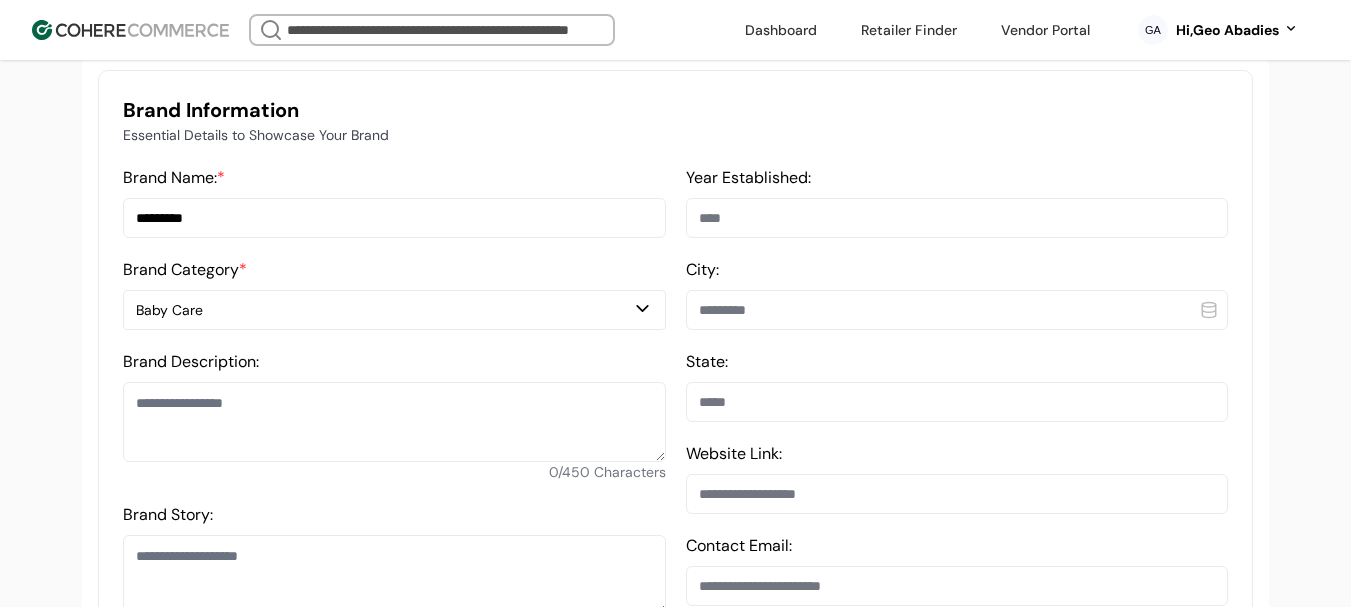 scroll, scrollTop: 637, scrollLeft: 0, axis: vertical 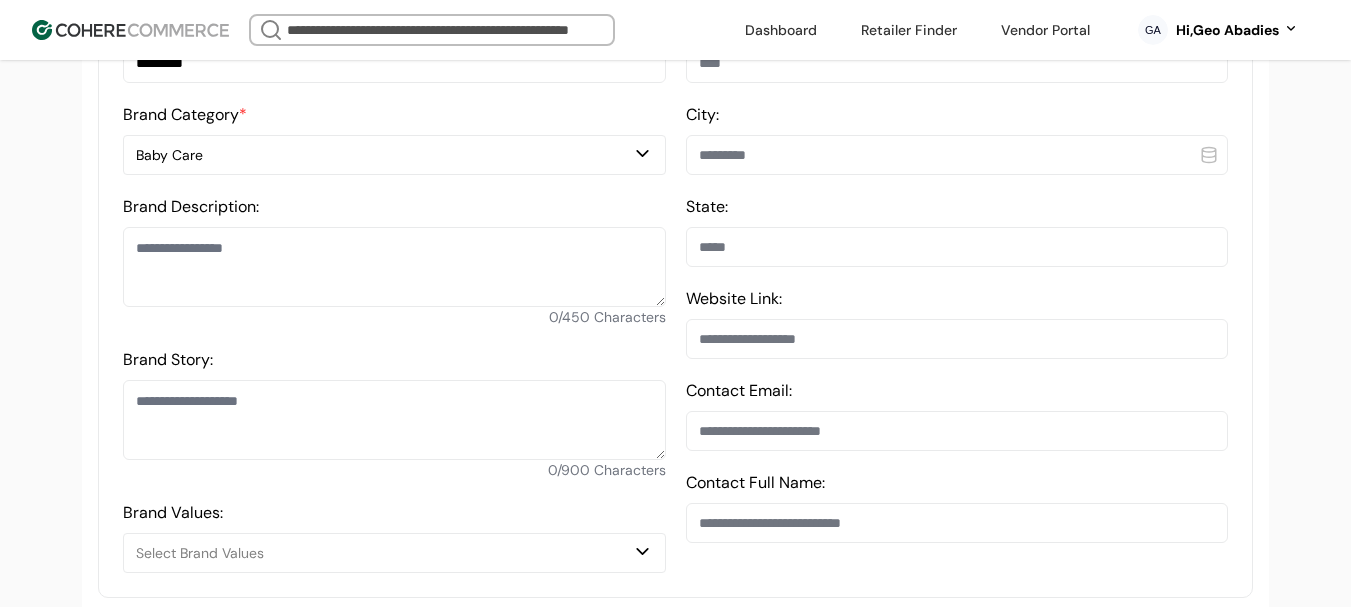 click at bounding box center [394, 267] 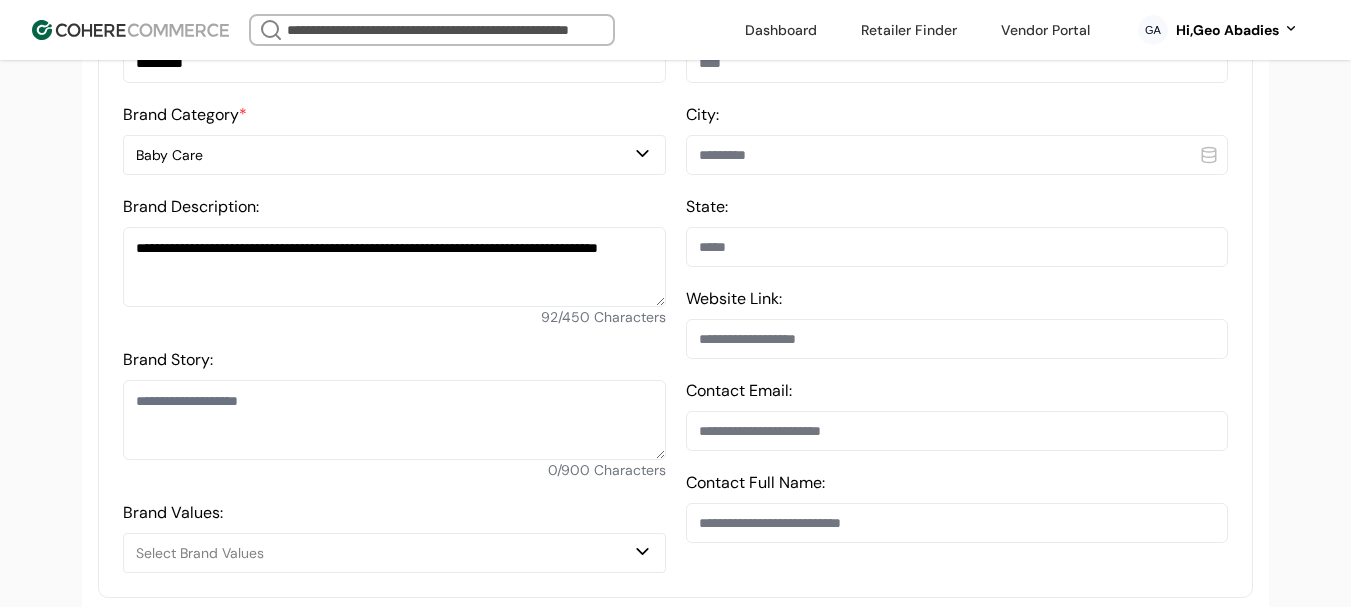 type on "**********" 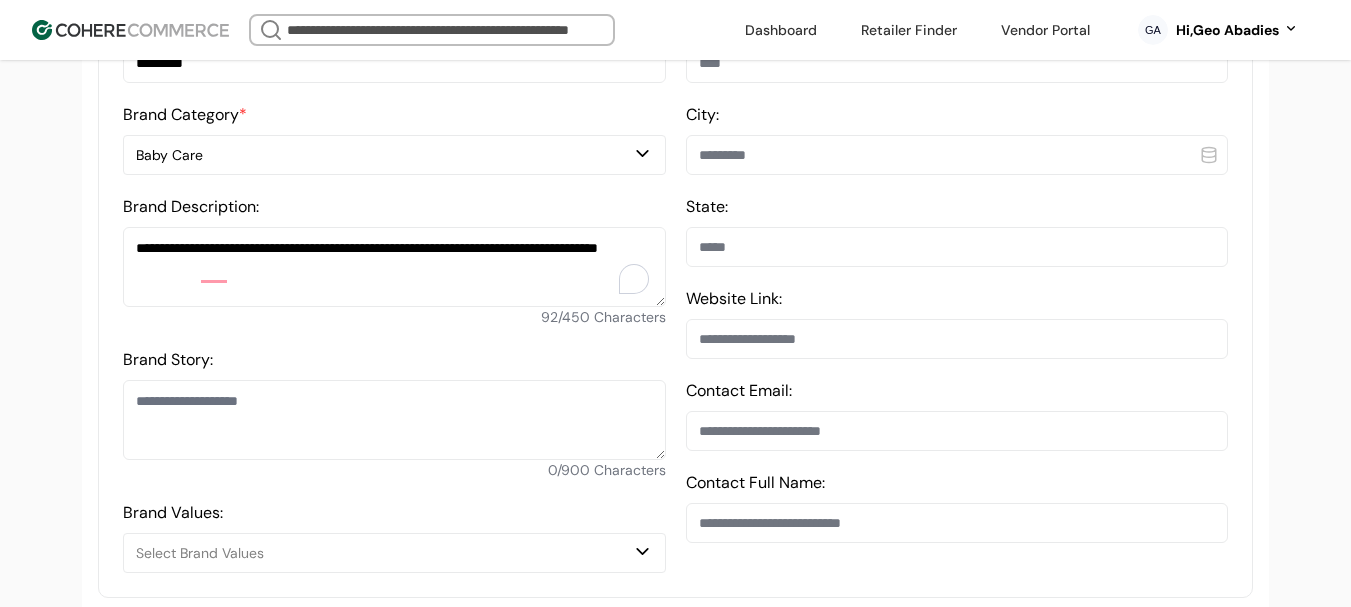 drag, startPoint x: 261, startPoint y: 394, endPoint x: 261, endPoint y: 417, distance: 23 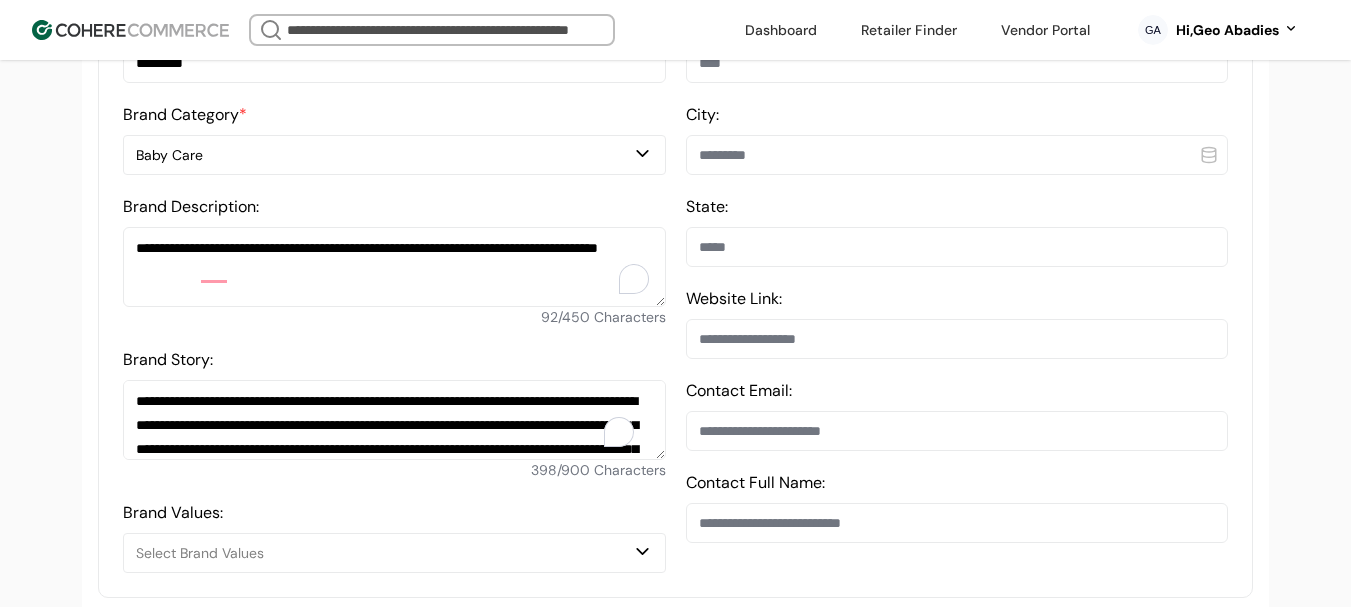 scroll, scrollTop: 71, scrollLeft: 0, axis: vertical 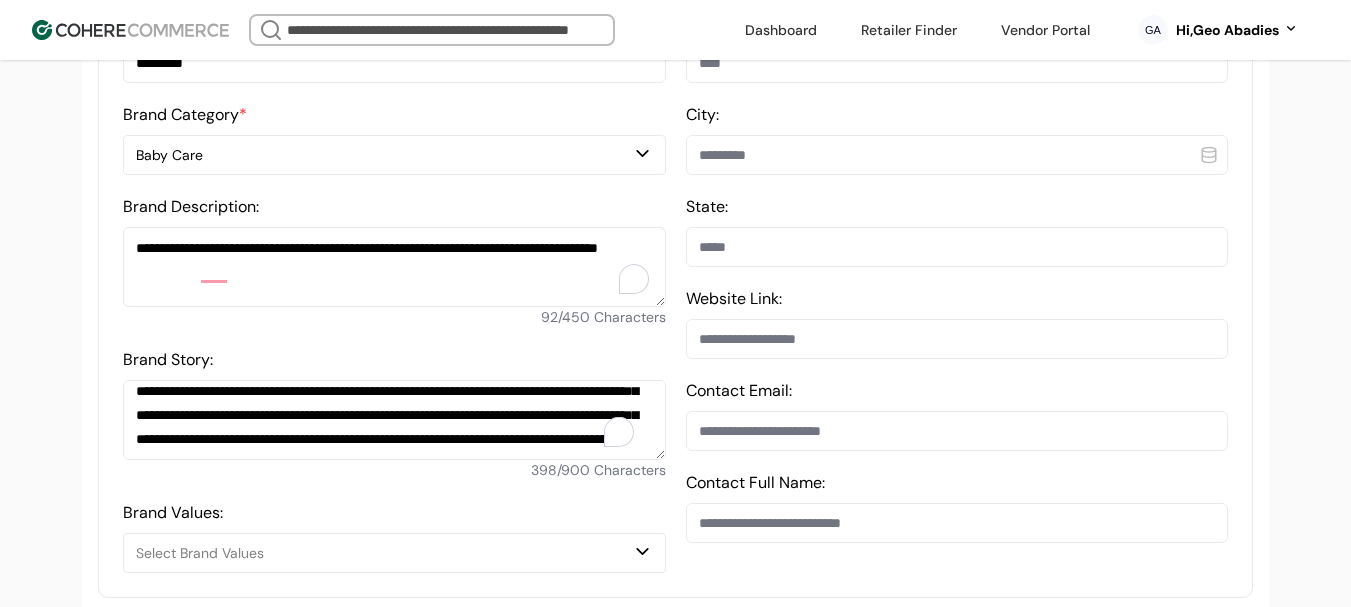 type on "**********" 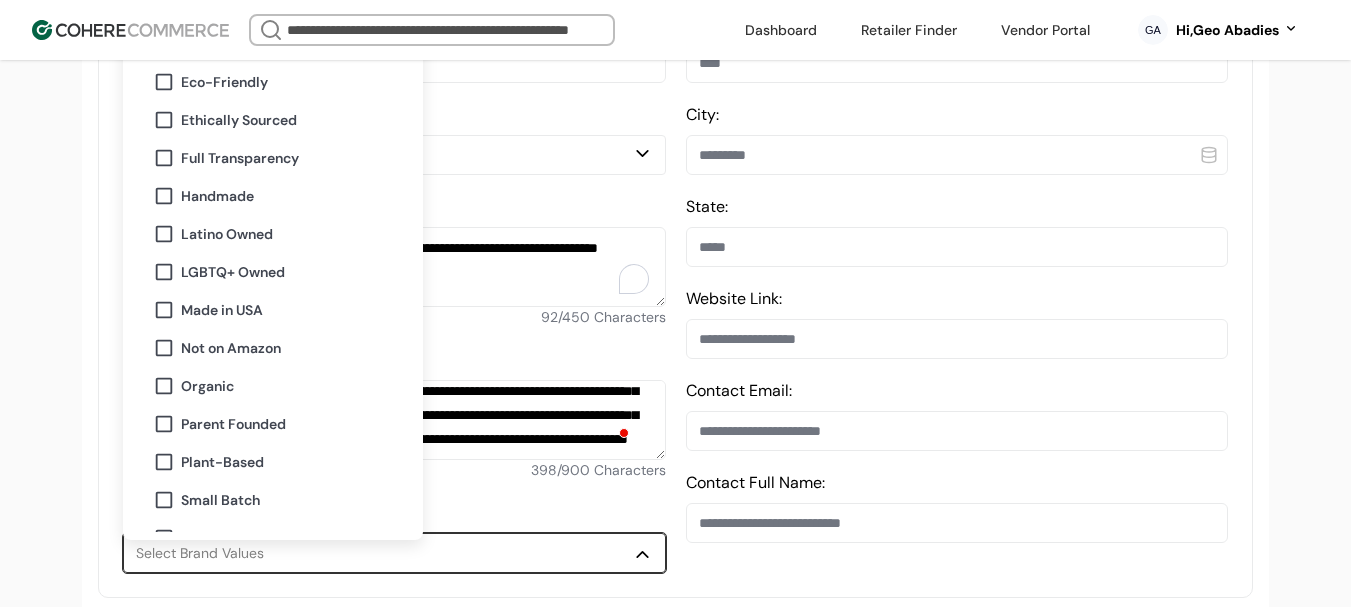 scroll, scrollTop: 100, scrollLeft: 0, axis: vertical 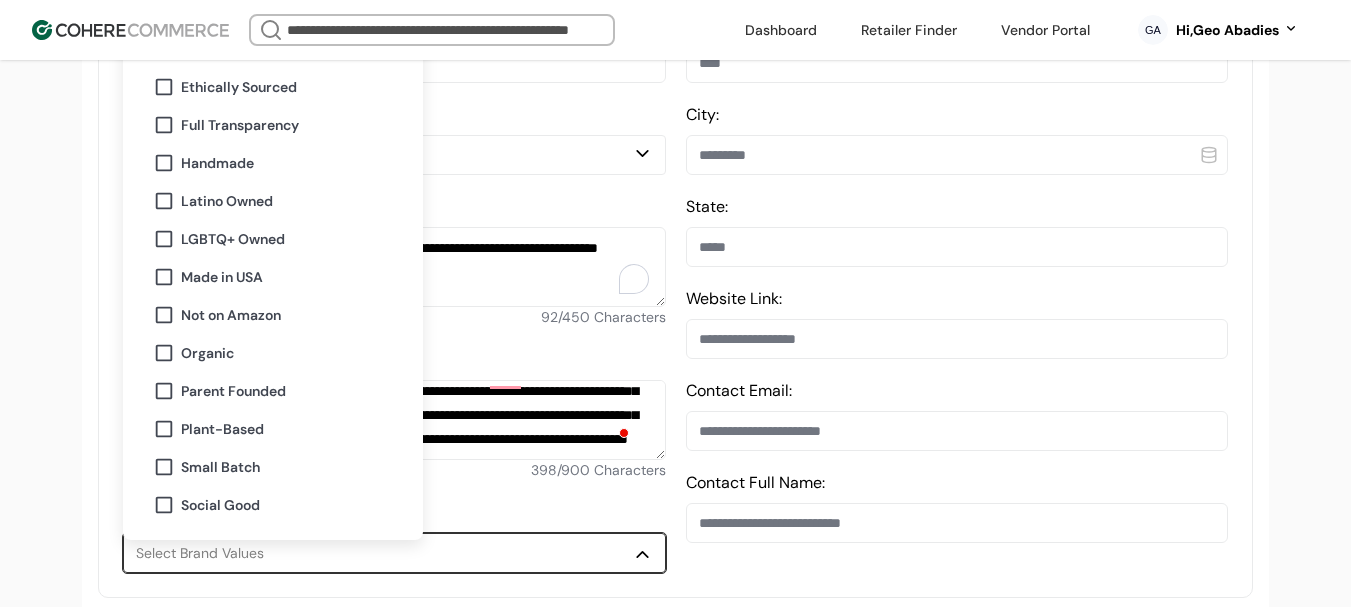 drag, startPoint x: 240, startPoint y: 427, endPoint x: 689, endPoint y: 247, distance: 483.7365 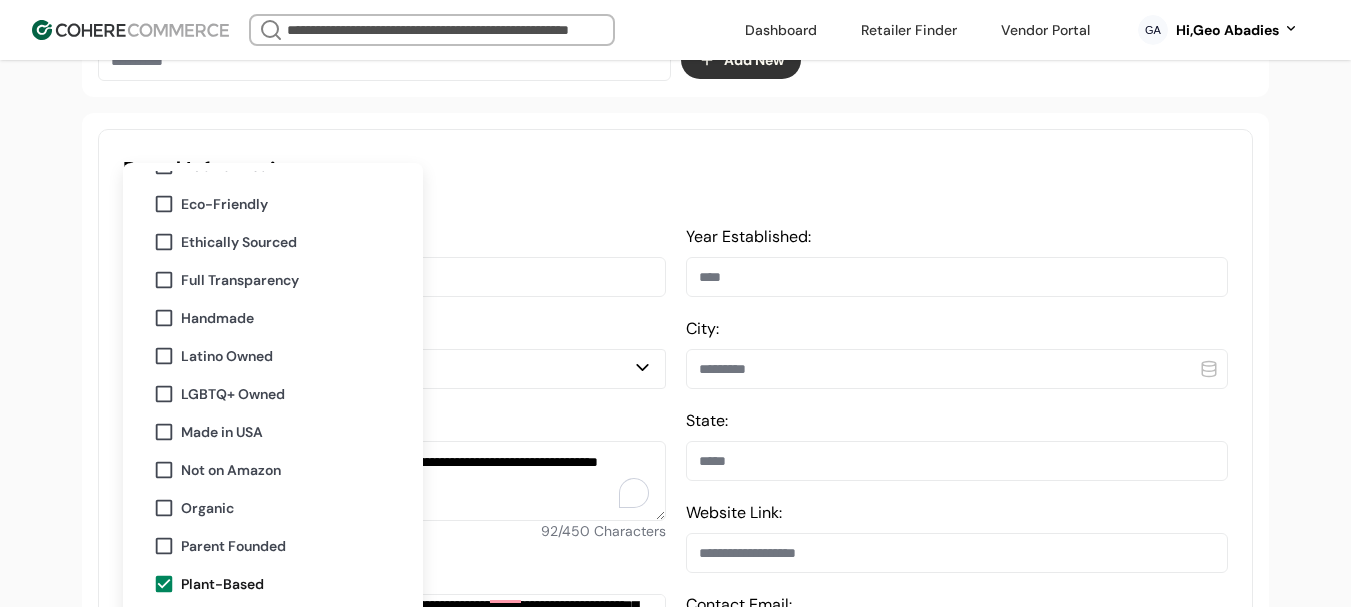 scroll, scrollTop: 337, scrollLeft: 0, axis: vertical 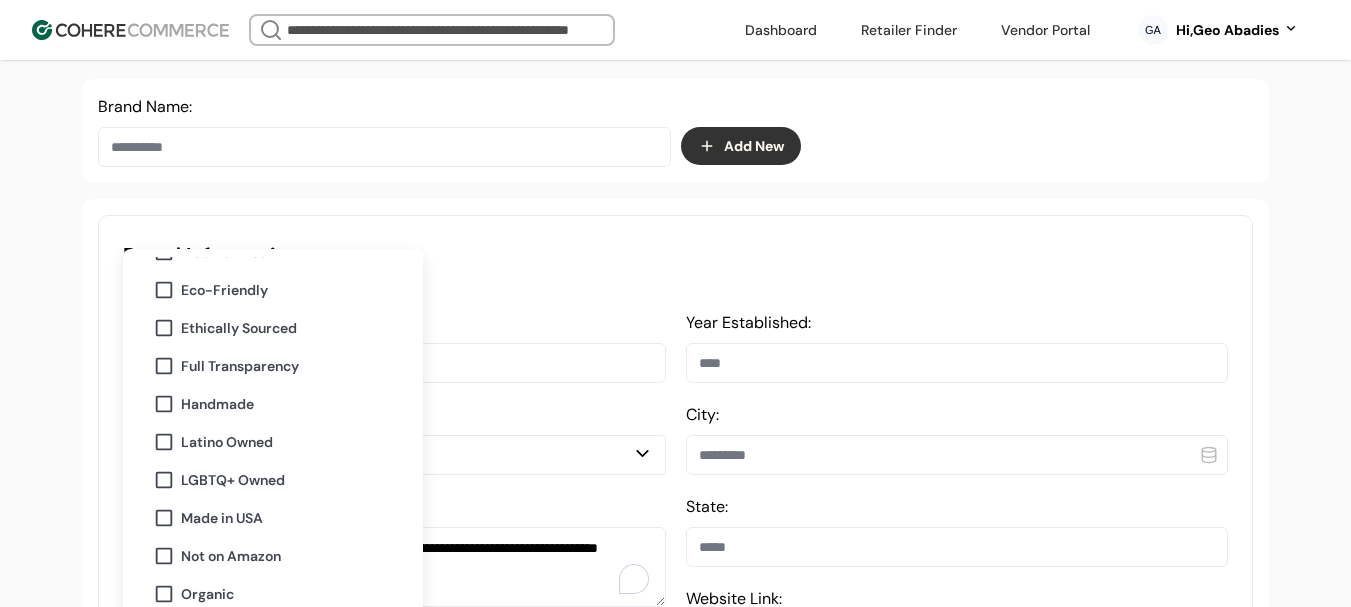 click on "Brand Information" at bounding box center [675, 255] 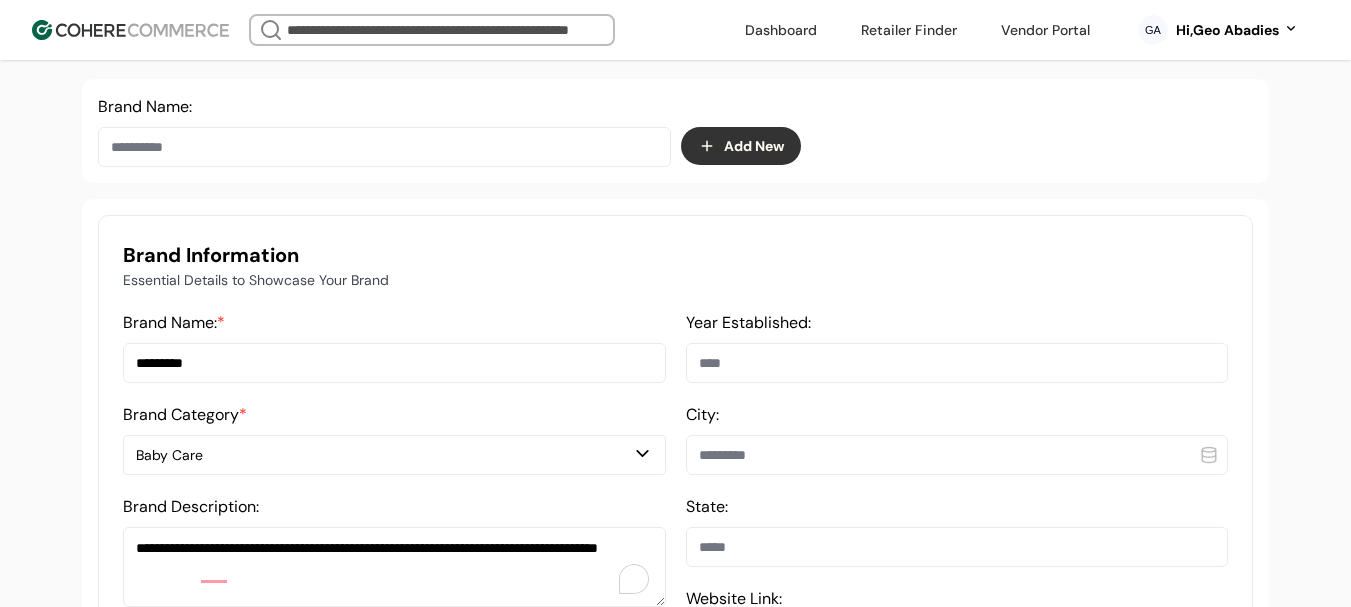 click at bounding box center (957, 455) 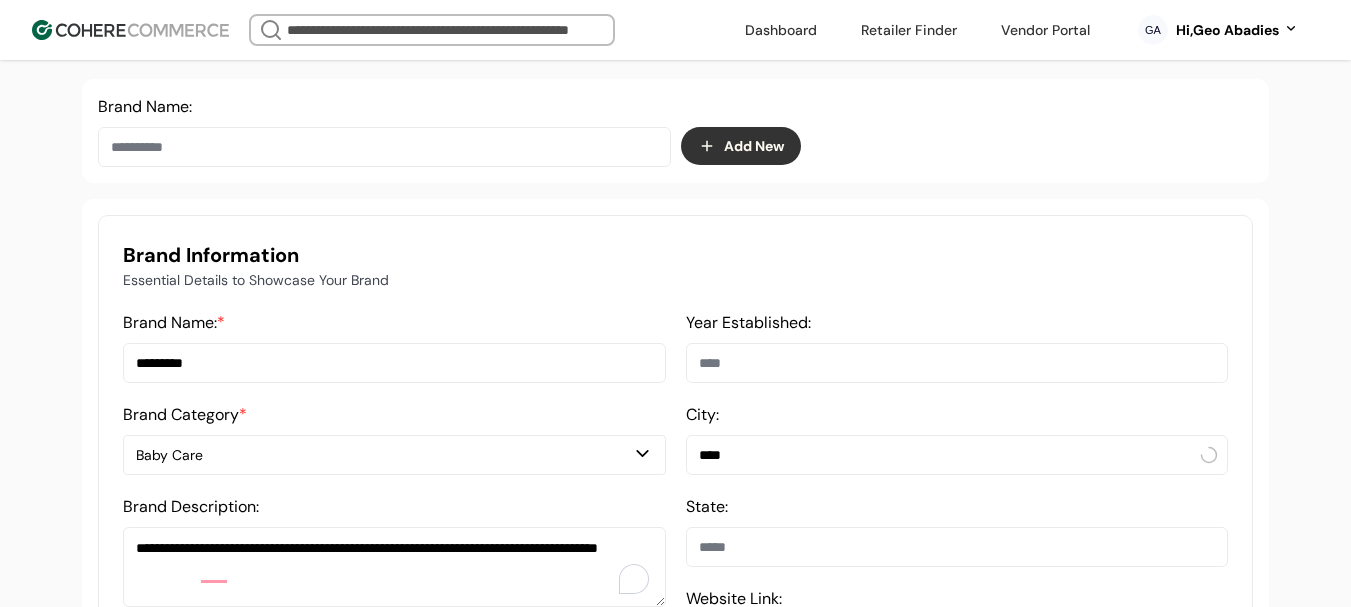 click on "****" at bounding box center (957, 455) 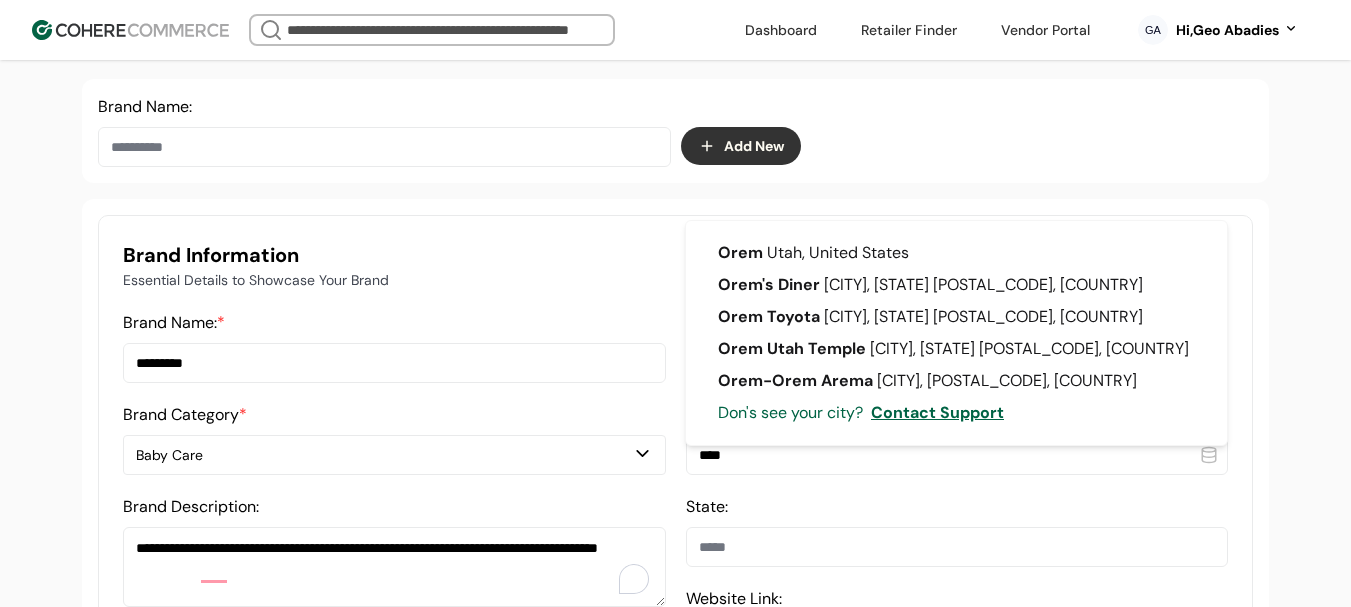type on "****" 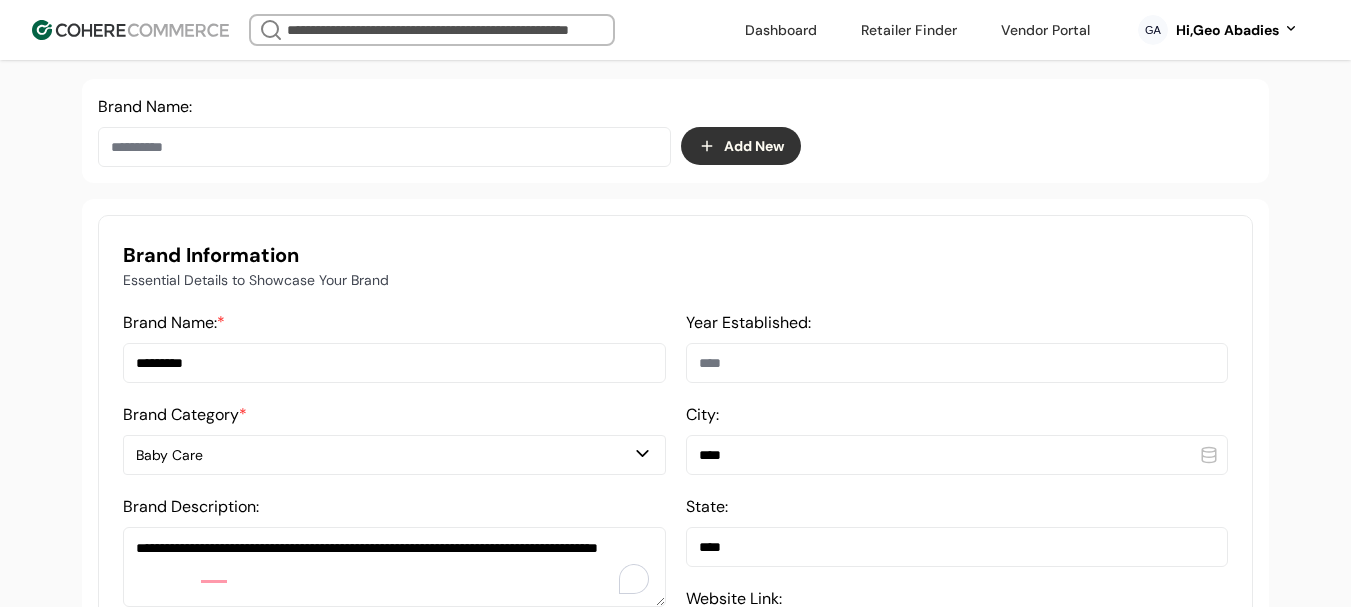 click at bounding box center [957, 363] 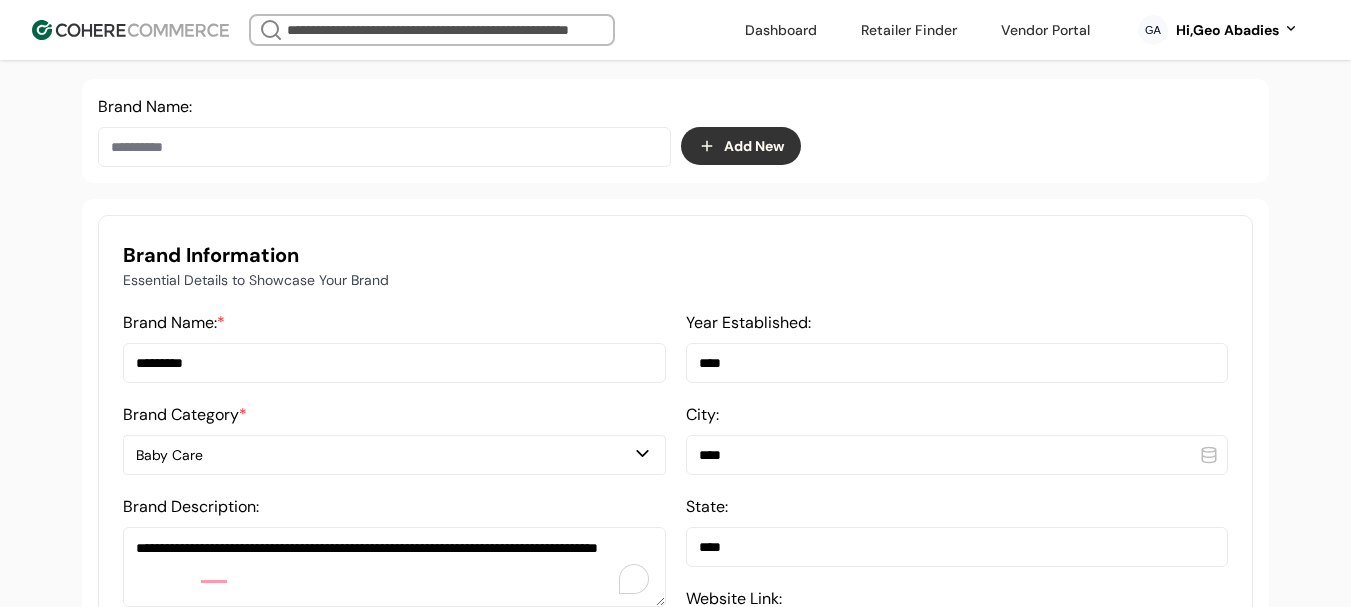type on "****" 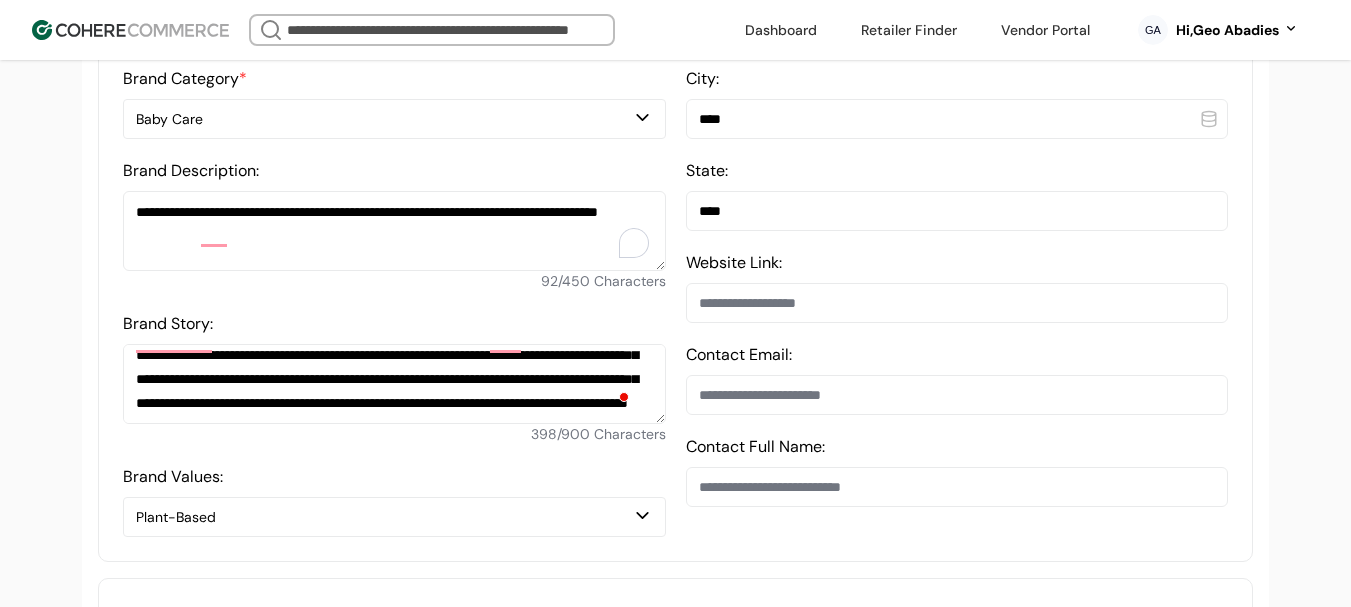 scroll, scrollTop: 737, scrollLeft: 0, axis: vertical 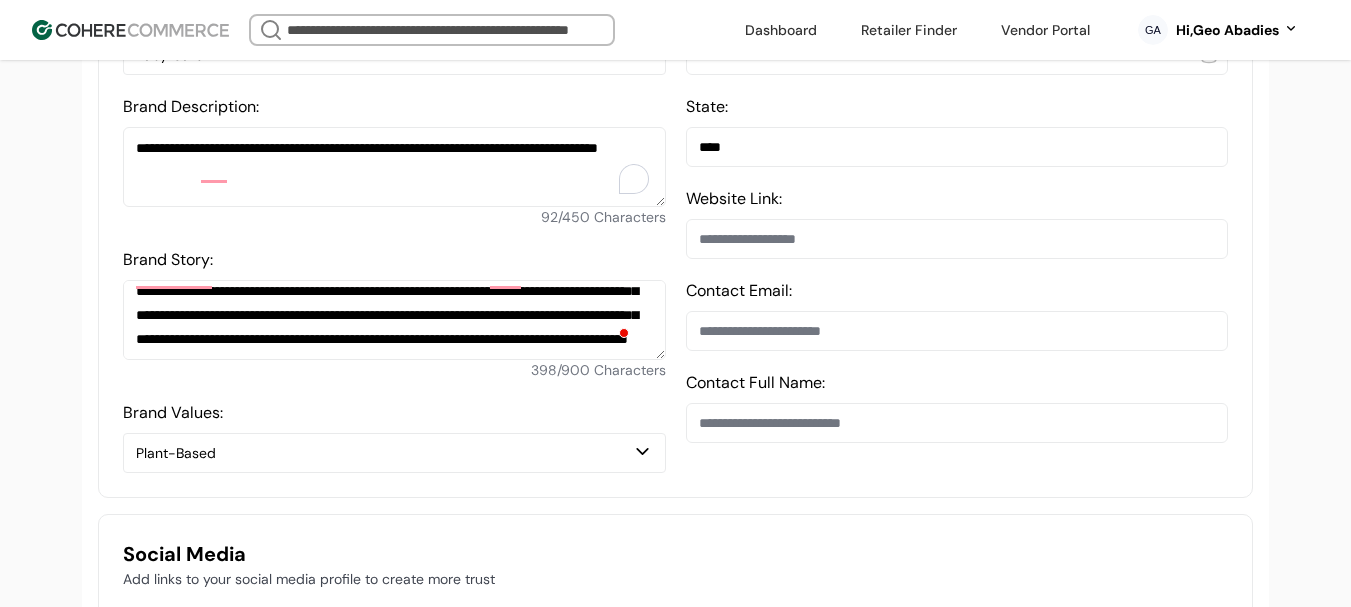 click at bounding box center [957, 331] 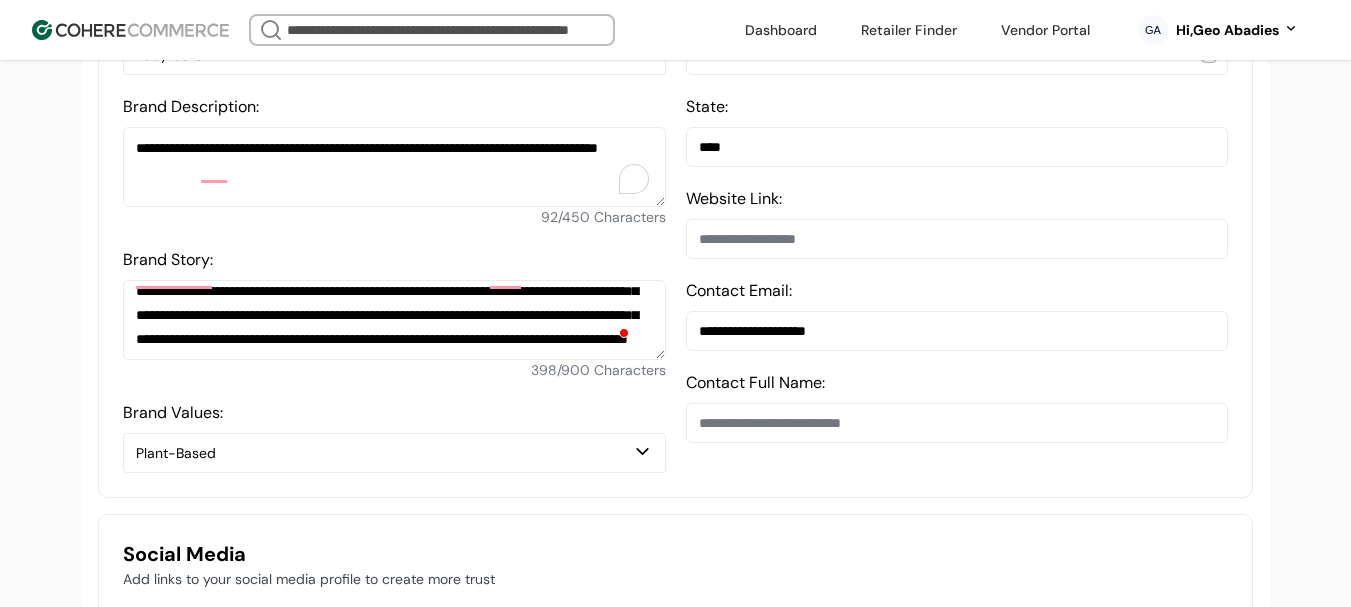 type 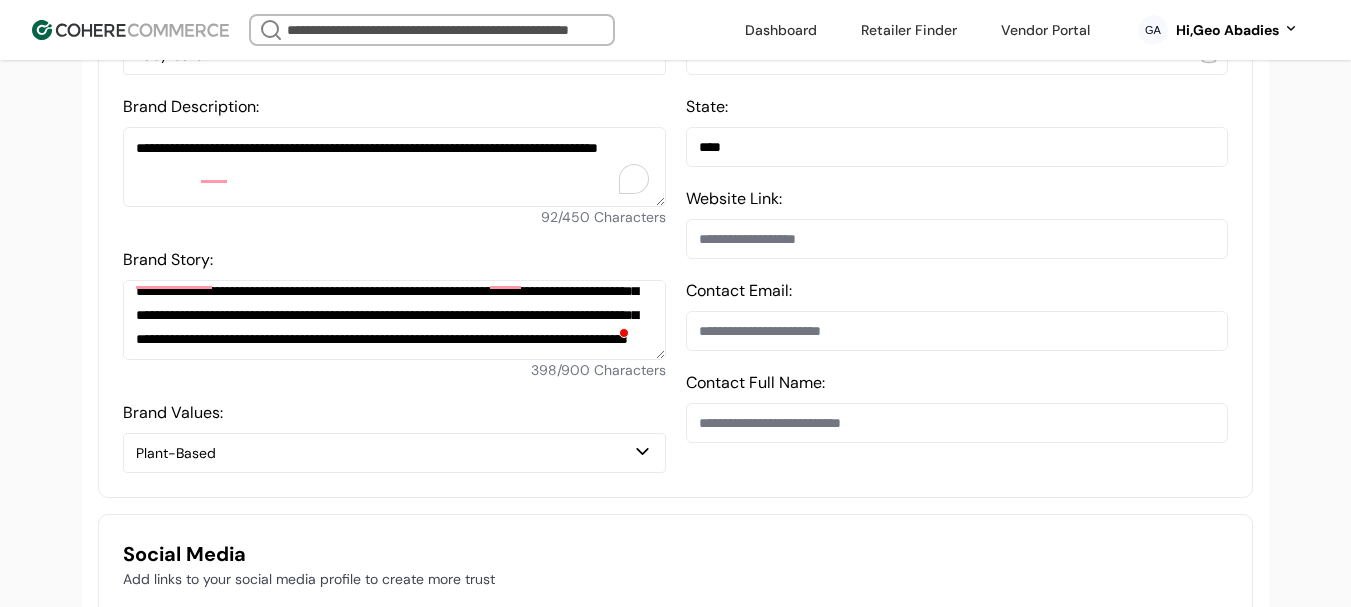 click at bounding box center (957, 239) 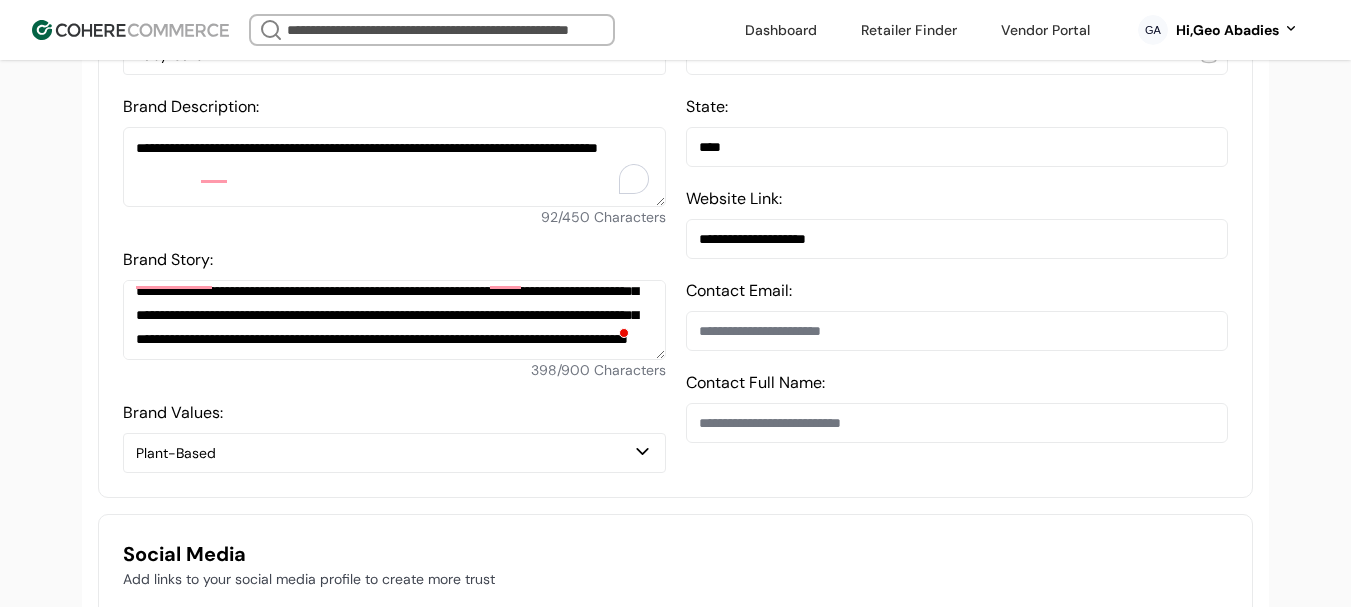 type on "**********" 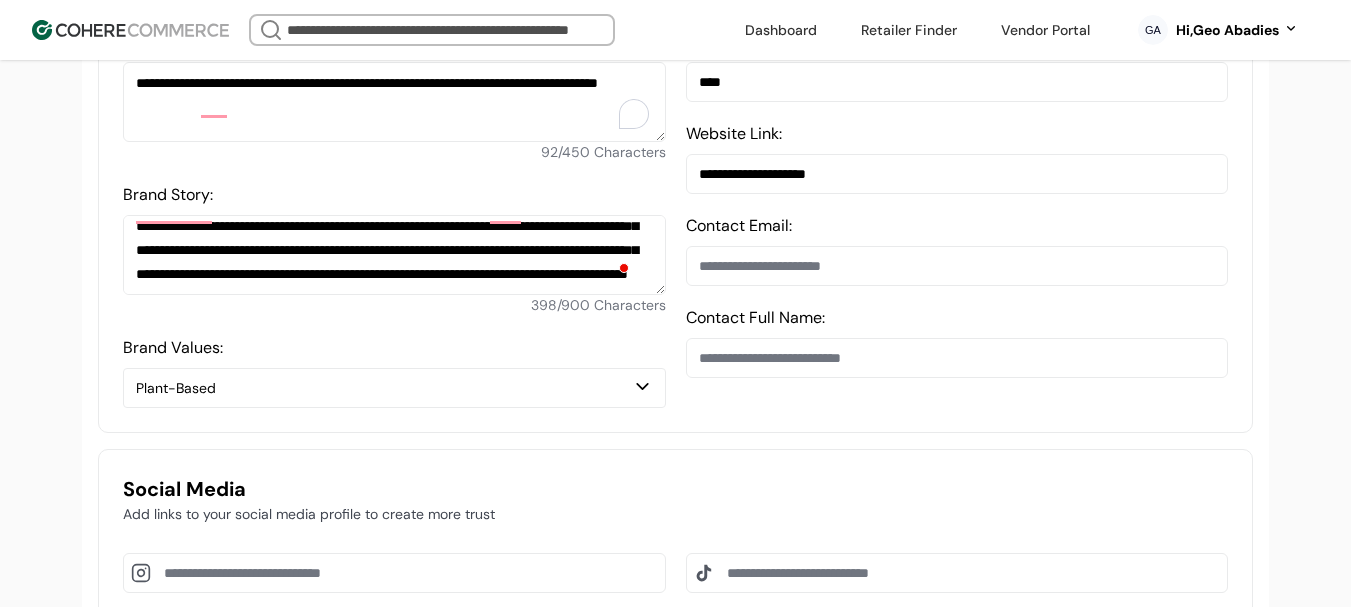 scroll, scrollTop: 937, scrollLeft: 0, axis: vertical 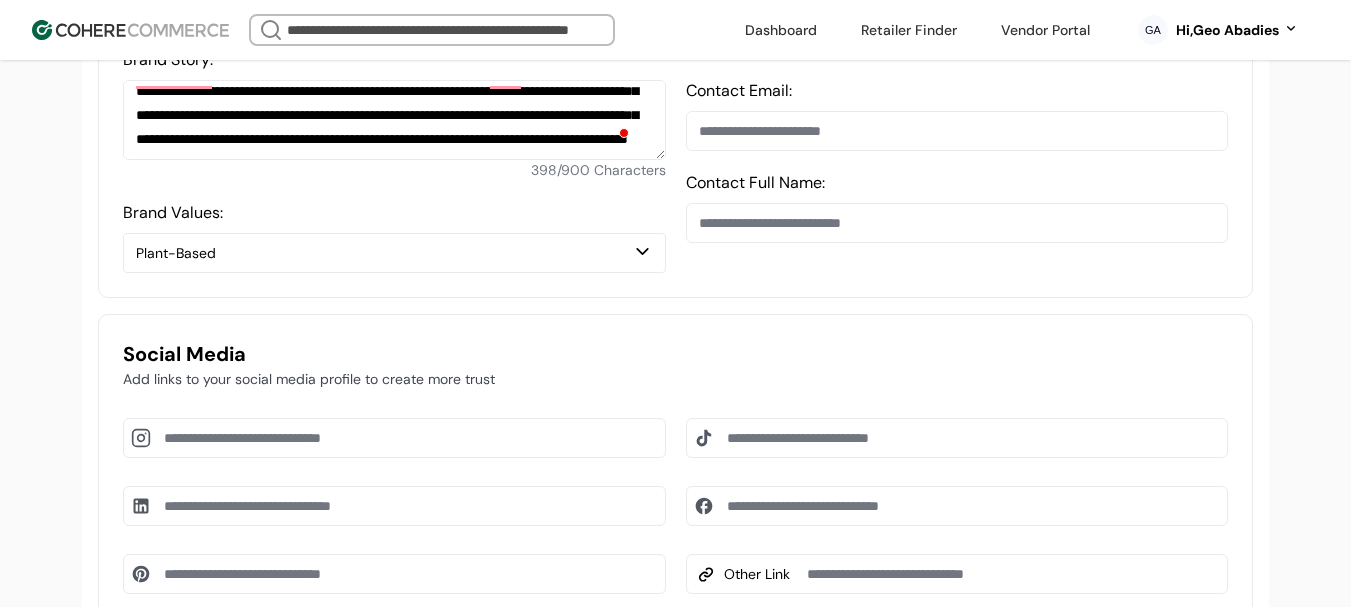 drag, startPoint x: 741, startPoint y: 377, endPoint x: 904, endPoint y: 55, distance: 360.9058 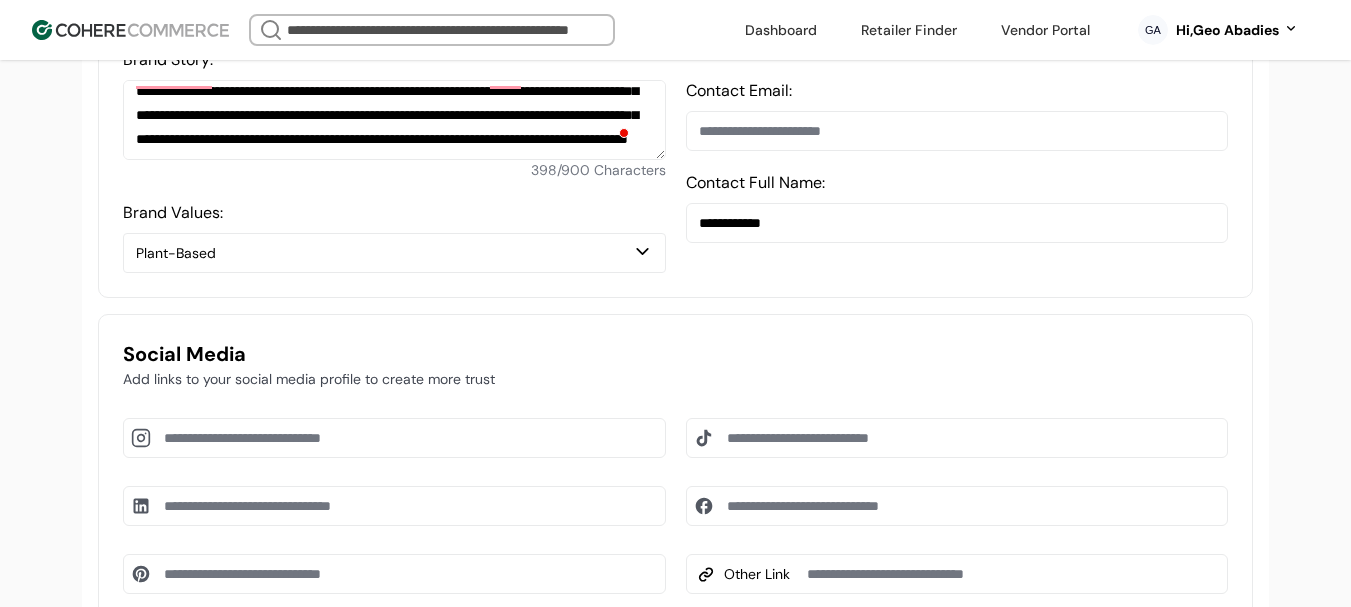 type on "**********" 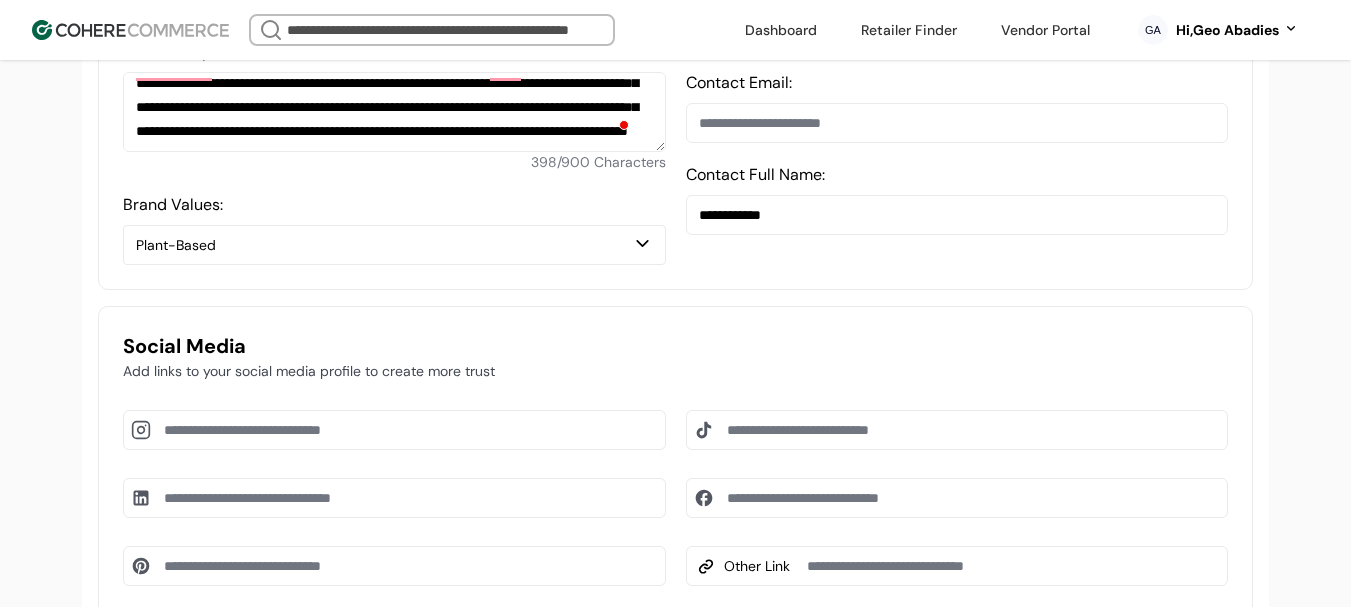 scroll, scrollTop: 937, scrollLeft: 0, axis: vertical 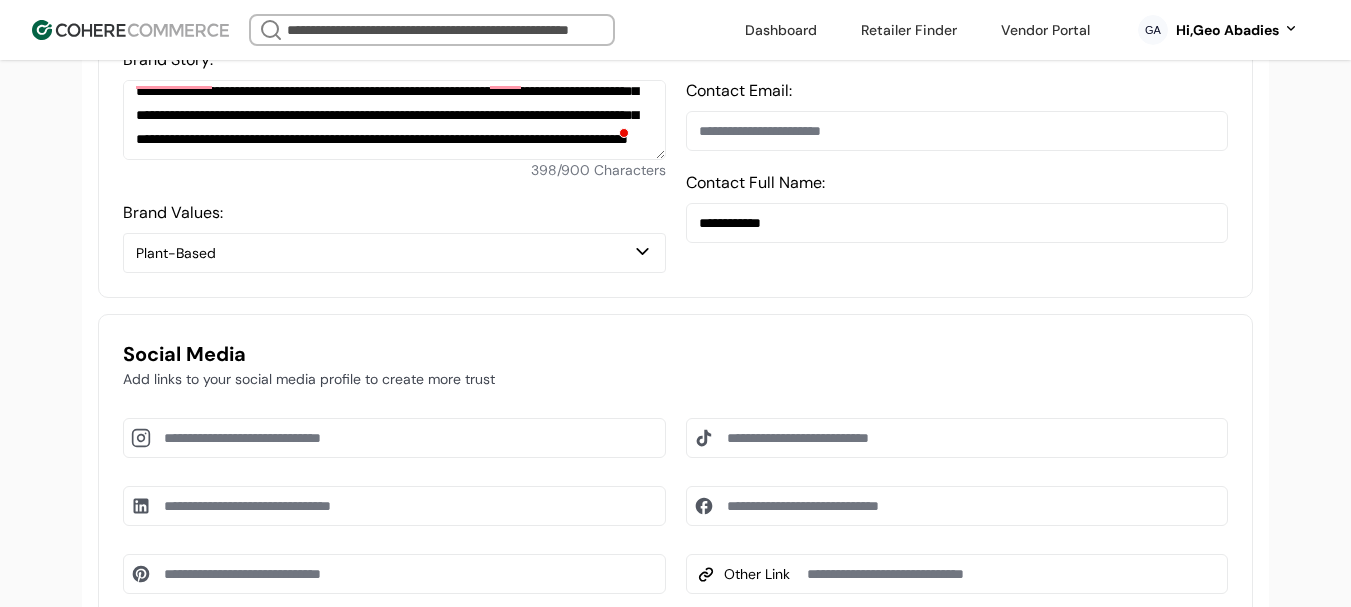 drag, startPoint x: 802, startPoint y: 238, endPoint x: 655, endPoint y: 237, distance: 147.0034 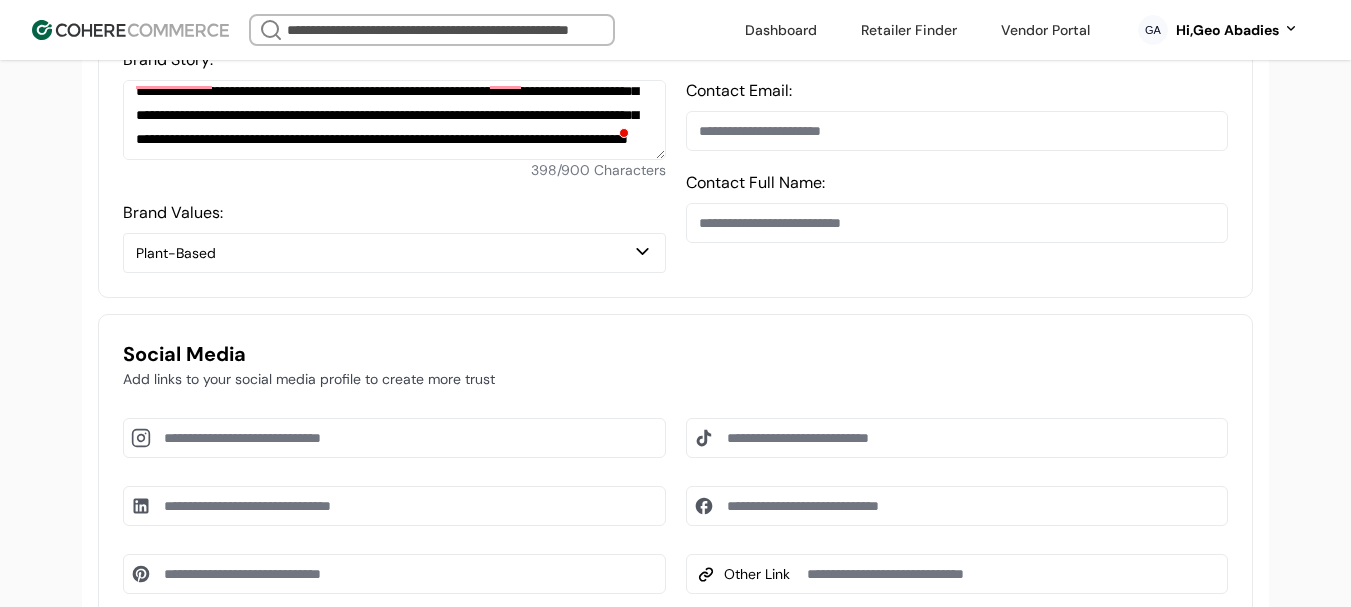 type 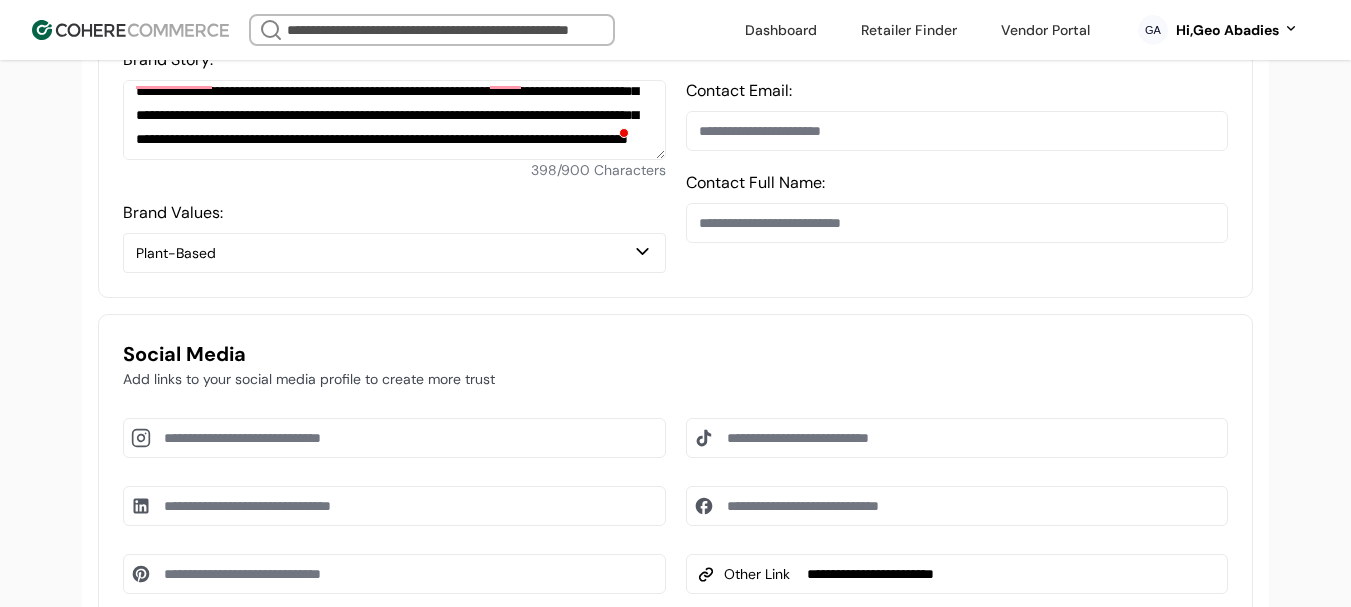 type on "**********" 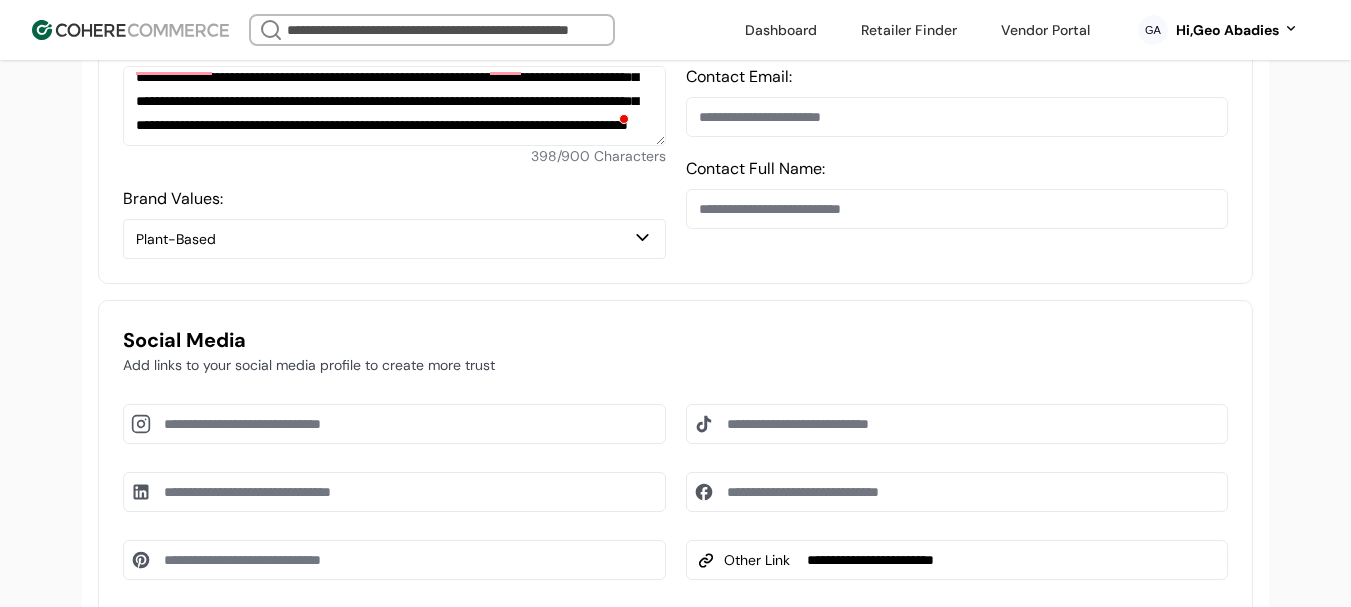 scroll, scrollTop: 1237, scrollLeft: 0, axis: vertical 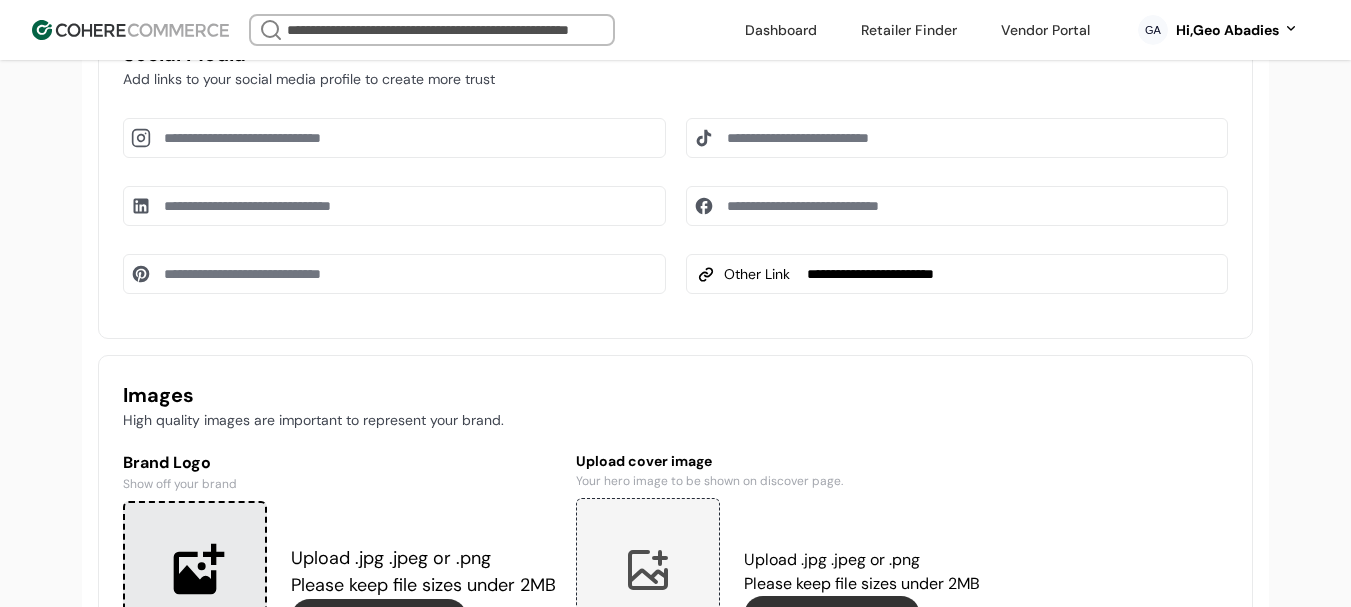click at bounding box center (957, 138) 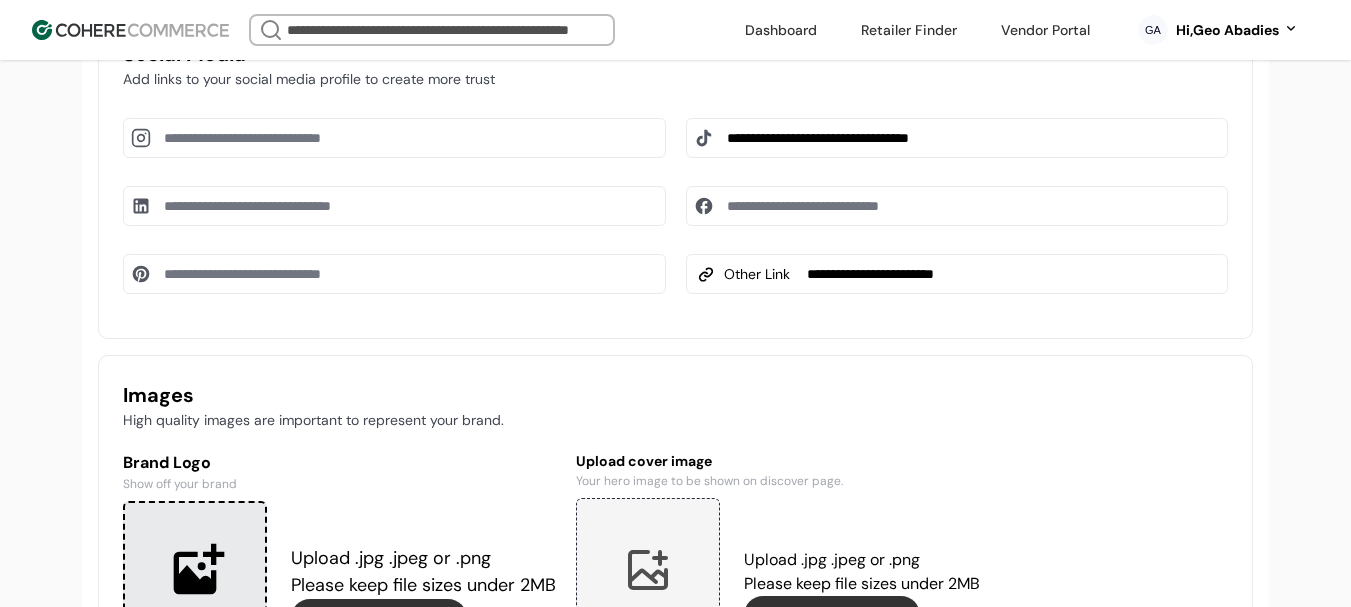 type 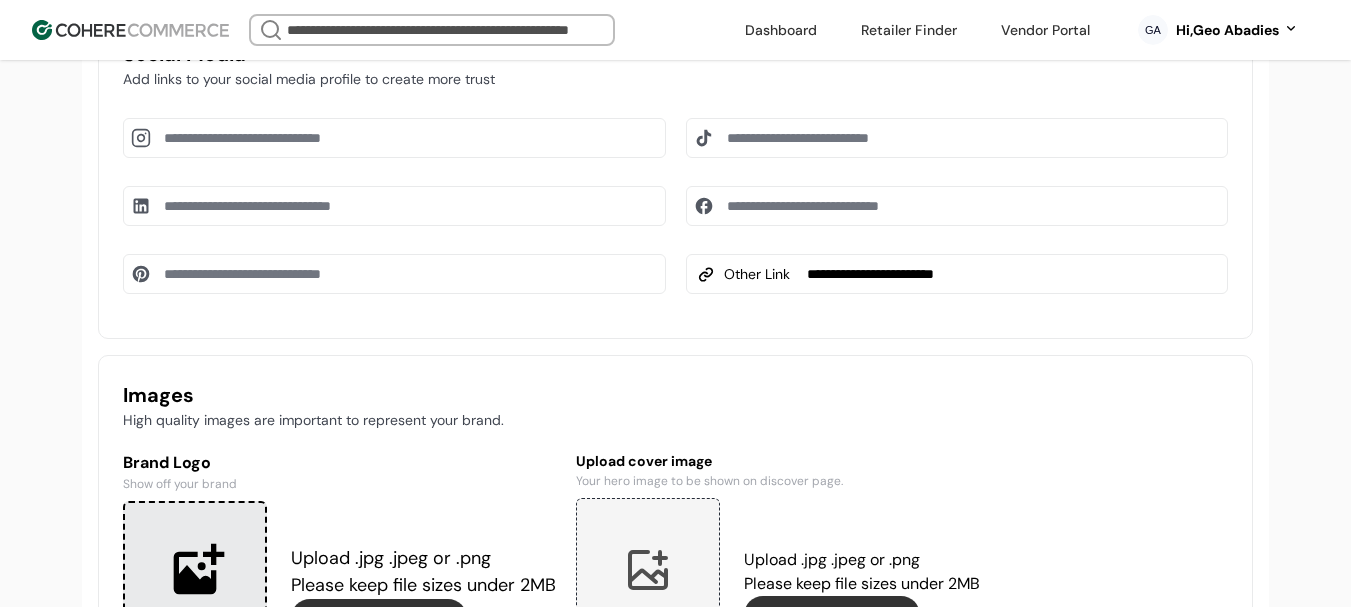 drag, startPoint x: 779, startPoint y: 206, endPoint x: 784, endPoint y: 14, distance: 192.0651 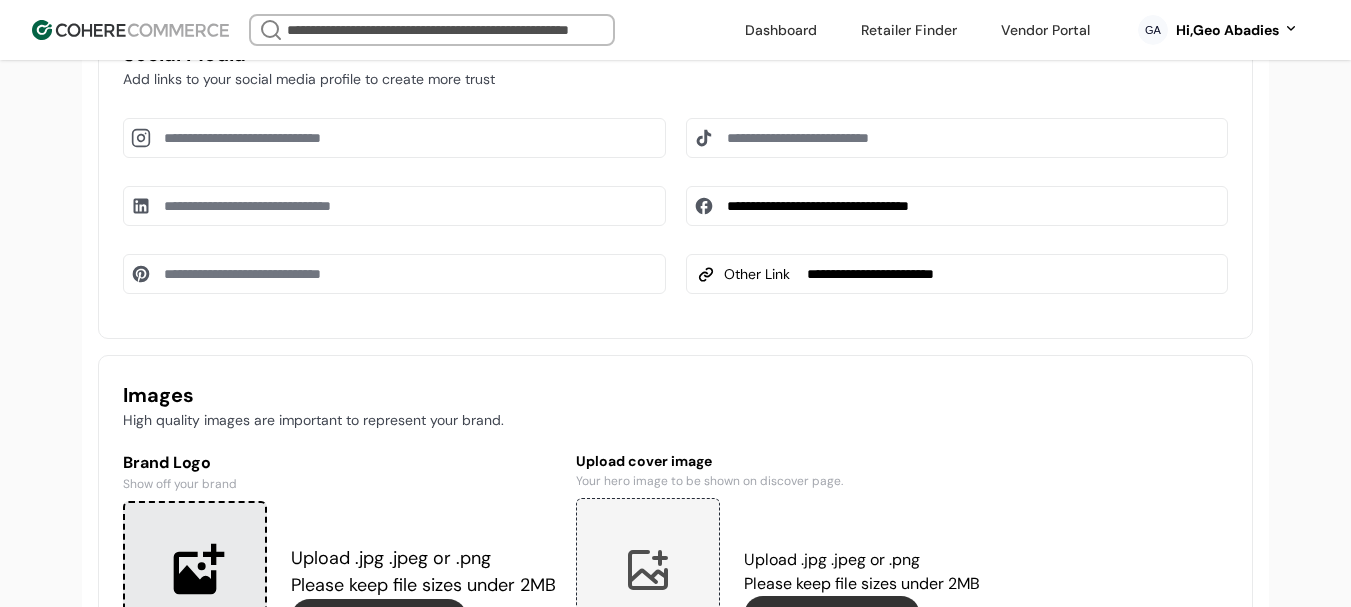 type on "**********" 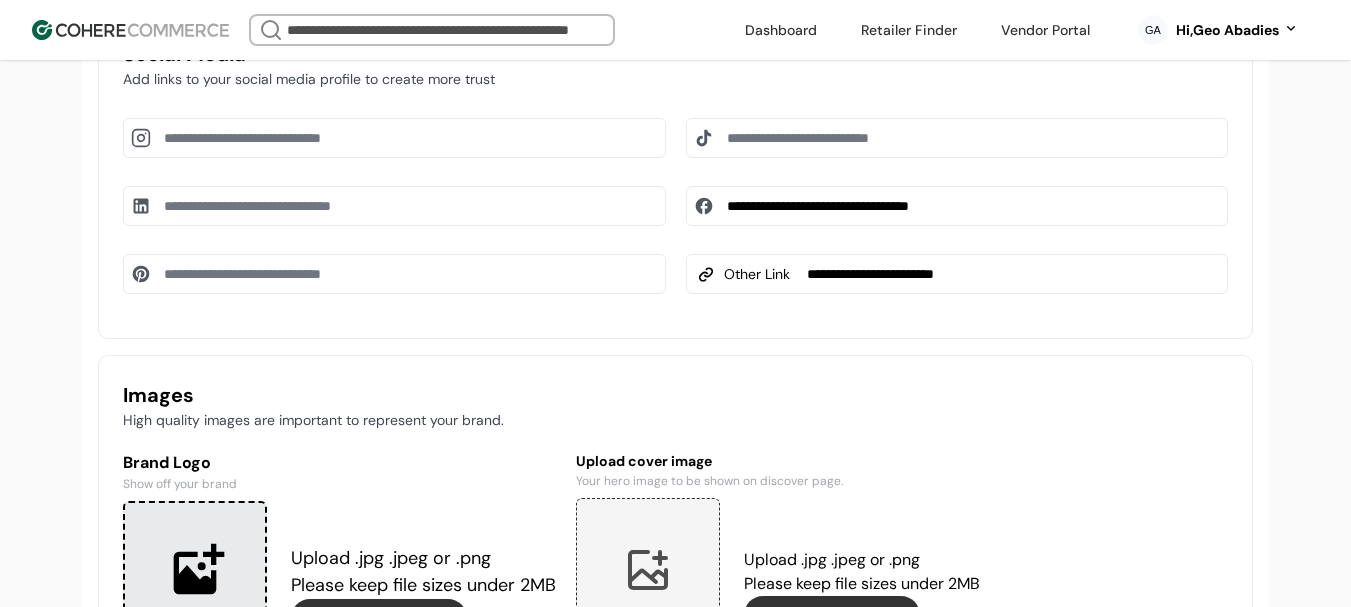 click at bounding box center [394, 274] 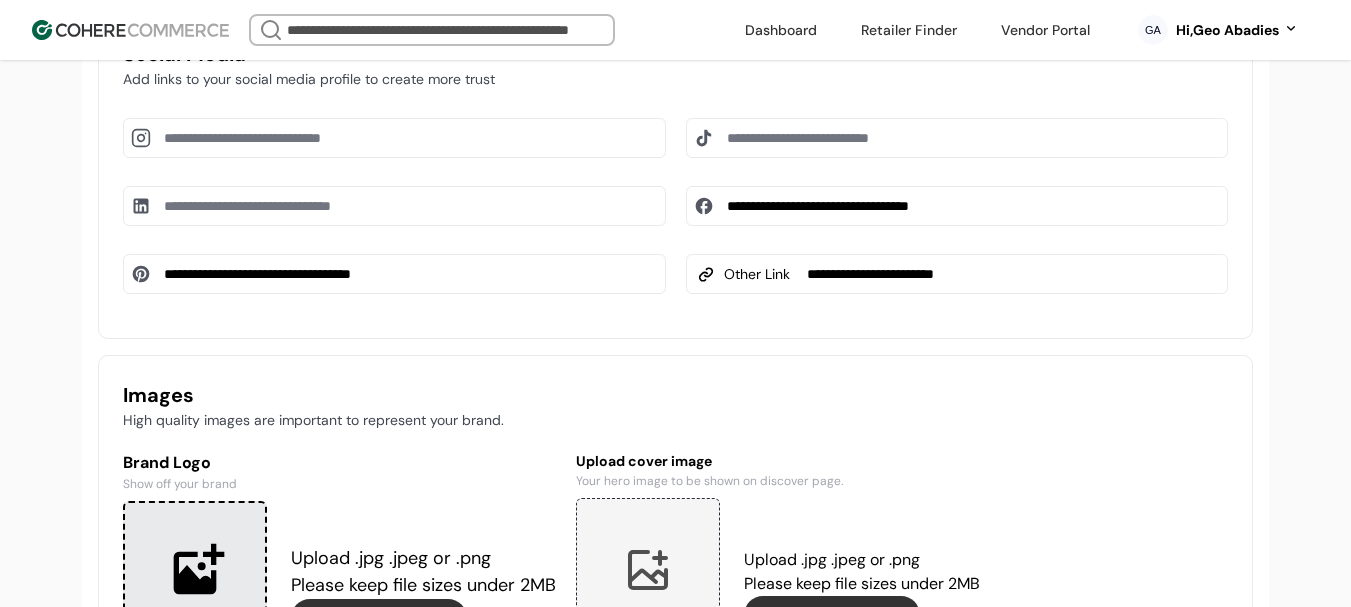 type on "**********" 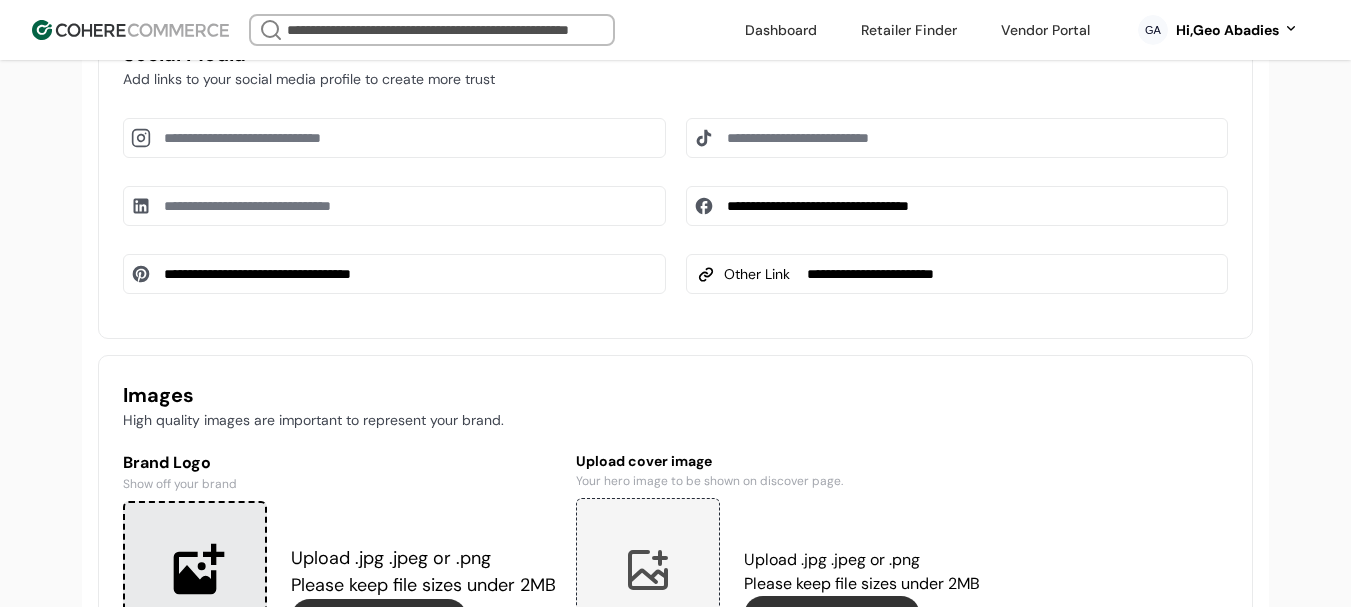 click at bounding box center [957, 138] 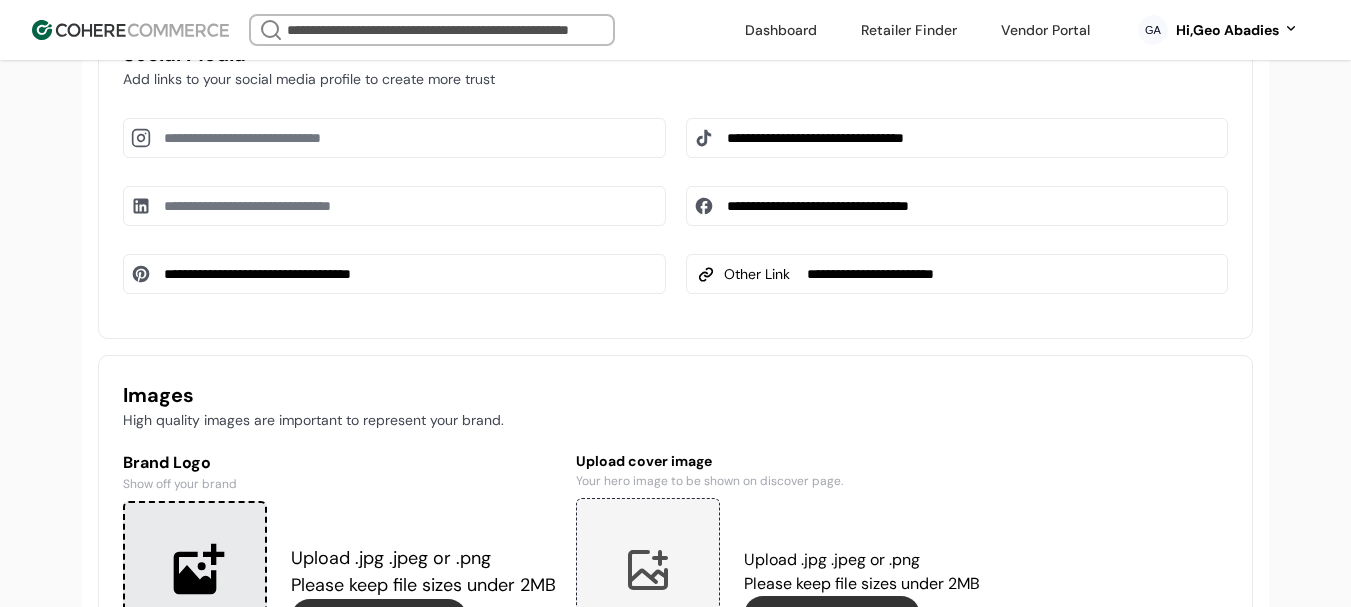 type on "**********" 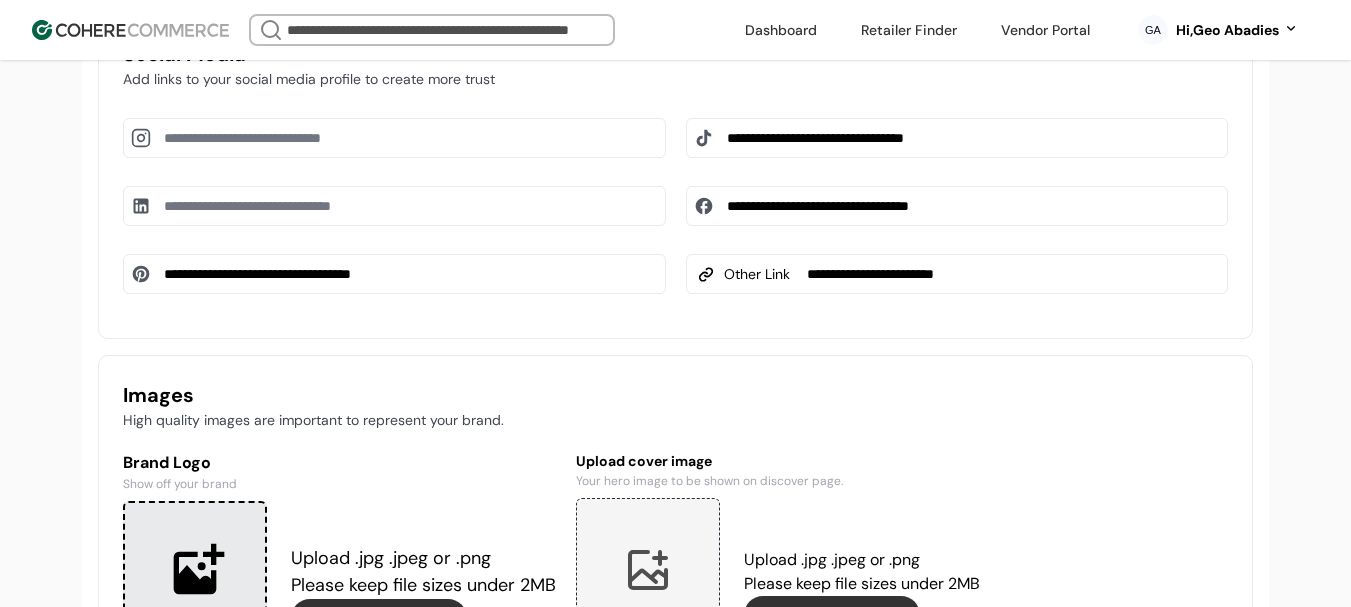 click at bounding box center (394, 206) 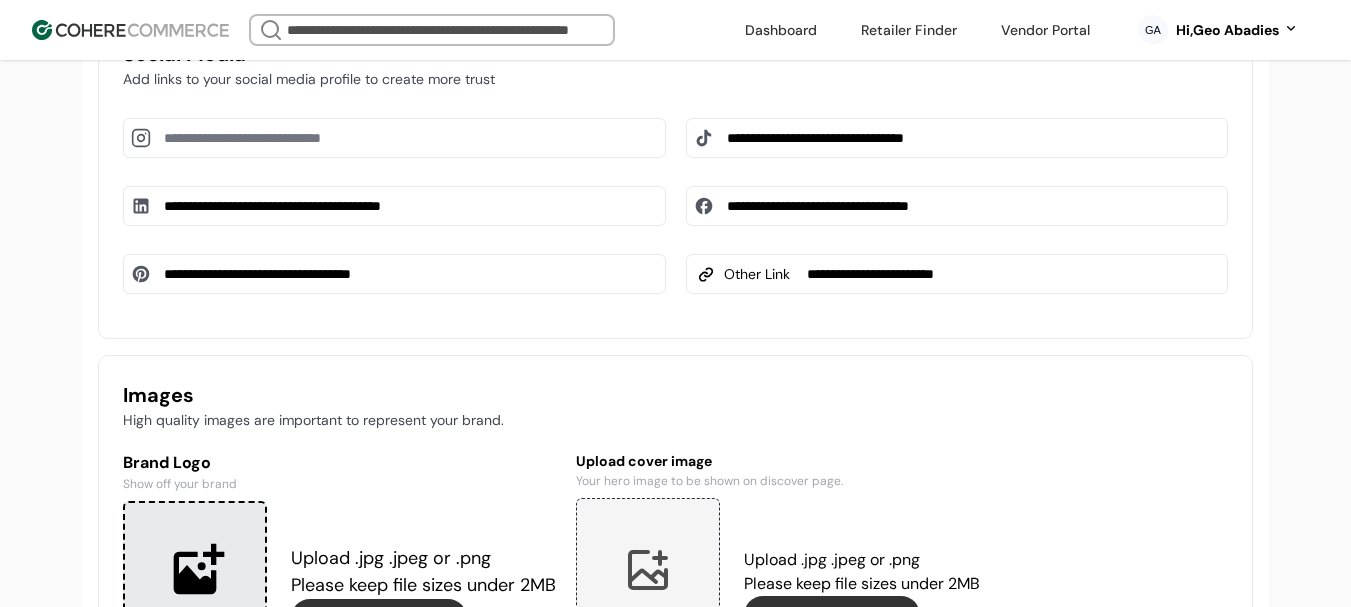 type on "**********" 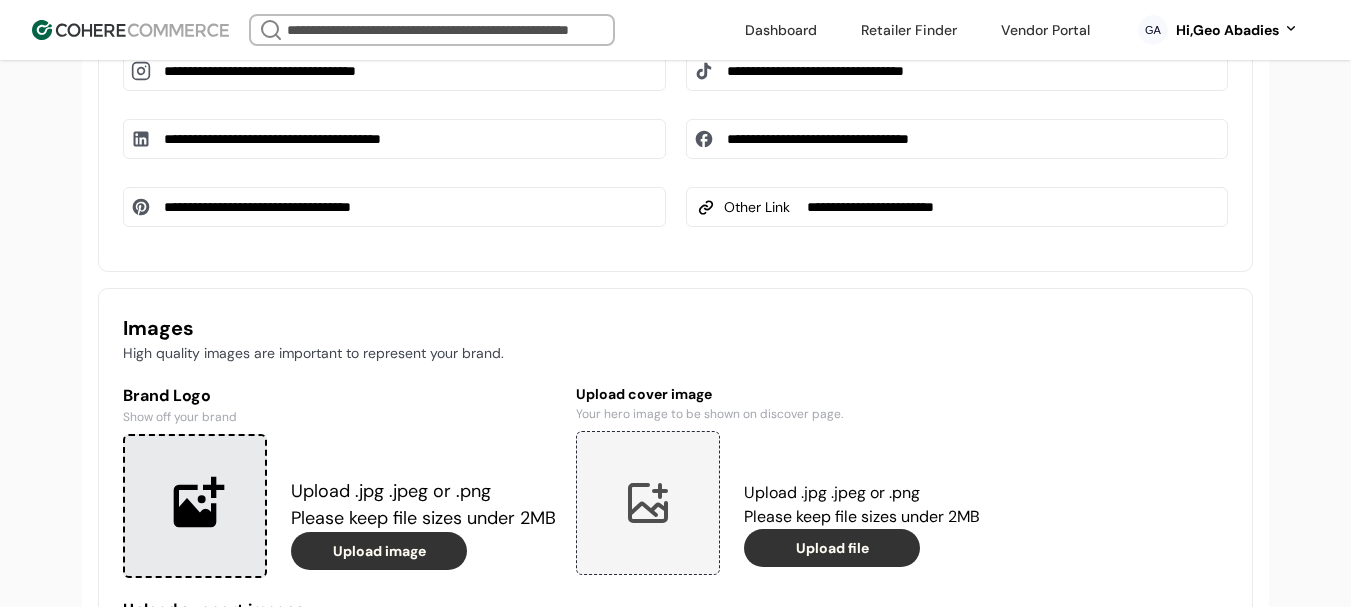 scroll, scrollTop: 1537, scrollLeft: 0, axis: vertical 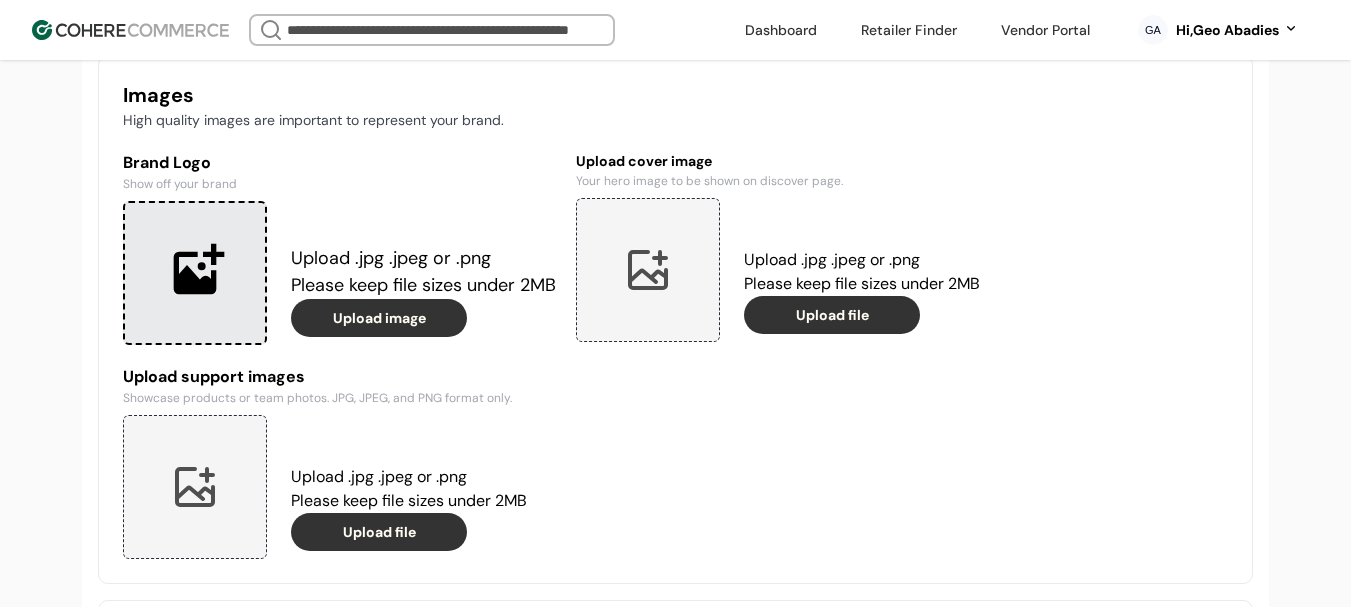 type on "**********" 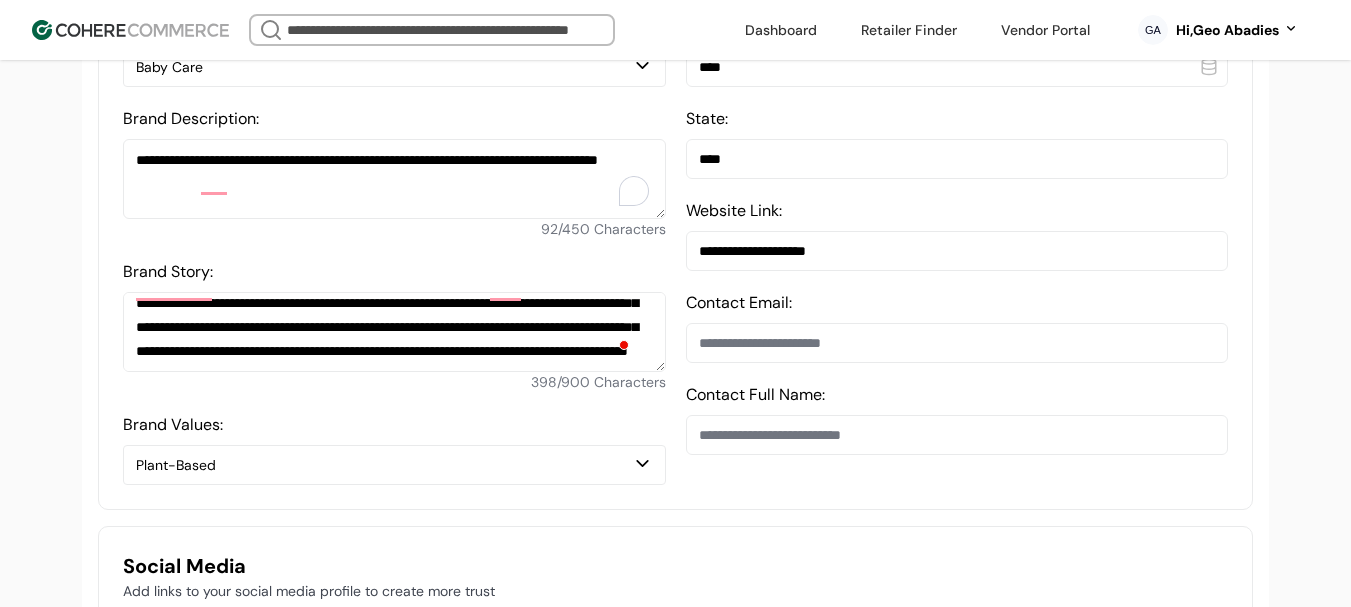 scroll, scrollTop: 737, scrollLeft: 0, axis: vertical 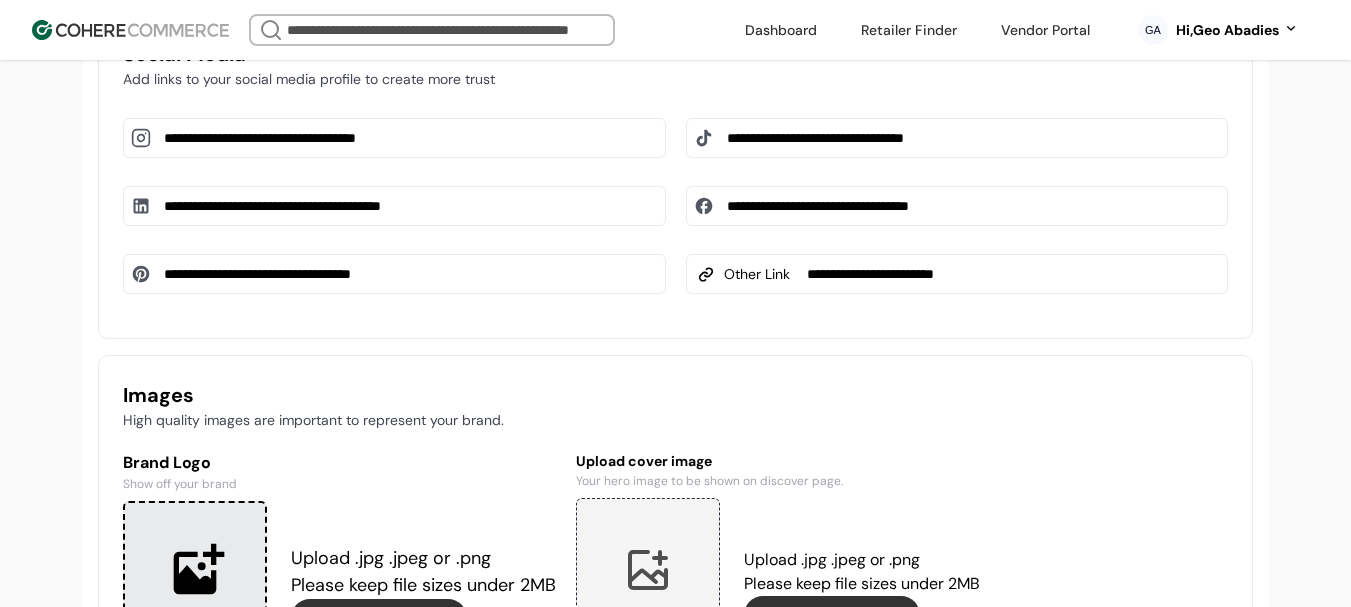 click at bounding box center (195, 573) 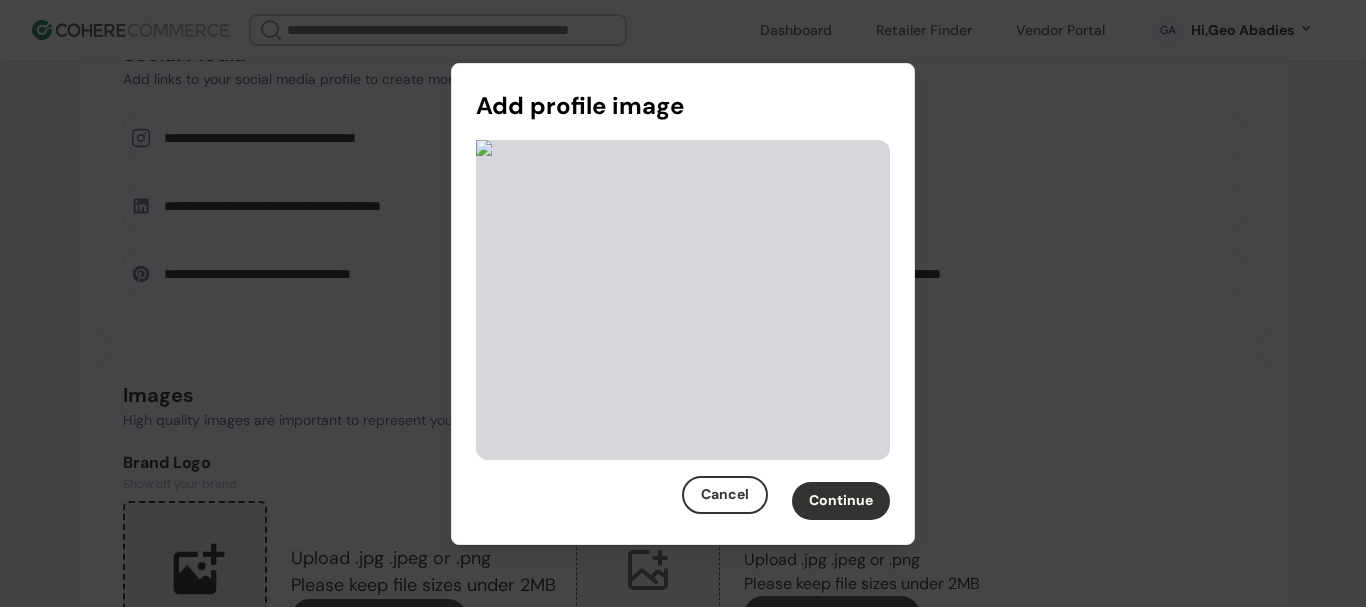 click on "Continue" at bounding box center [841, 501] 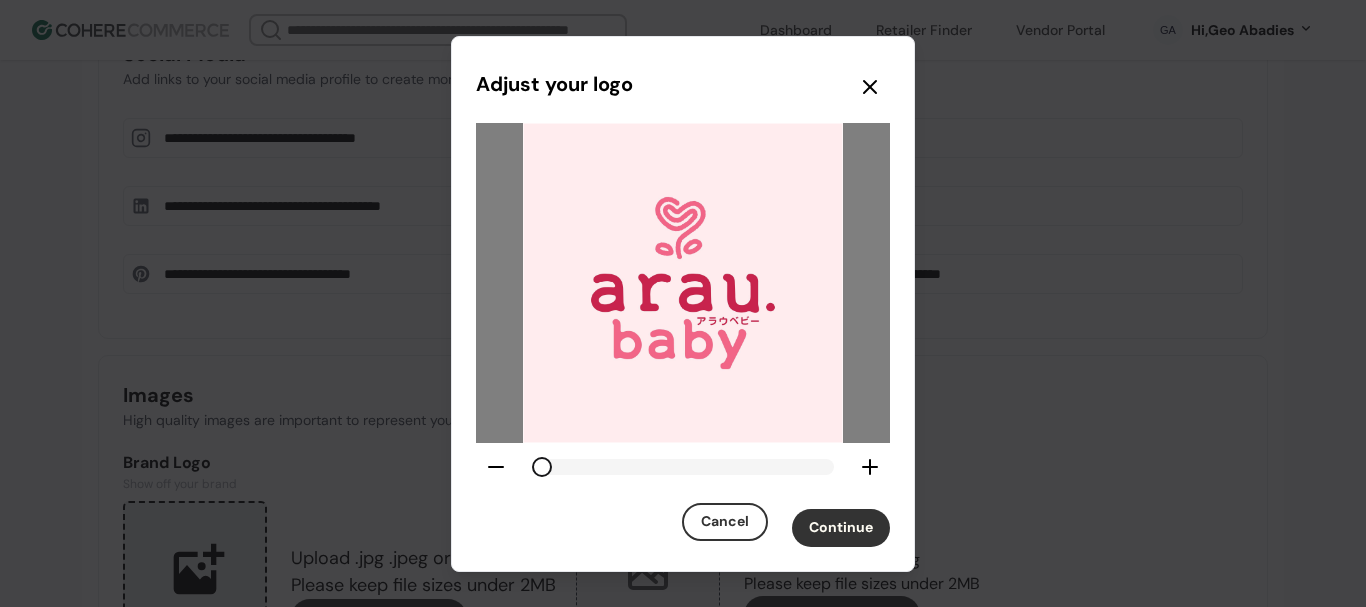 click 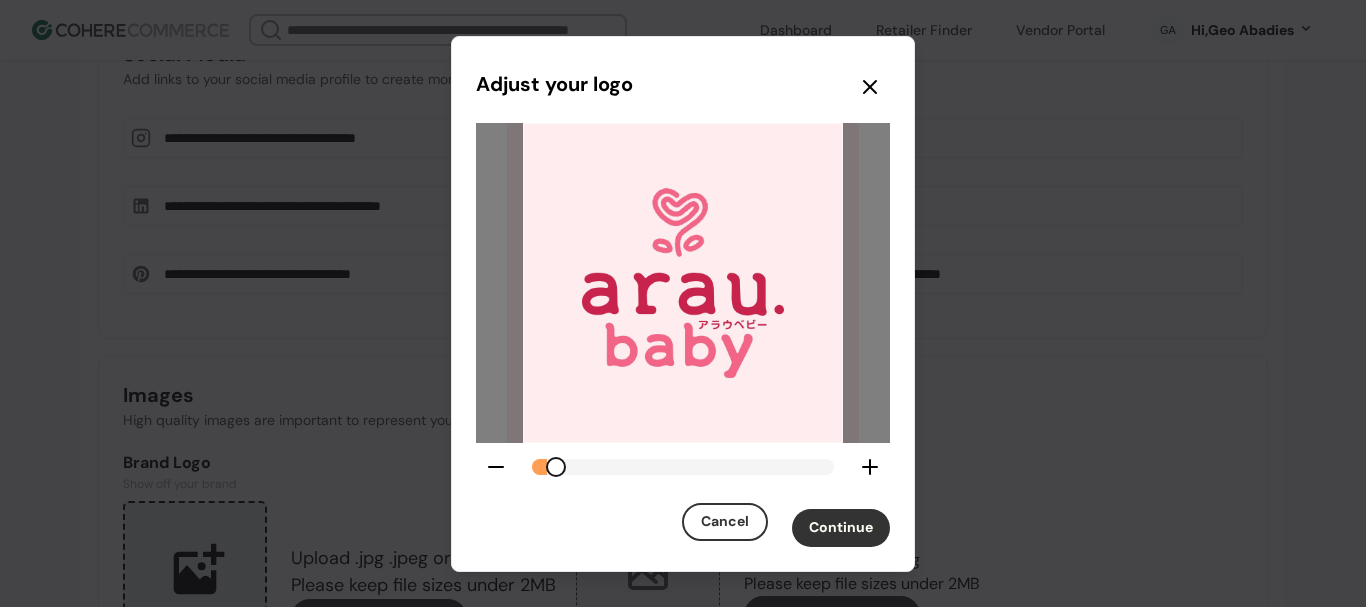 click on "Continue" at bounding box center (841, 528) 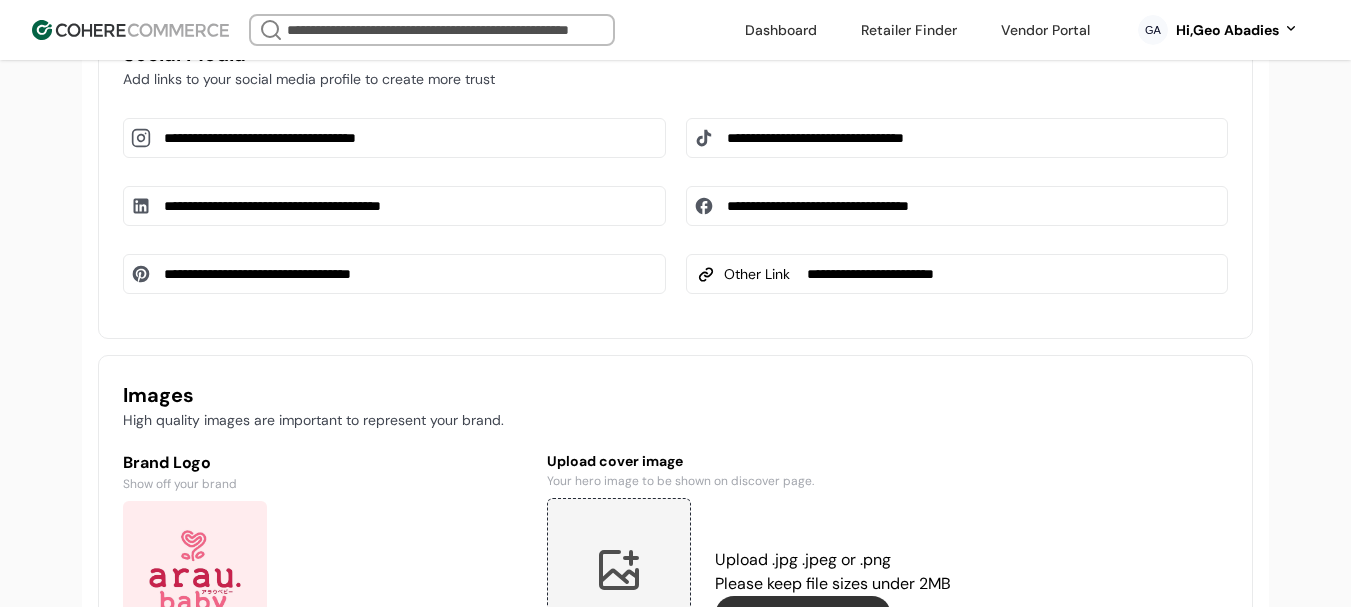 click at bounding box center (619, 570) 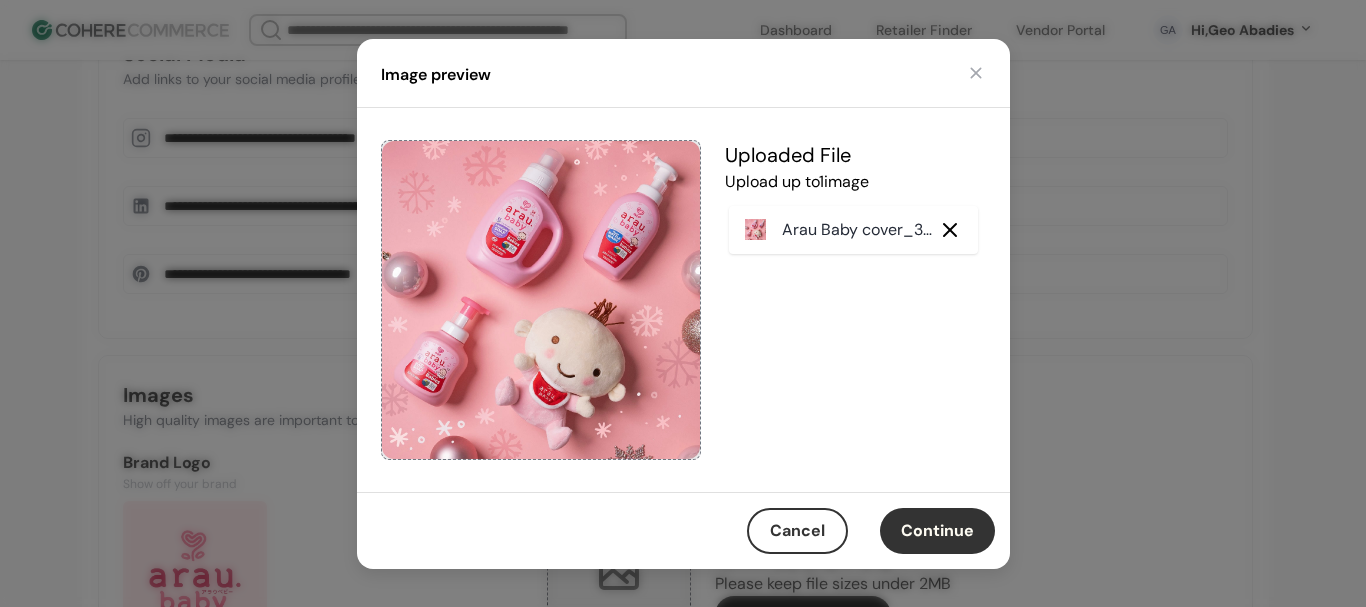 click on "Continue" at bounding box center (937, 531) 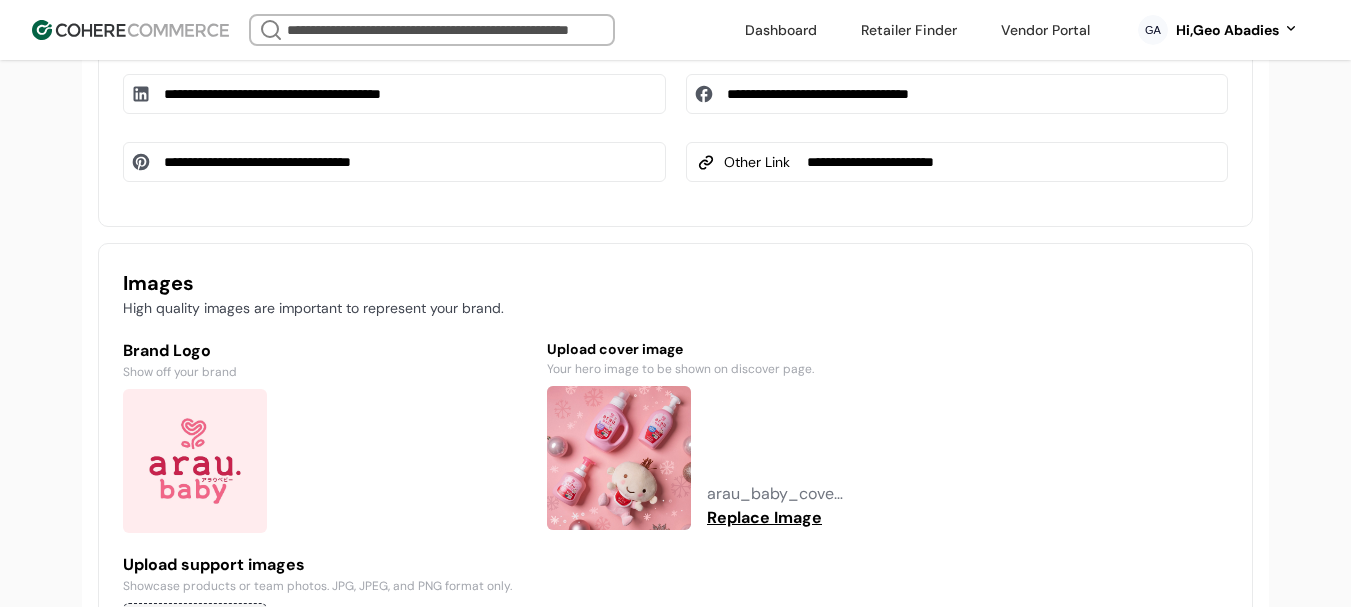 scroll, scrollTop: 1537, scrollLeft: 0, axis: vertical 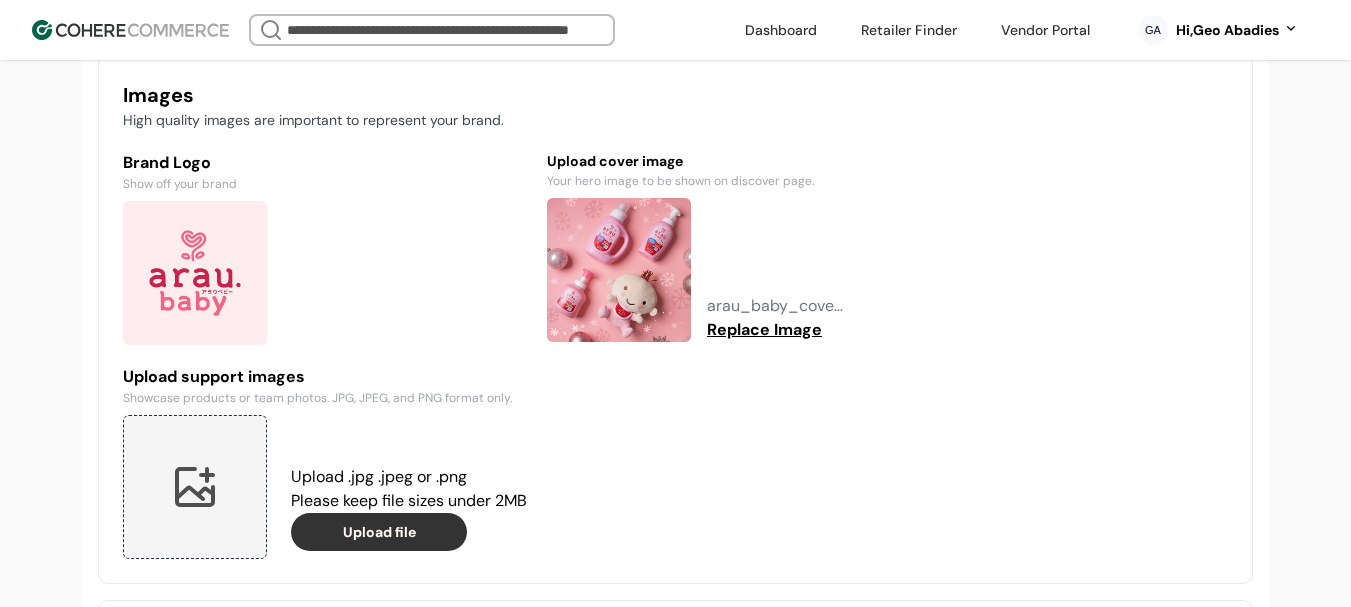 click at bounding box center (195, 487) 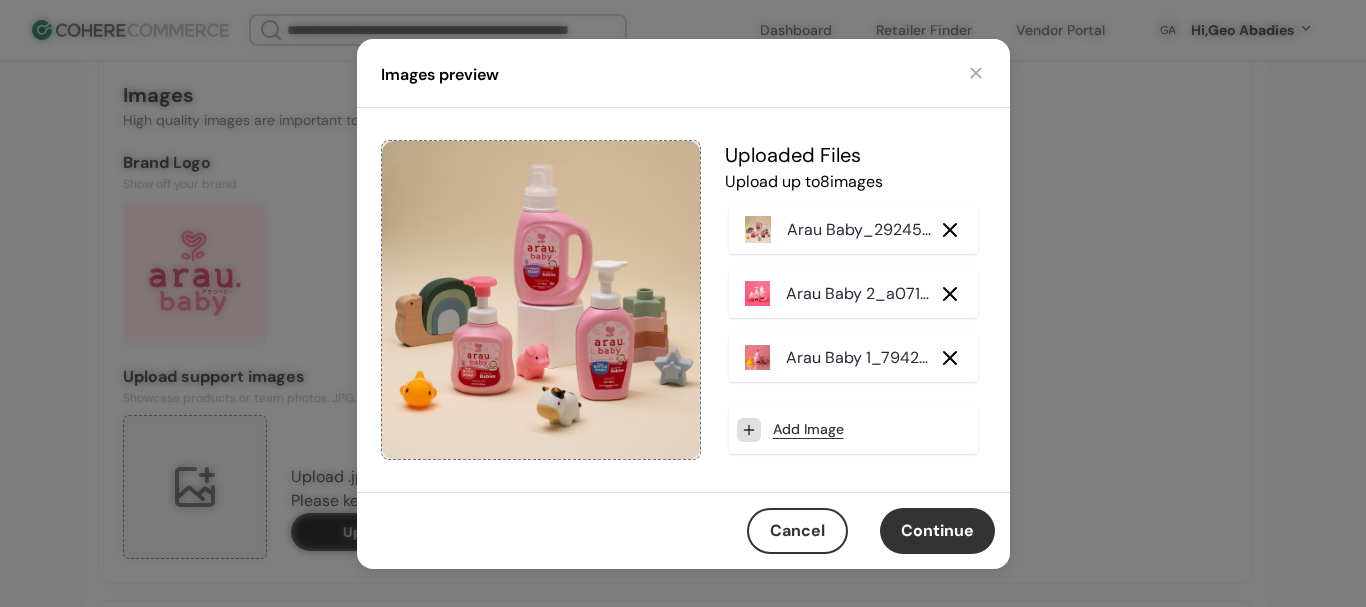 click on "Continue" at bounding box center (937, 531) 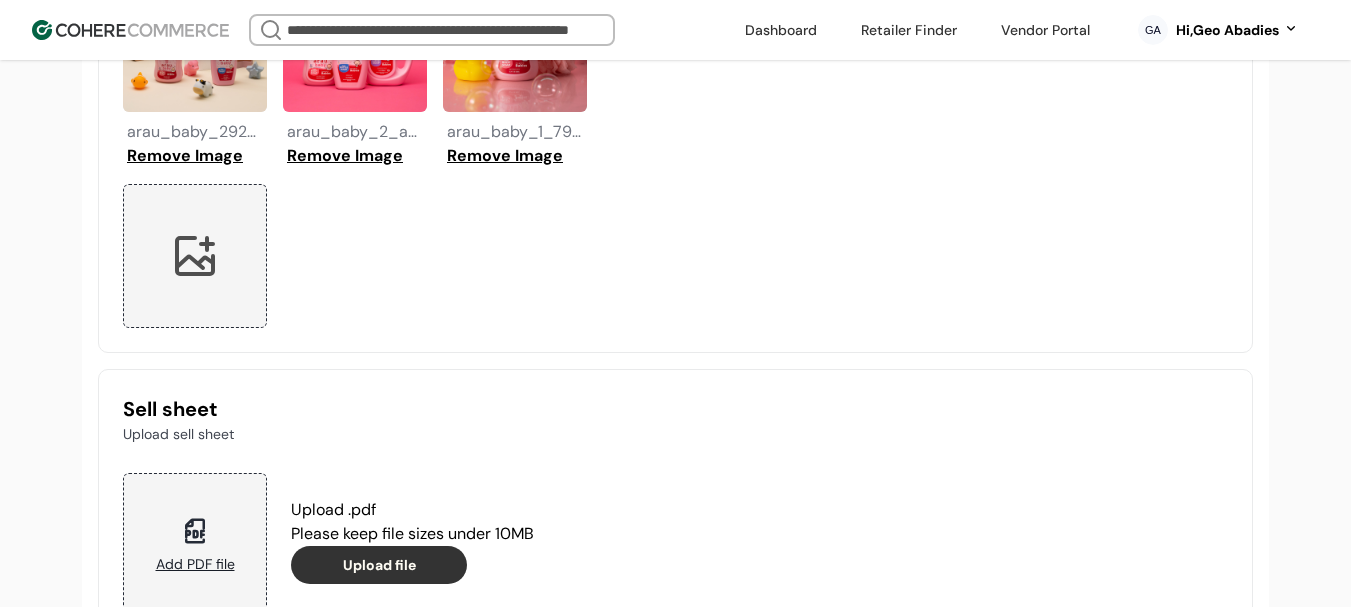 scroll, scrollTop: 2224, scrollLeft: 0, axis: vertical 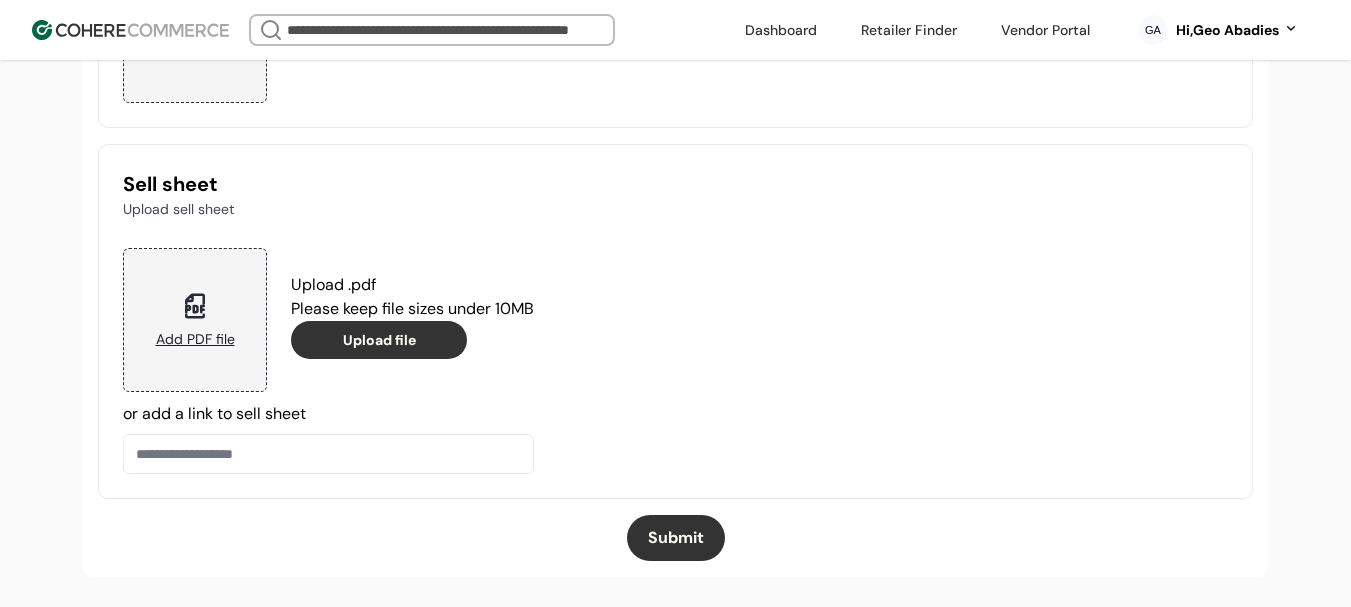 click on "Submit" at bounding box center (676, 538) 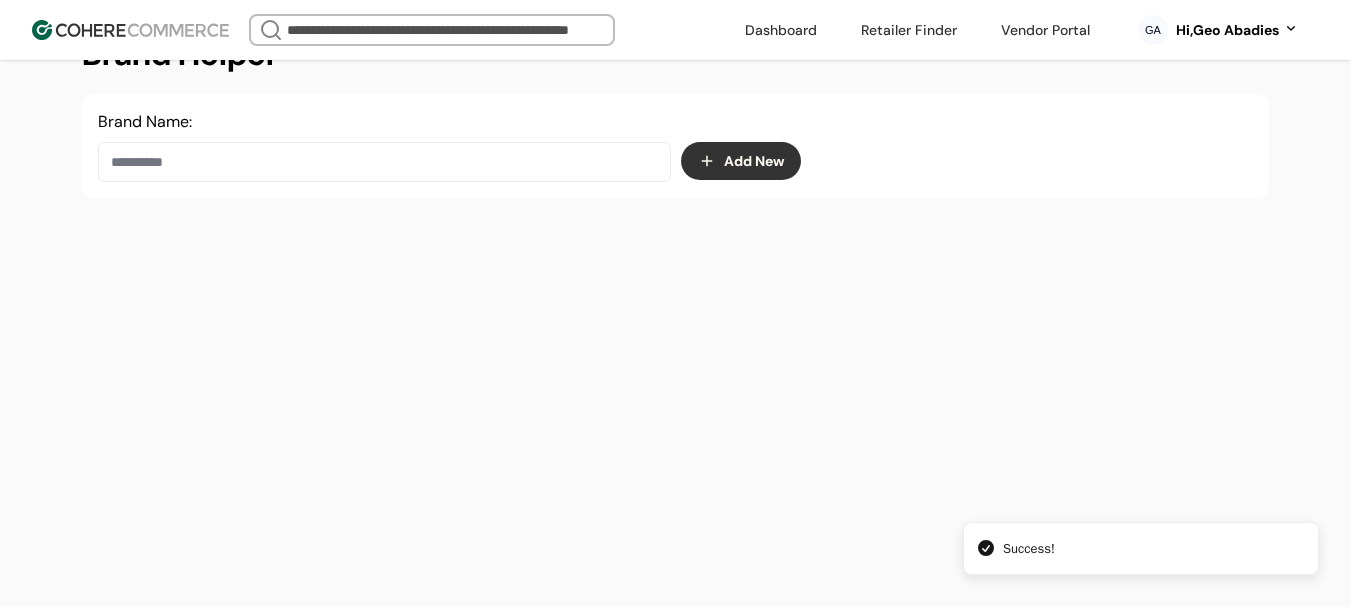 scroll, scrollTop: 0, scrollLeft: 0, axis: both 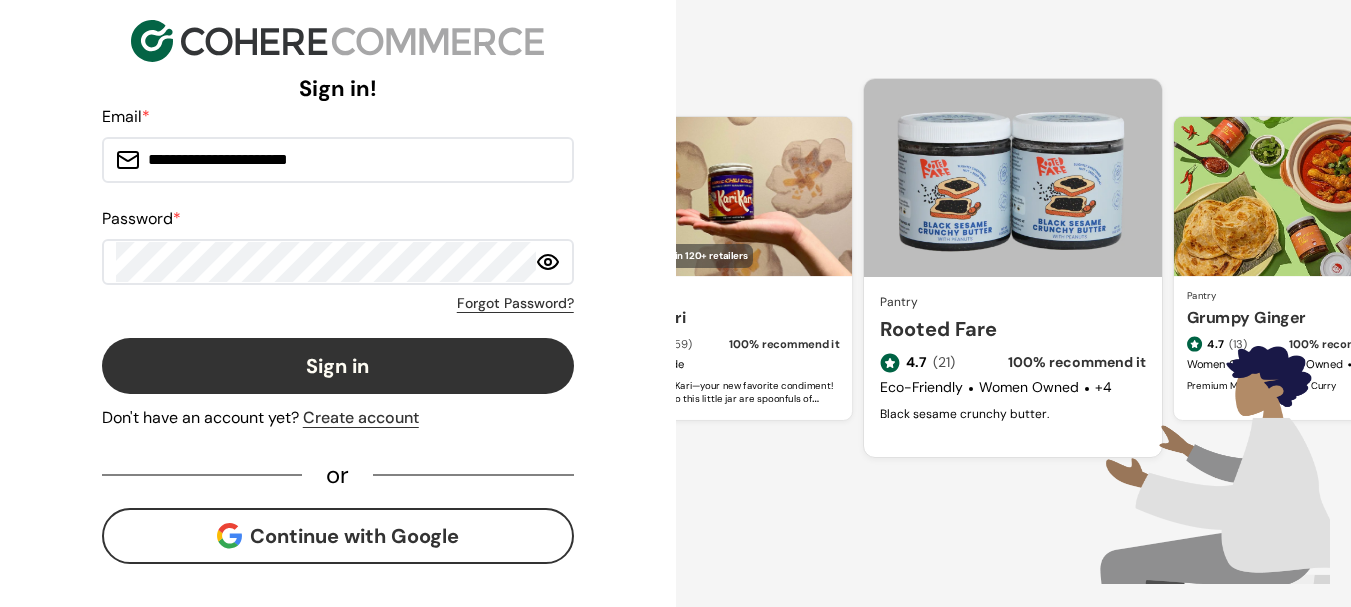 click on "Sign in" at bounding box center [338, 366] 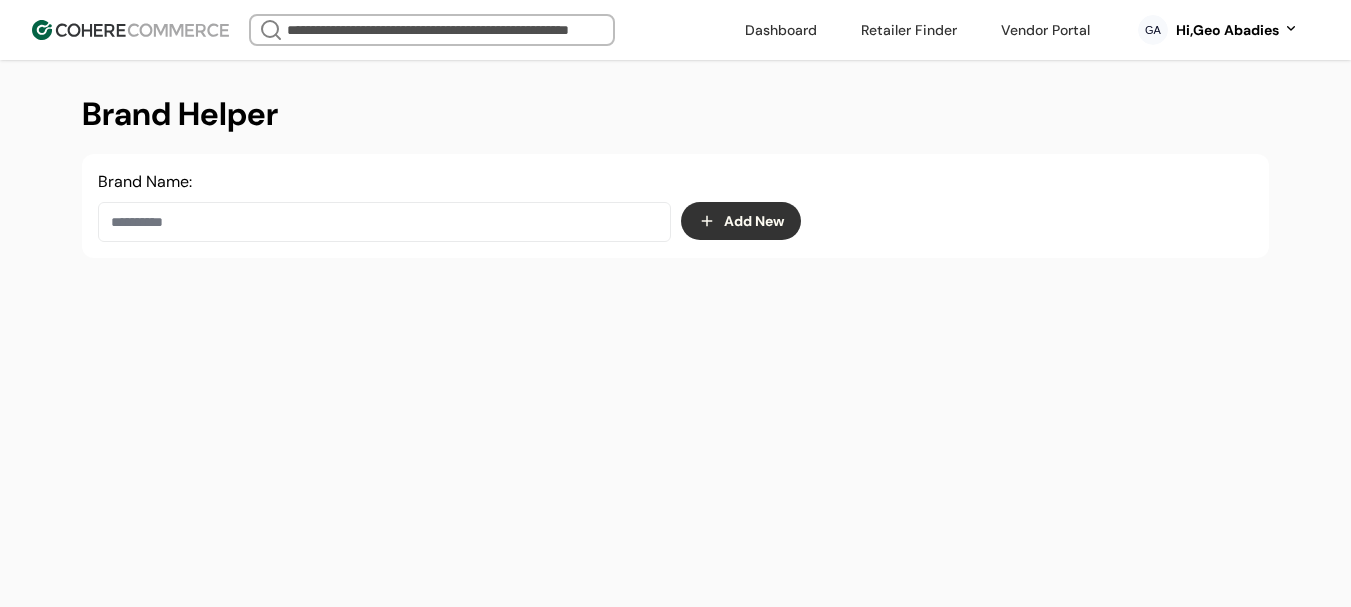 scroll, scrollTop: 0, scrollLeft: 0, axis: both 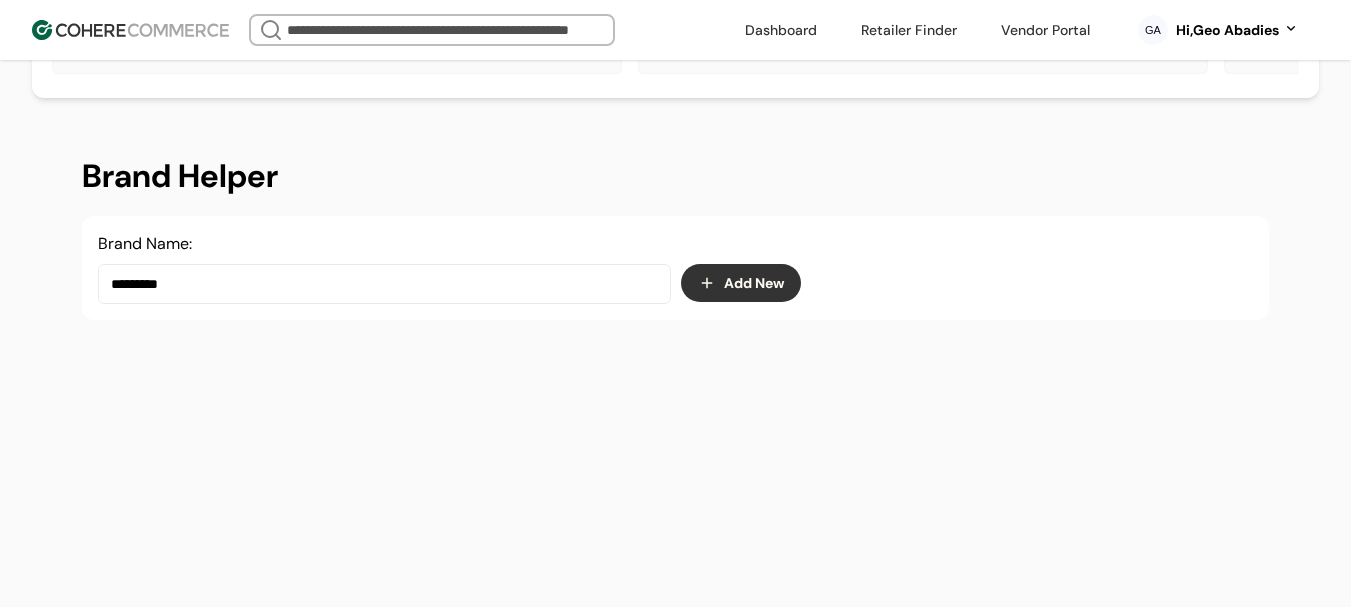 click on "*********" at bounding box center [384, 284] 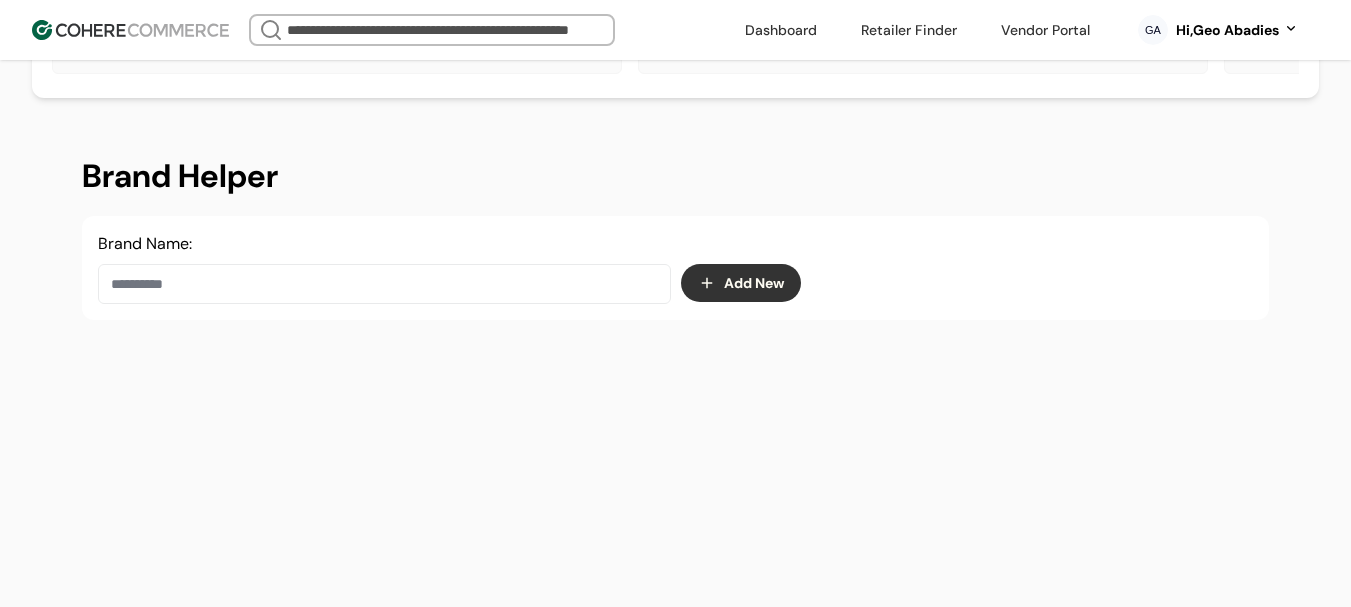 click on "Hi,  [FIRST] [LAST]" at bounding box center [1227, 30] 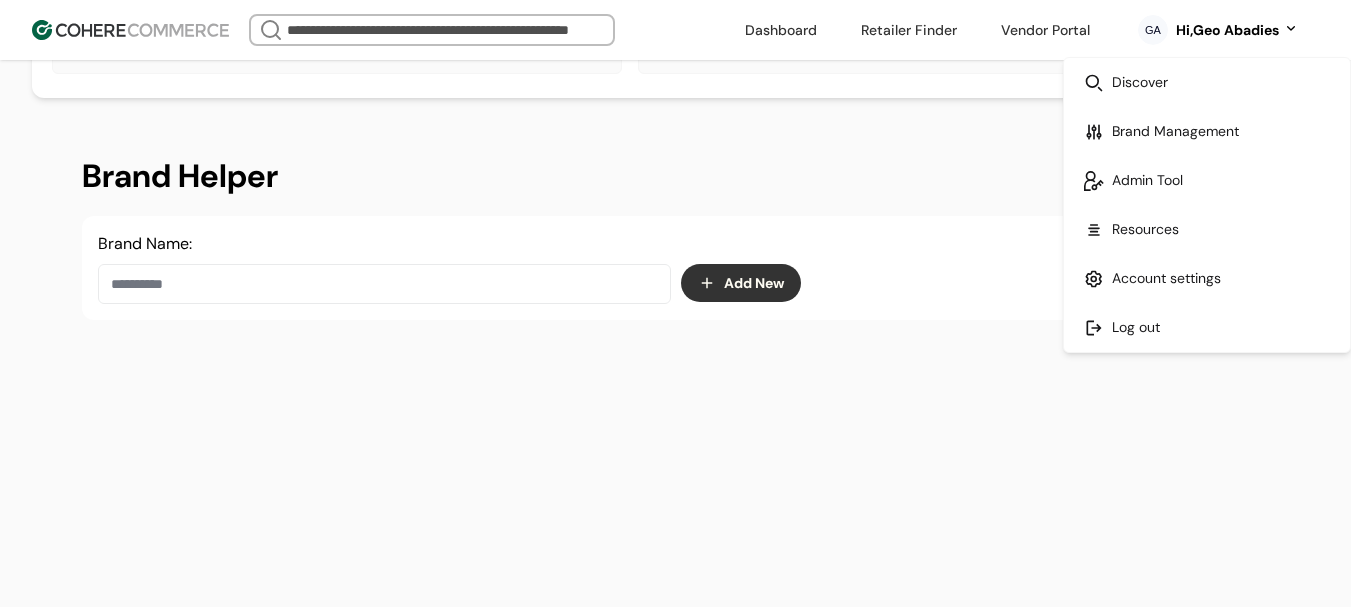 click at bounding box center [1207, 327] 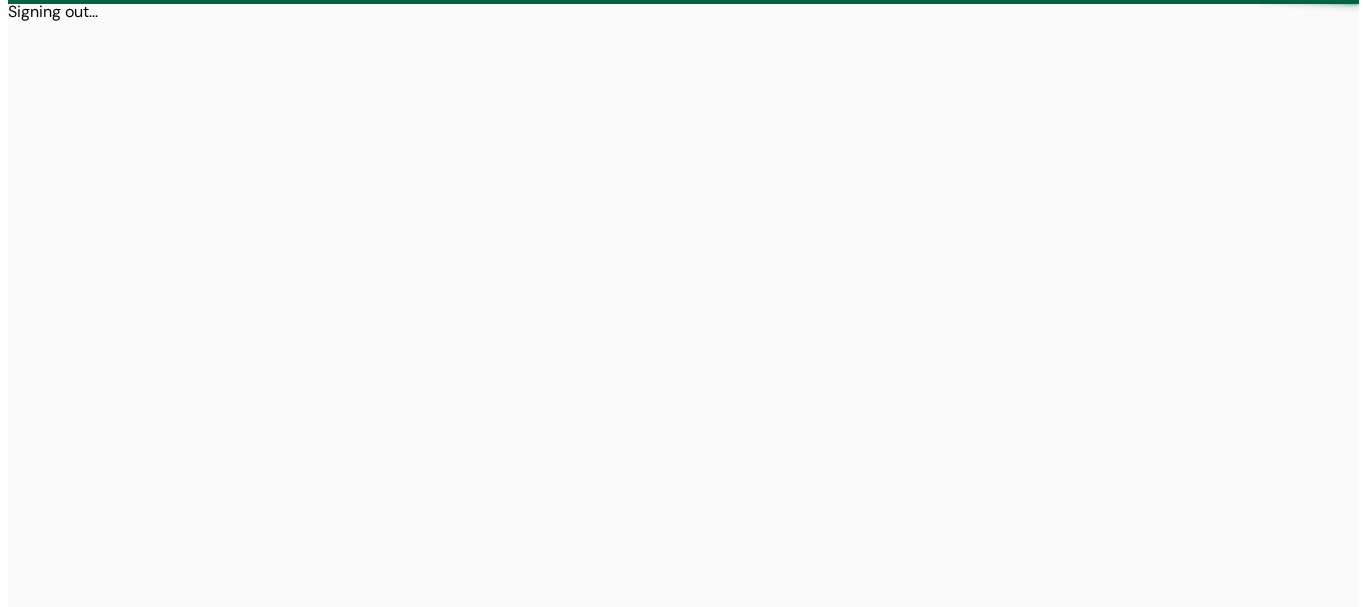 scroll, scrollTop: 0, scrollLeft: 0, axis: both 